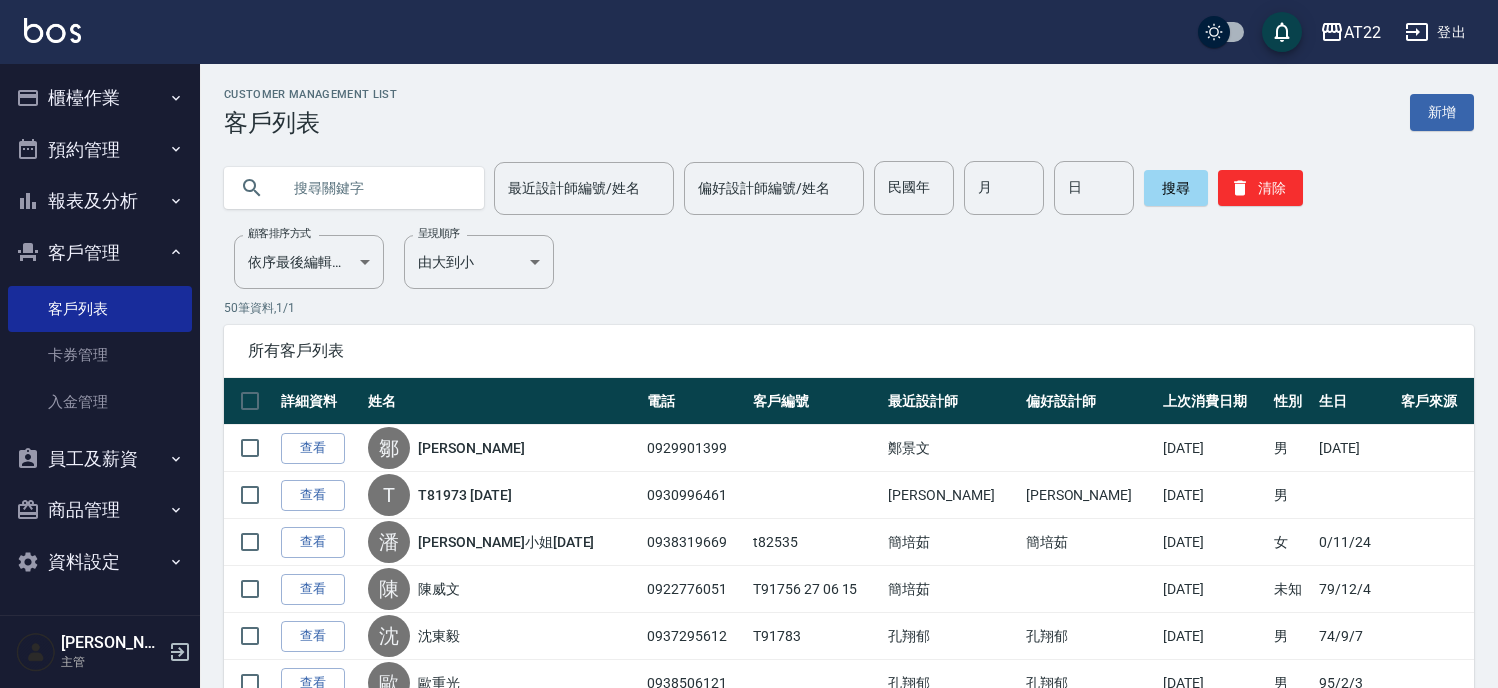 scroll, scrollTop: 0, scrollLeft: 0, axis: both 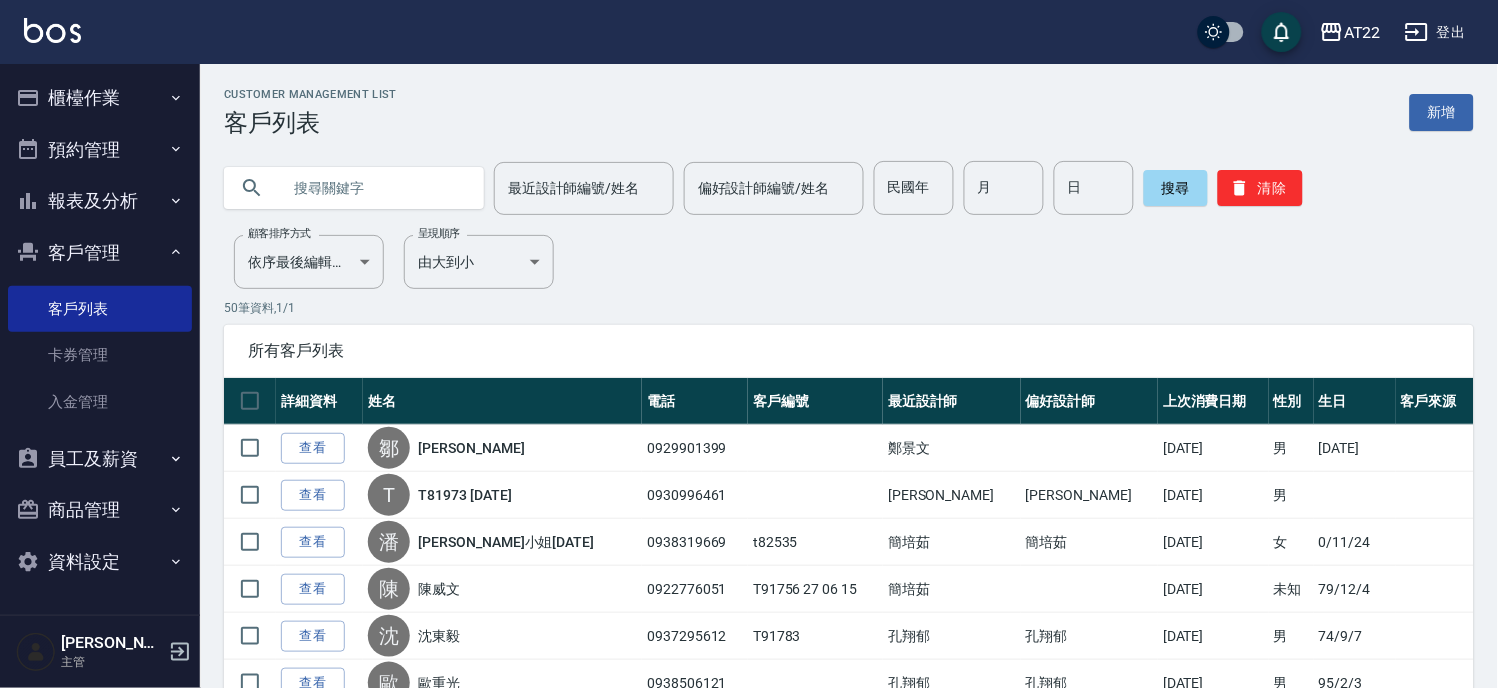 click on "客戶管理" at bounding box center (100, 253) 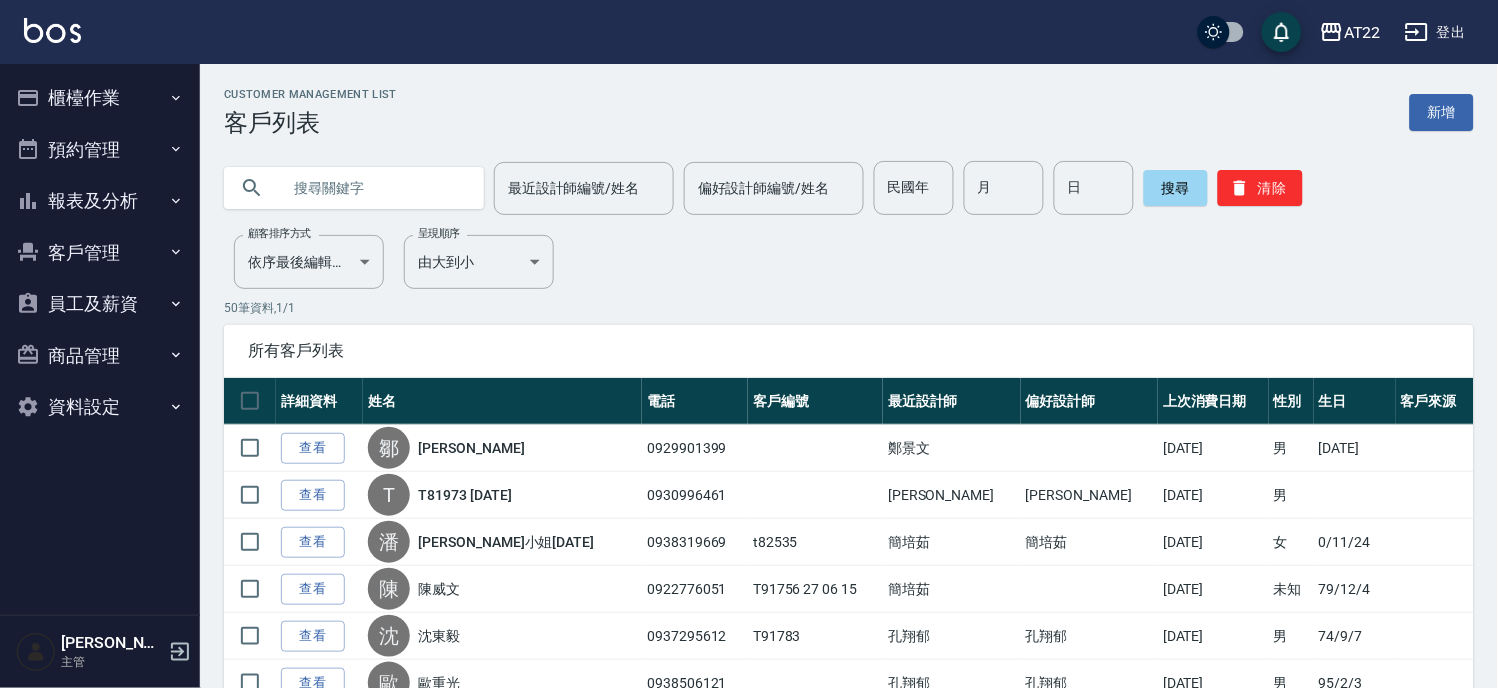 click on "預約管理" at bounding box center [100, 150] 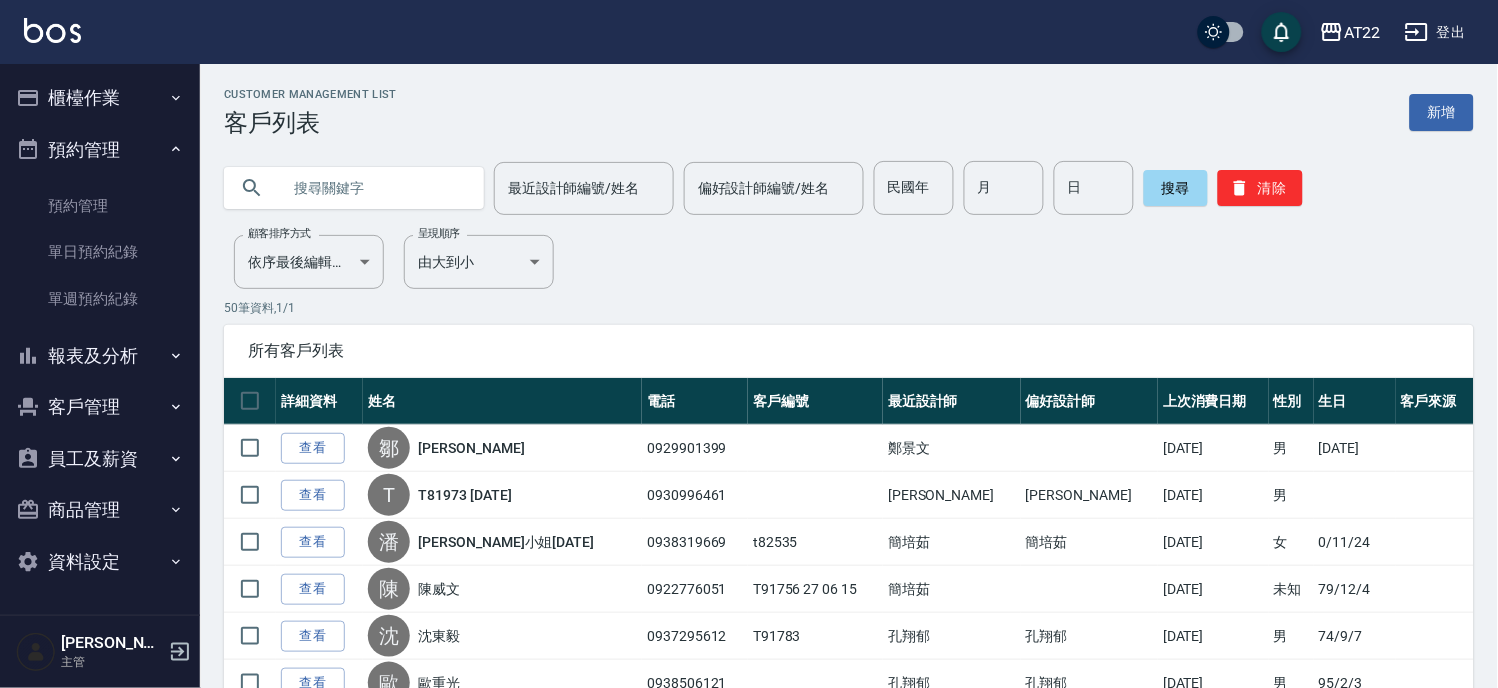 click on "預約管理" at bounding box center (100, 150) 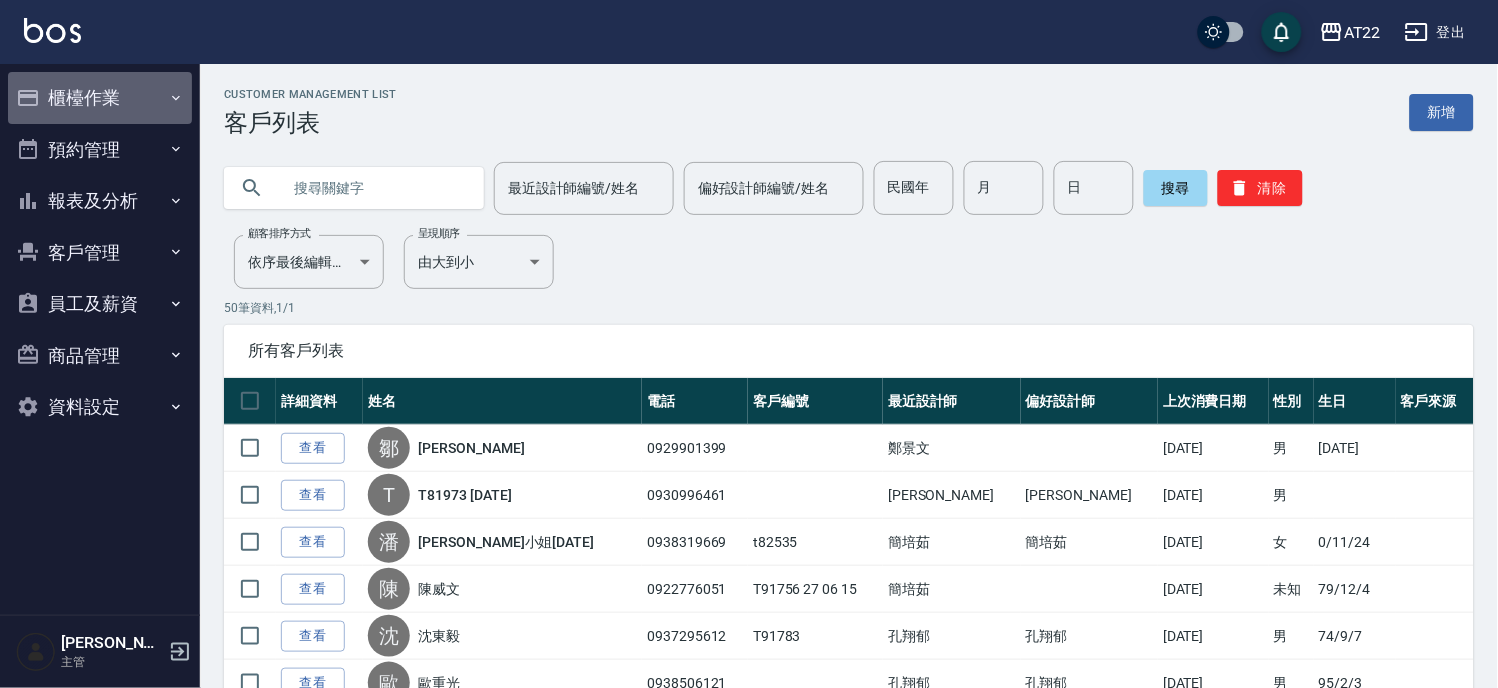 click on "櫃檯作業" at bounding box center [100, 98] 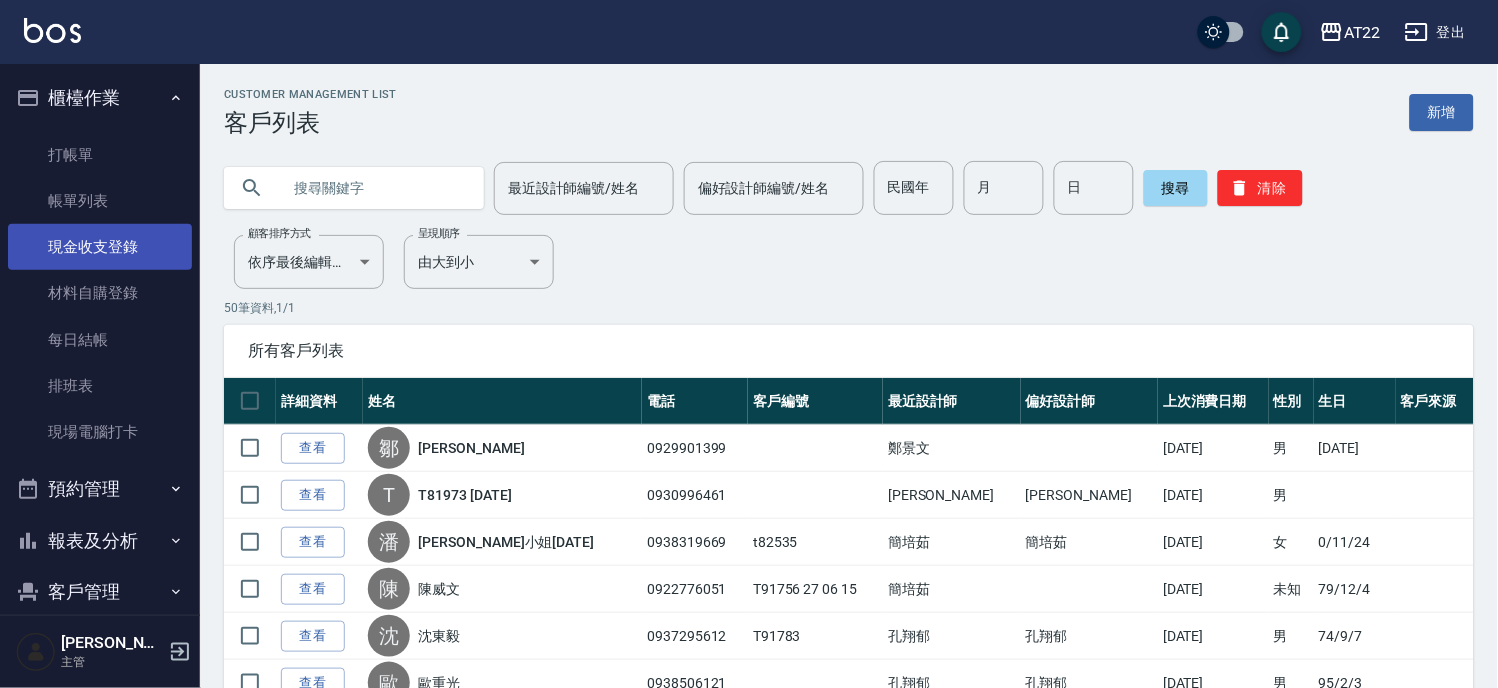 click on "現金收支登錄" at bounding box center [100, 247] 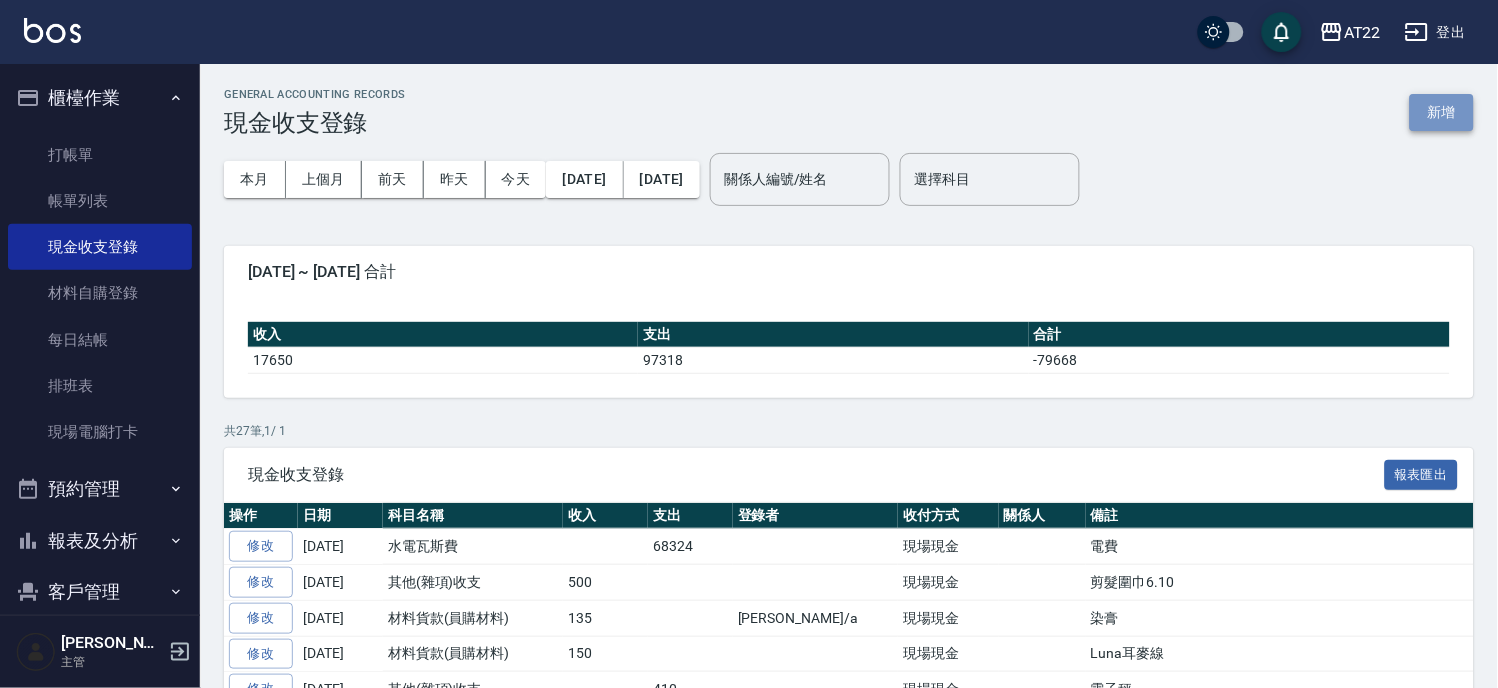 click on "新增" at bounding box center [1442, 112] 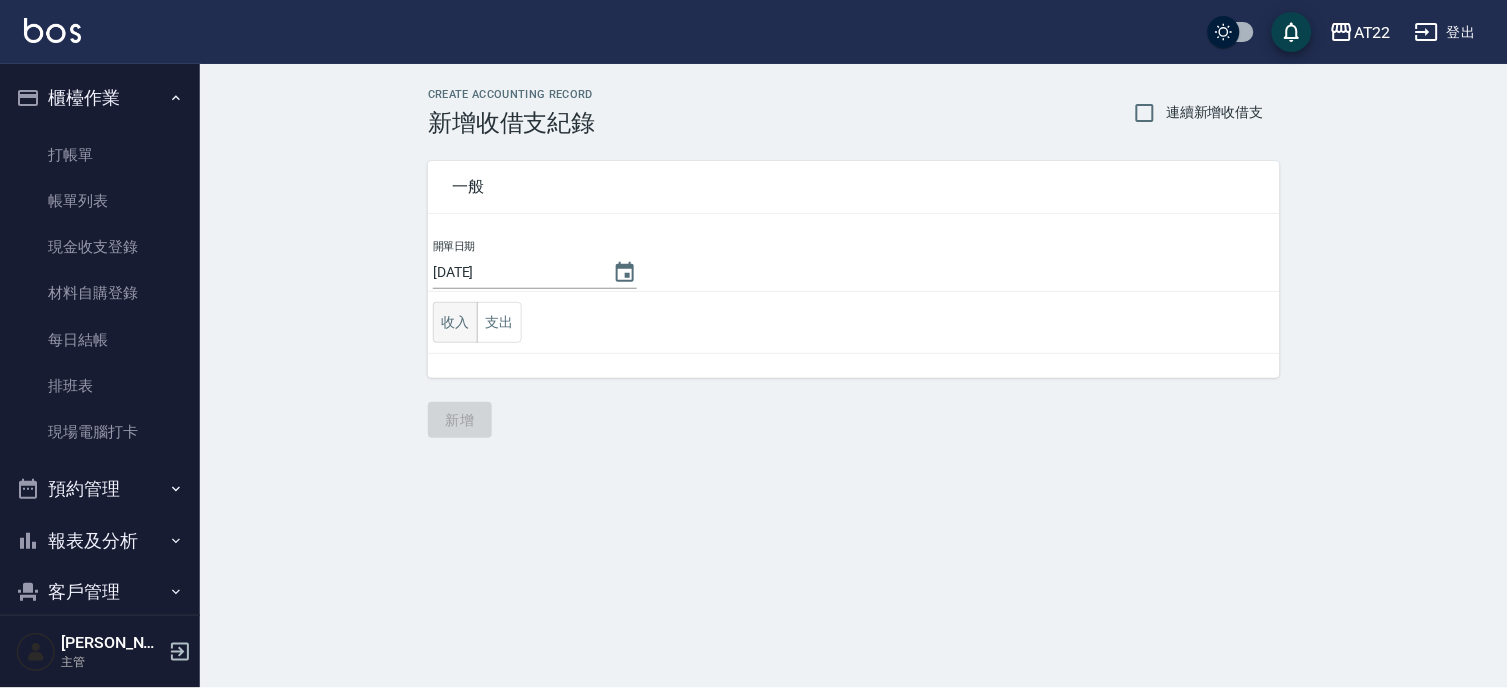 click on "收入" at bounding box center [455, 322] 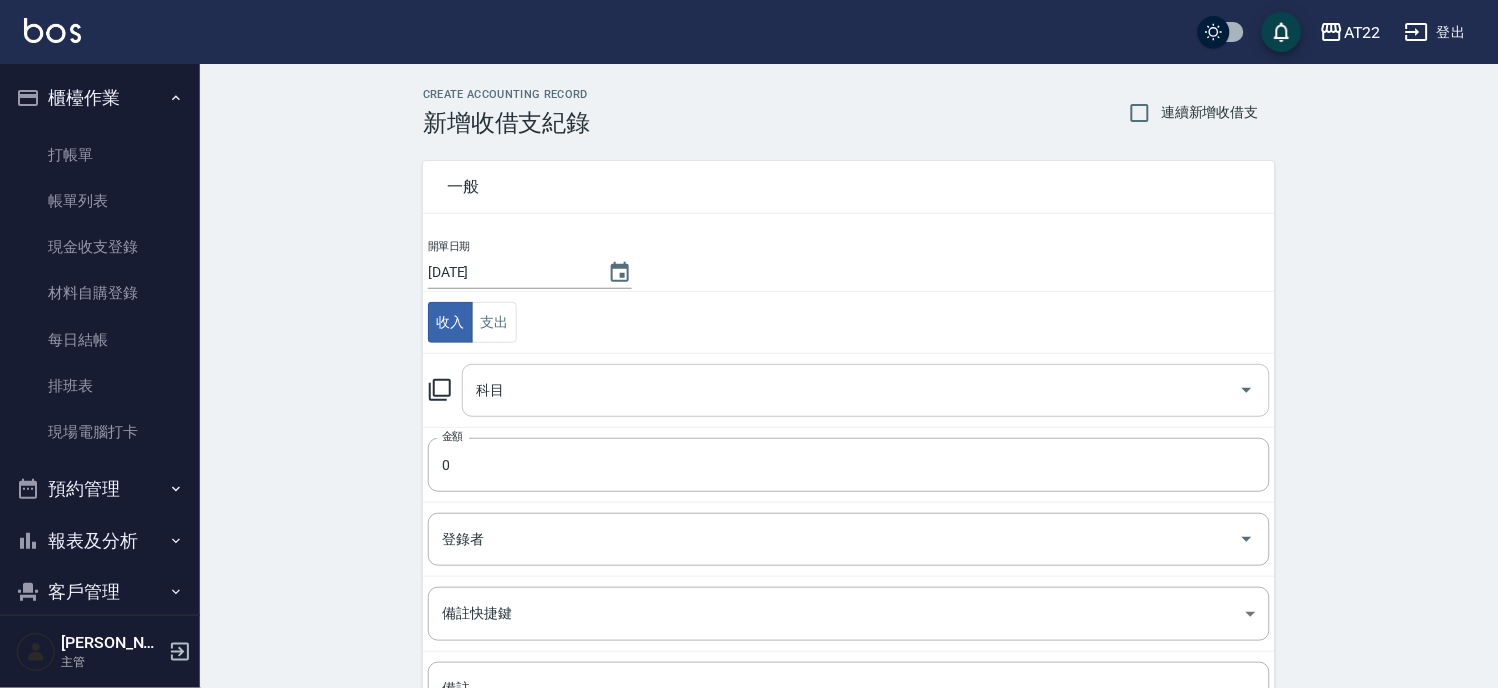 click on "科目" at bounding box center (851, 390) 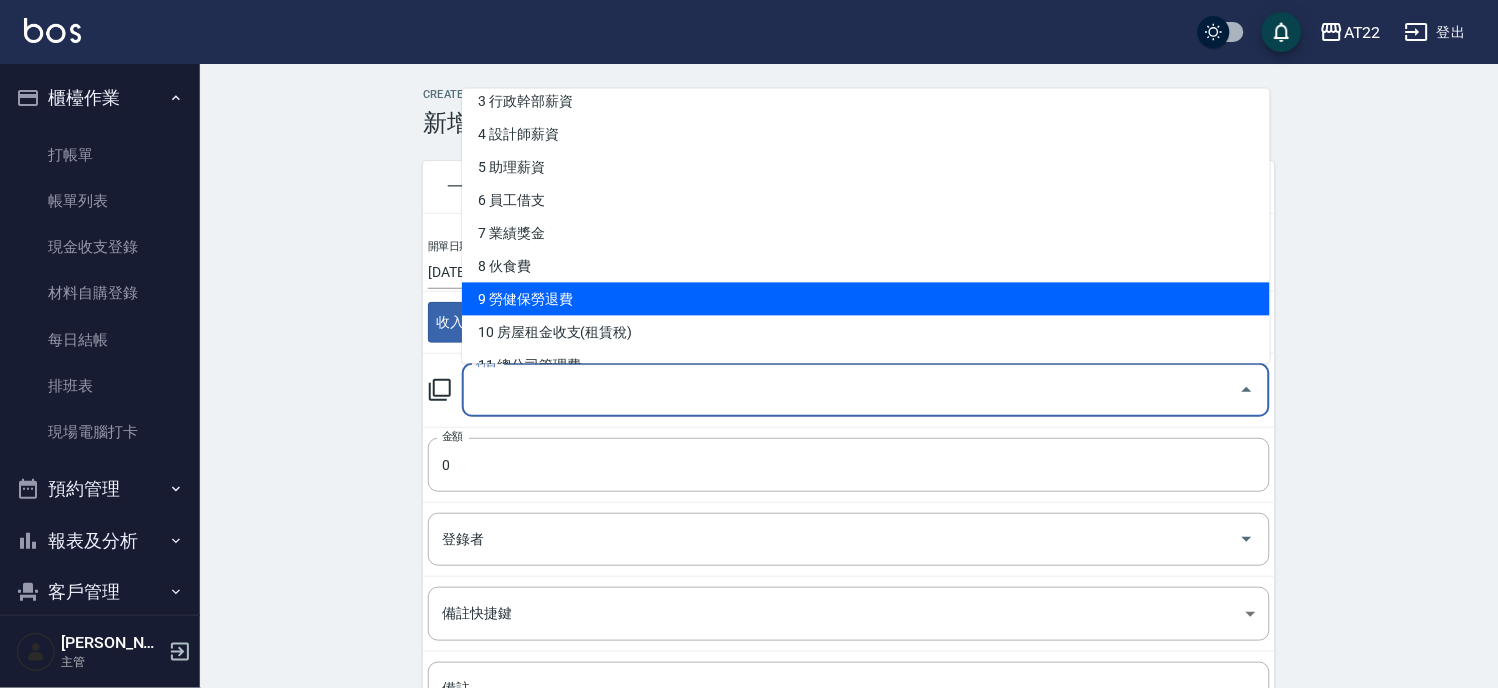 scroll, scrollTop: 333, scrollLeft: 0, axis: vertical 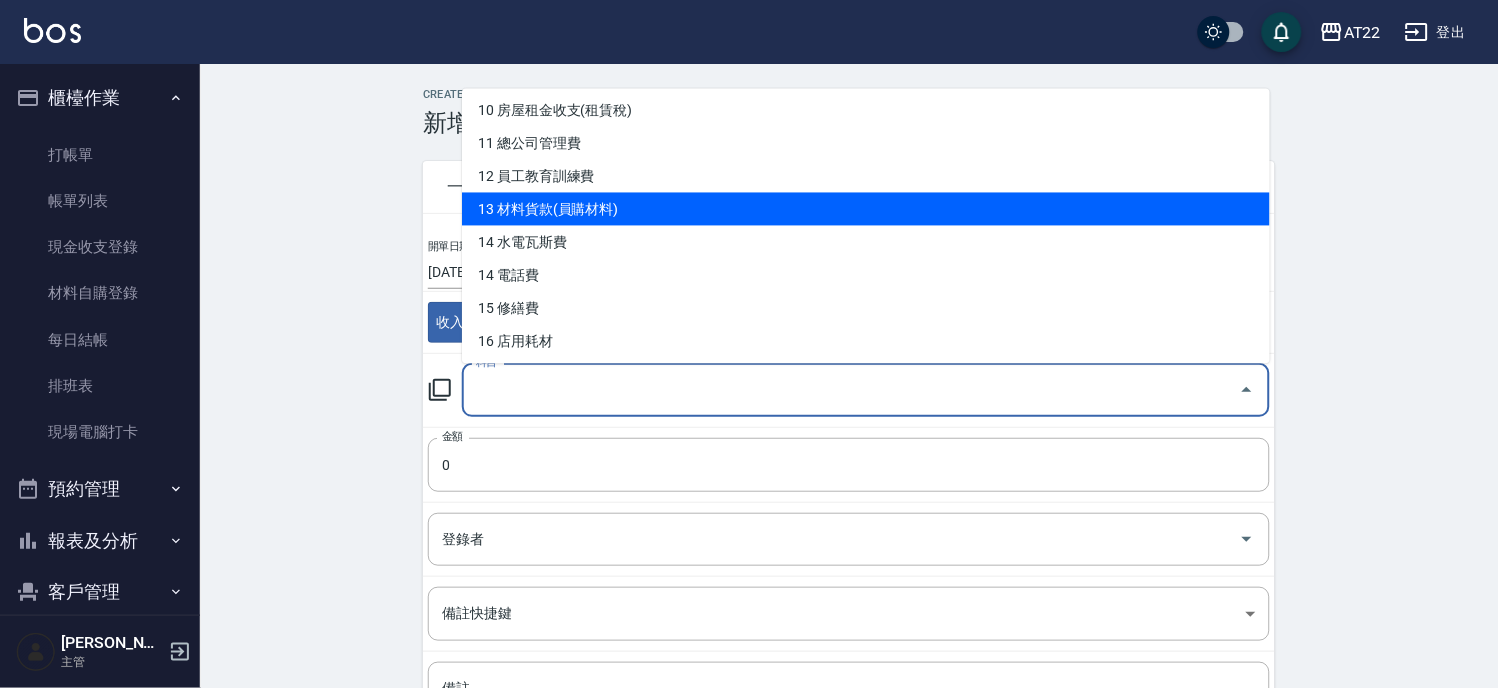 click on "13 材料貨款(員購材料)" at bounding box center (866, 208) 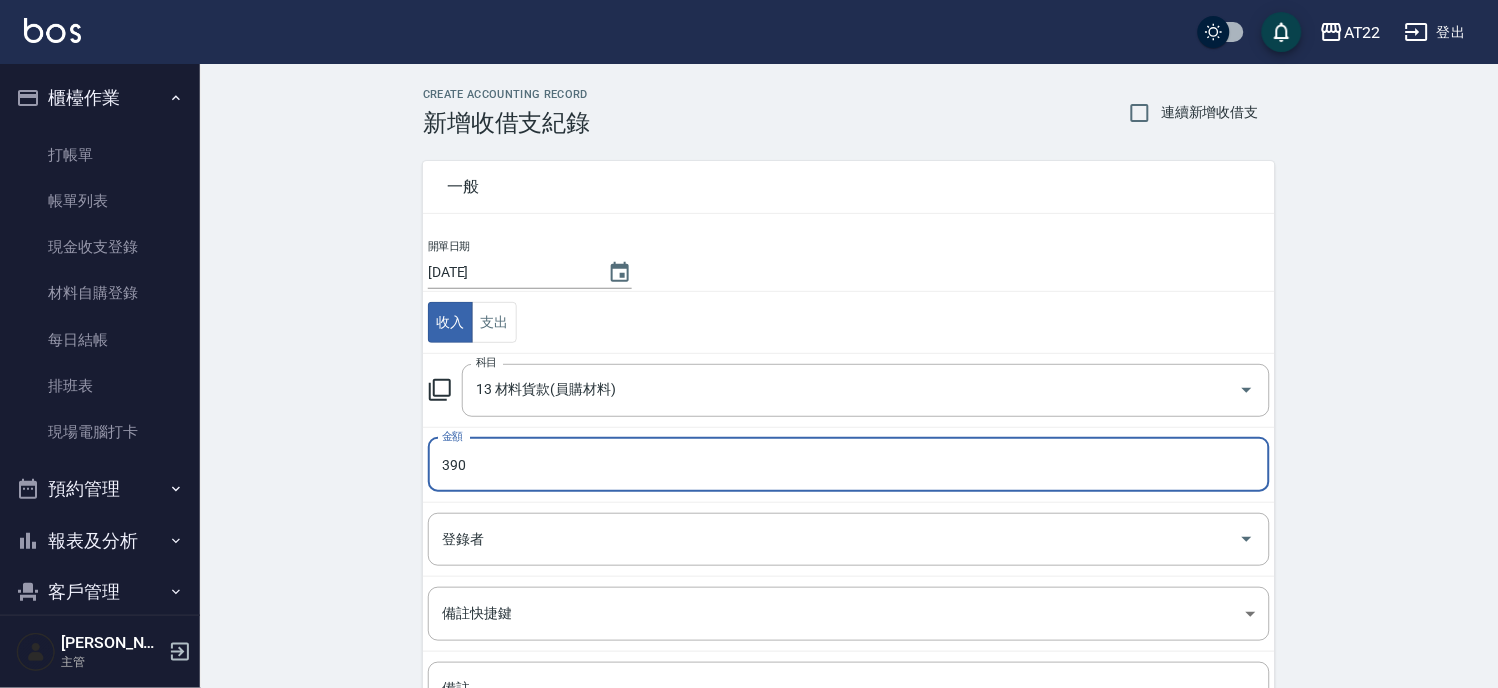 type on "390" 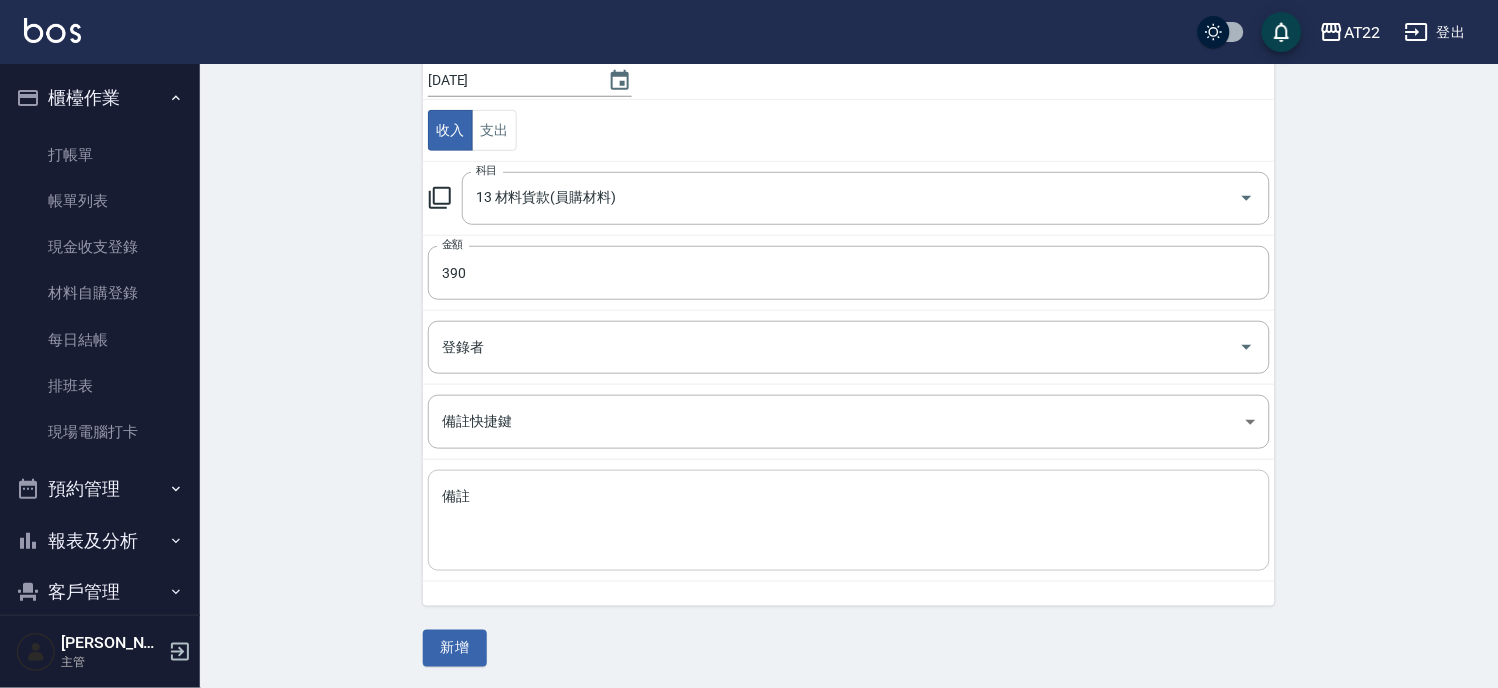 scroll, scrollTop: 194, scrollLeft: 0, axis: vertical 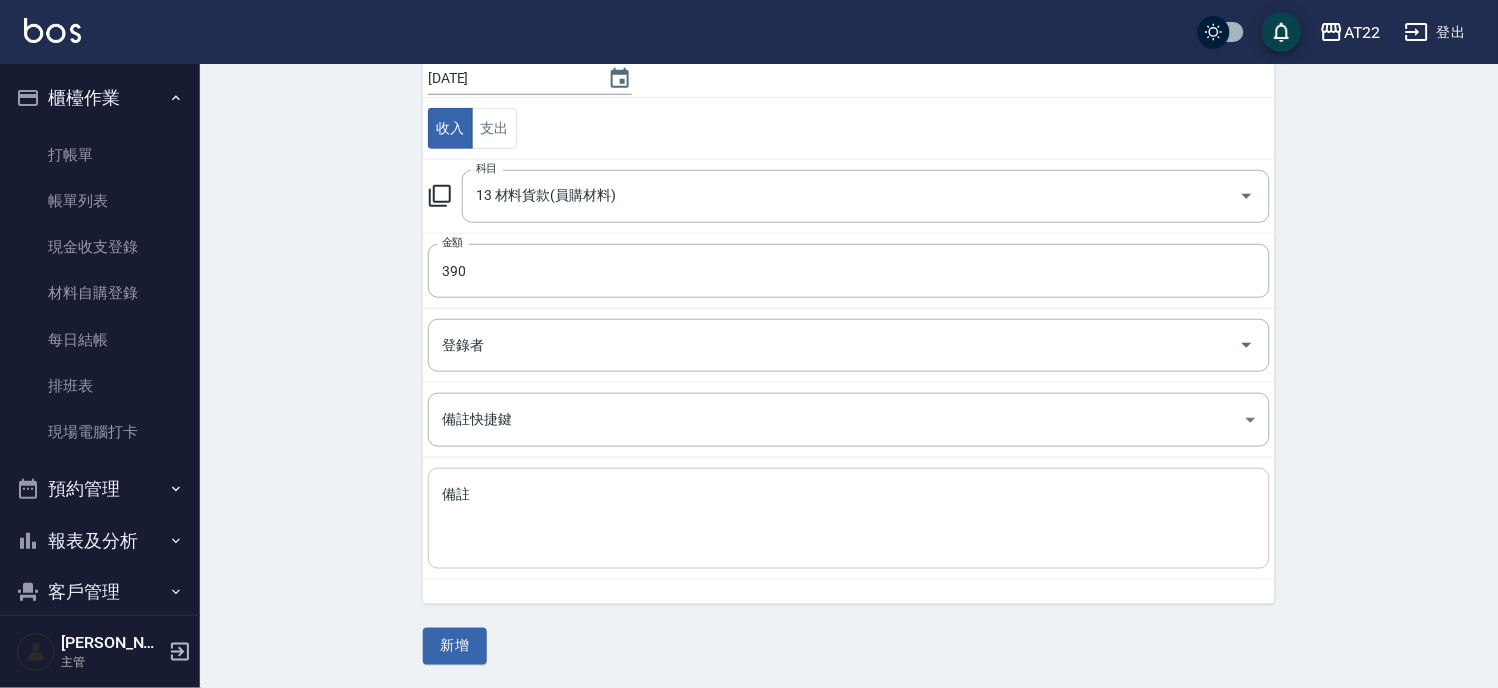 click on "備註" at bounding box center [849, 519] 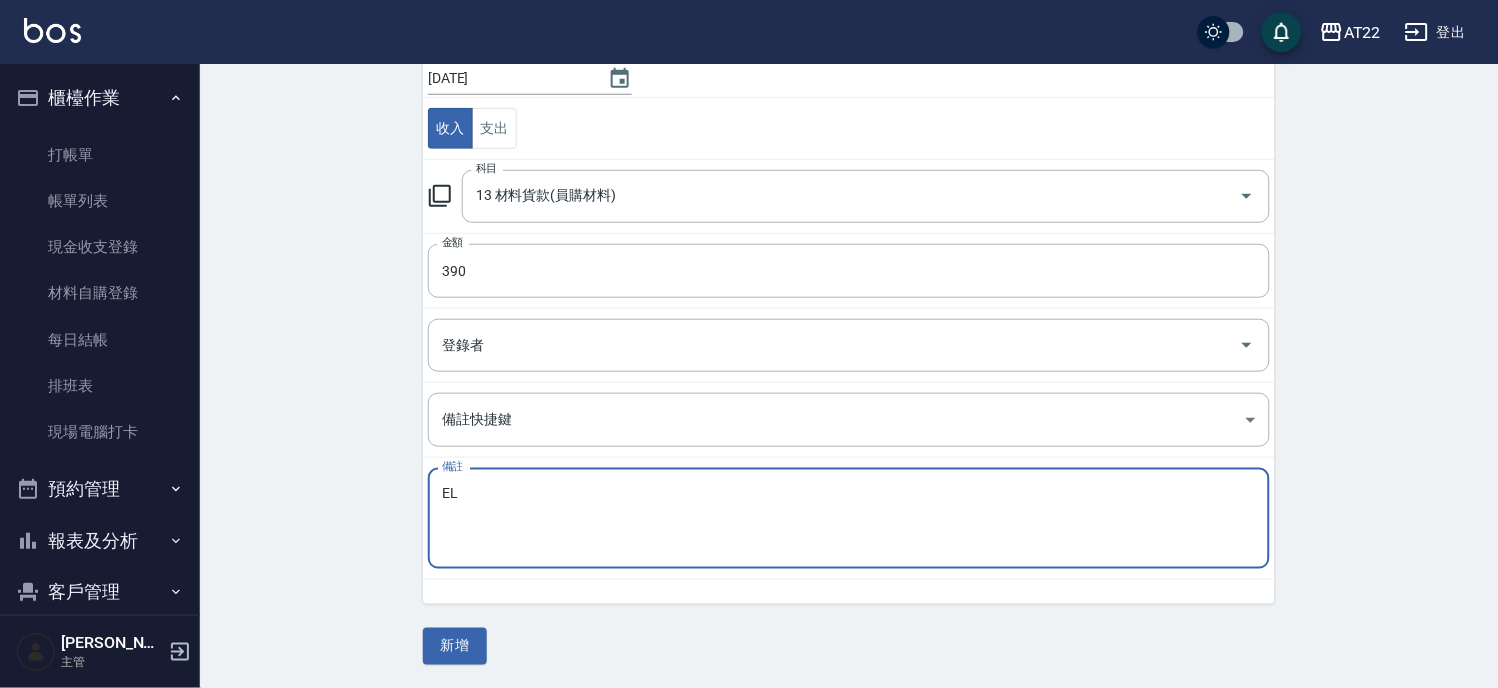 type on "E" 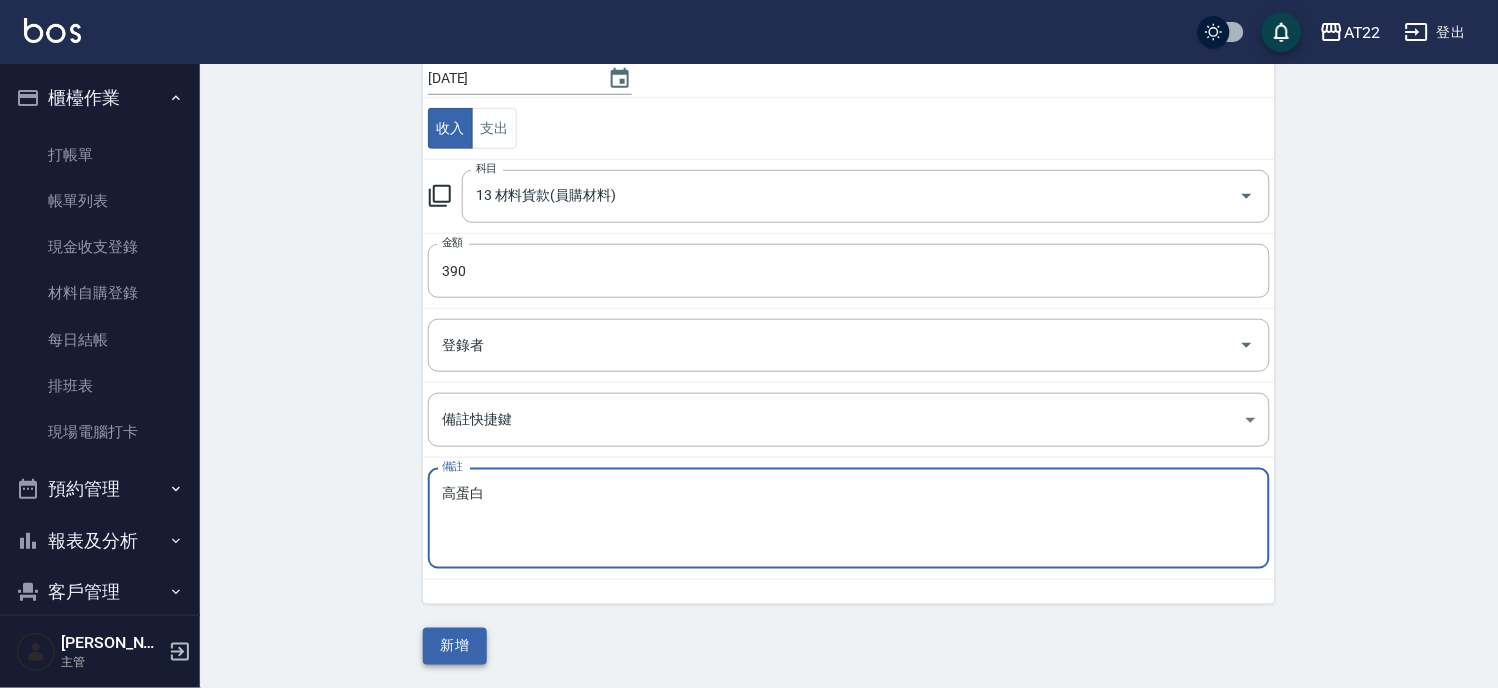 type on "高蛋白" 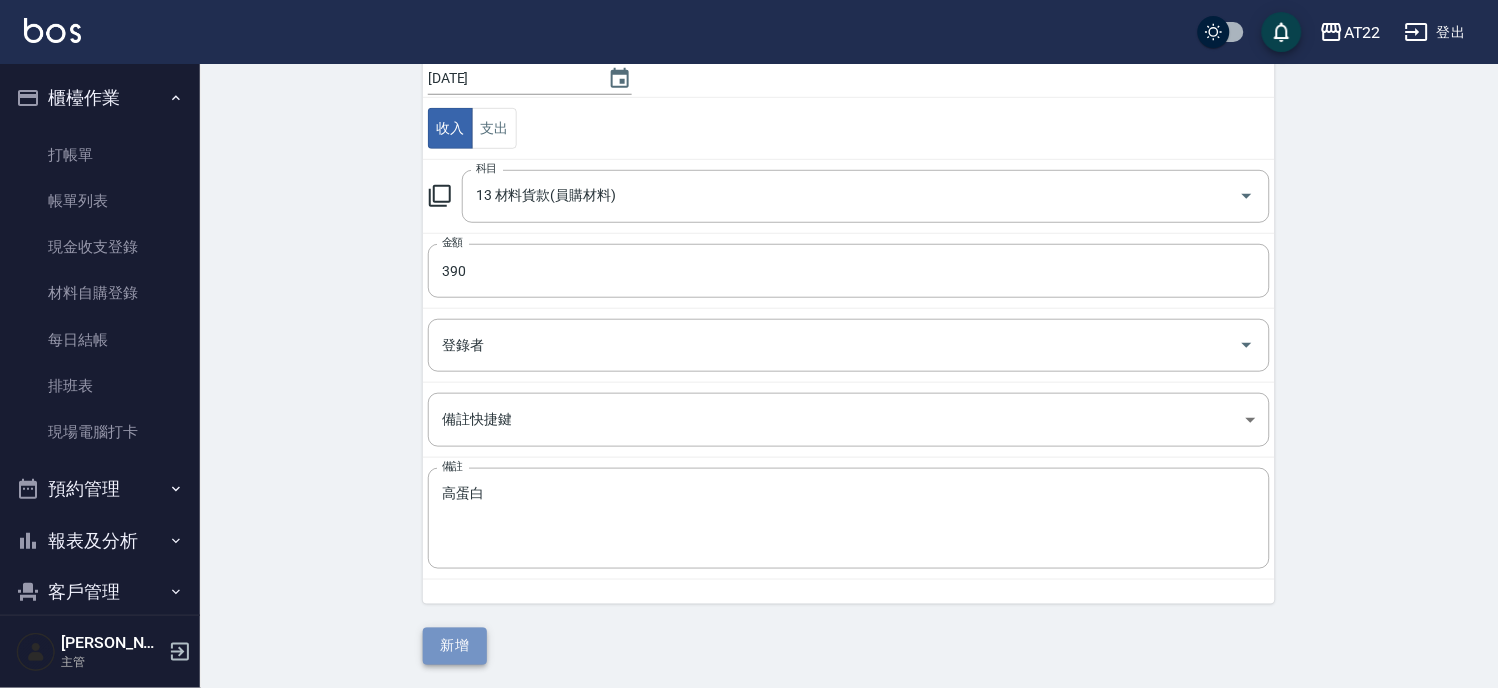 click on "新增" at bounding box center [455, 646] 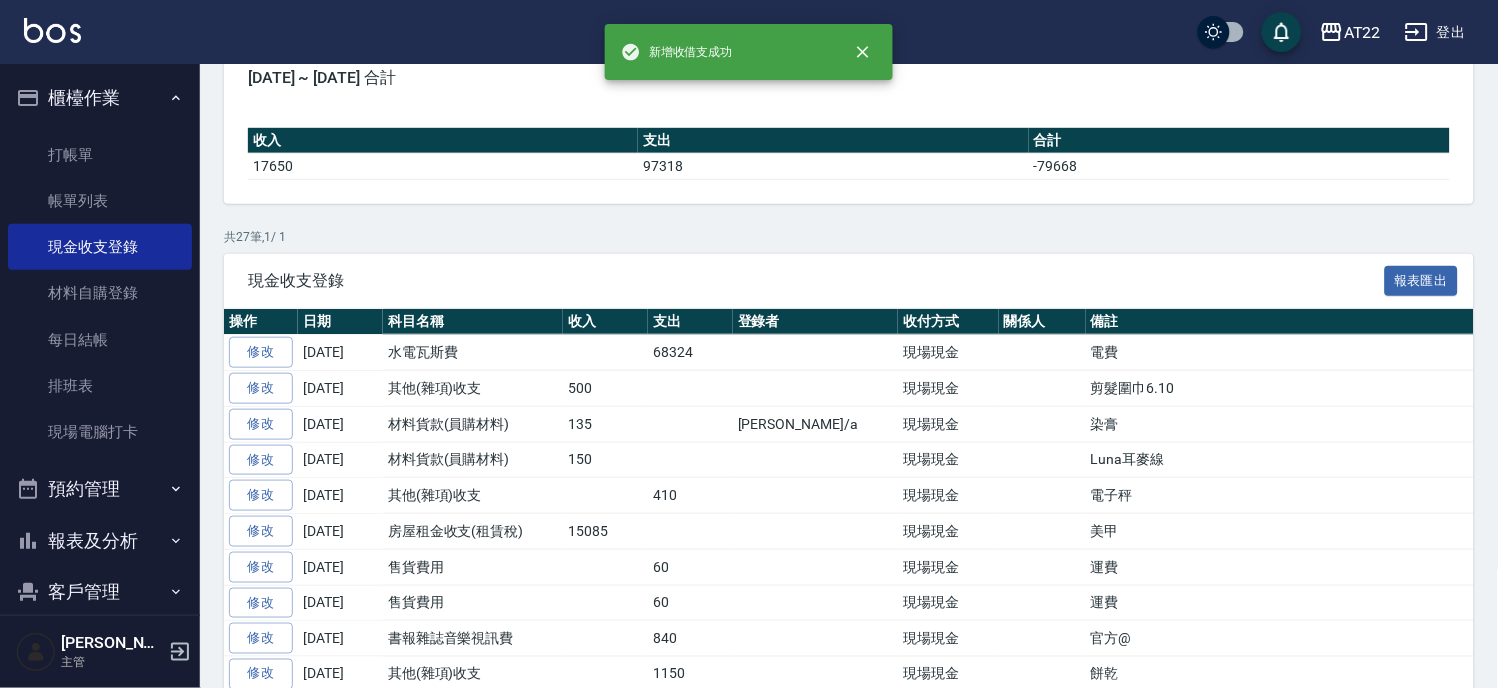 scroll, scrollTop: 0, scrollLeft: 0, axis: both 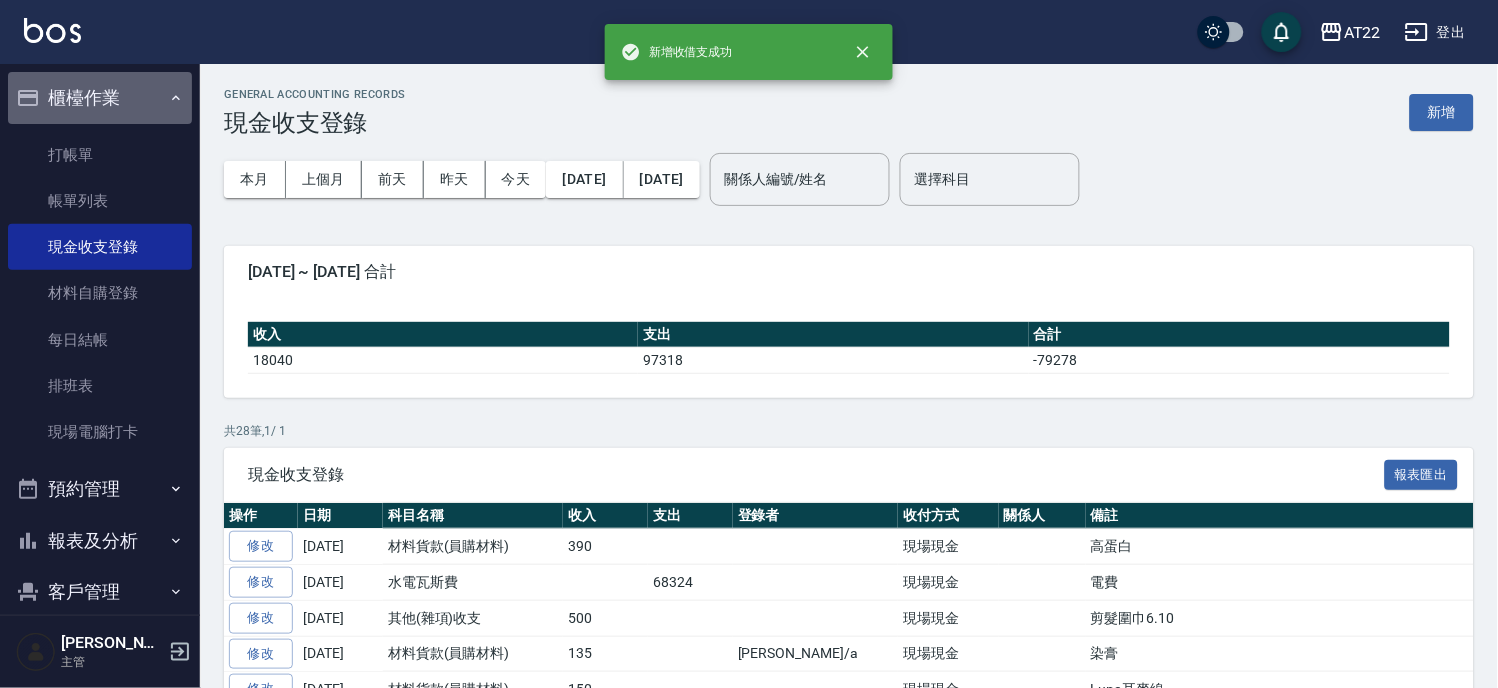 click on "櫃檯作業" at bounding box center (100, 98) 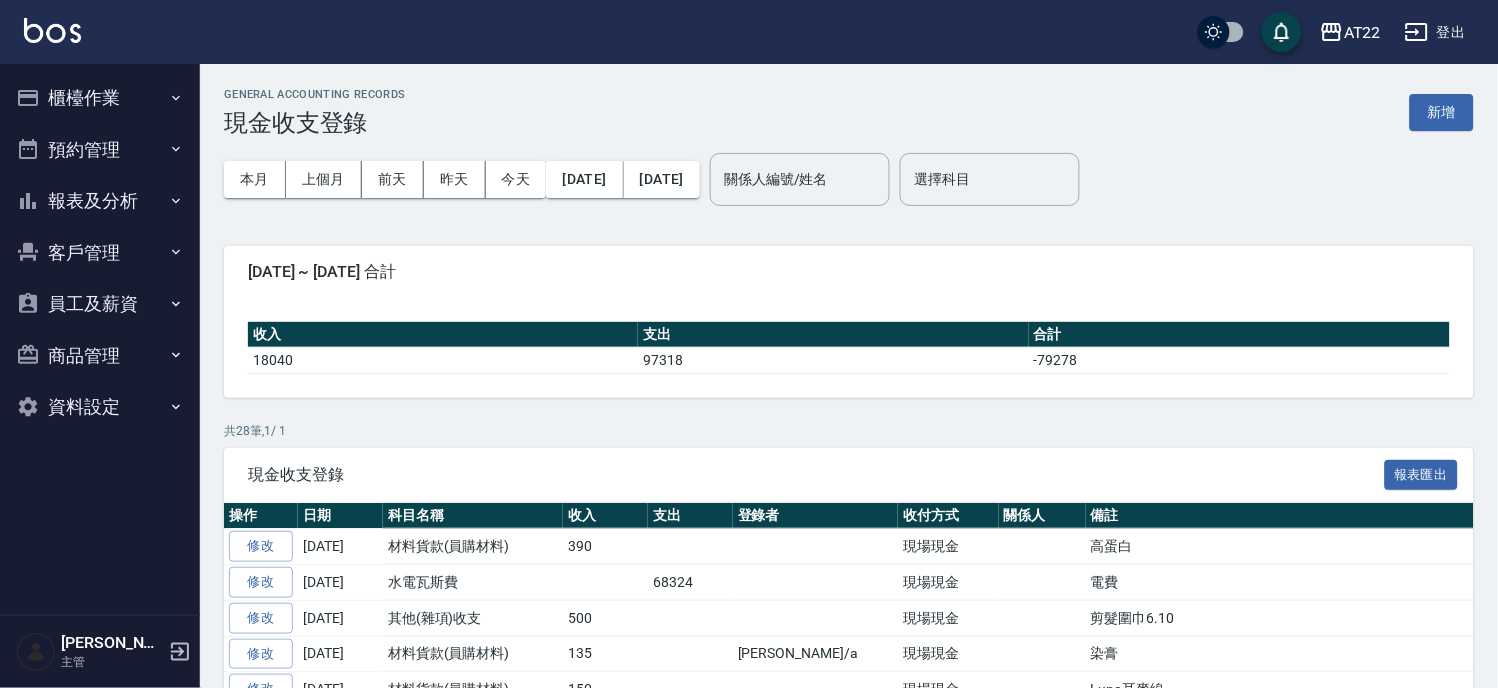 click on "櫃檯作業" at bounding box center [100, 98] 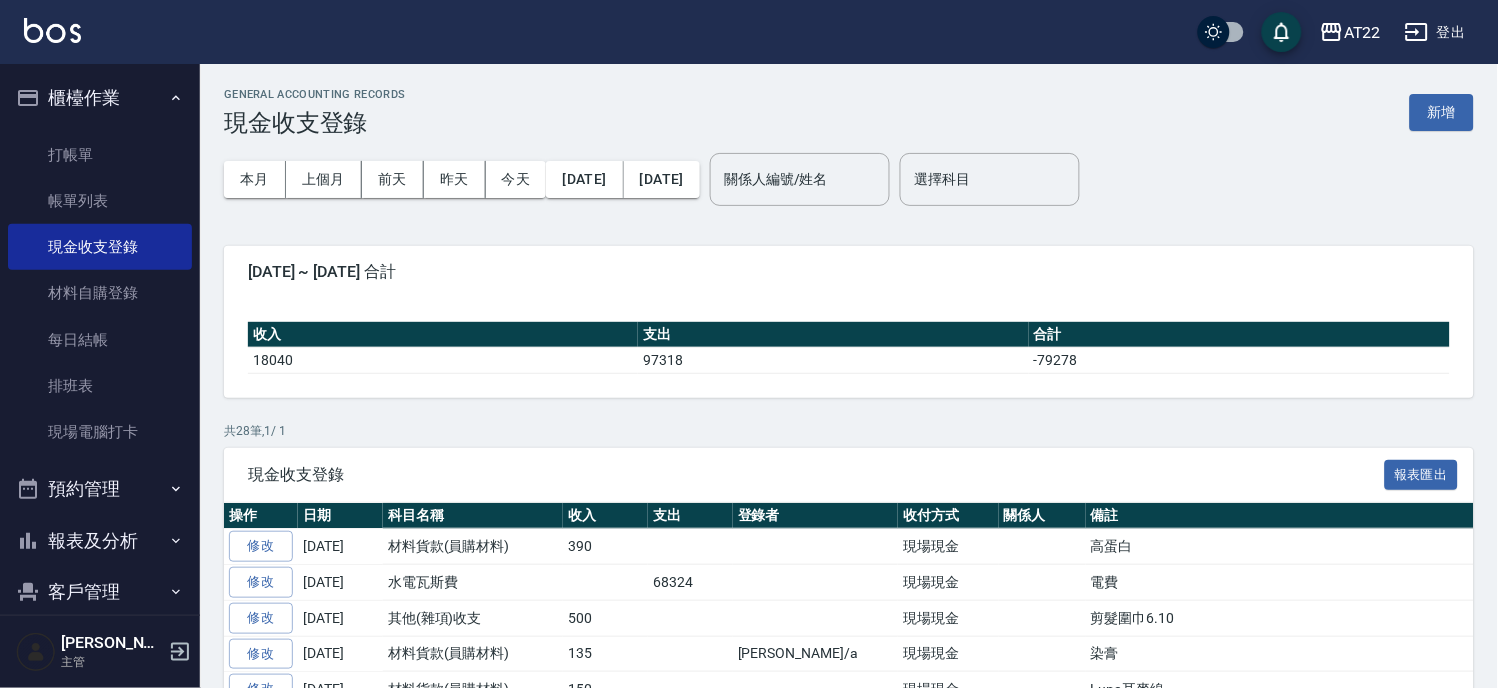 click on "打帳單 帳單列表 現金收支登錄 材料自購登錄 每日結帳 排班表 現場電腦打卡" at bounding box center (100, 294) 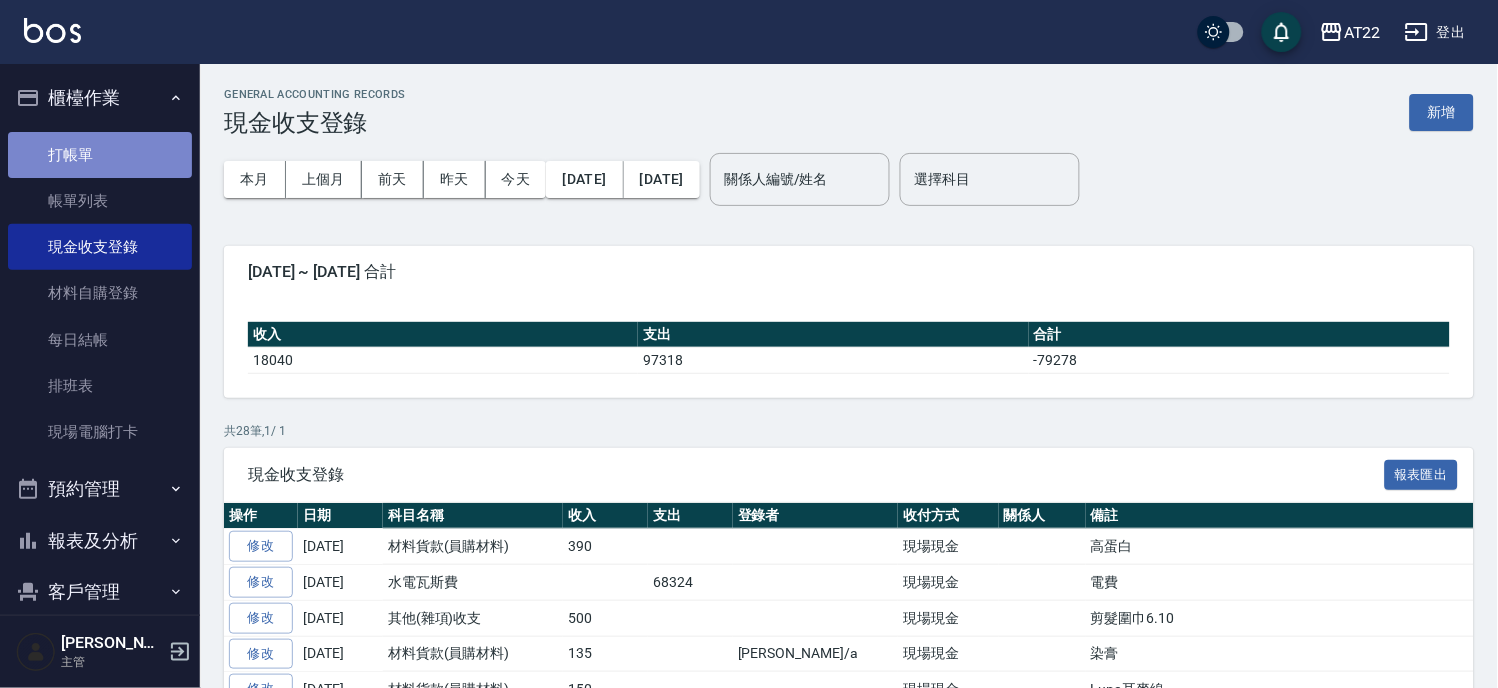 click on "打帳單" at bounding box center [100, 155] 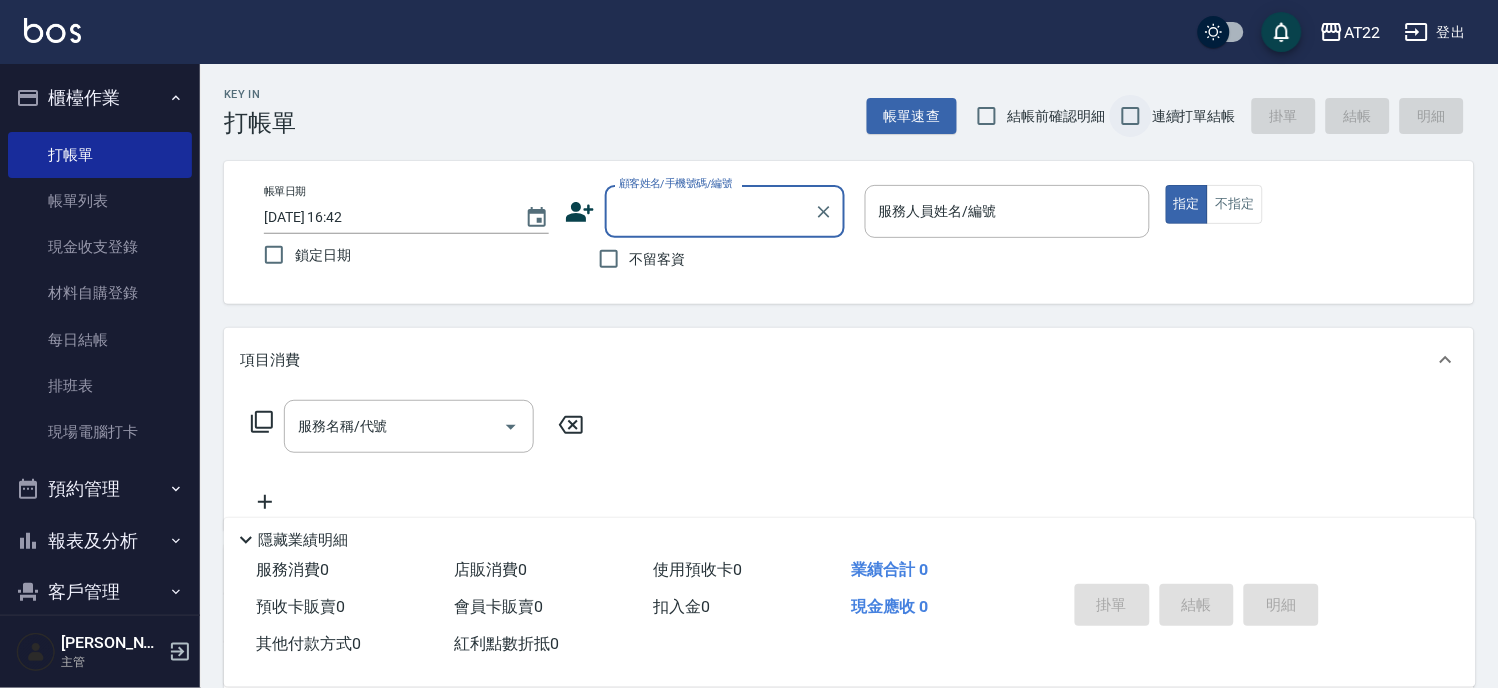 click on "連續打單結帳" at bounding box center [1131, 116] 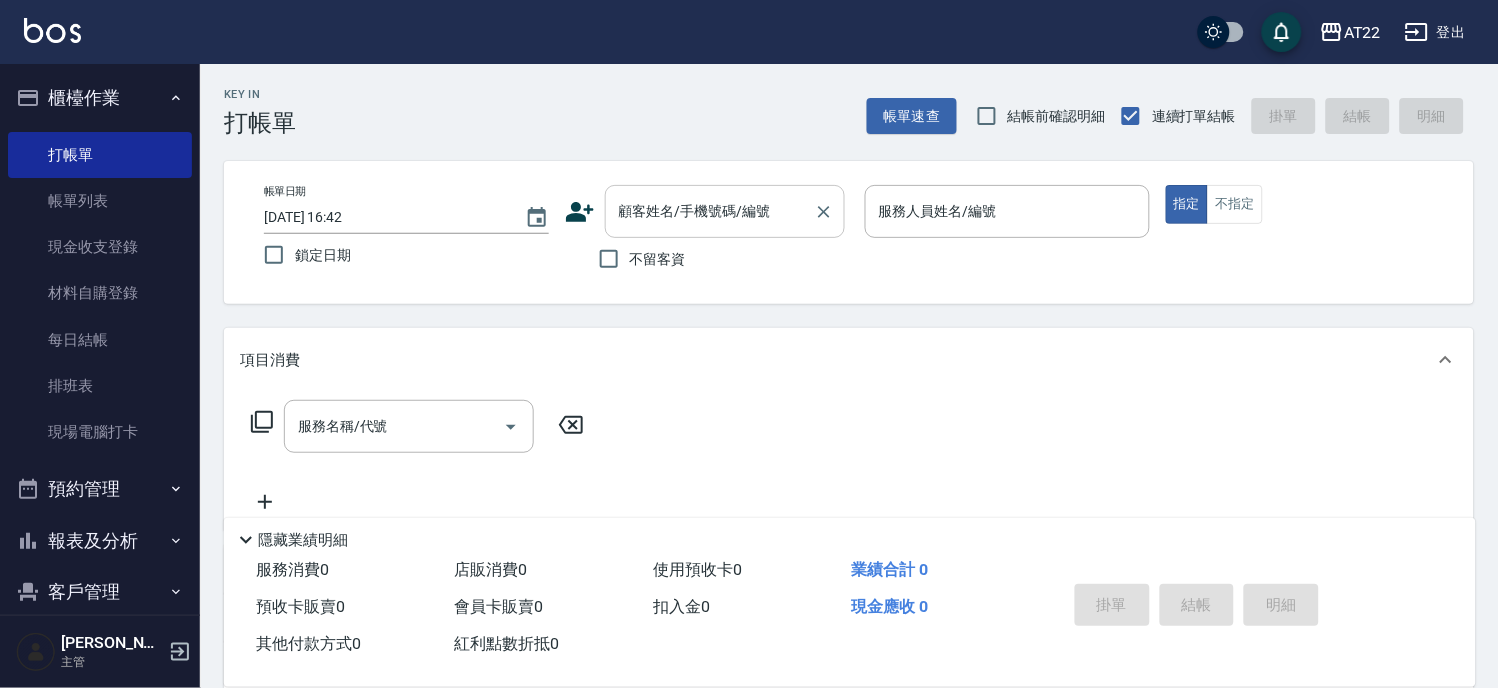 click on "顧客姓名/手機號碼/編號" at bounding box center (710, 211) 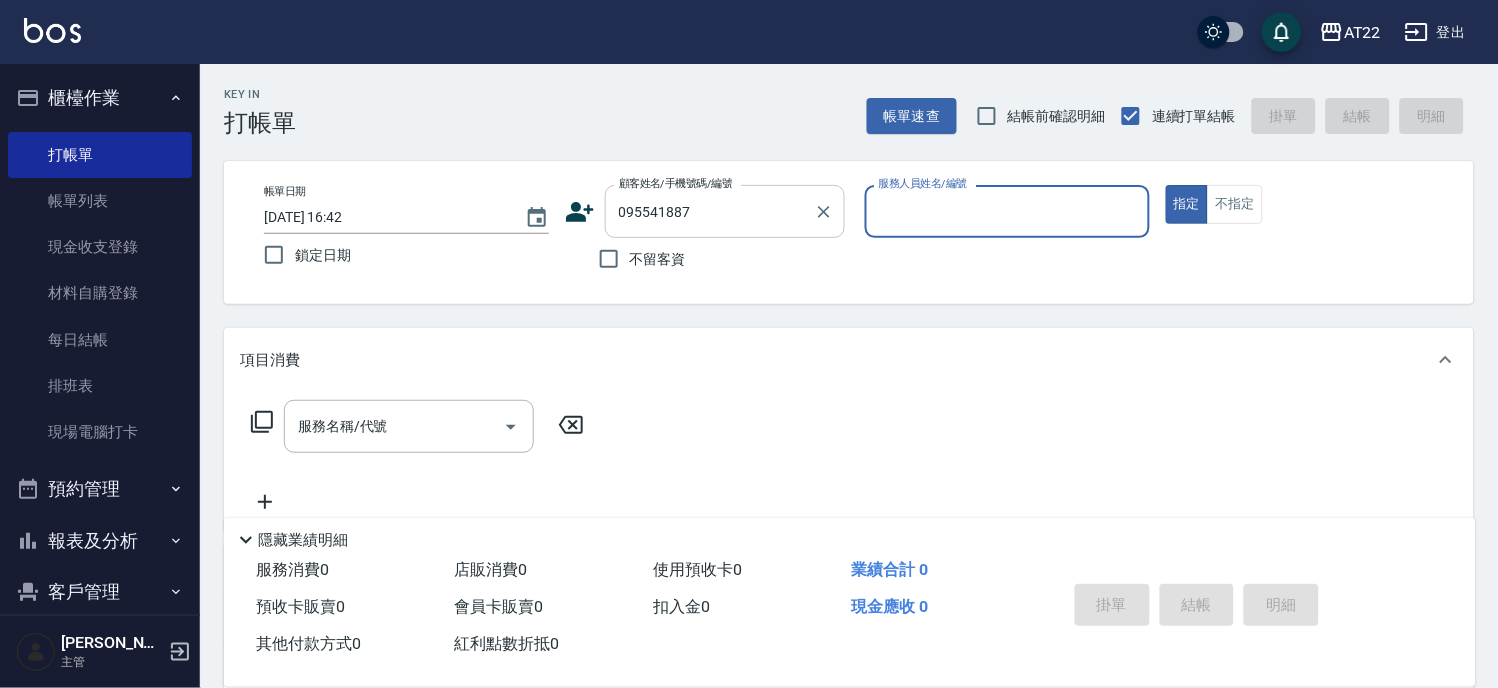 click on "095541887" at bounding box center (710, 211) 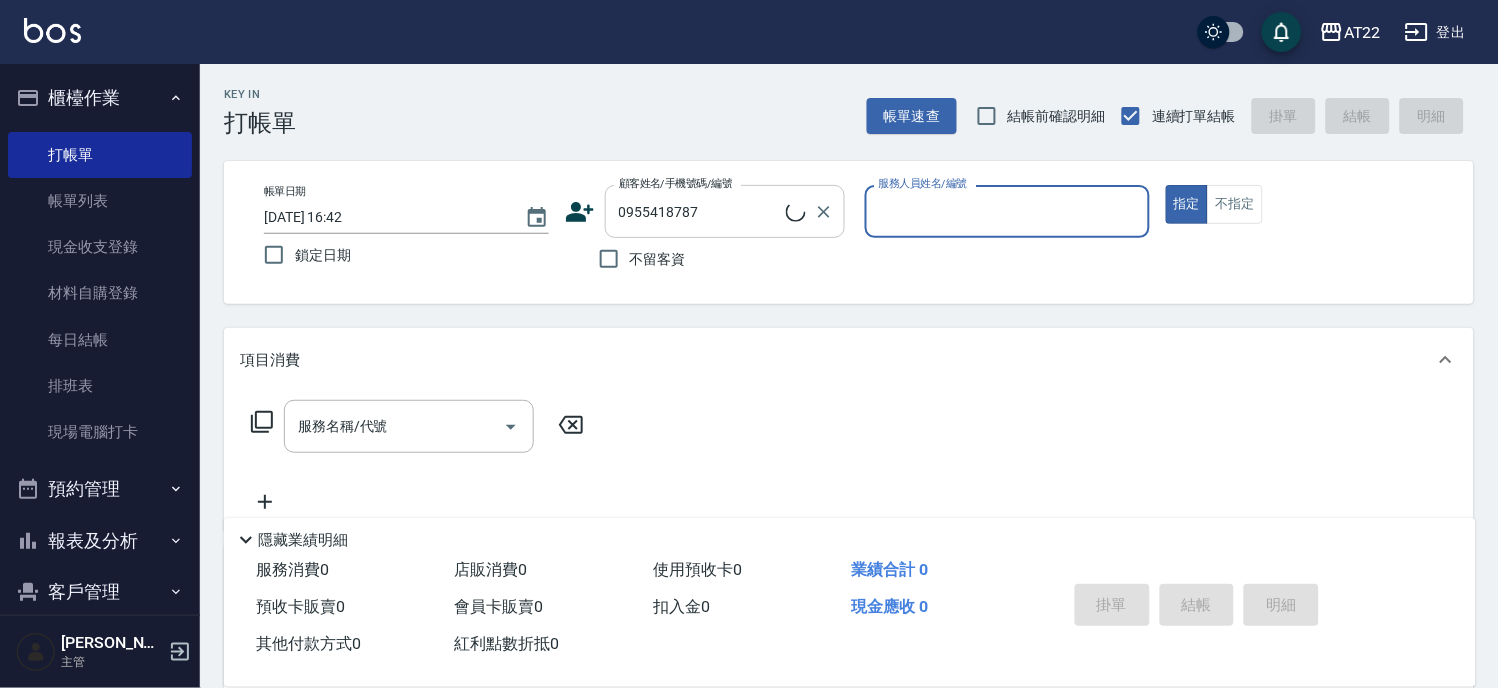 type on "[PERSON_NAME]恩/0955418787/T84454" 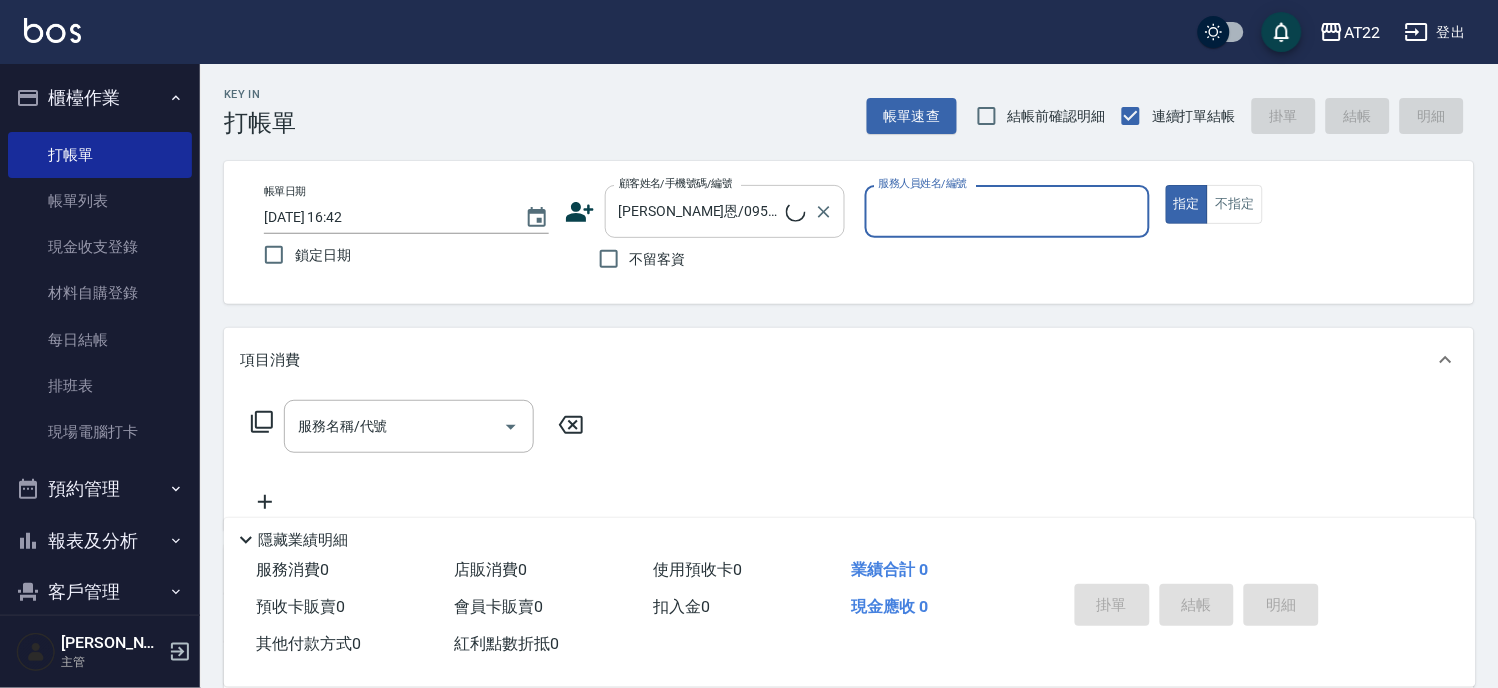 type on "[PERSON_NAME]-7" 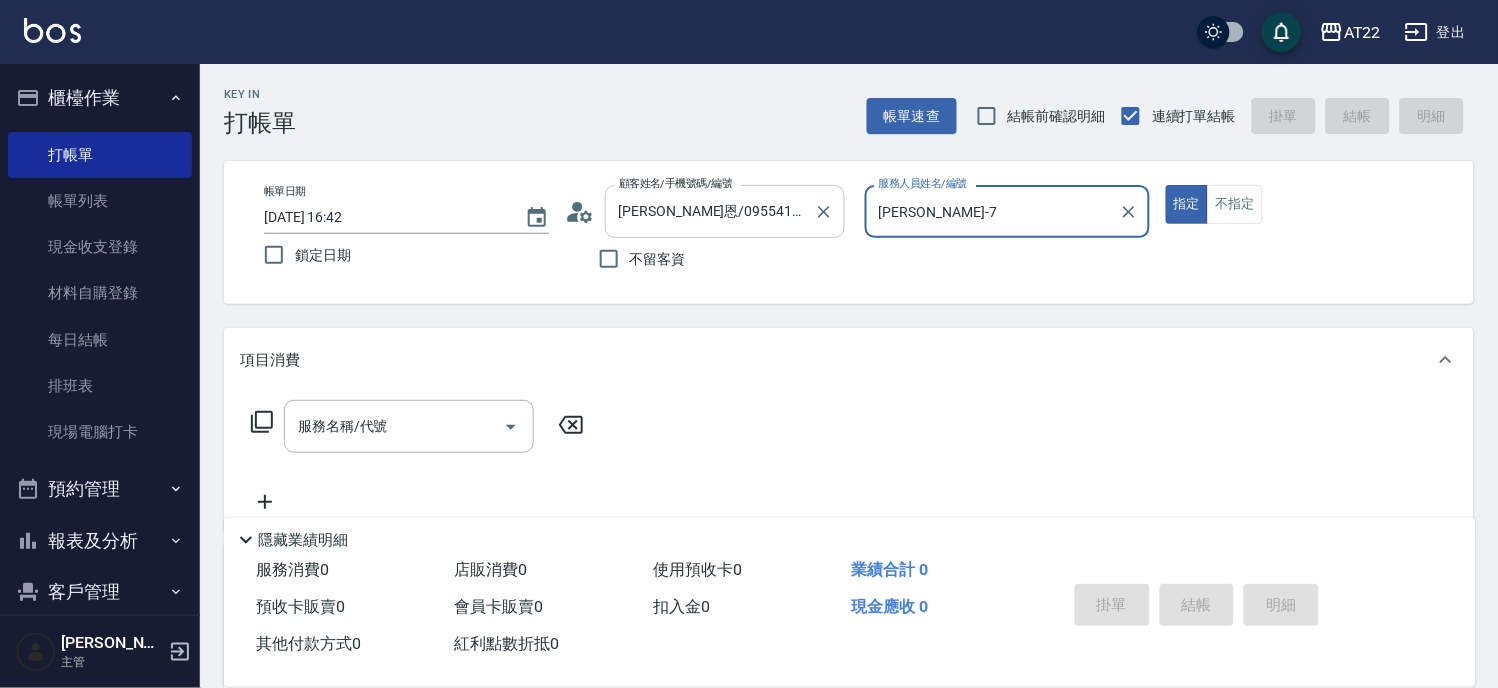 click on "指定" at bounding box center [1187, 204] 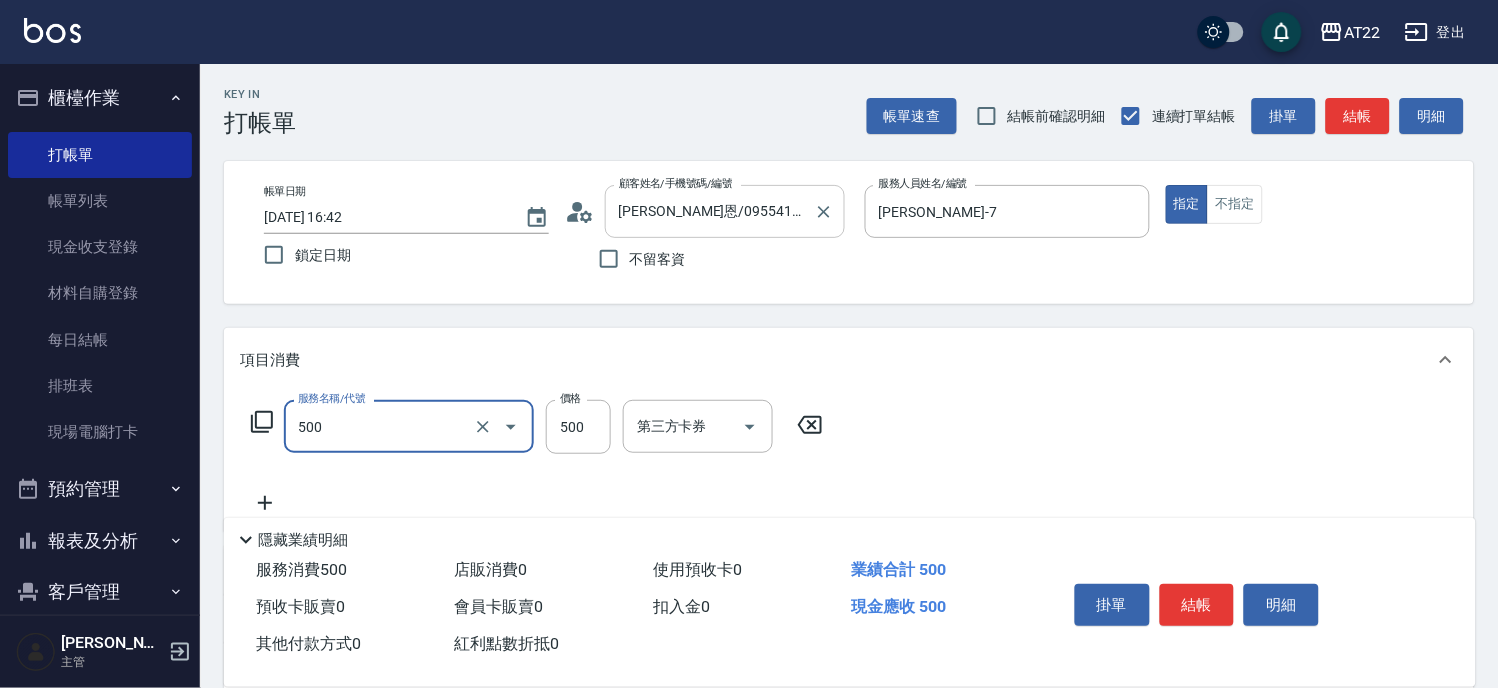 type on "剪髮(500)" 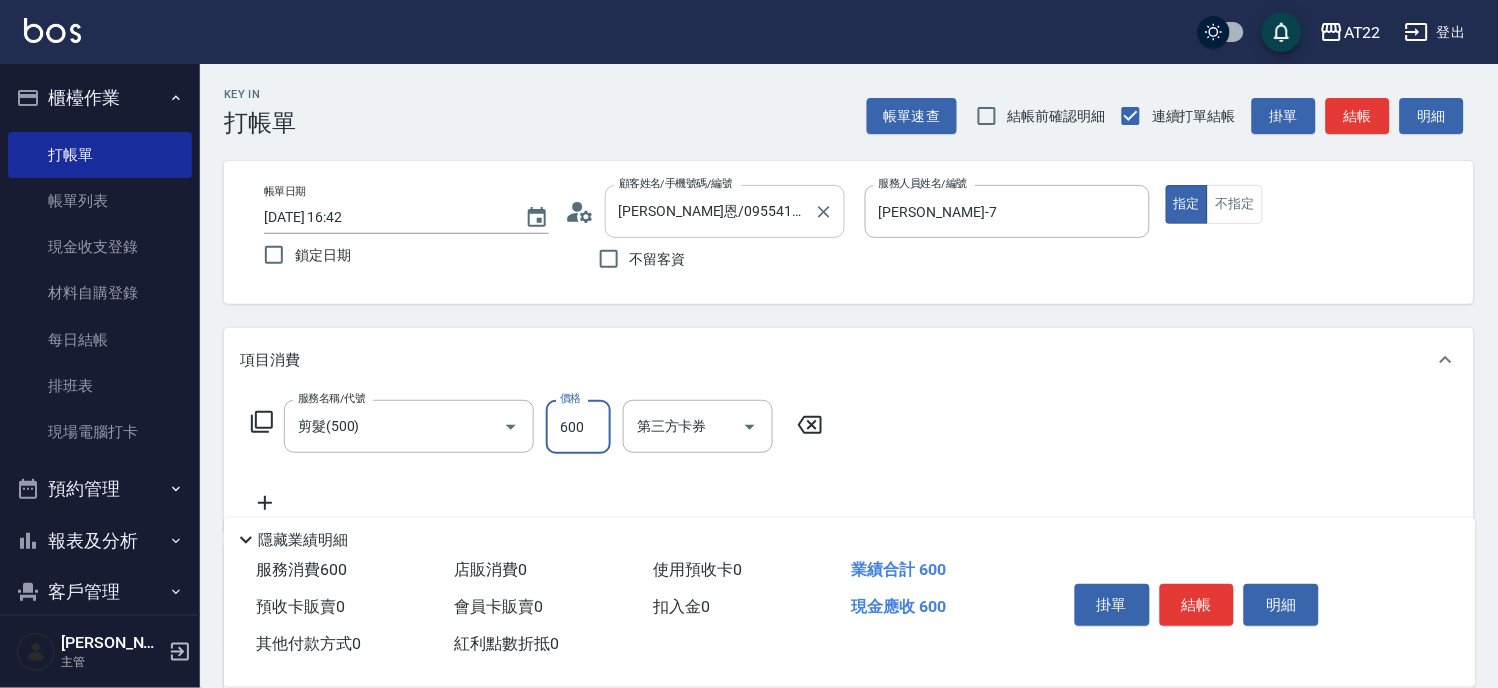 type on "600" 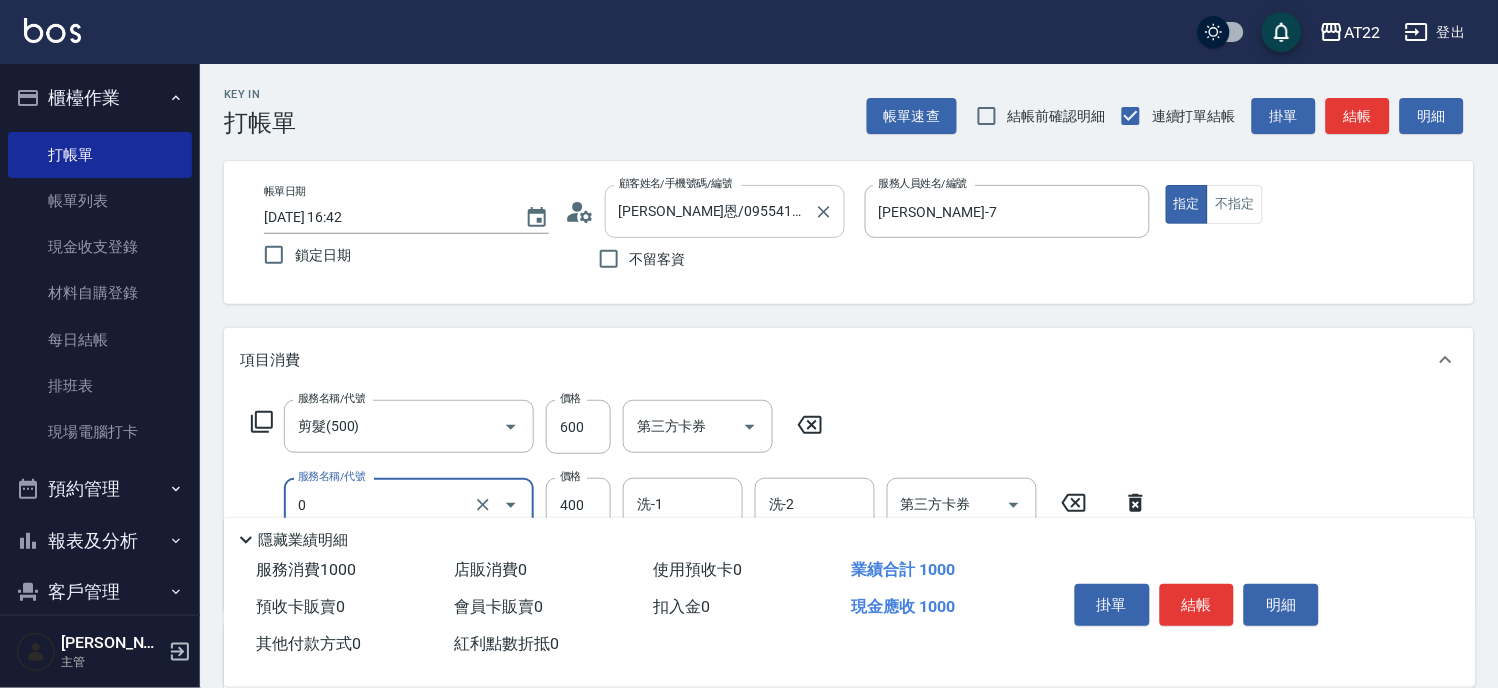 type on "有機洗髮(0)" 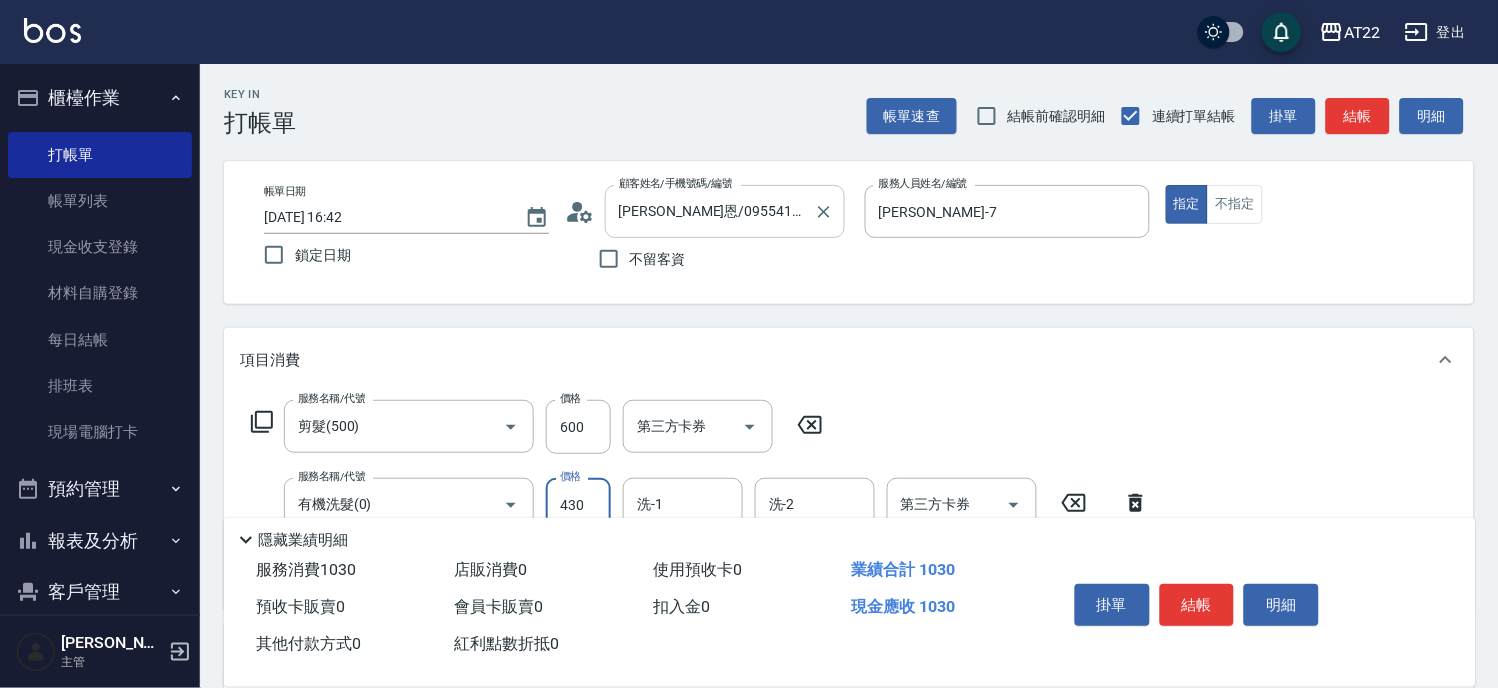 type on "430" 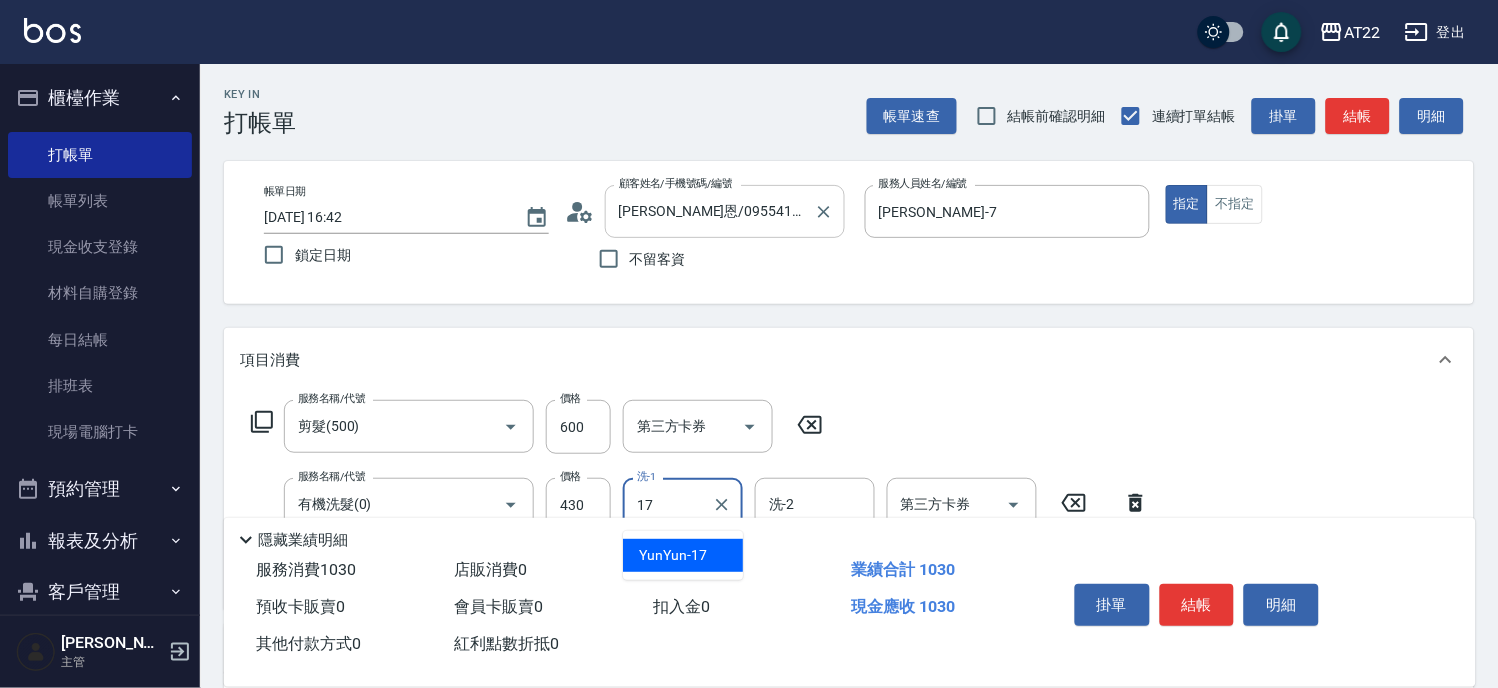 type on "YunYun-17" 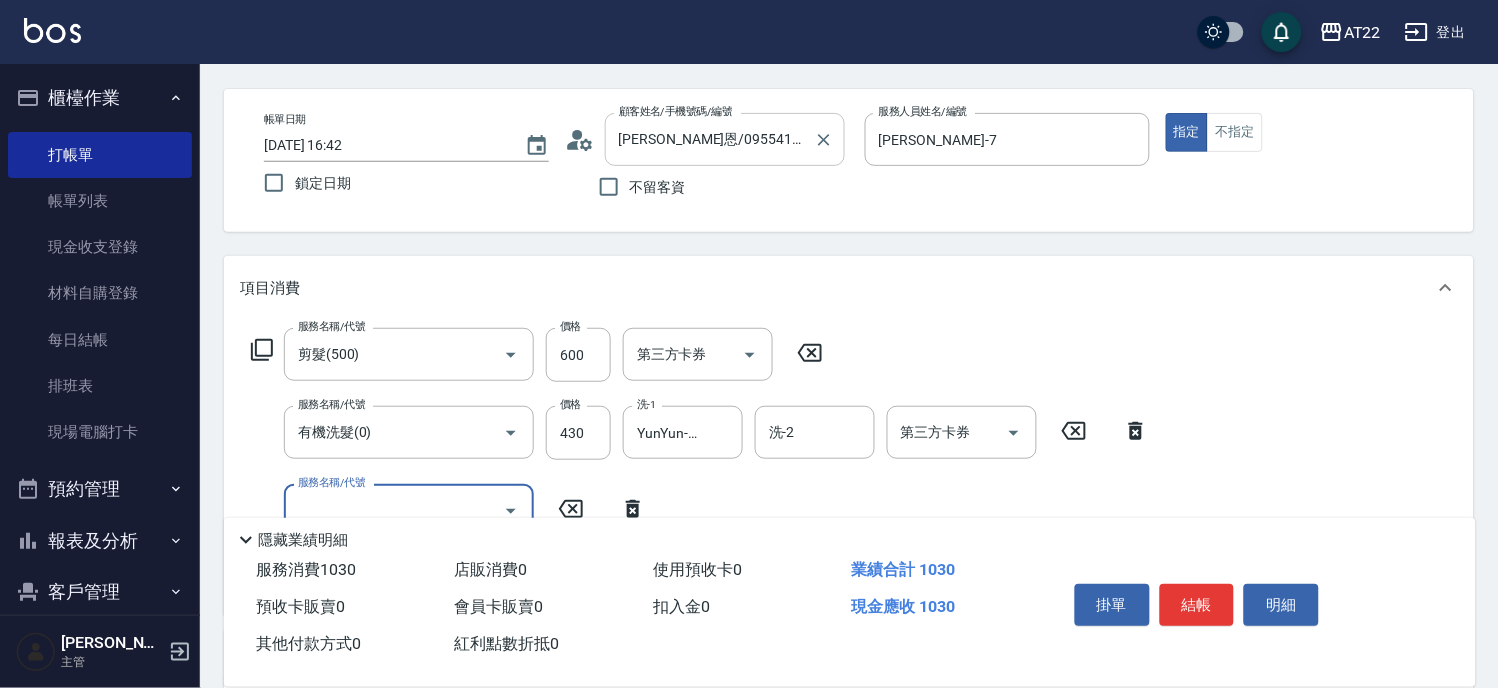 scroll, scrollTop: 111, scrollLeft: 0, axis: vertical 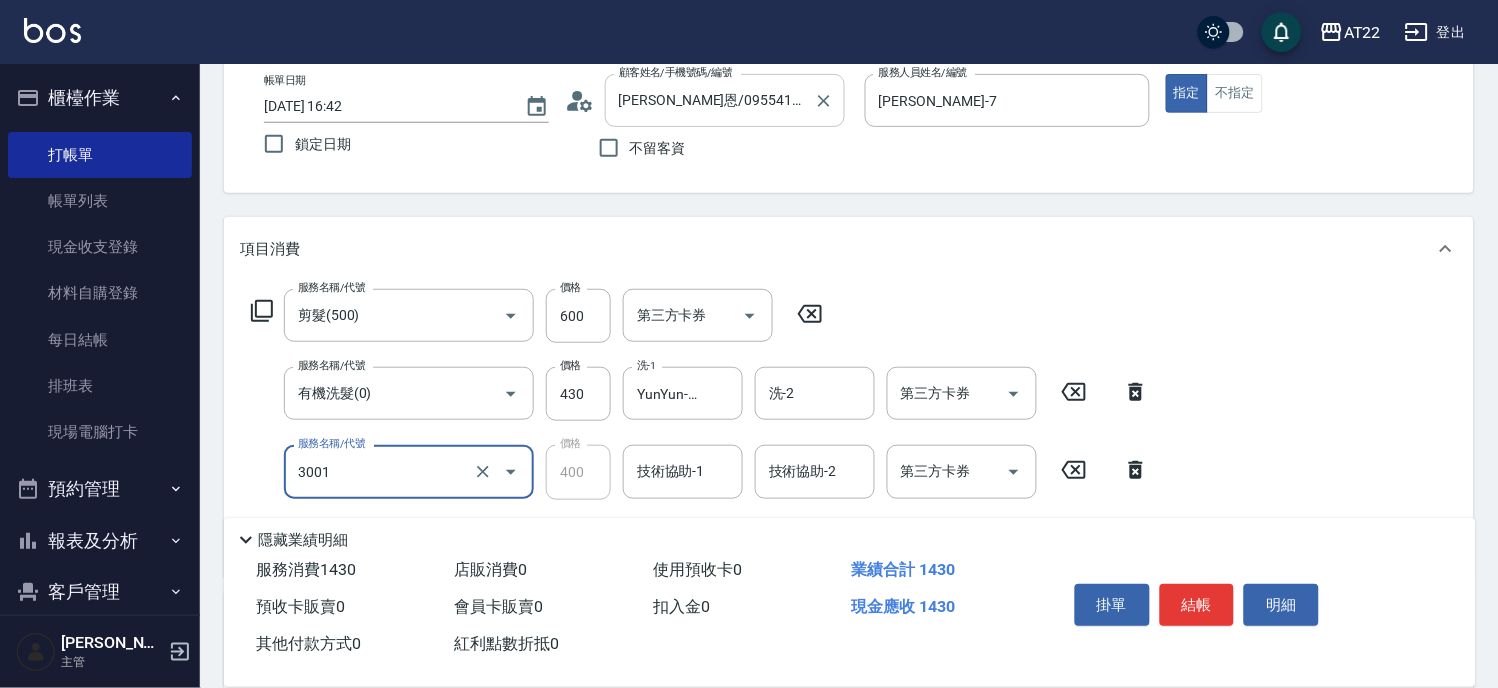 type on "側邊燙貼(3001)" 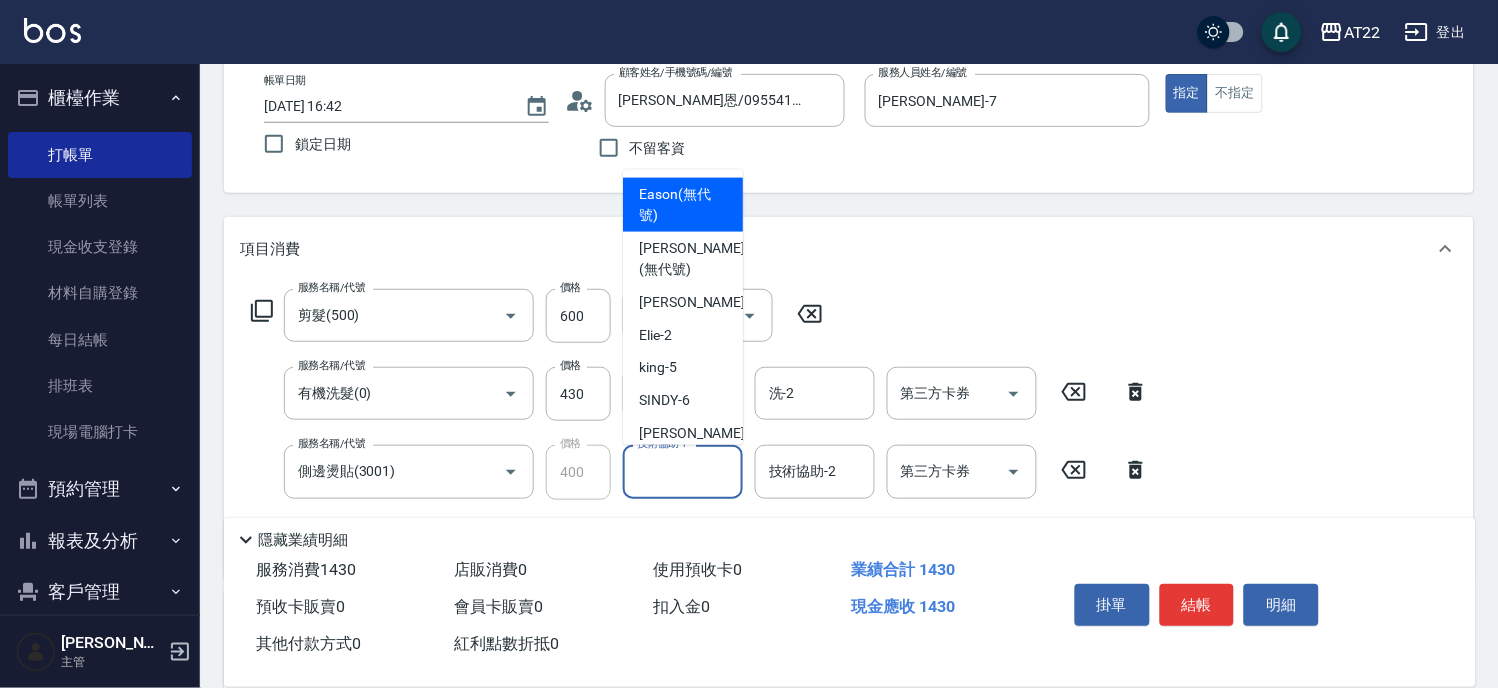 click on "技術協助-1" at bounding box center (683, 471) 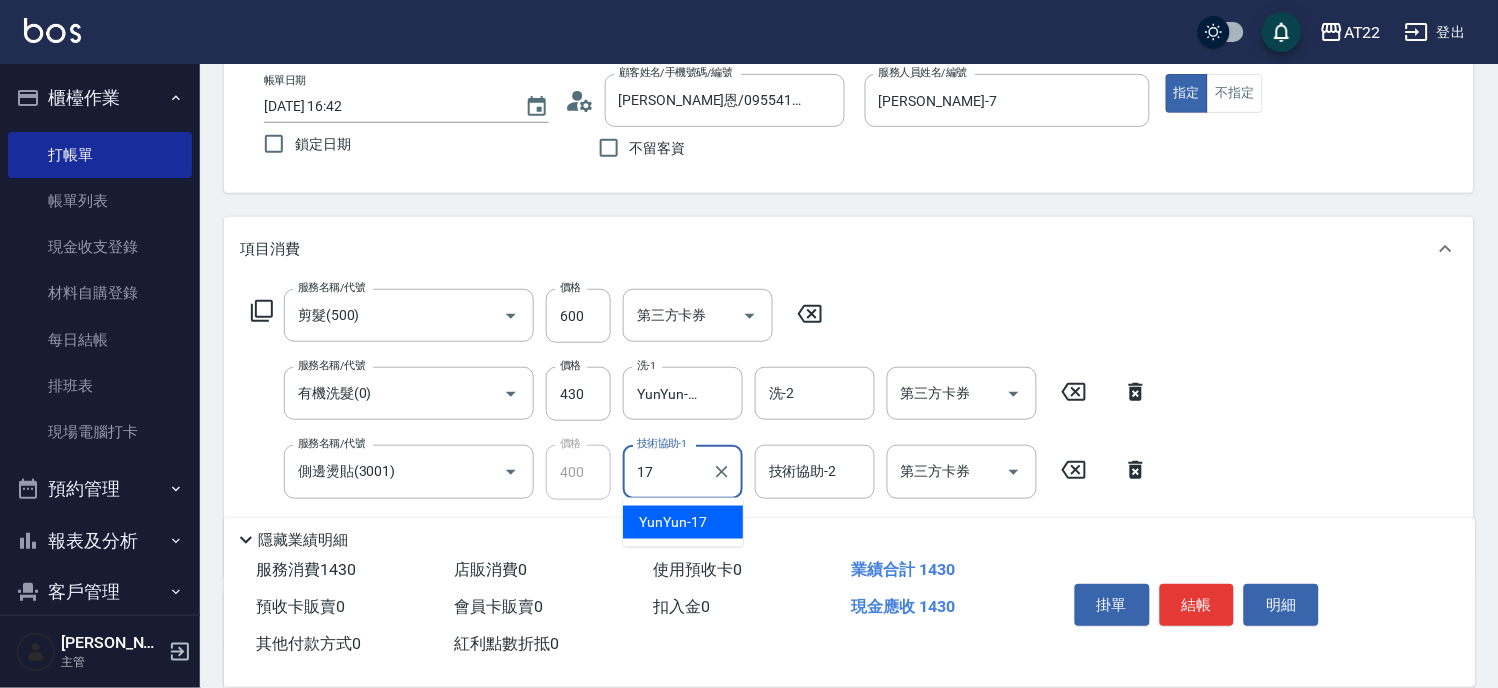 type on "YunYun-17" 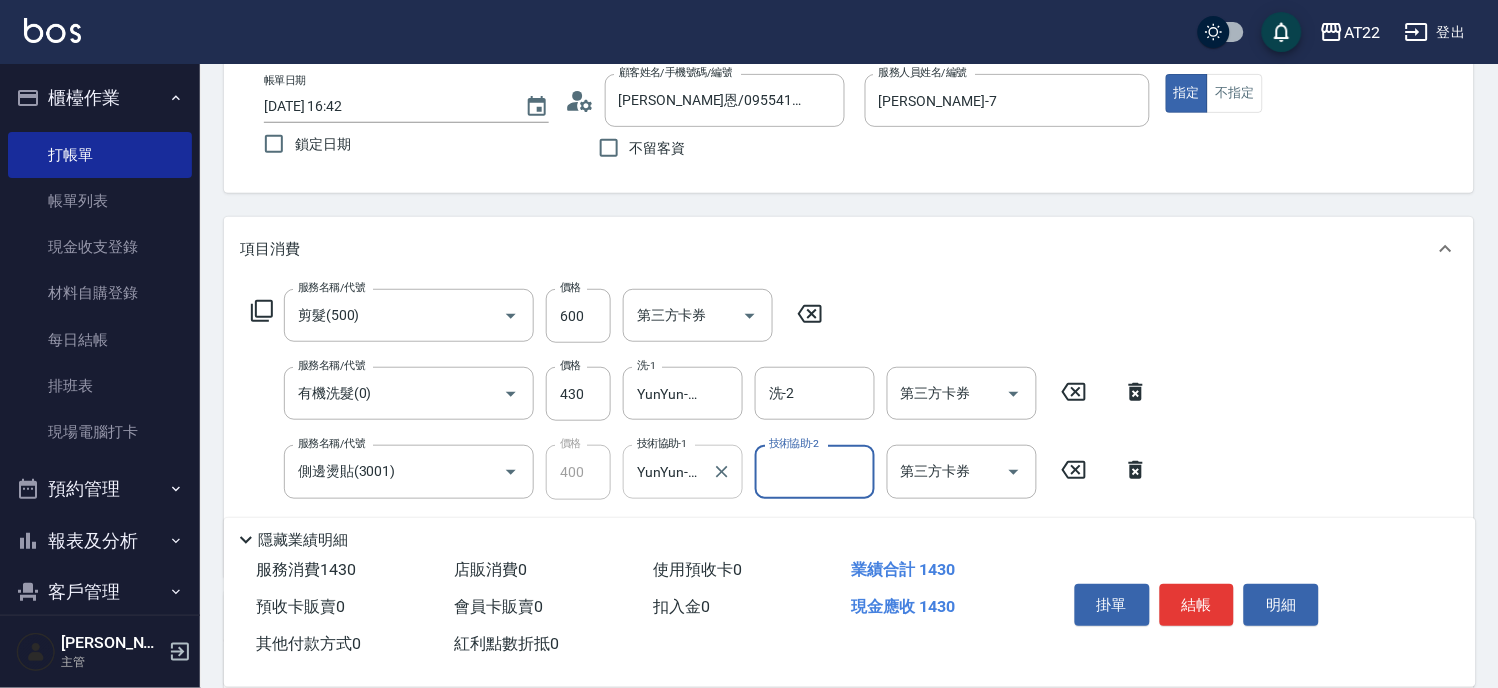 scroll, scrollTop: 450, scrollLeft: 0, axis: vertical 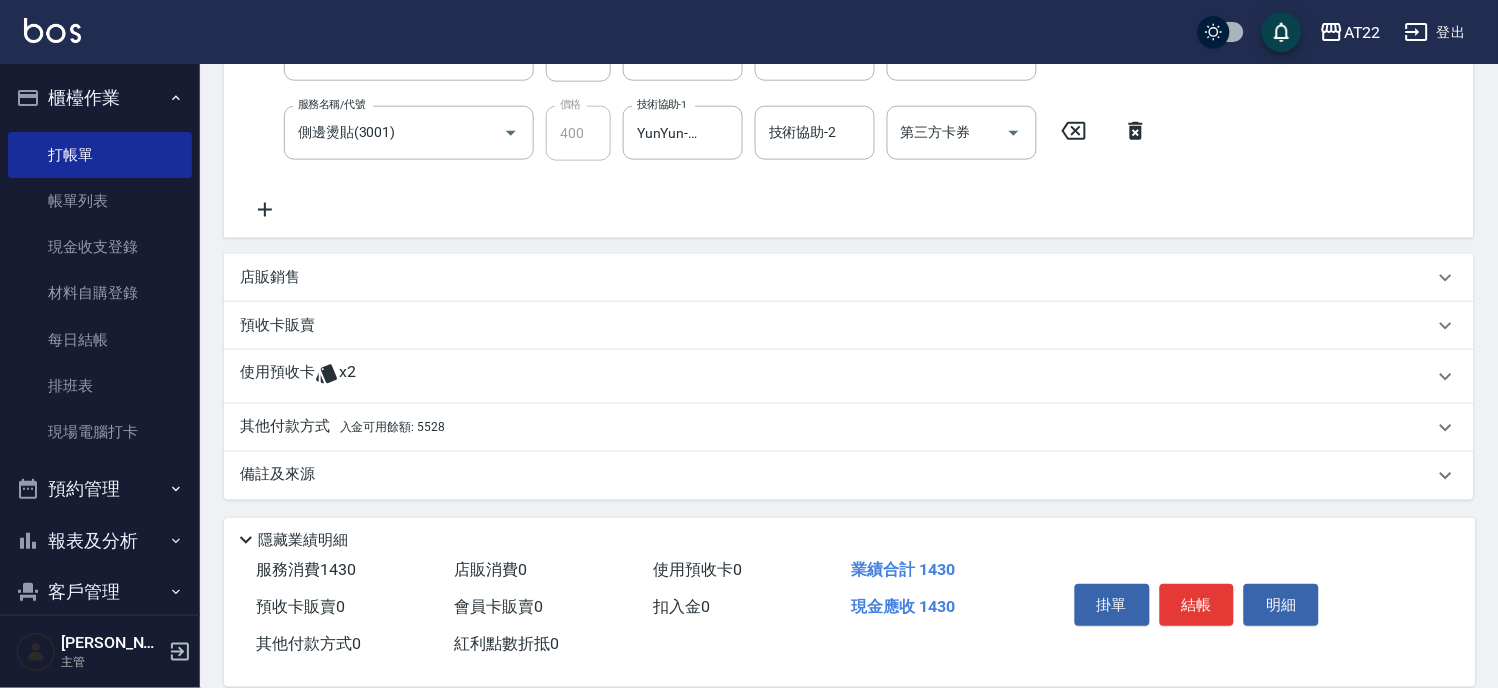 click on "入金可用餘額: 5528" at bounding box center [392, 428] 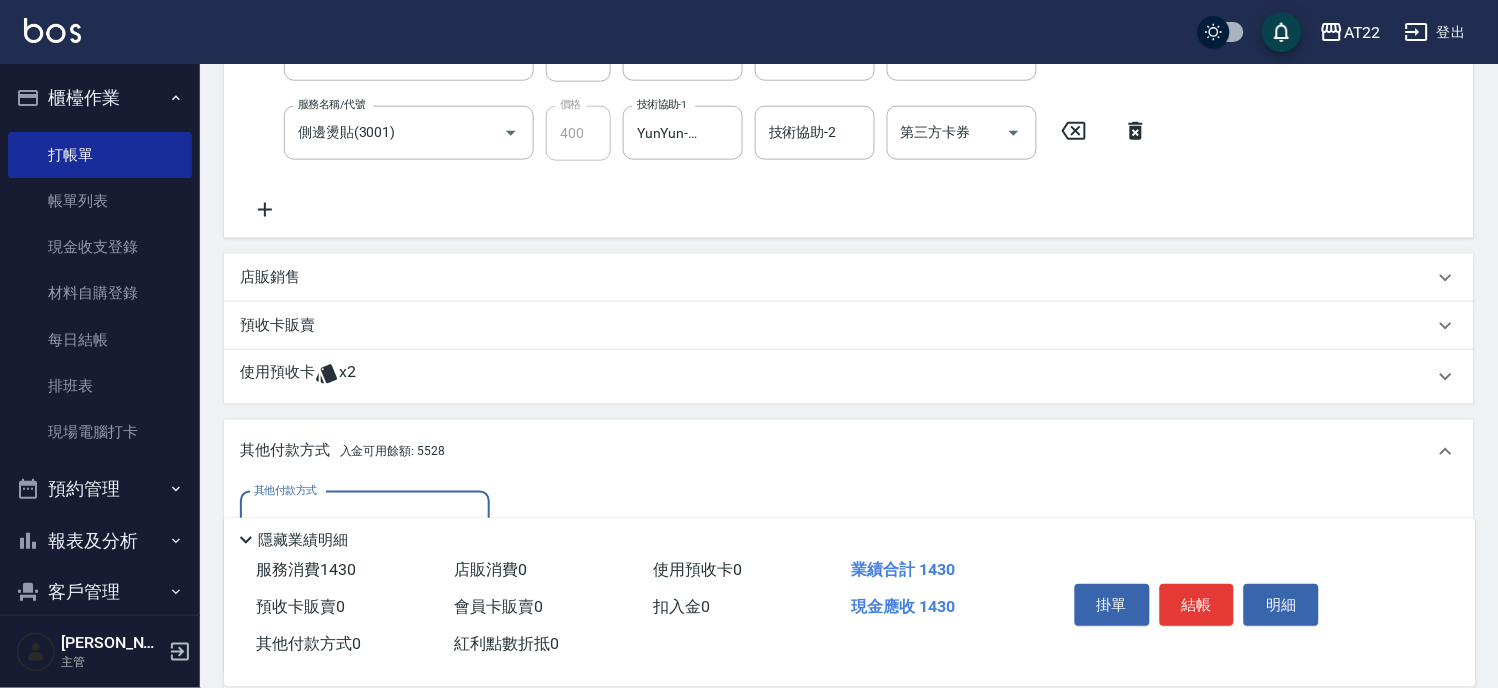 scroll, scrollTop: 0, scrollLeft: 0, axis: both 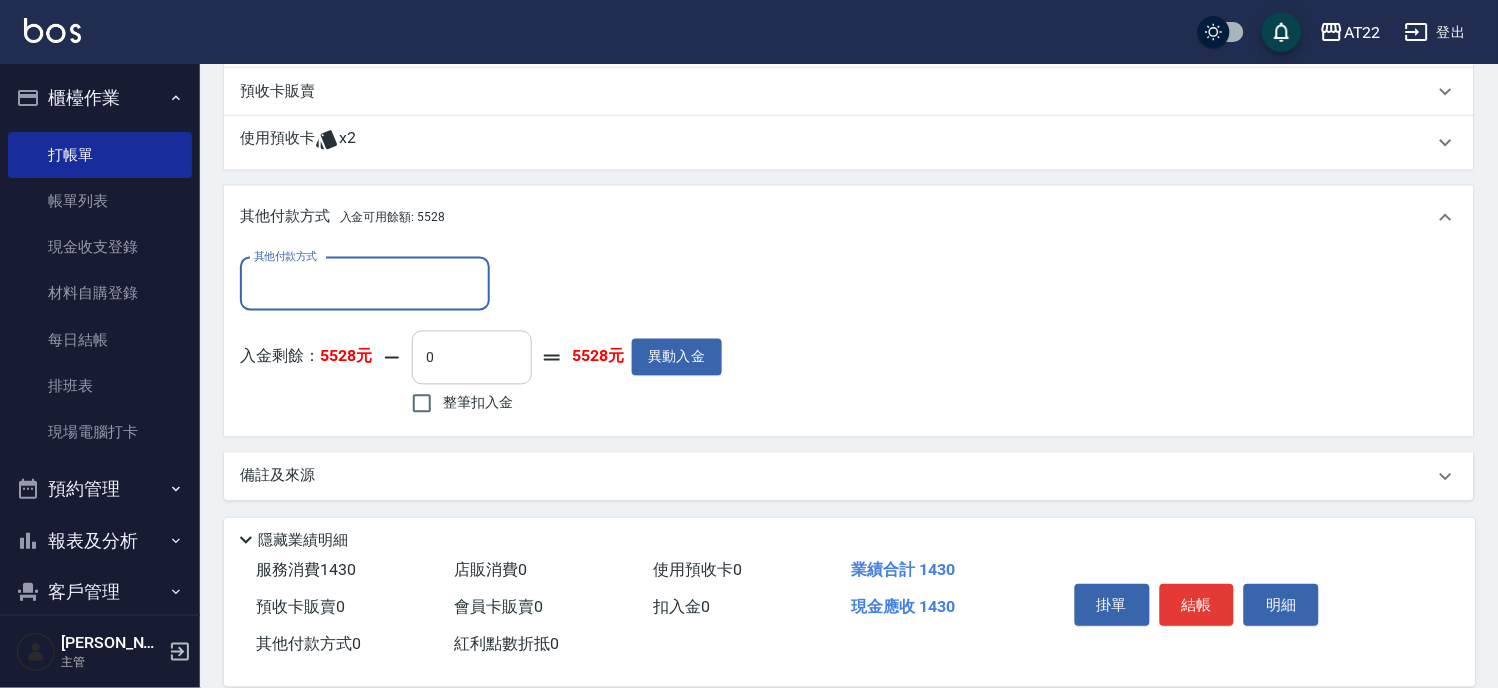 click on "0" at bounding box center (472, 358) 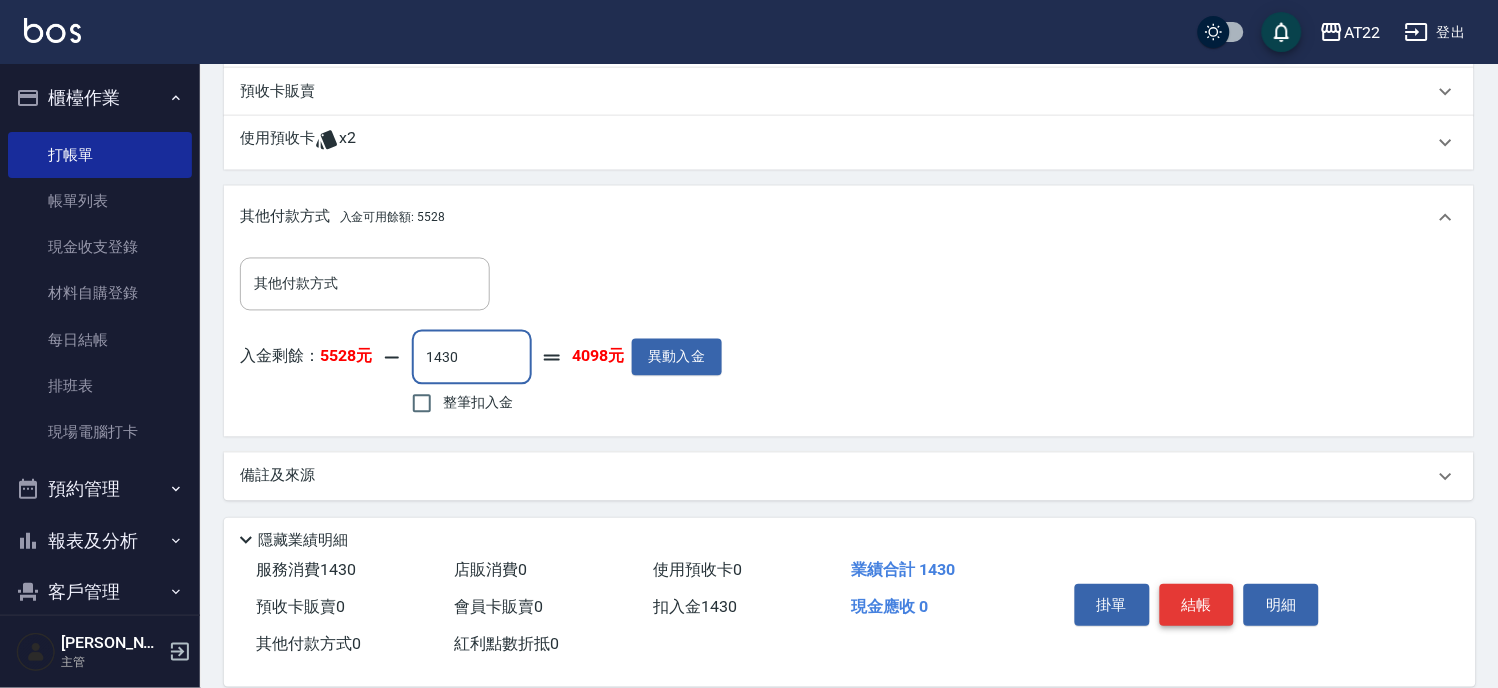 type on "1430" 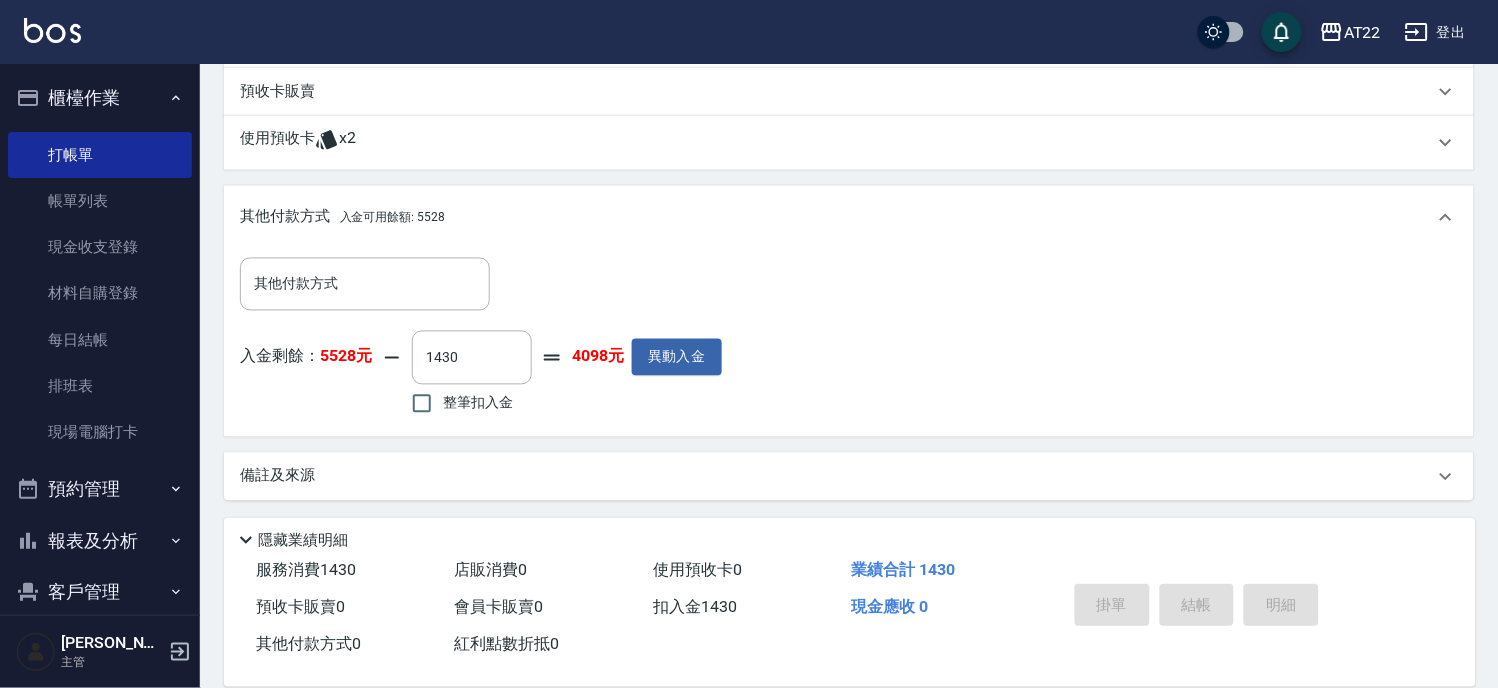 type on "[DATE] 16:43" 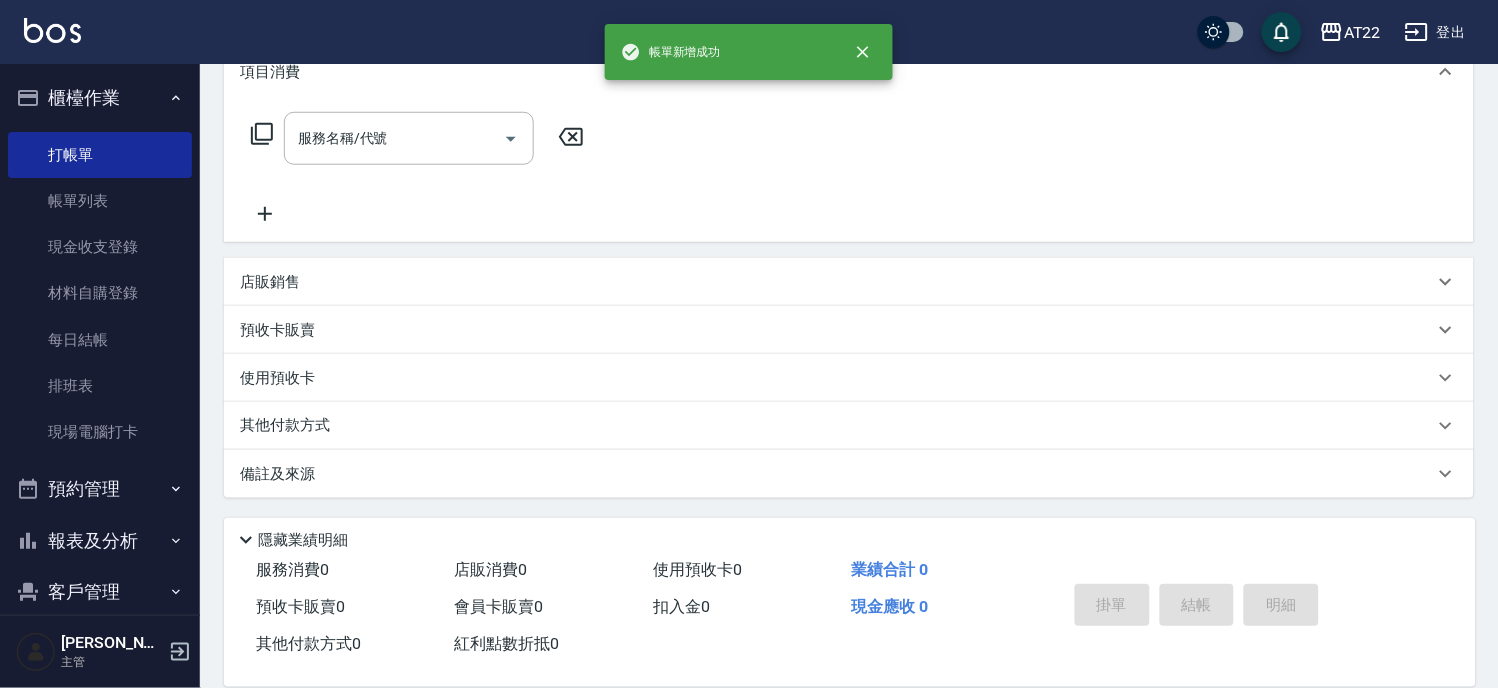 scroll, scrollTop: 0, scrollLeft: 0, axis: both 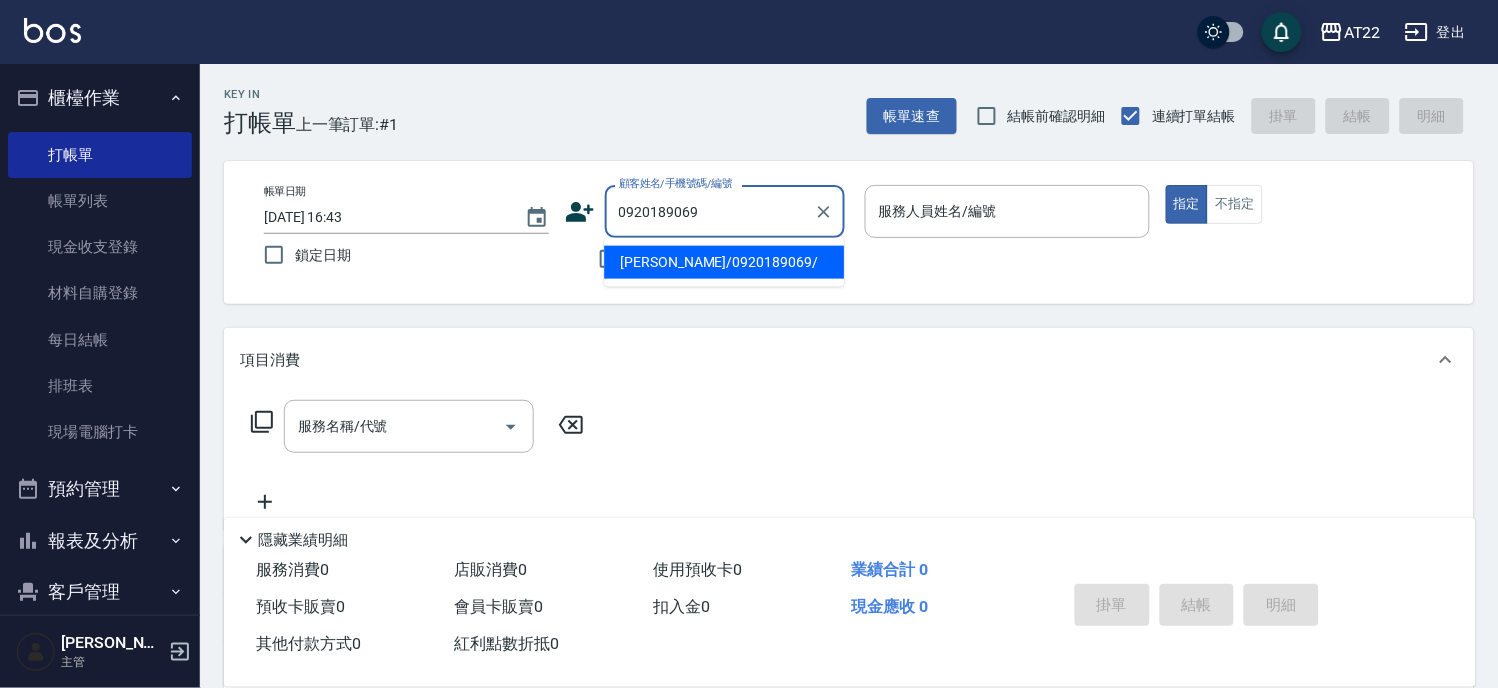 type on "[PERSON_NAME]/0920189069/" 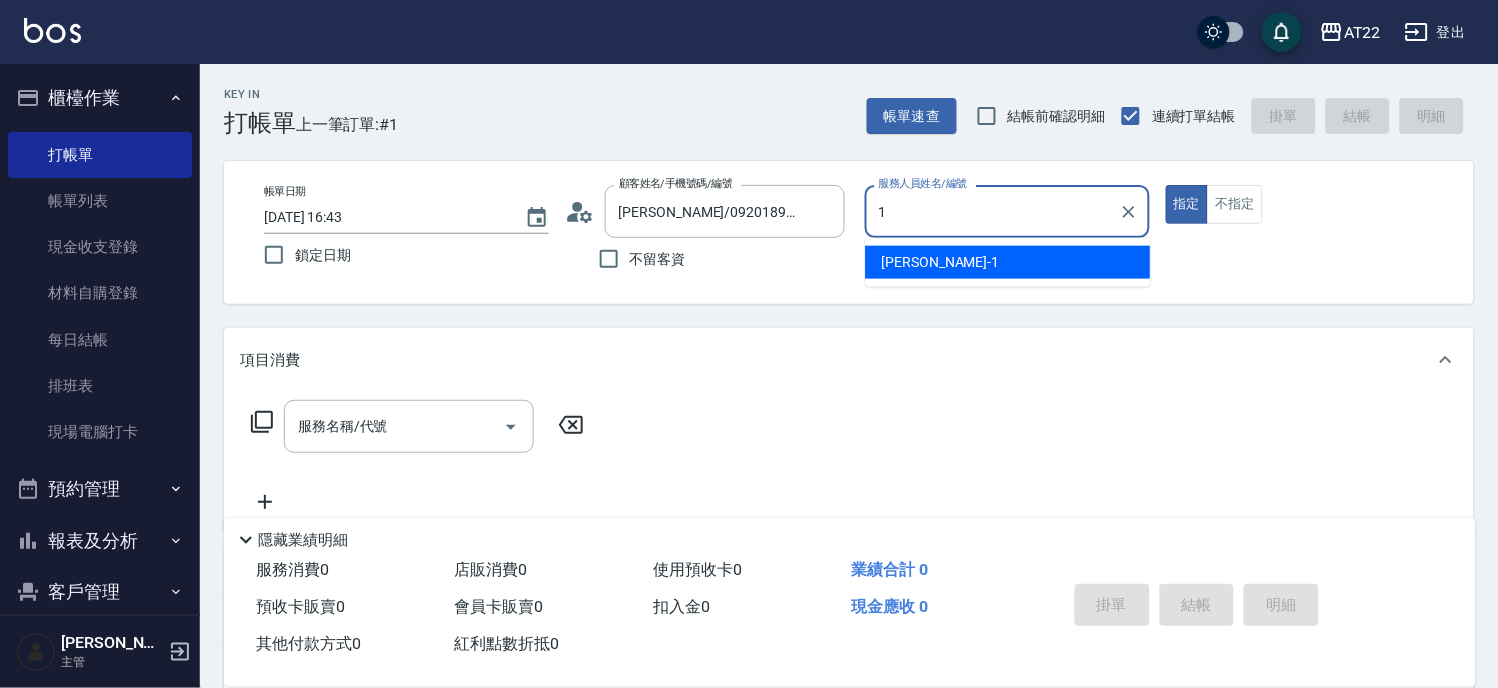 type on "[PERSON_NAME]-1" 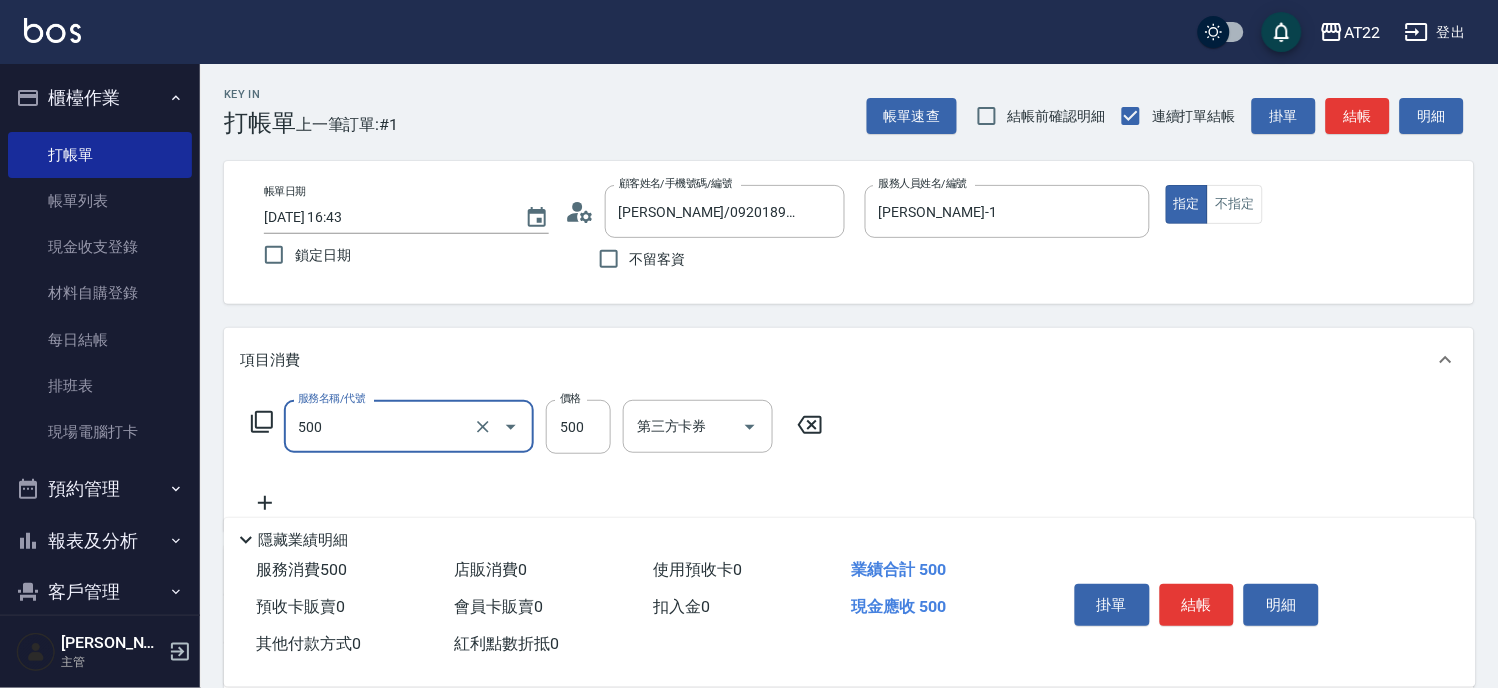 type on "剪髮(500)" 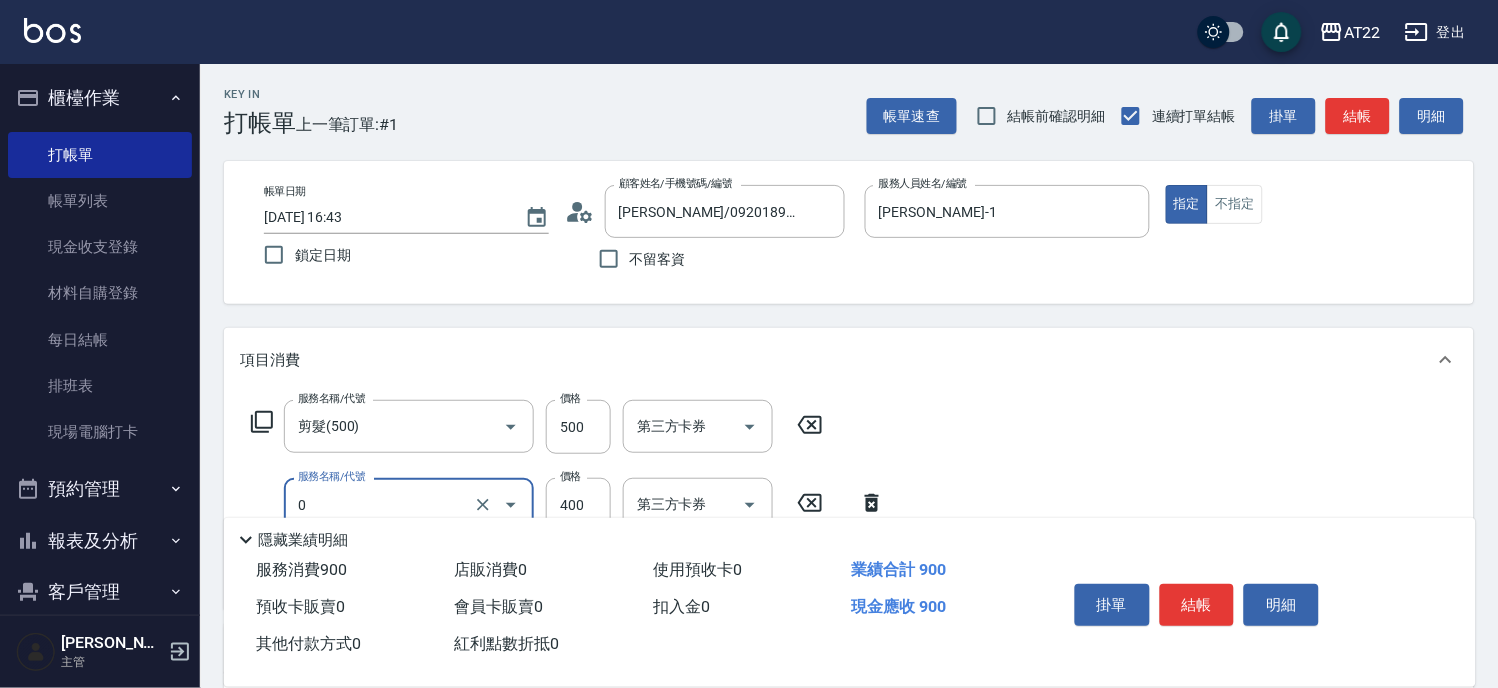 type on "有機洗髮(0)" 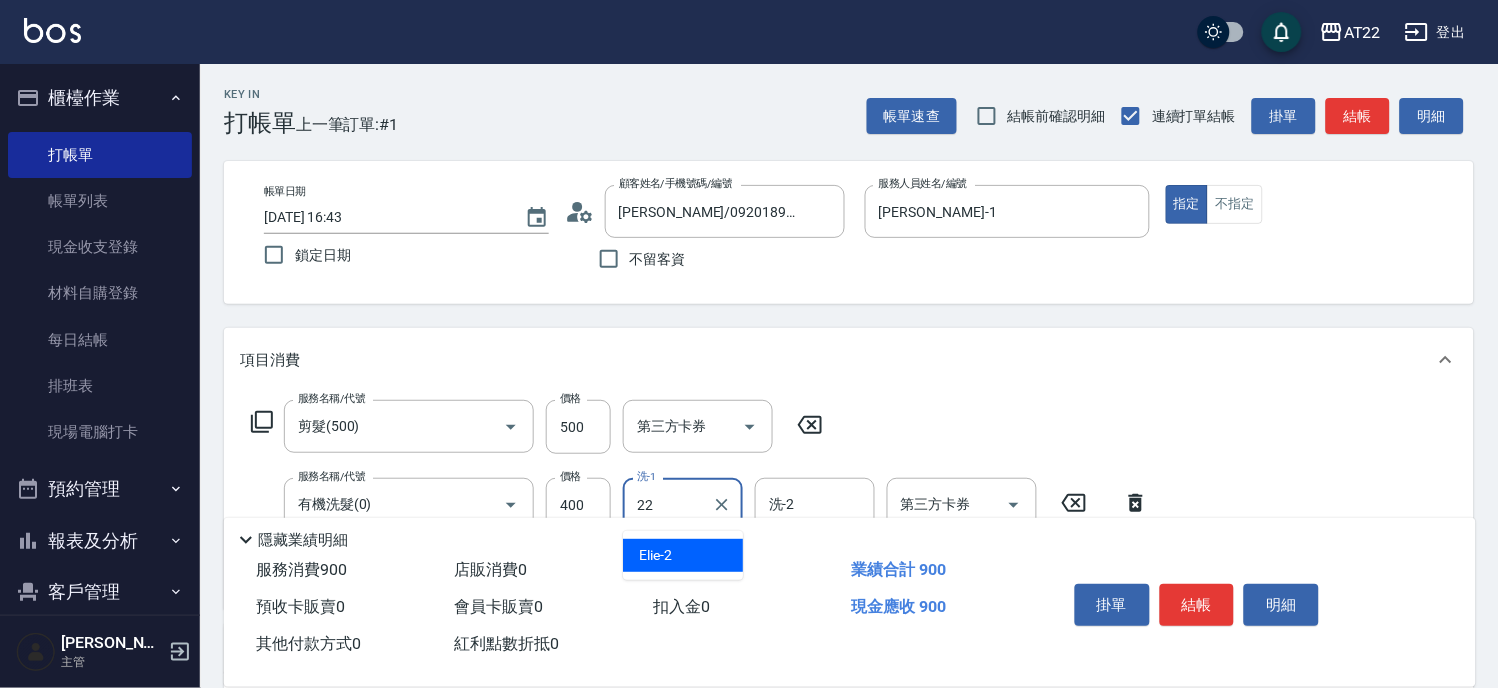 type on "Cherry-22" 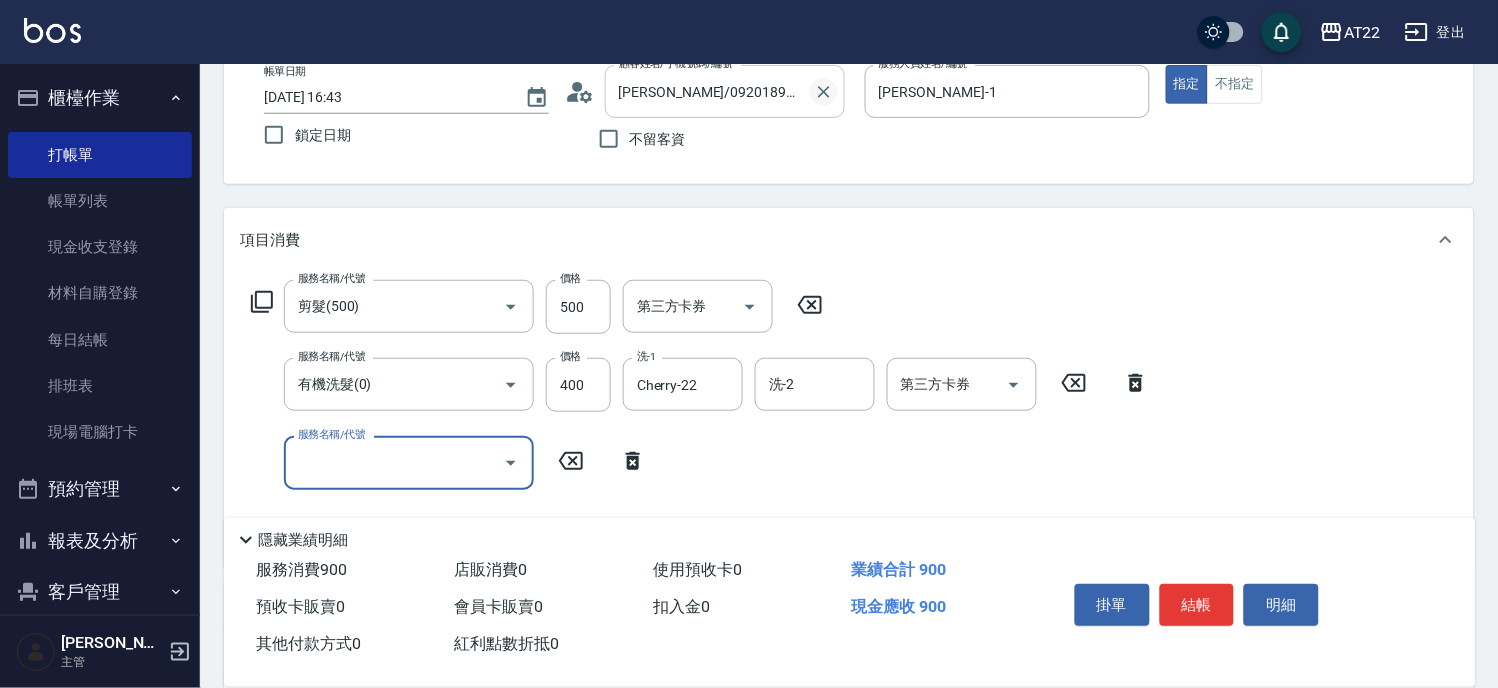 scroll, scrollTop: 222, scrollLeft: 0, axis: vertical 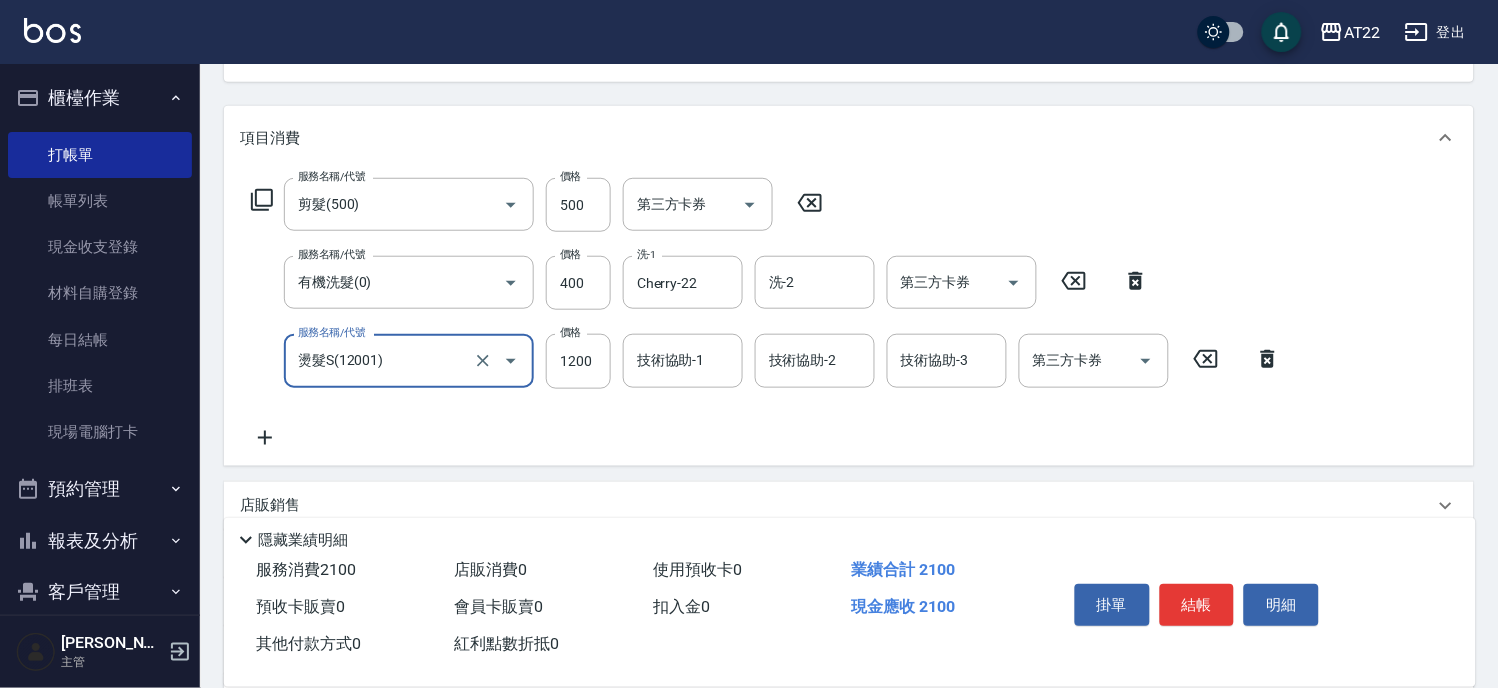 type on "燙髮S(12001)" 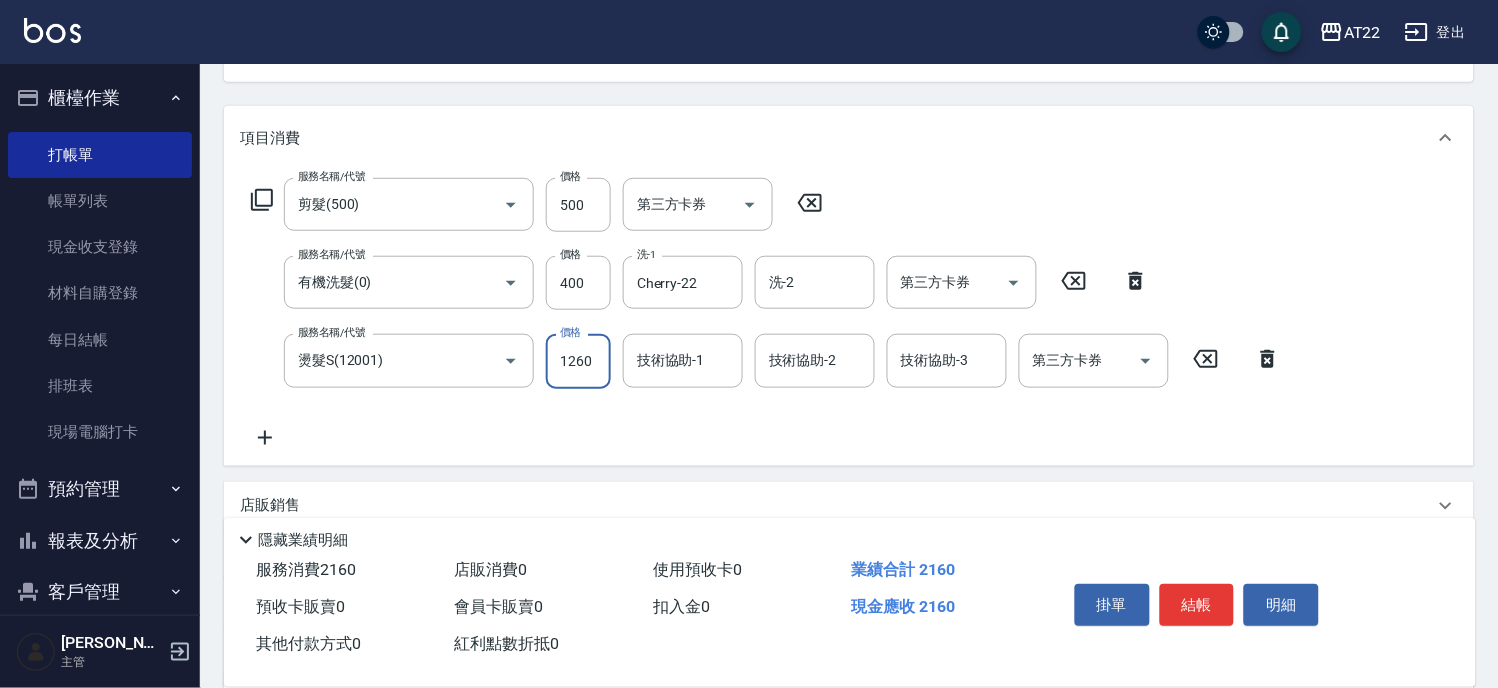 type on "1260" 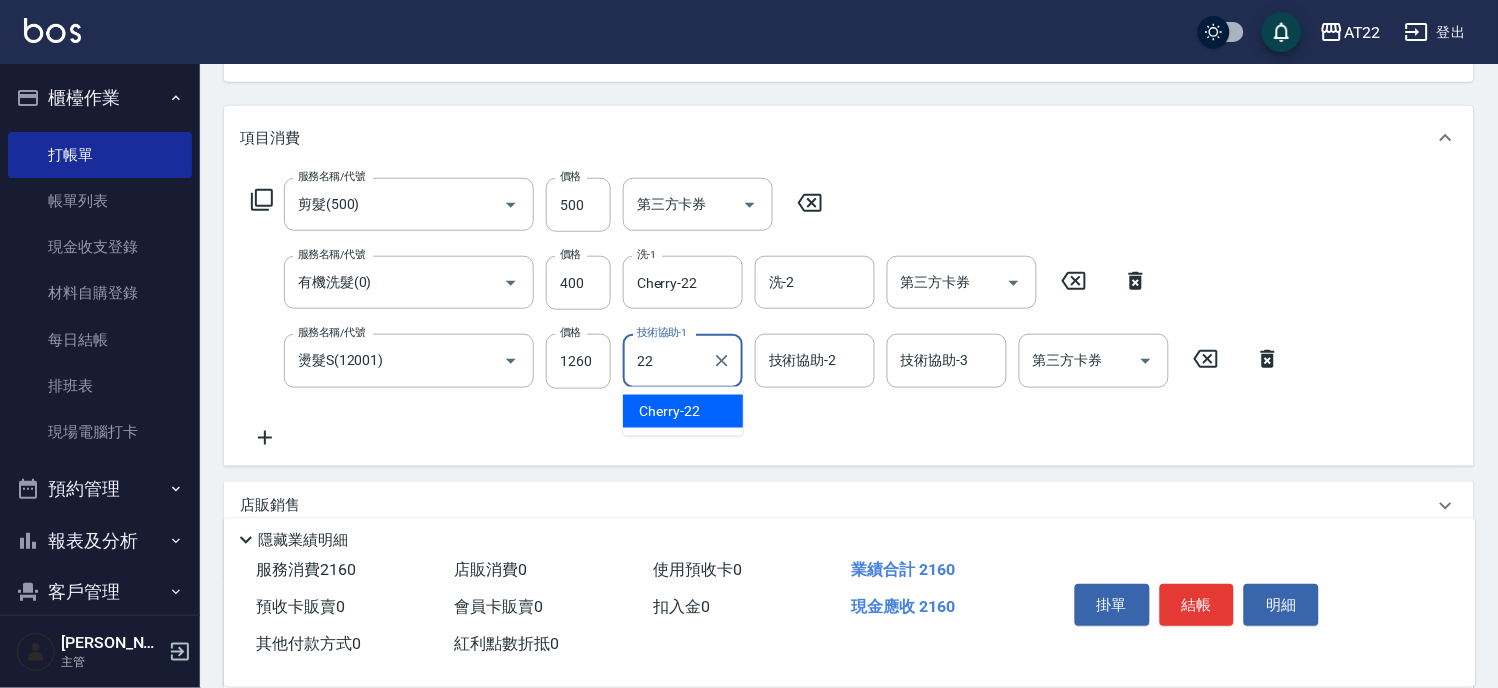 type on "Cherry-22" 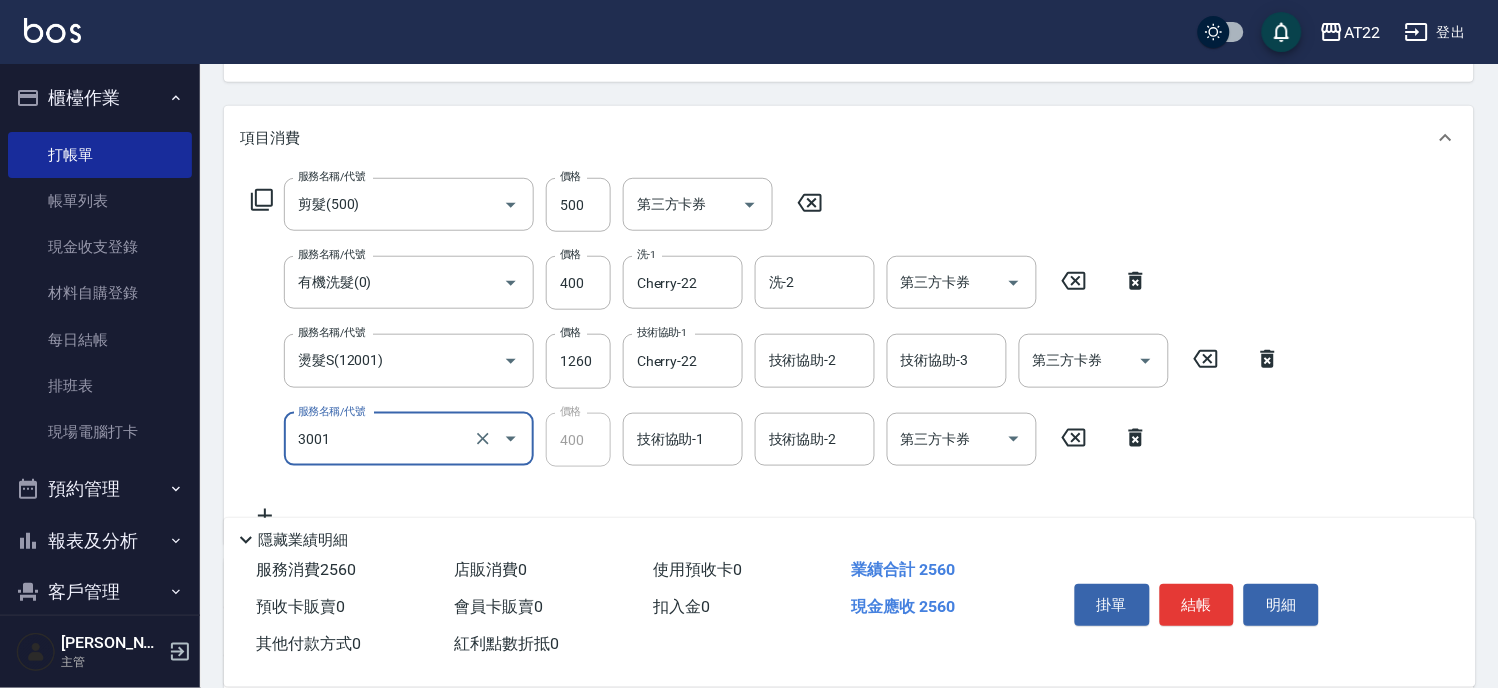 type on "側邊燙貼(3001)" 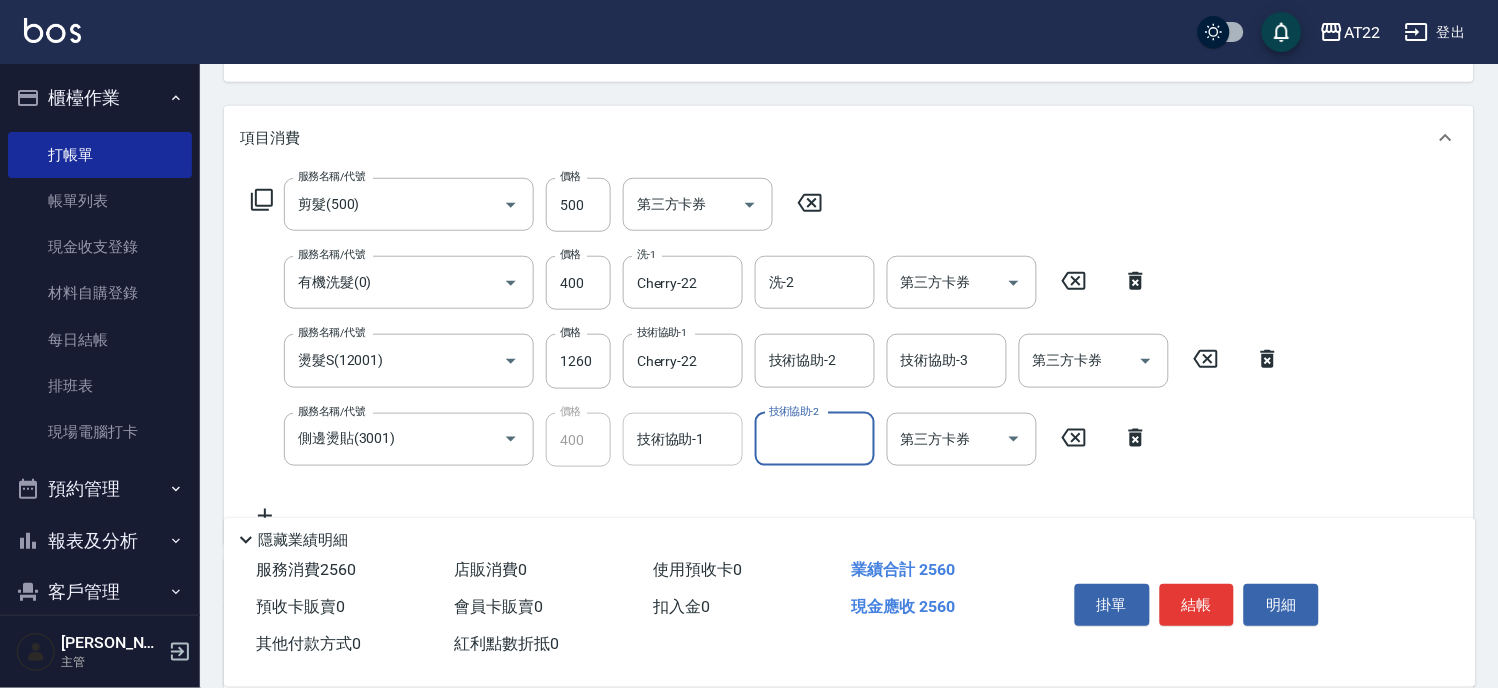 click on "技術協助-1 技術協助-1" at bounding box center [683, 439] 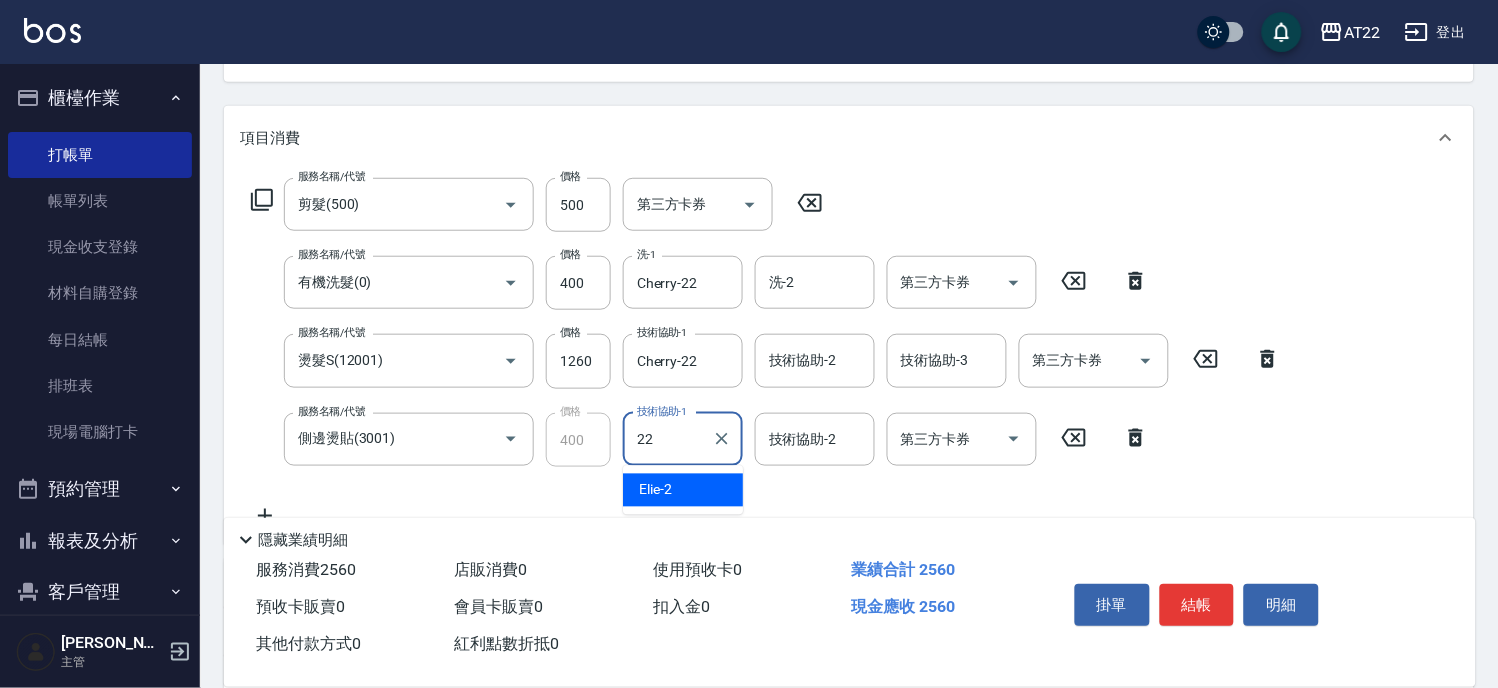 type on "Cherry-22" 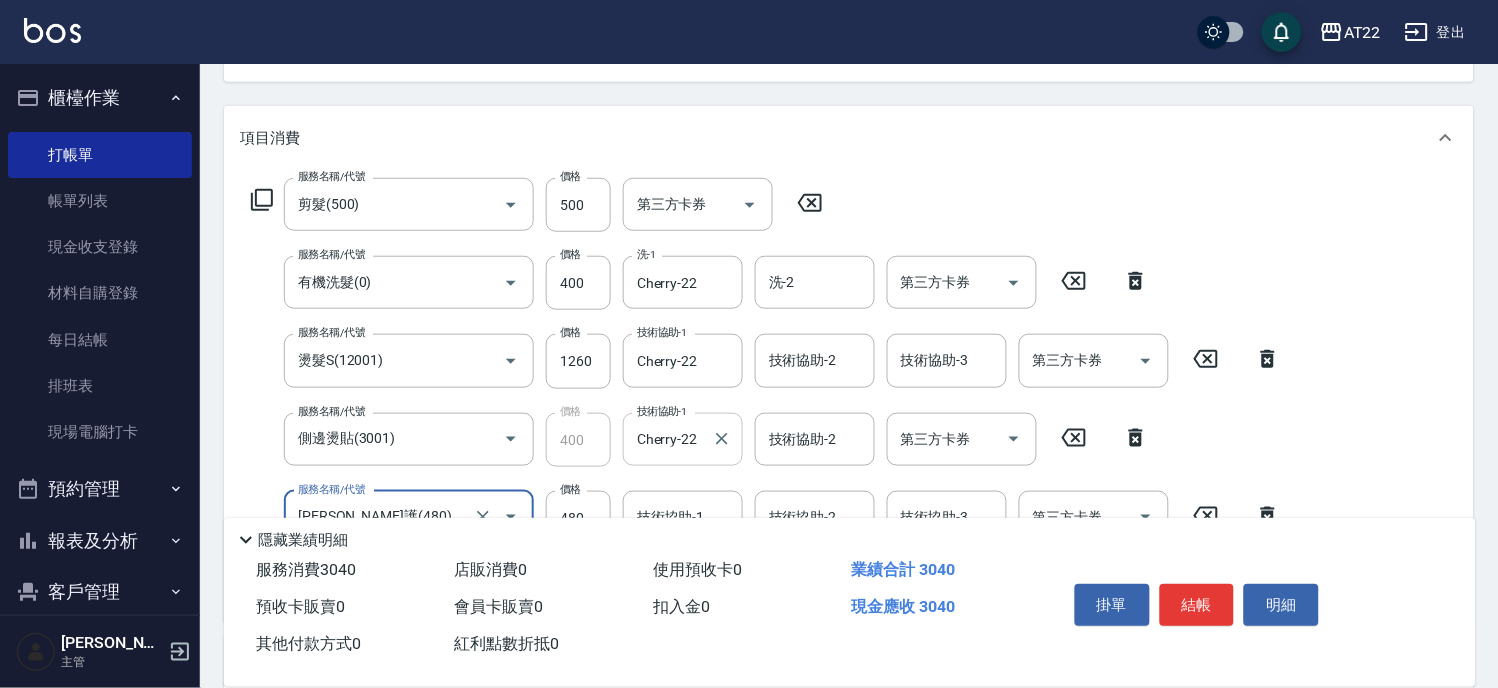 type on "[PERSON_NAME]護(480)" 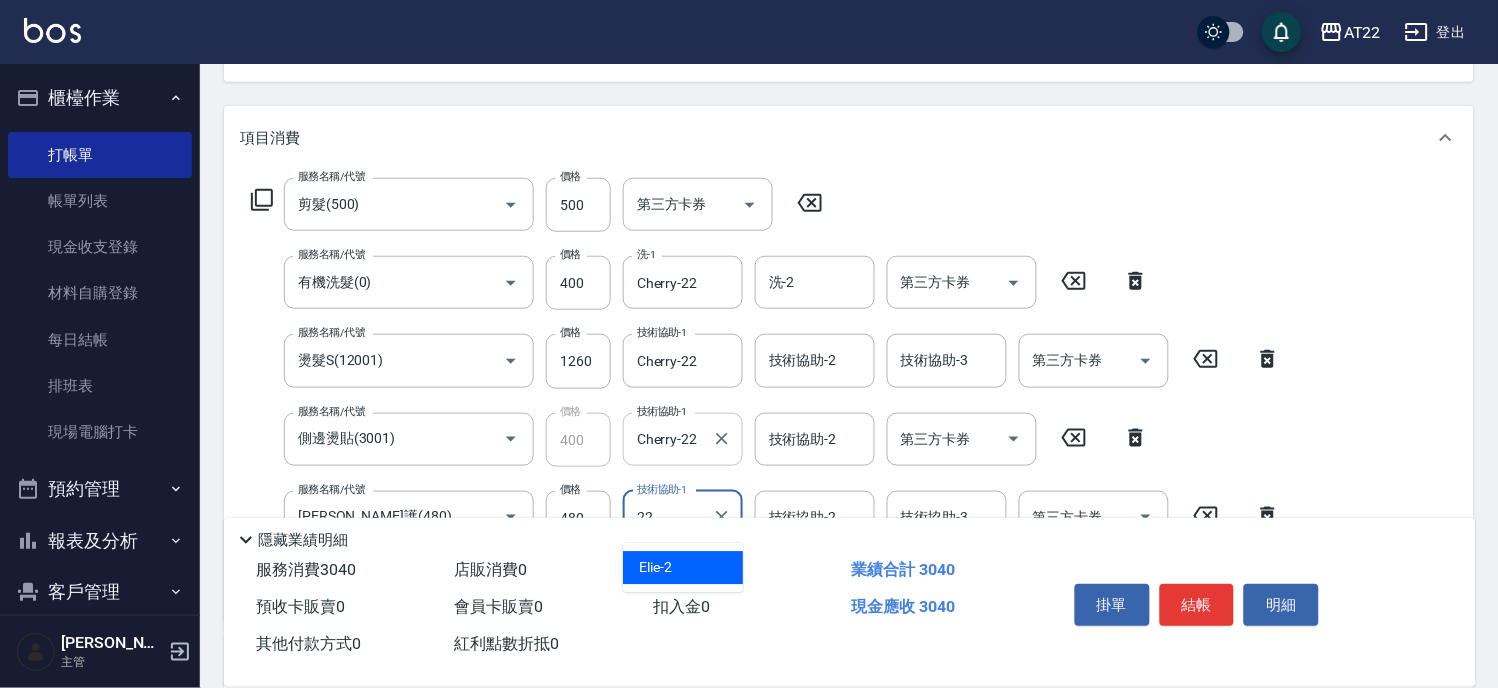 type on "Cherry-22" 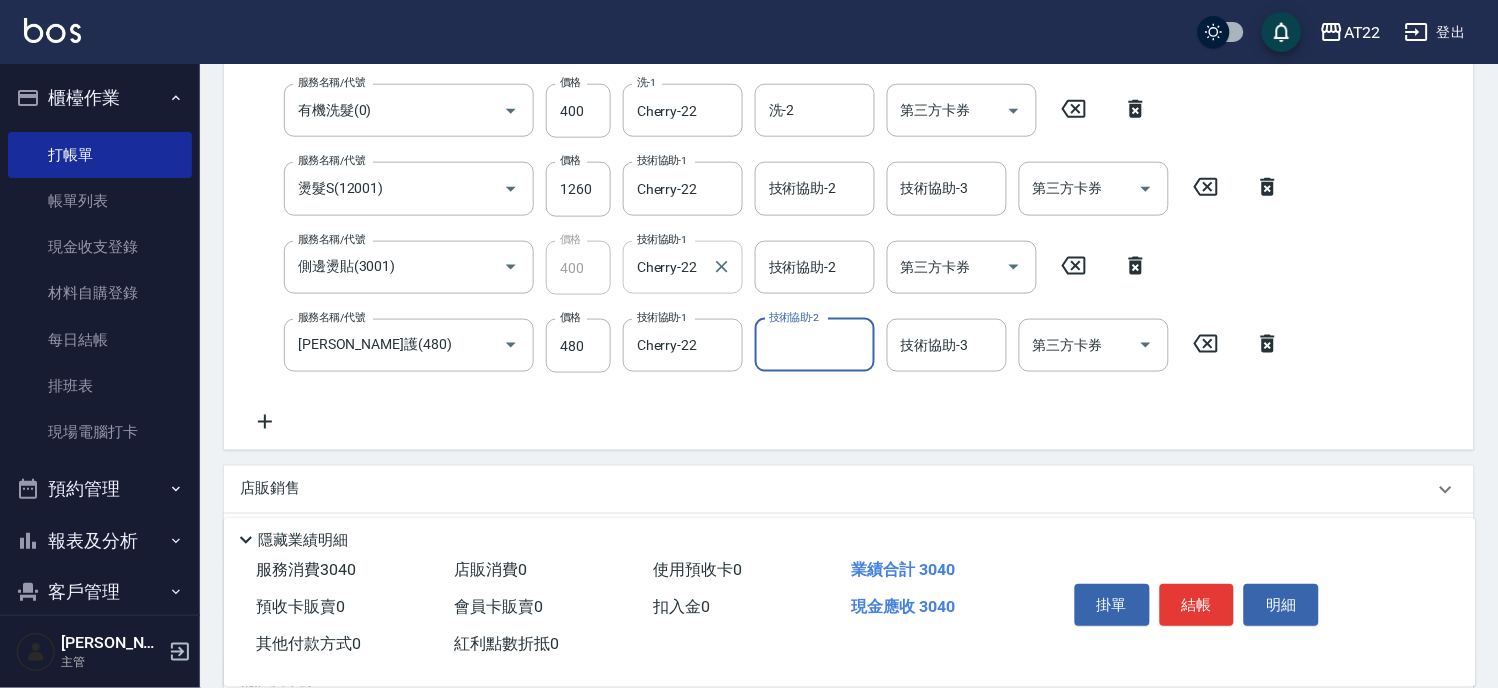 scroll, scrollTop: 600, scrollLeft: 0, axis: vertical 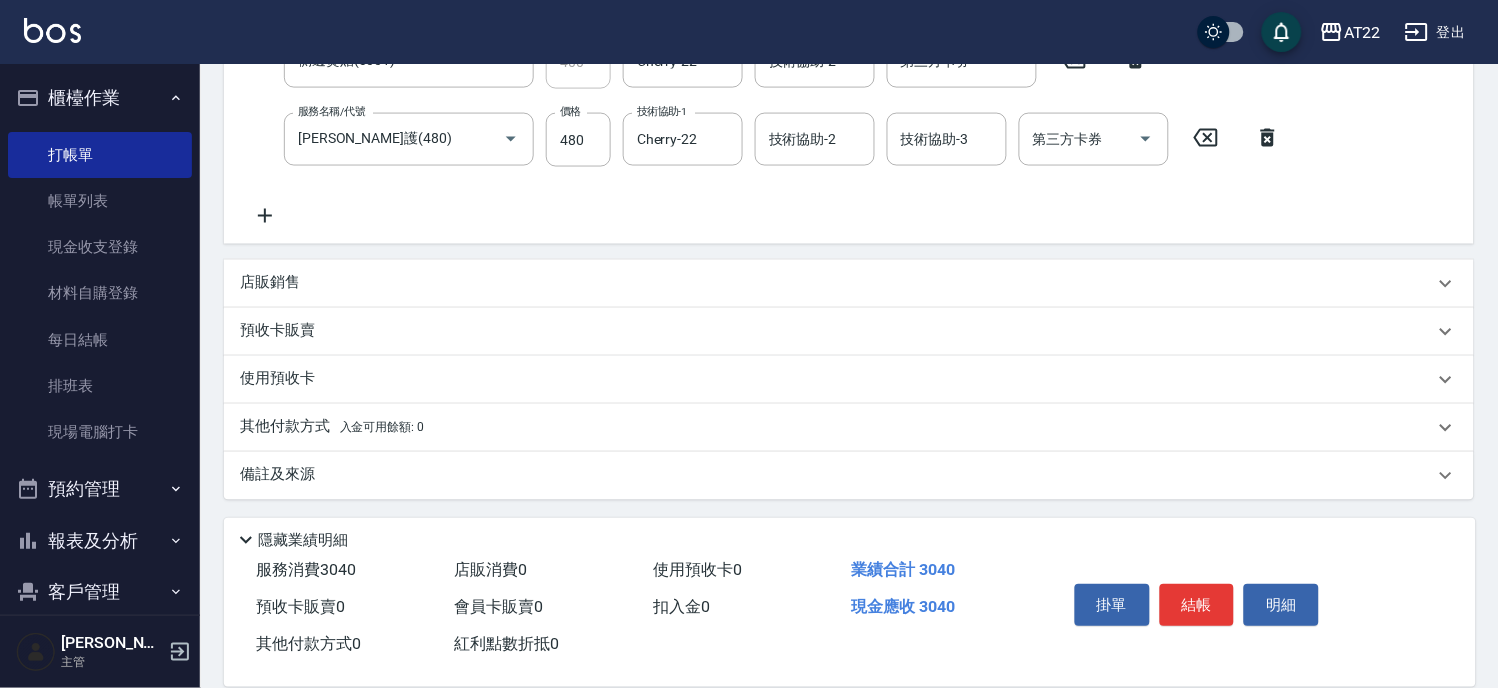 click on "店販銷售" at bounding box center (837, 283) 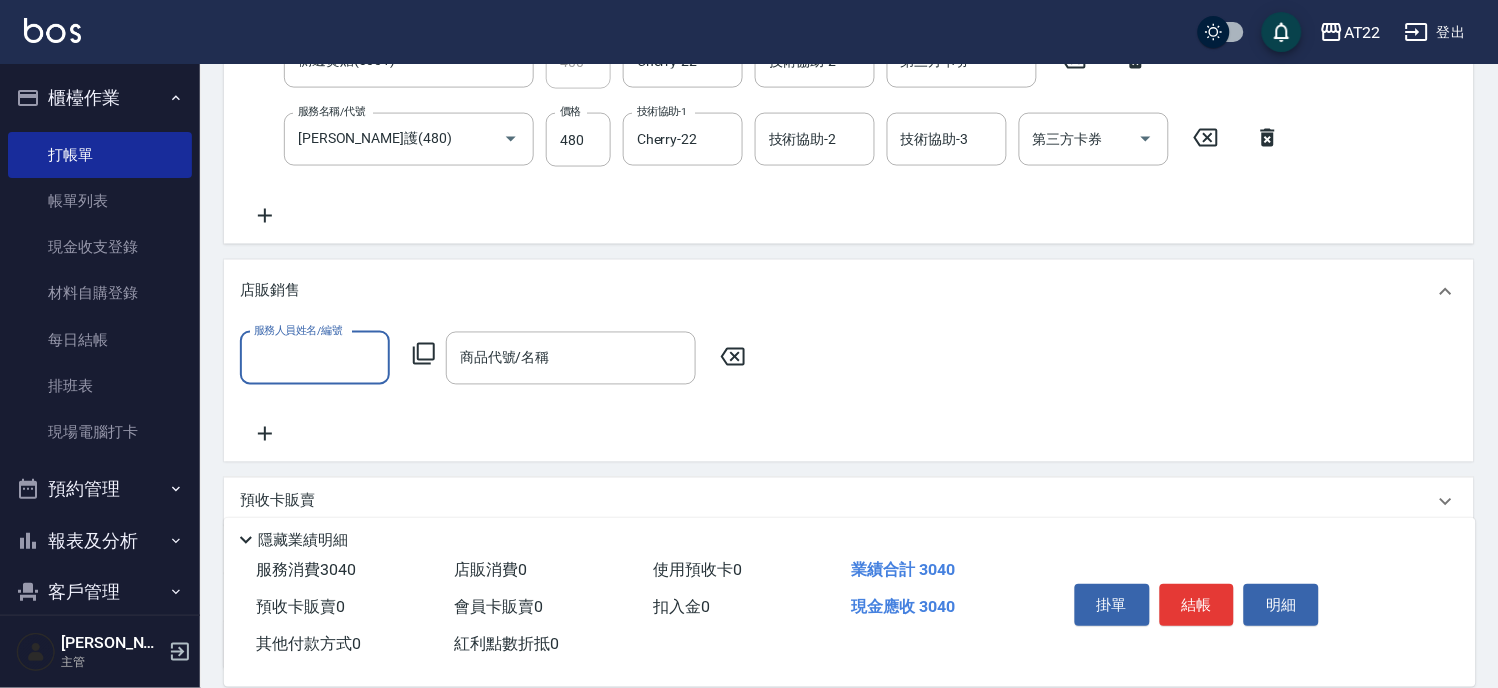 scroll, scrollTop: 0, scrollLeft: 0, axis: both 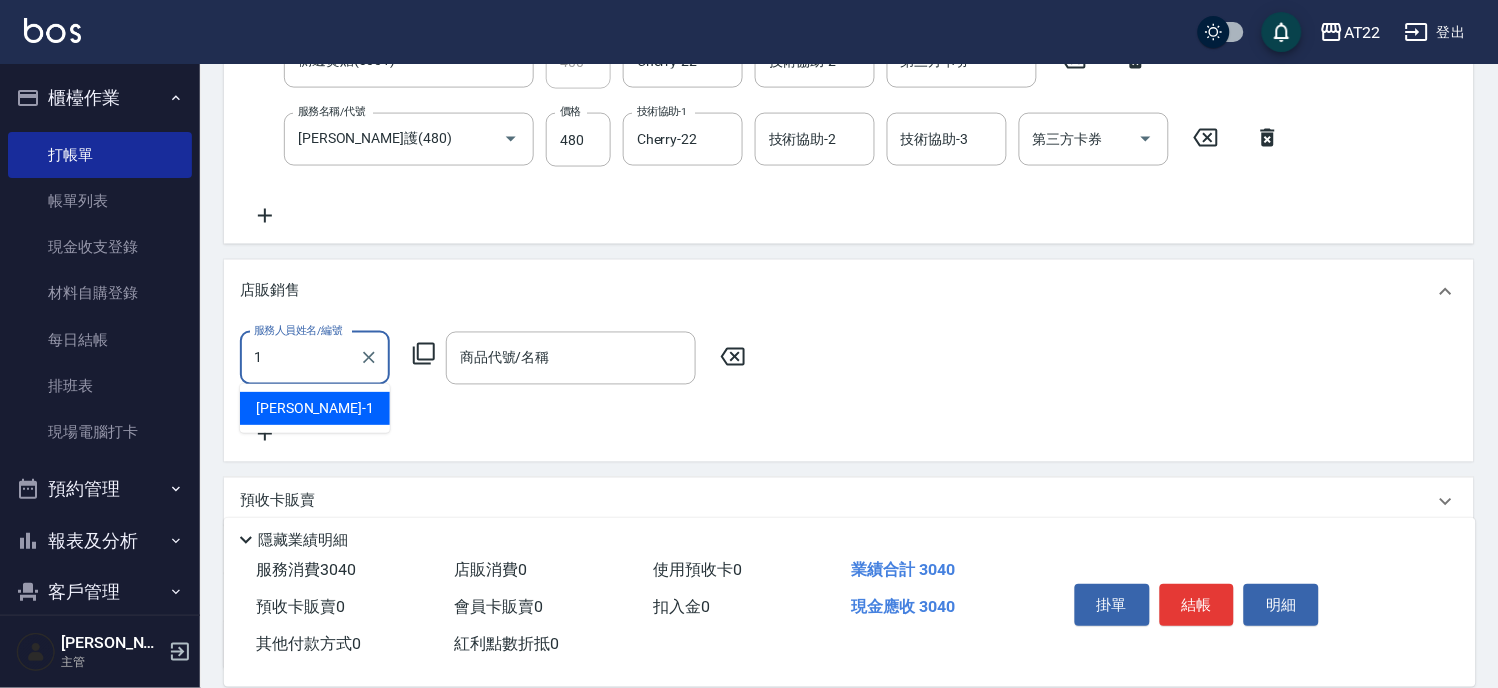 type on "[PERSON_NAME]-1" 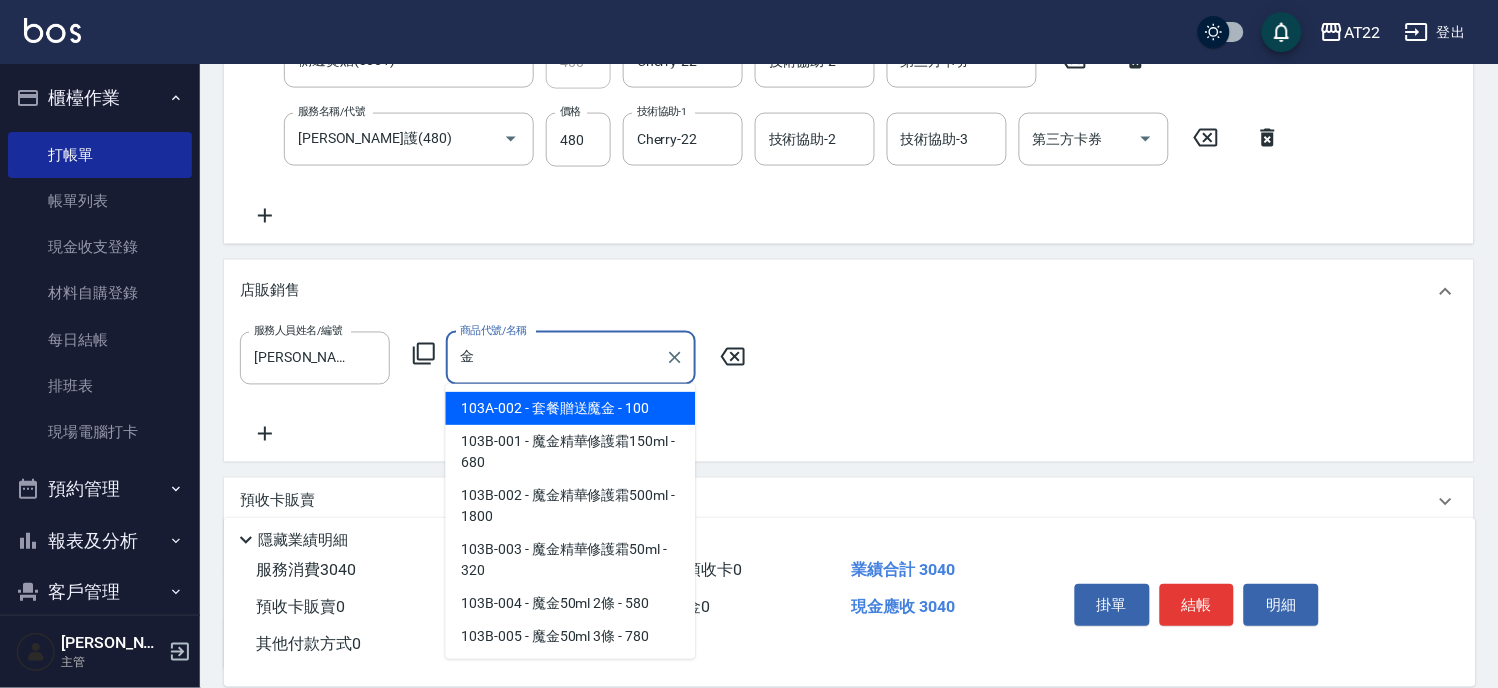 scroll, scrollTop: 92, scrollLeft: 0, axis: vertical 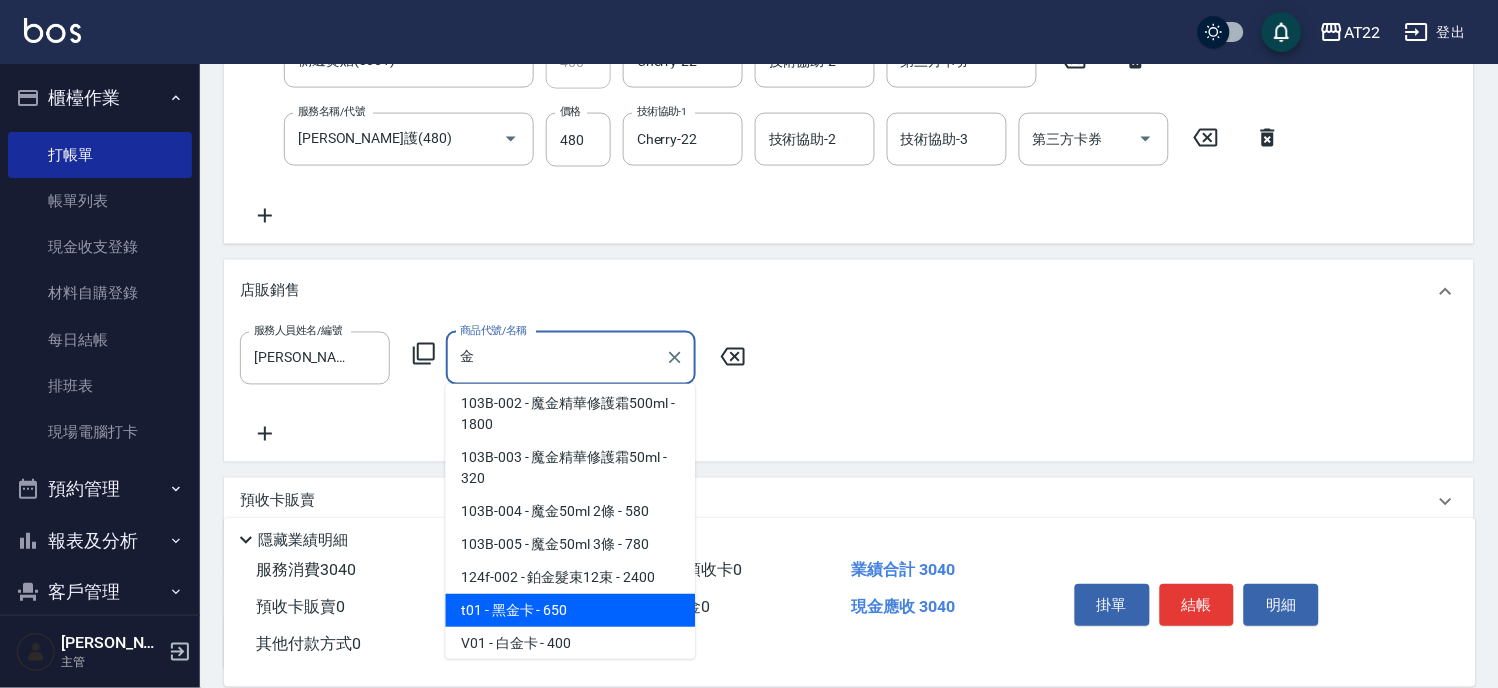 type on "黑金卡" 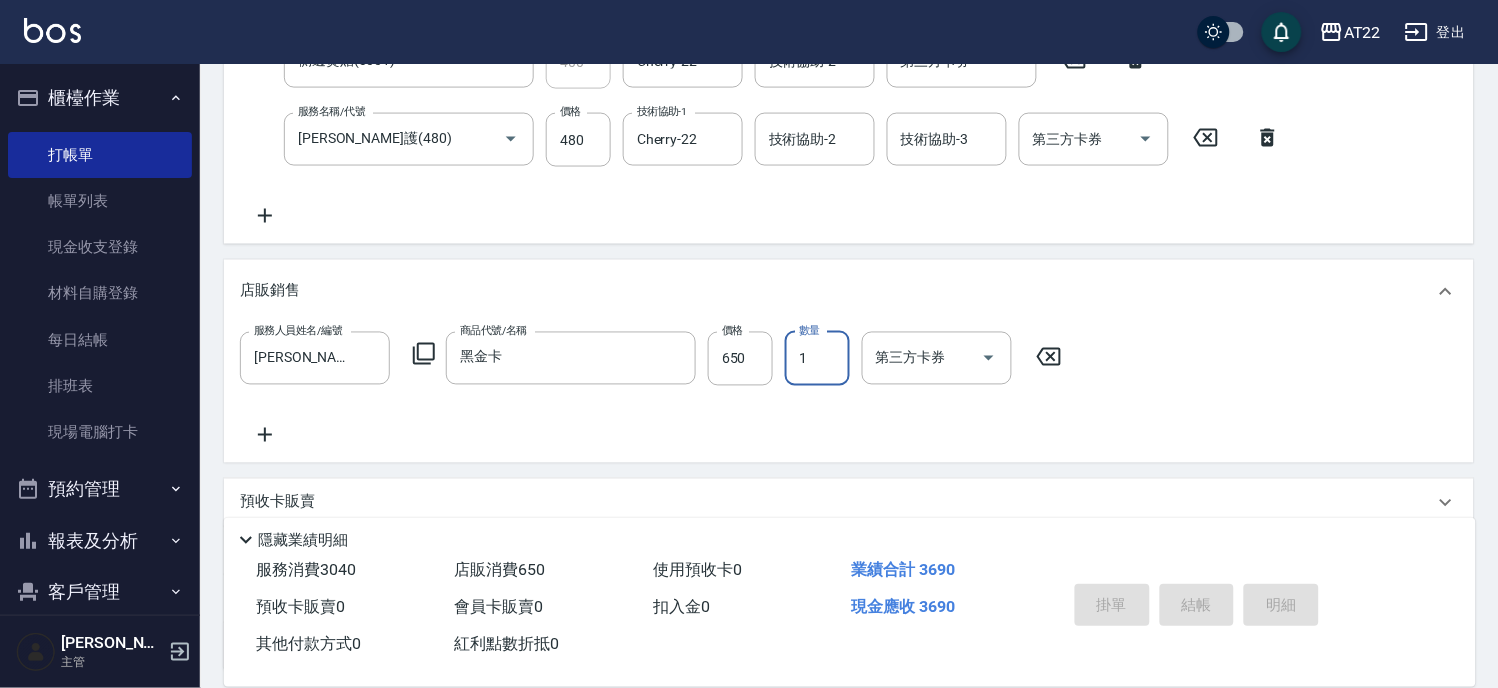 type on "[DATE] 16:45" 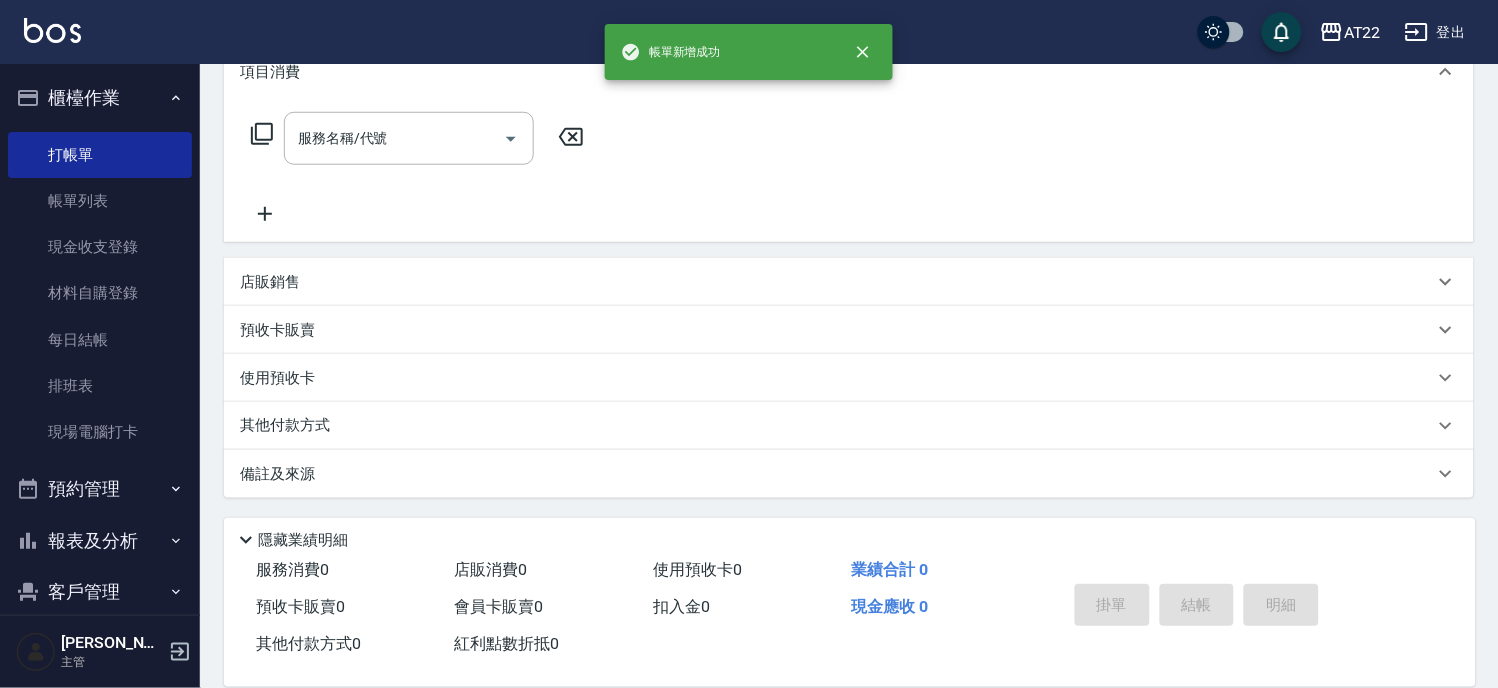 scroll, scrollTop: 0, scrollLeft: 0, axis: both 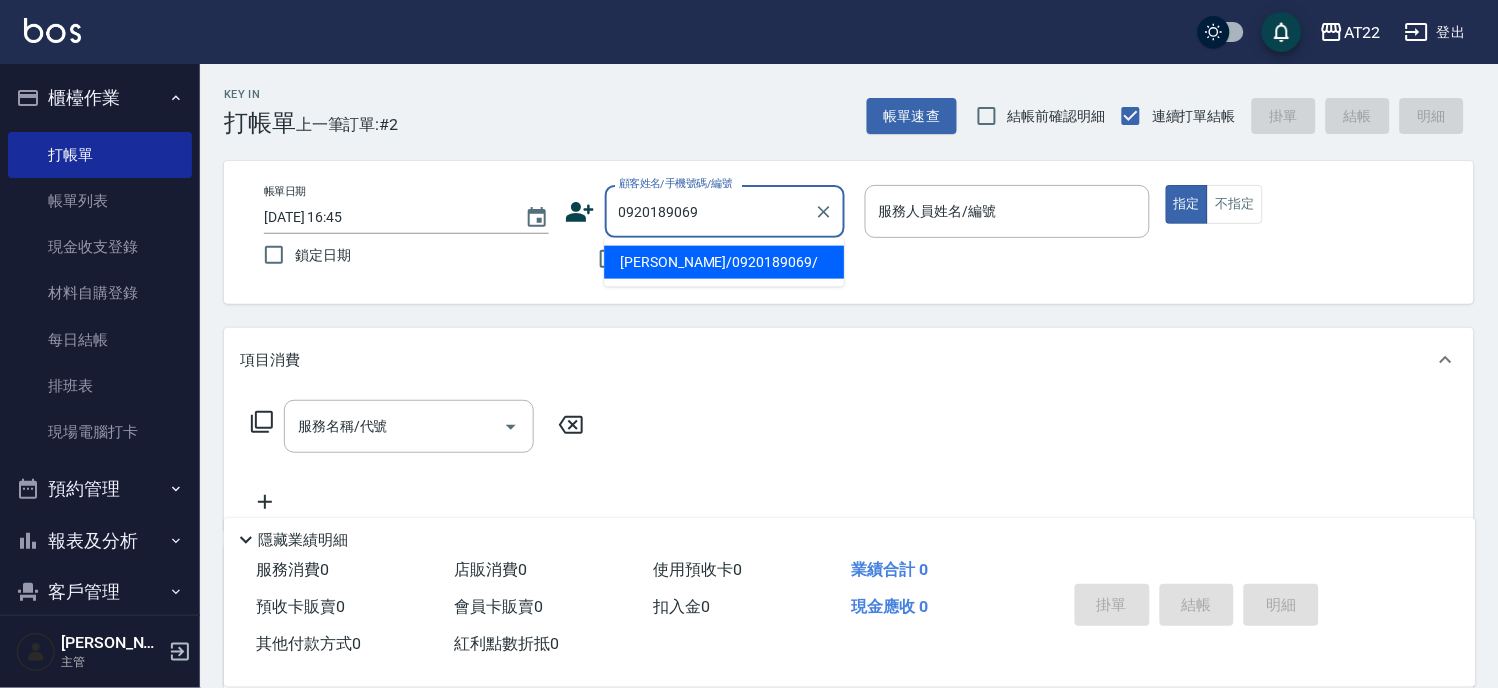 type on "[PERSON_NAME]/0920189069/" 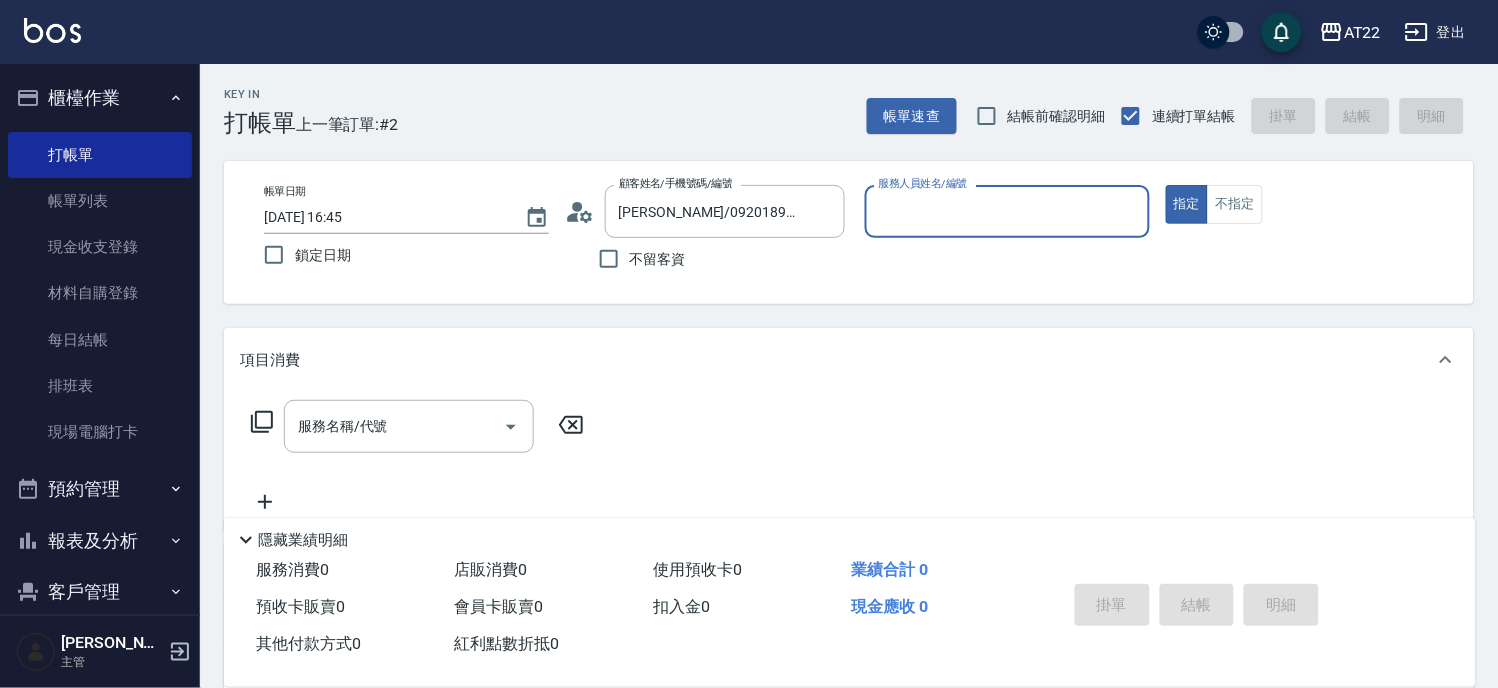 click on "顧客姓名/手機號碼/編號 [PERSON_NAME]/0920189069/ 顧客姓名/手機號碼/編號" at bounding box center (707, 211) 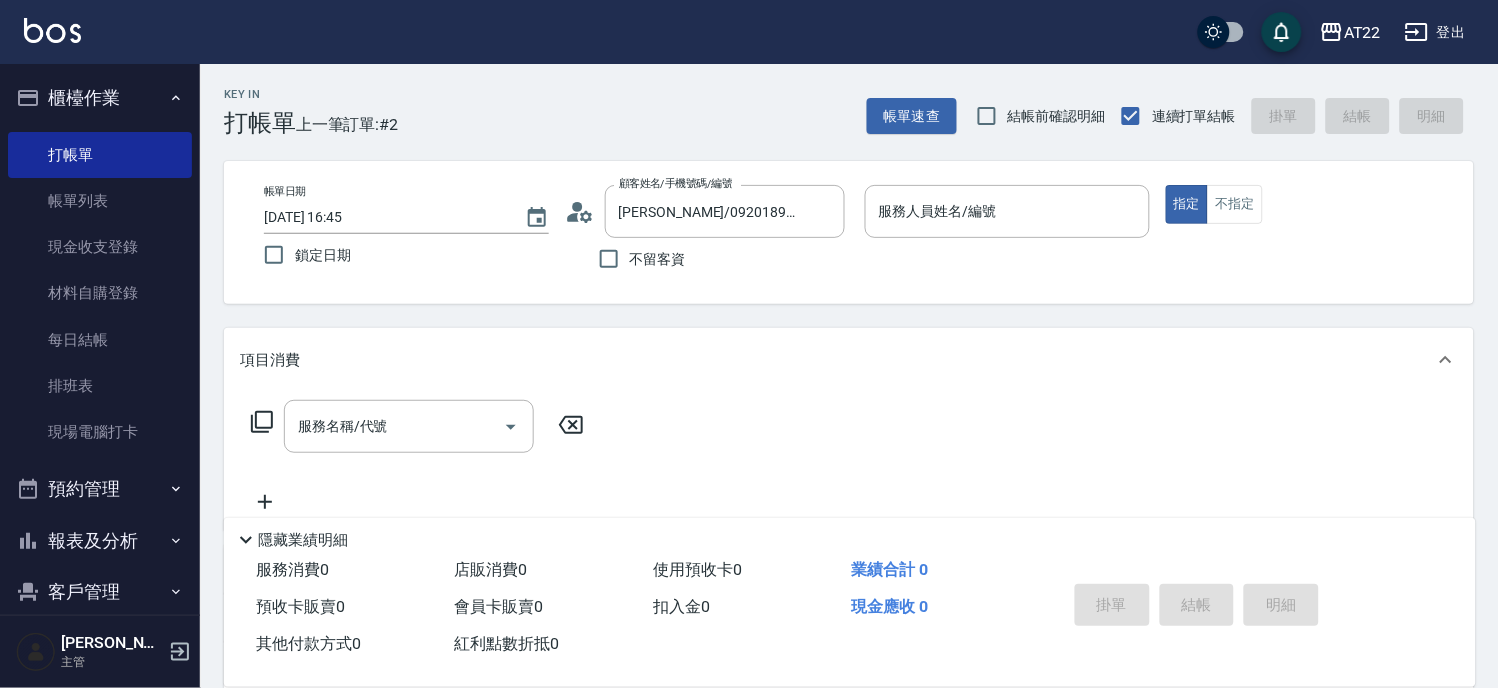 click 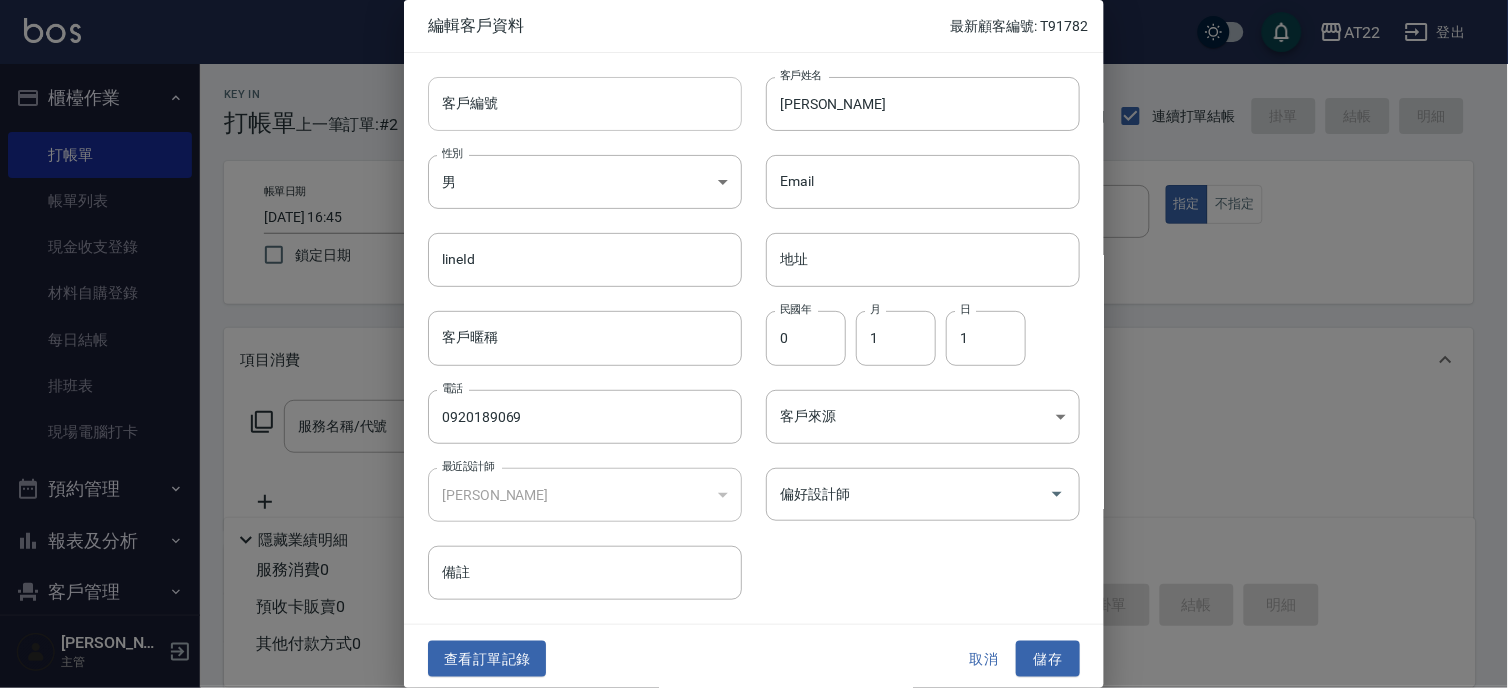 click on "客戶編號" at bounding box center (585, 104) 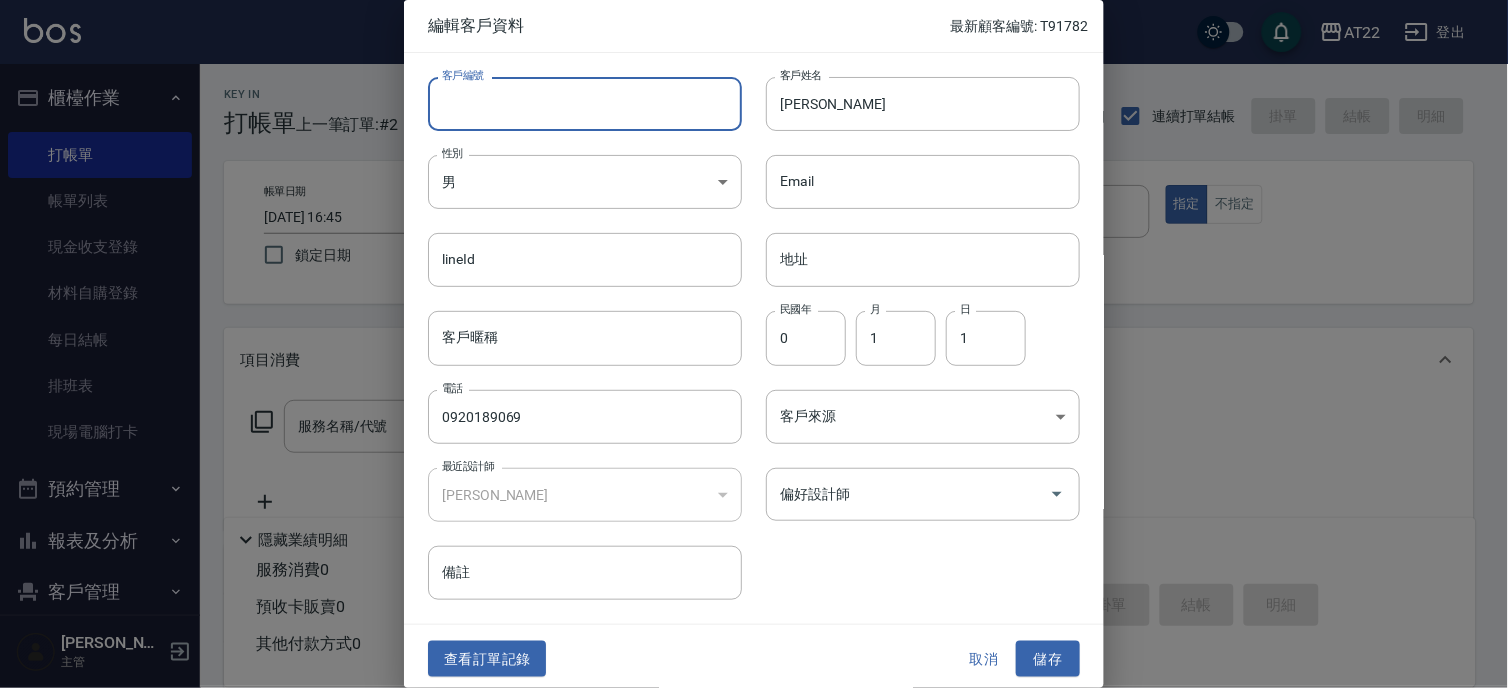 type on "ㄔ" 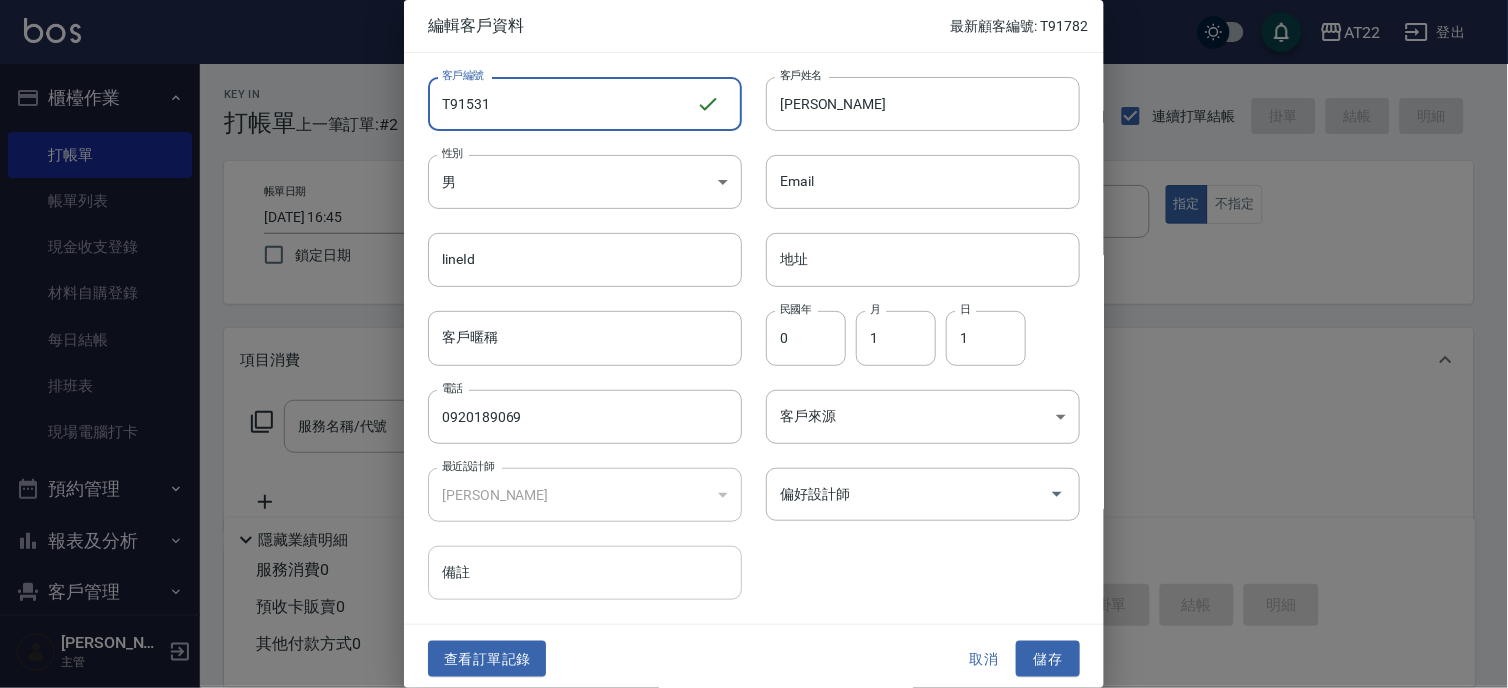 type on "T91531" 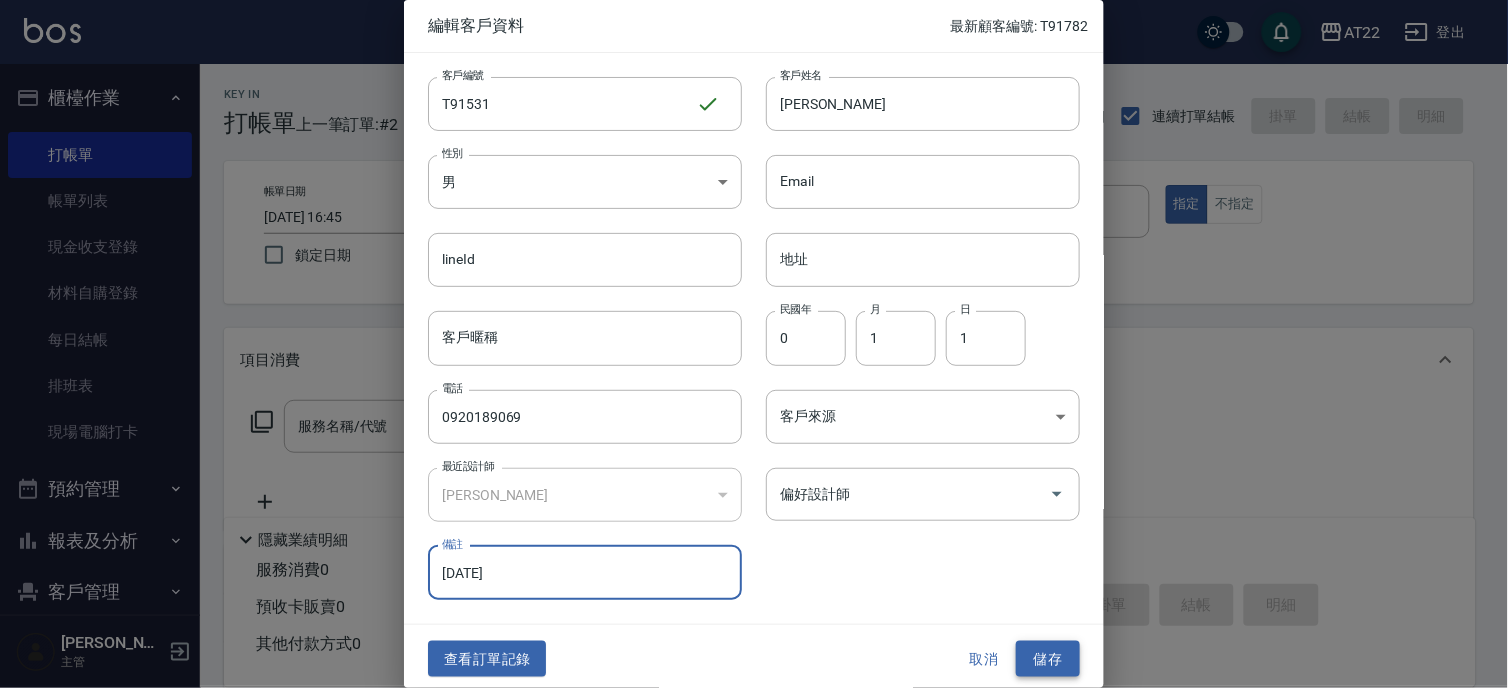 type on "[DATE]" 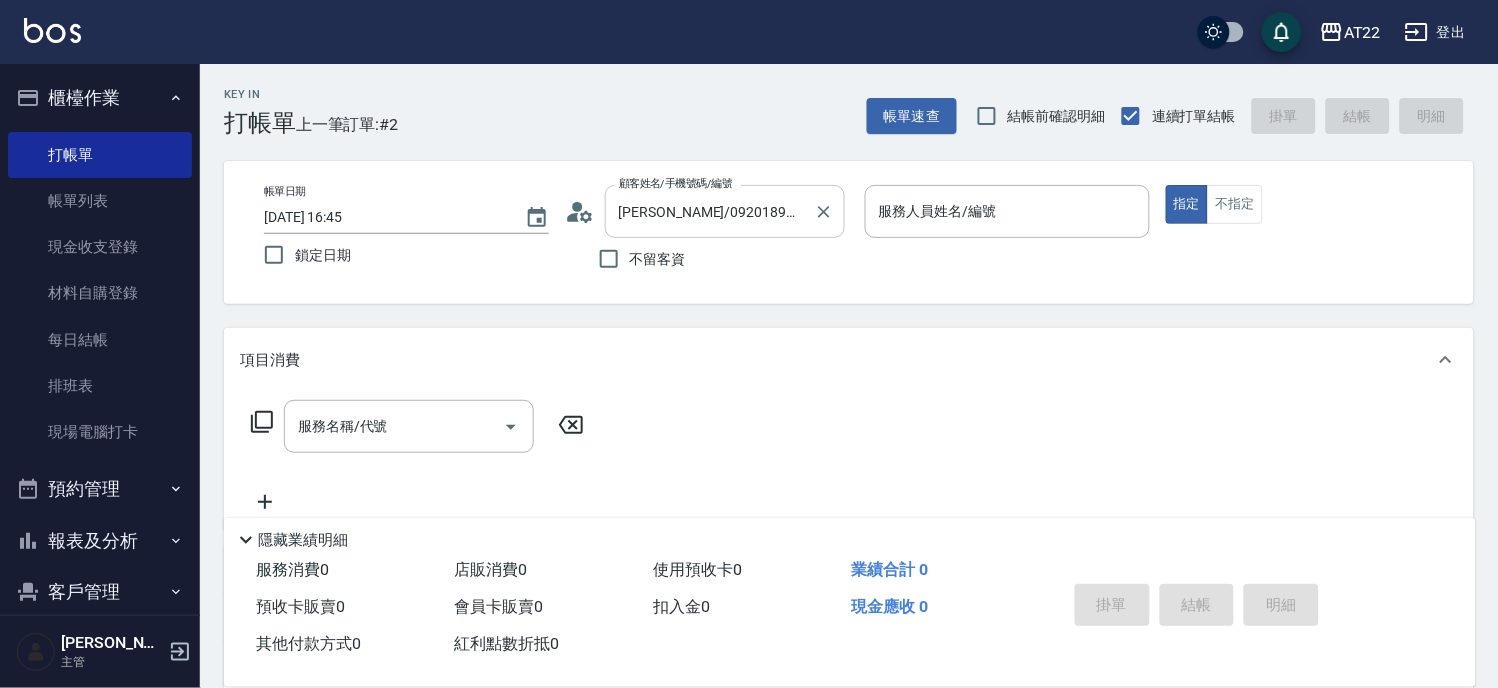 click on "[PERSON_NAME]/0920189069/ 顧客姓名/手機號碼/編號" at bounding box center [725, 211] 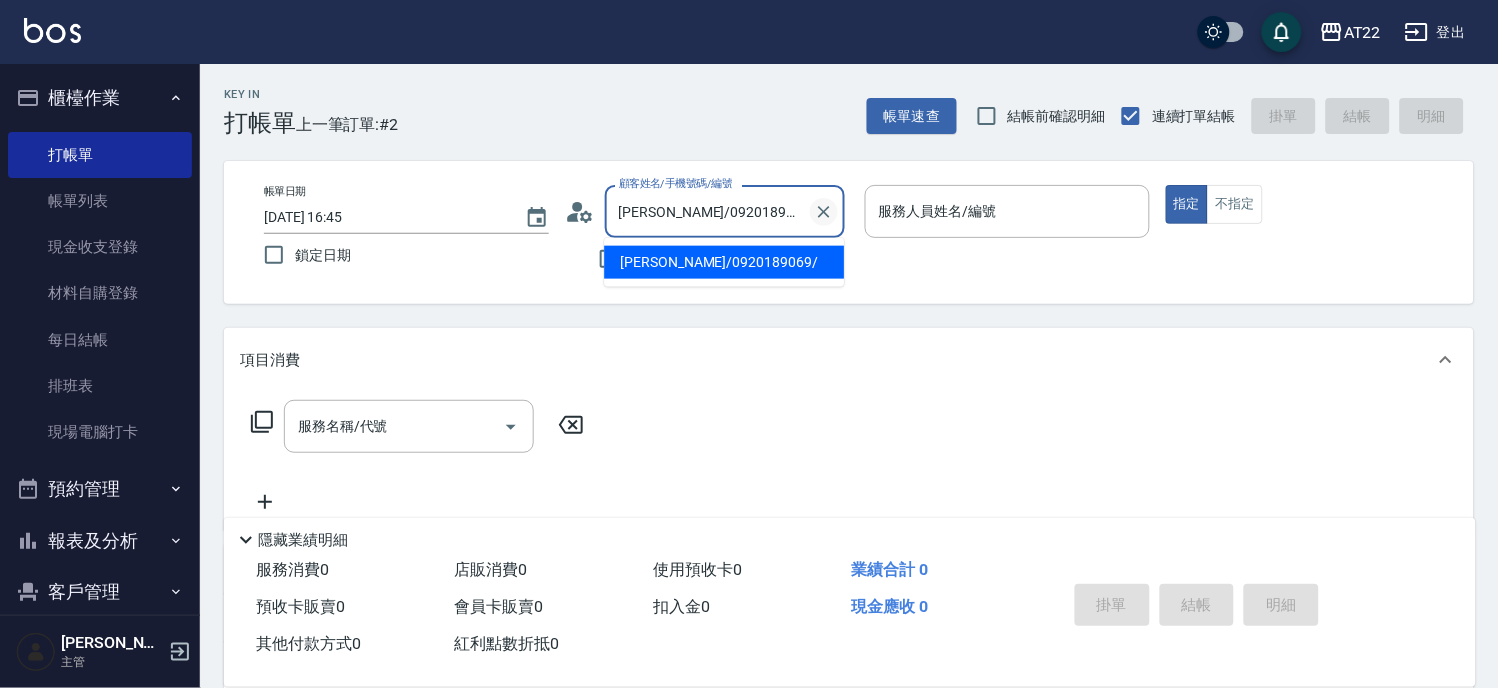 click 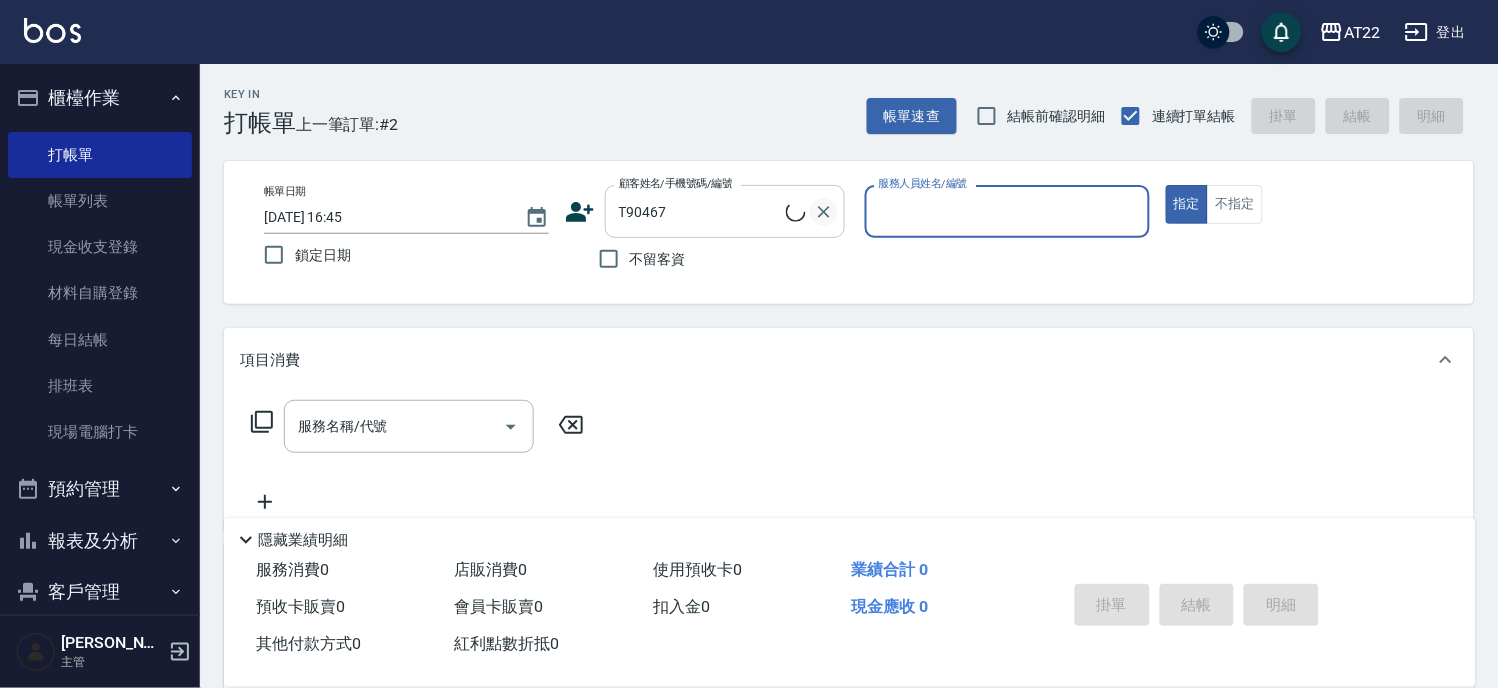 type on "[PERSON_NAME]/0925001387/T90467" 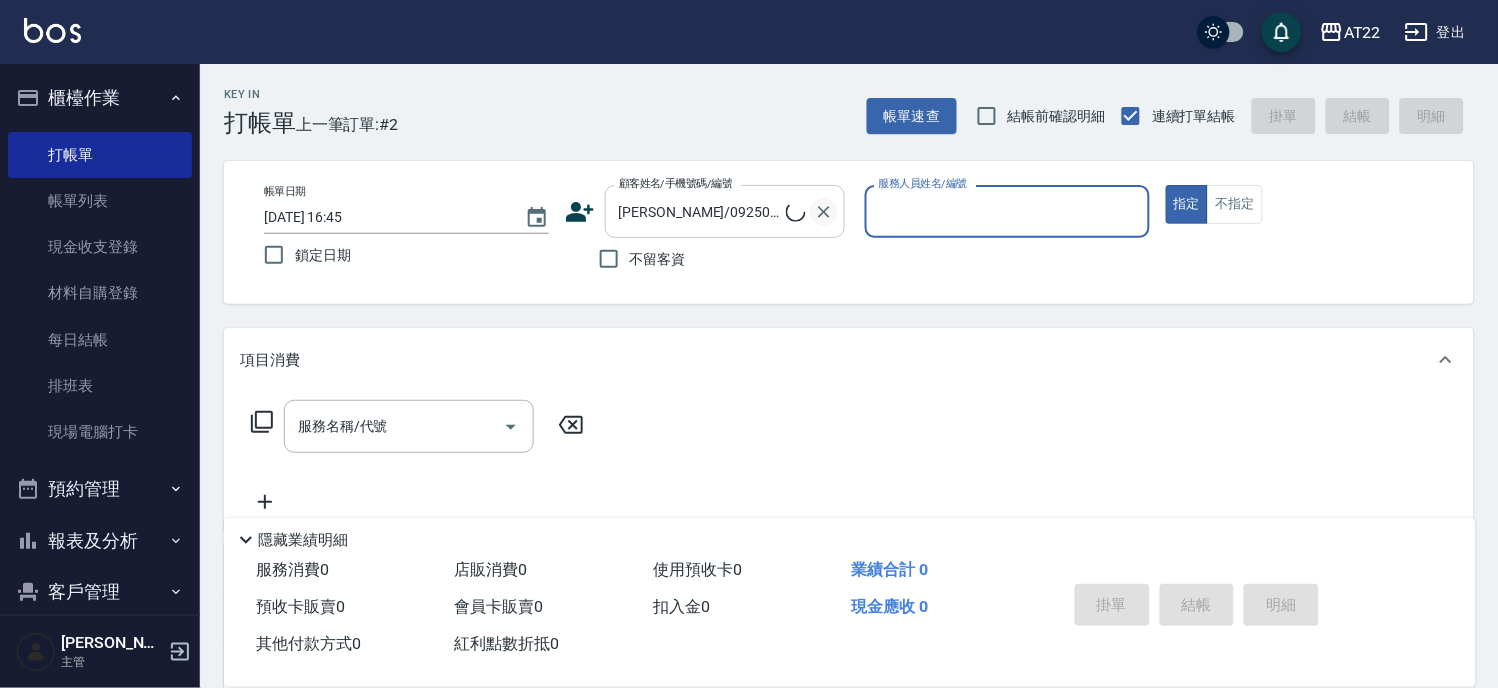 type on "[PERSON_NAME]-7" 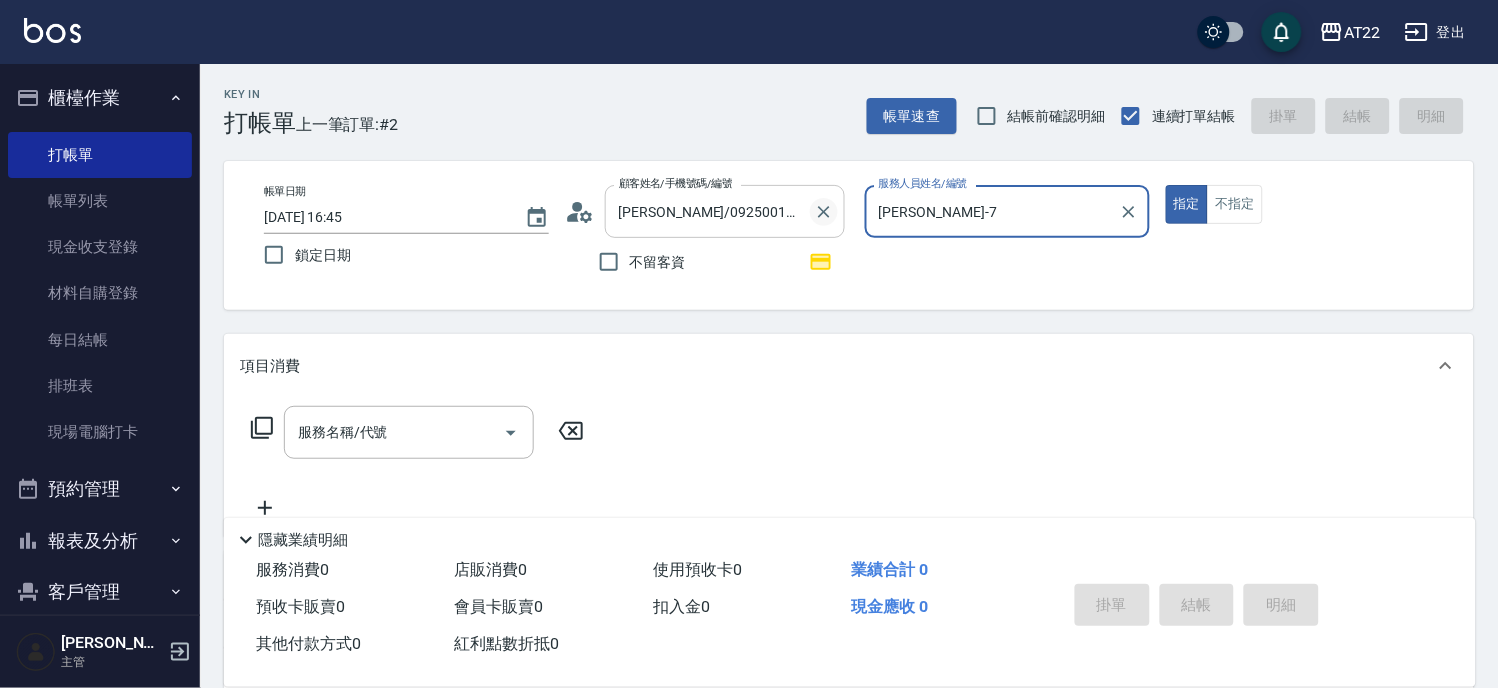click on "指定" at bounding box center (1187, 204) 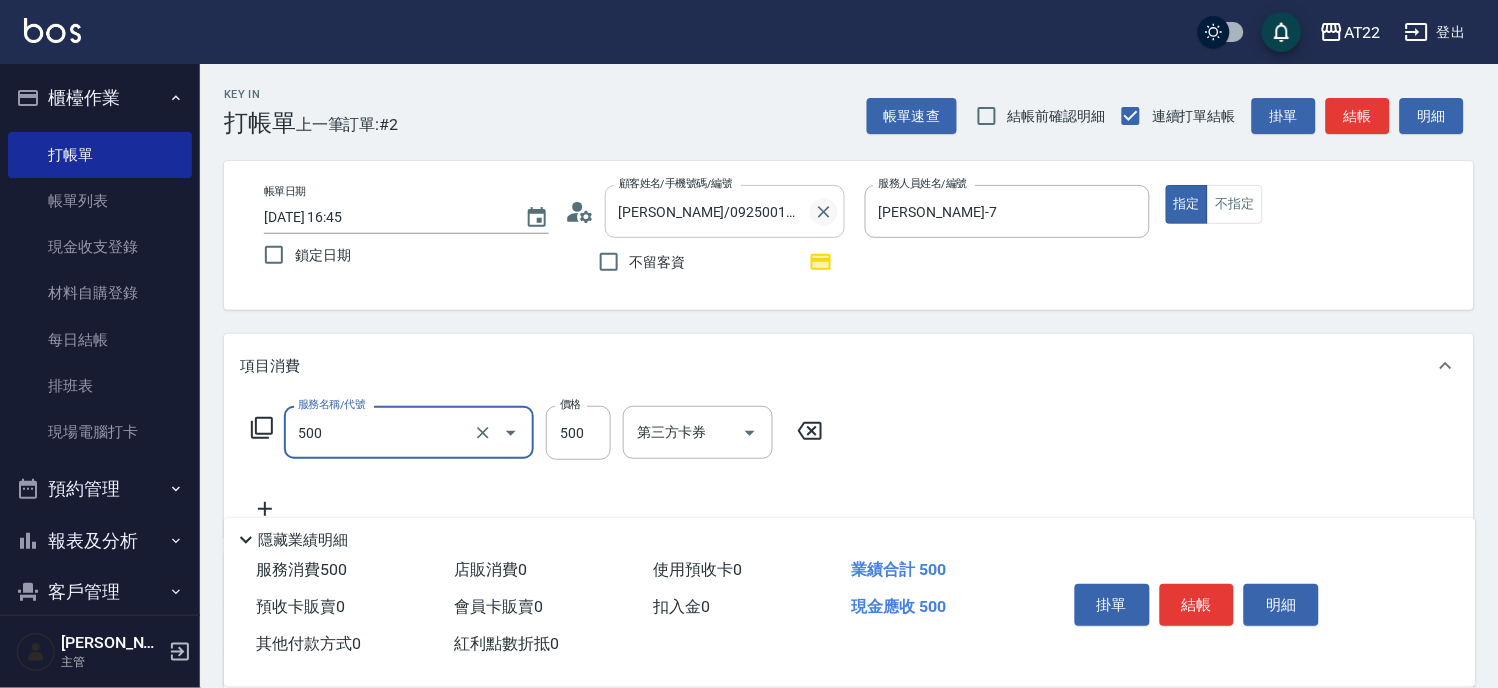 type on "剪髮(500)" 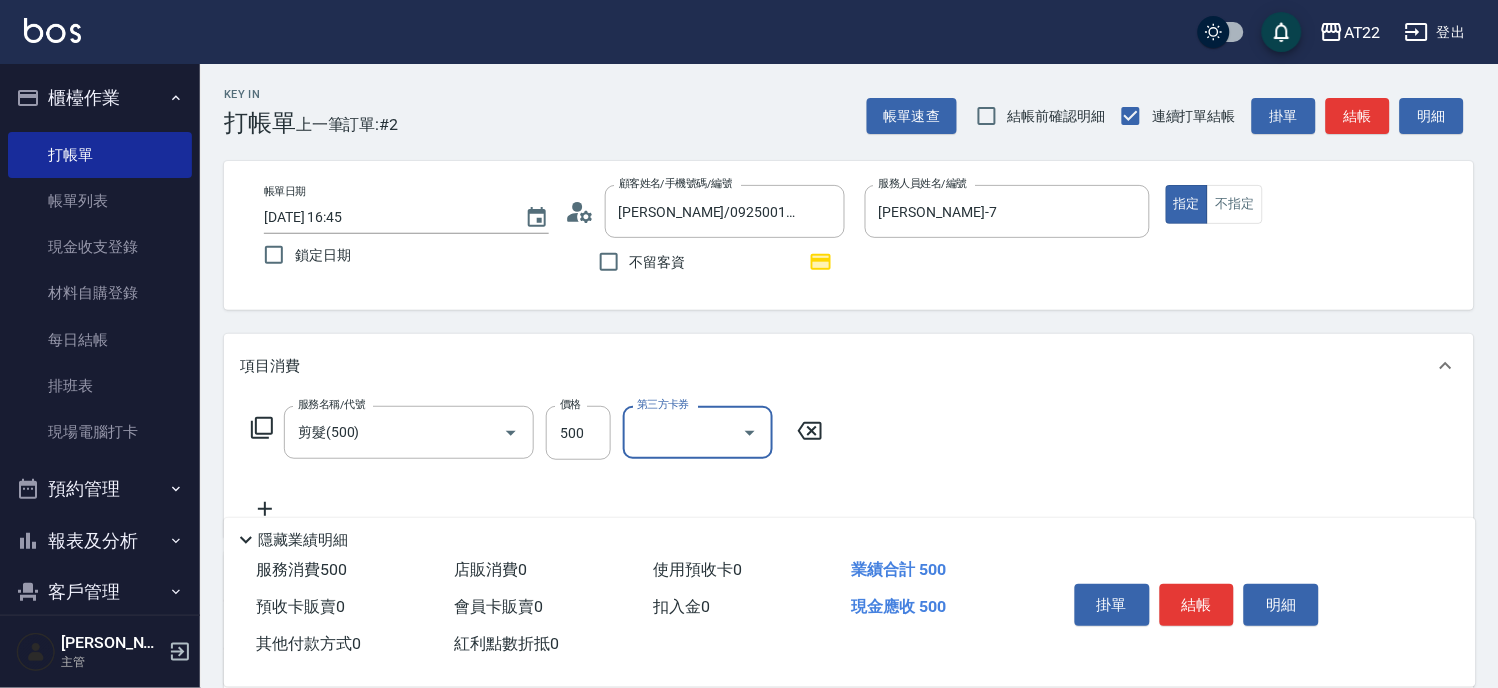 scroll, scrollTop: 222, scrollLeft: 0, axis: vertical 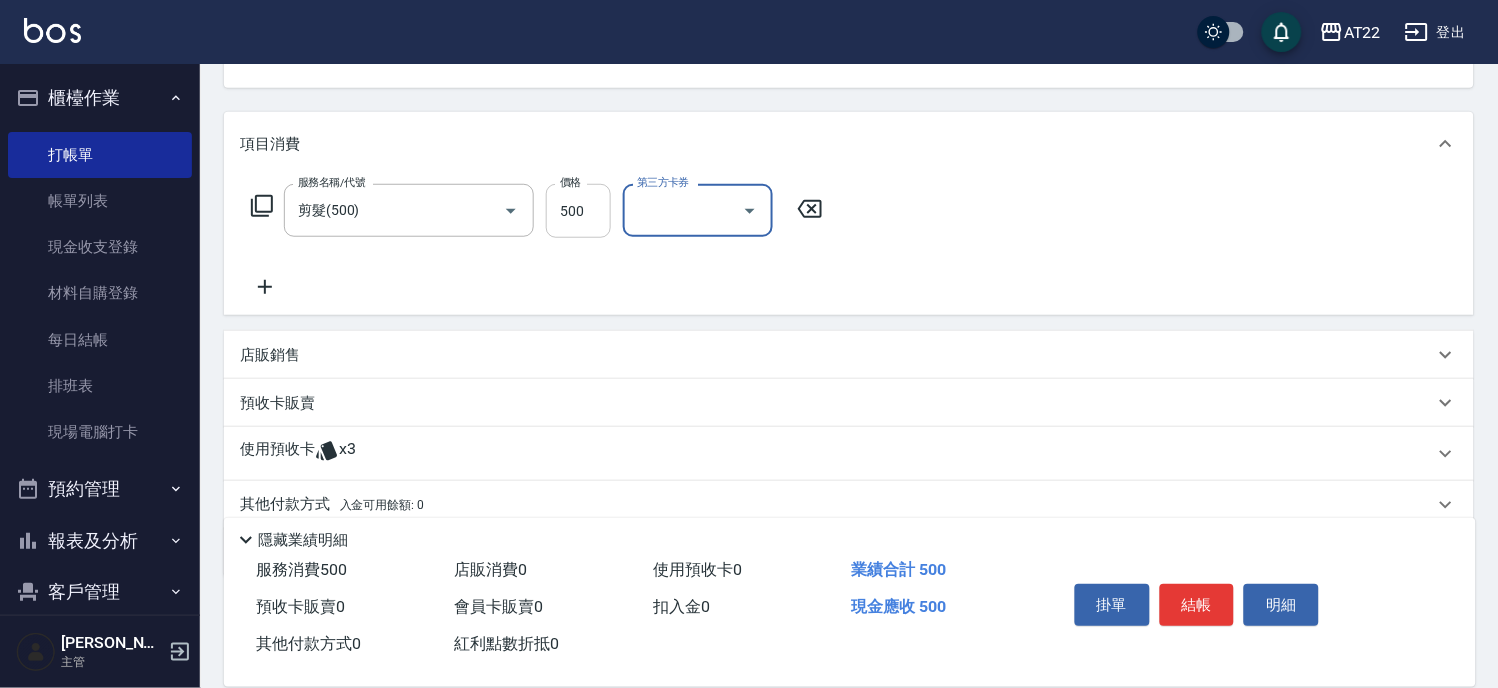click on "500" at bounding box center (578, 211) 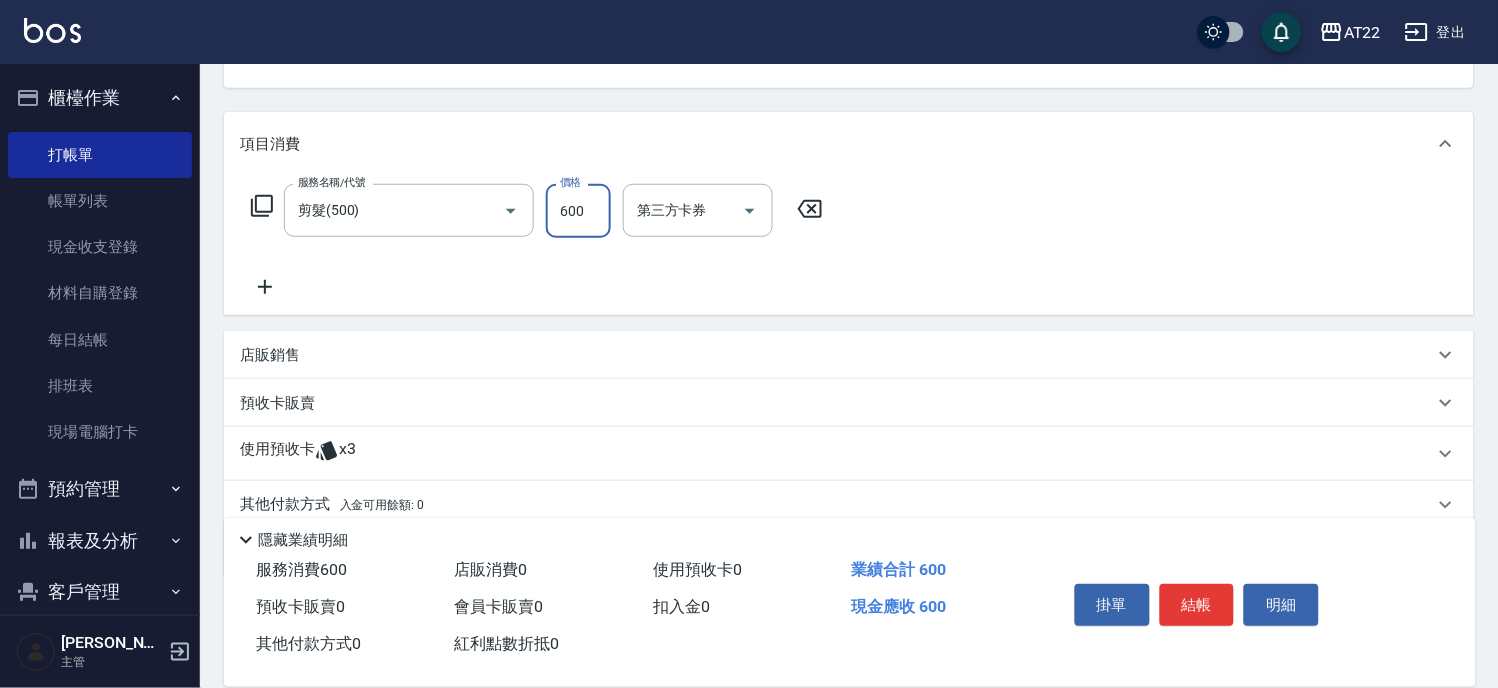 type on "600" 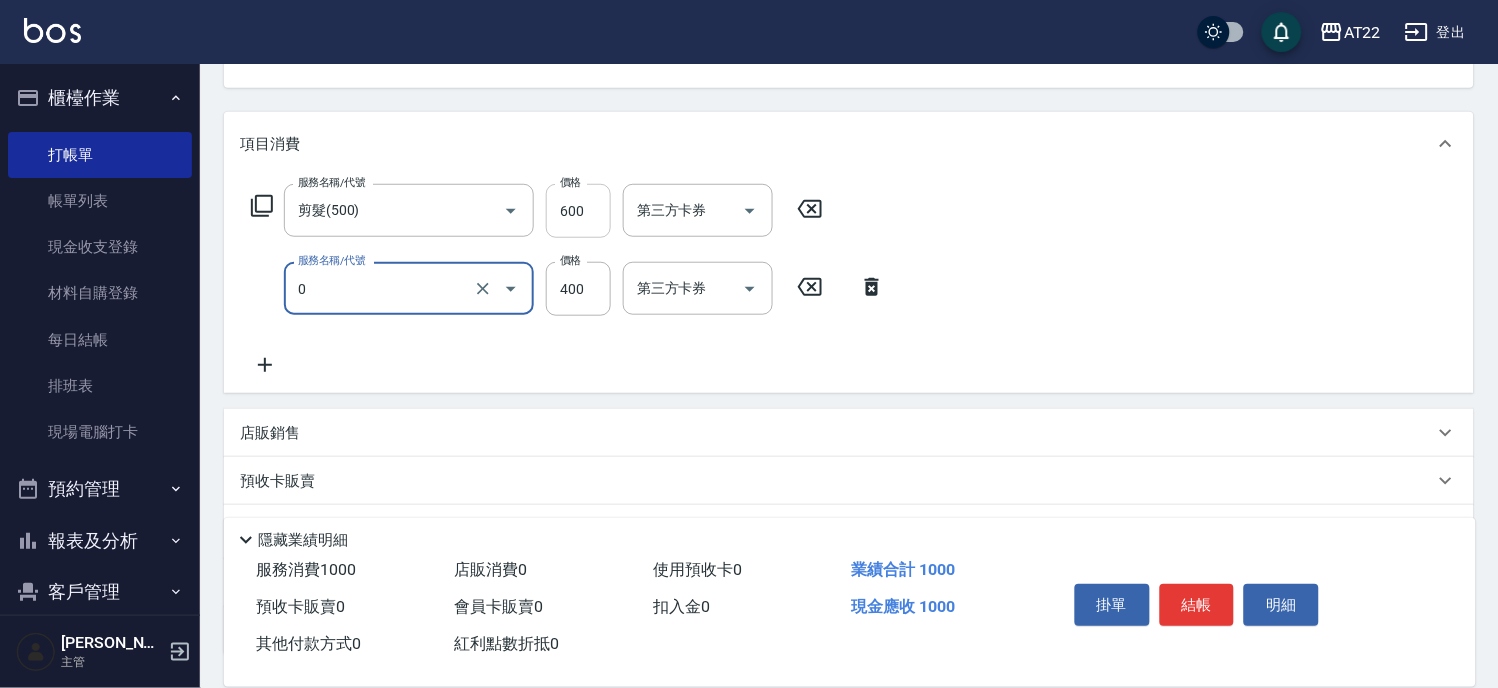 type on "有機洗髮(0)" 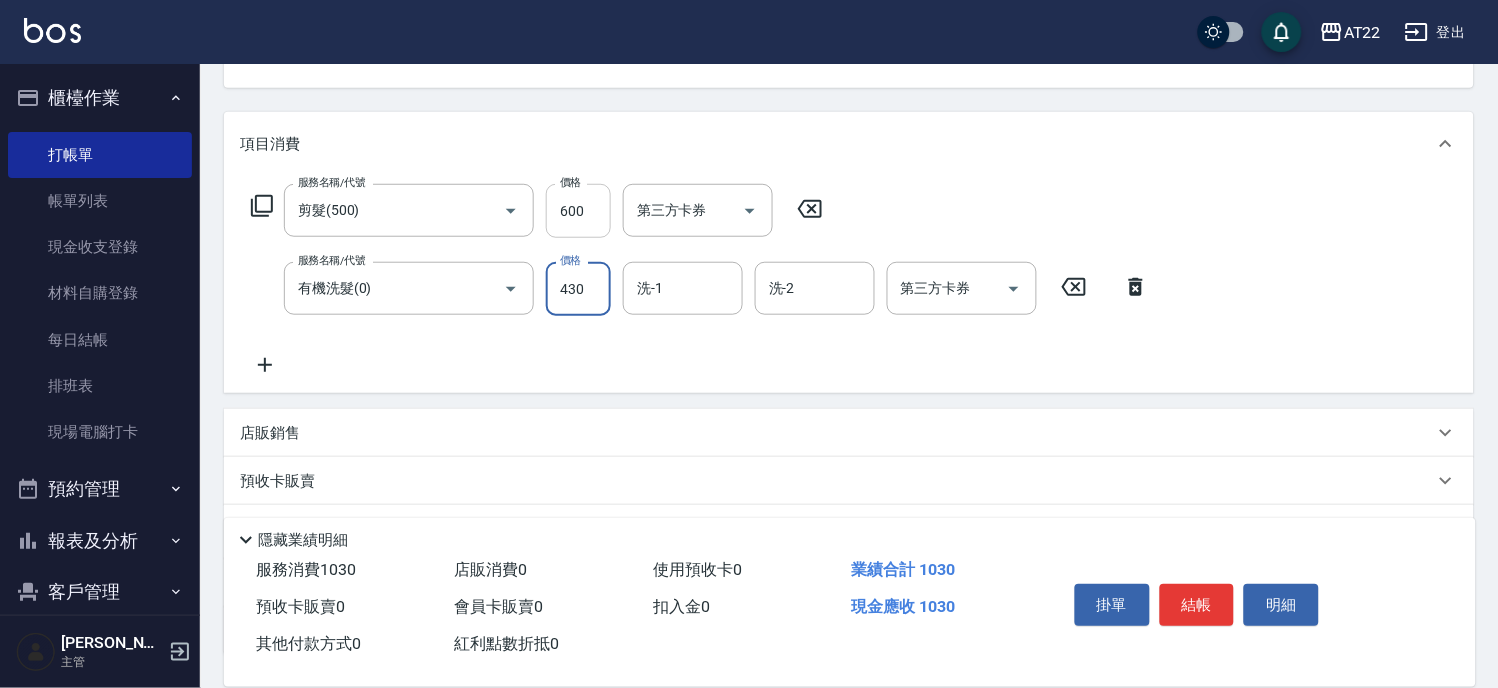 type on "430" 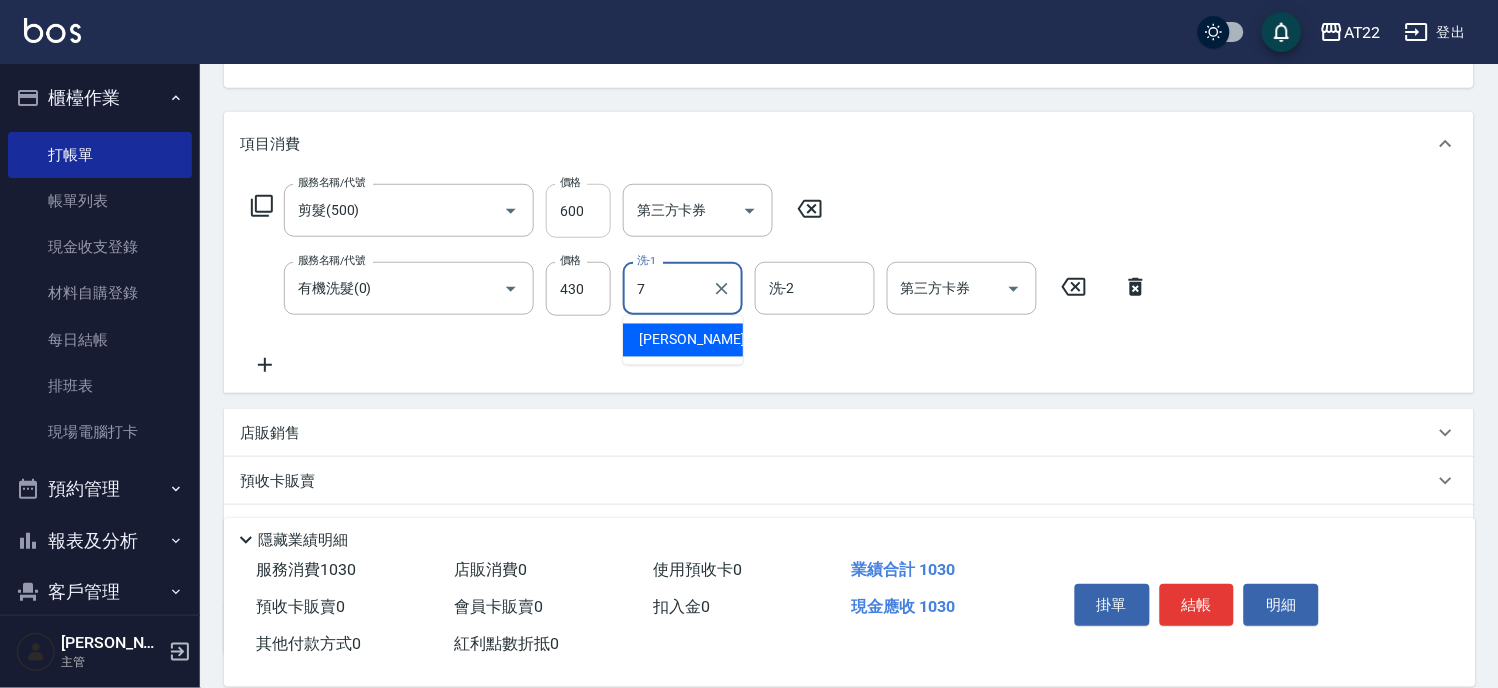 type on "[PERSON_NAME]-7" 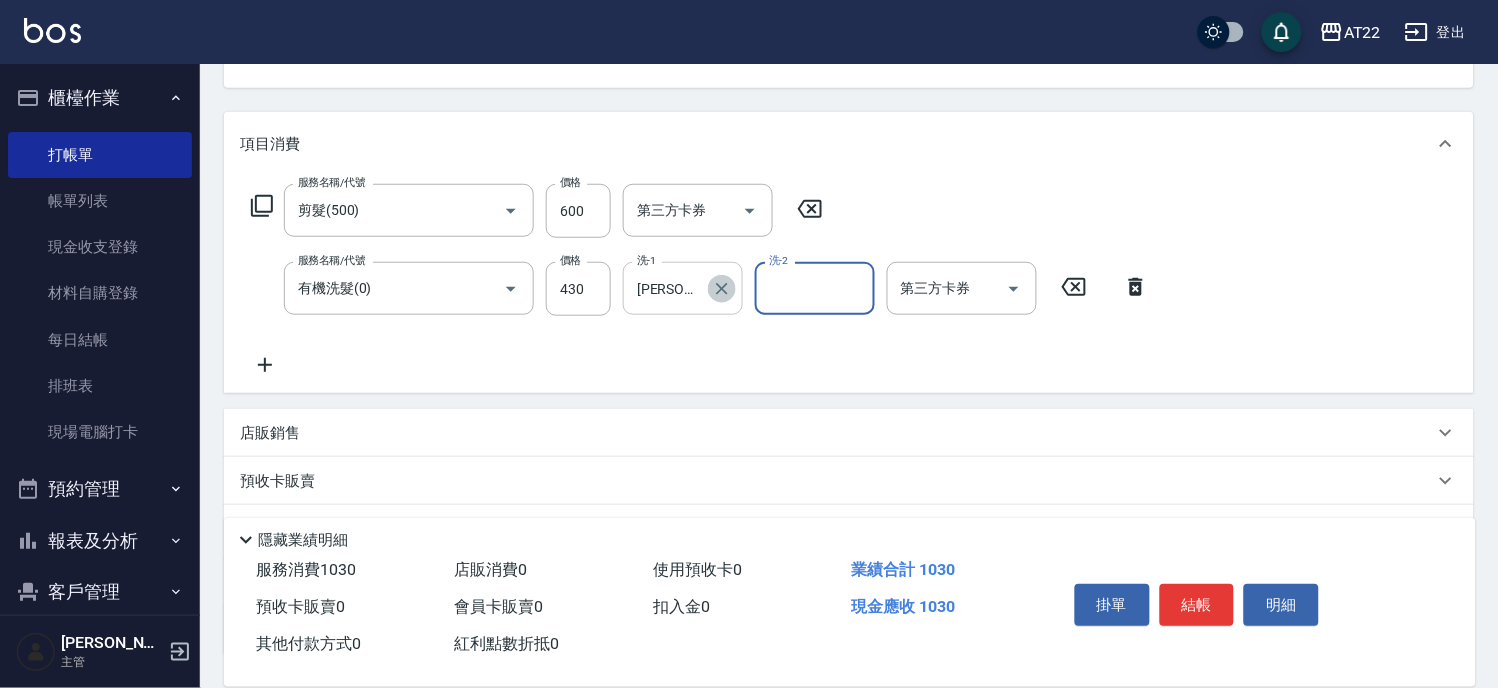 click 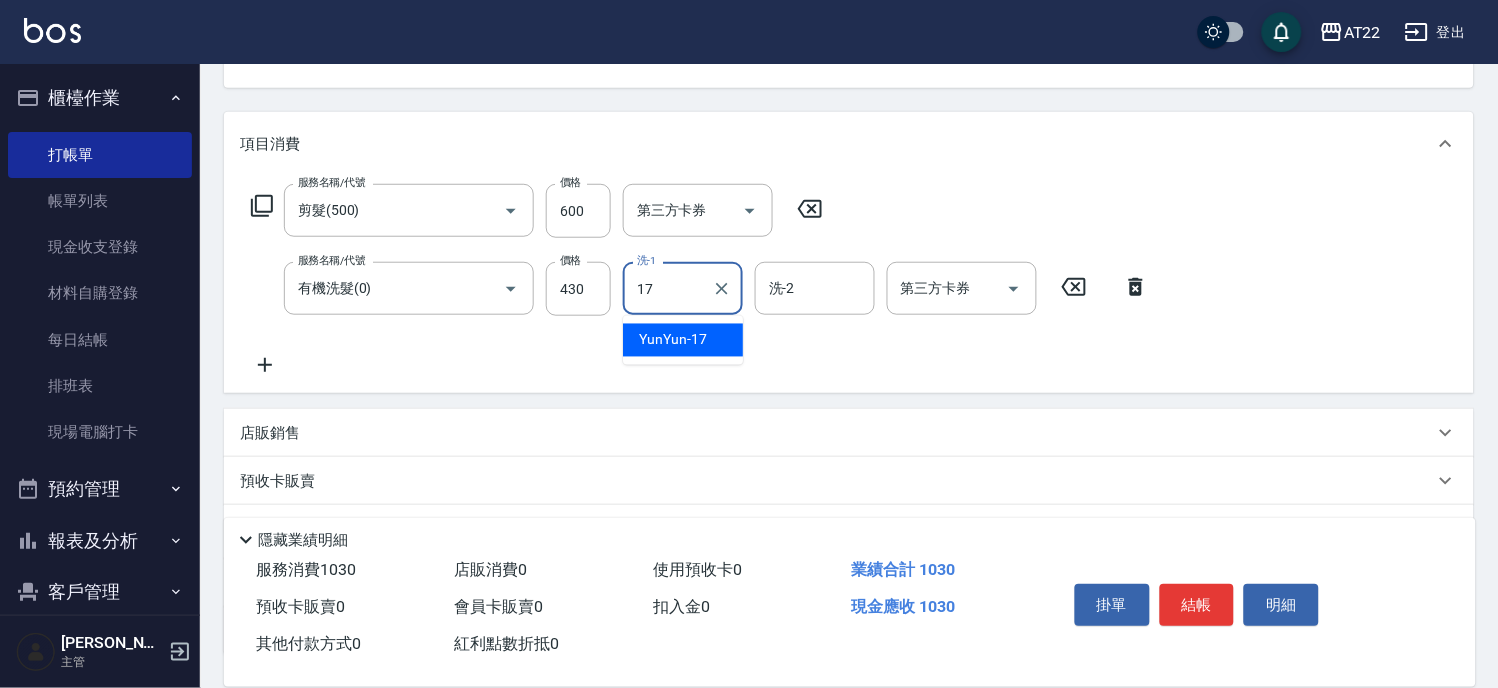 type on "YunYun-17" 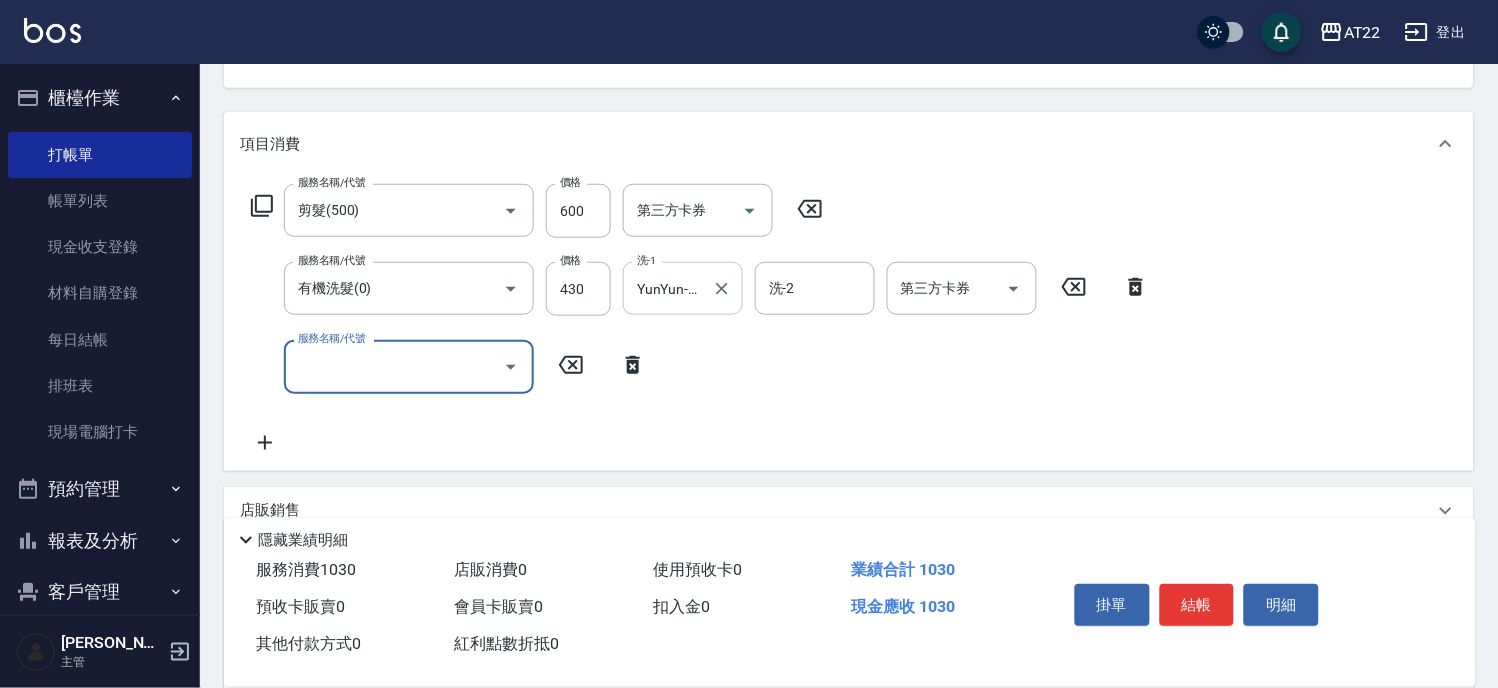 type on "0" 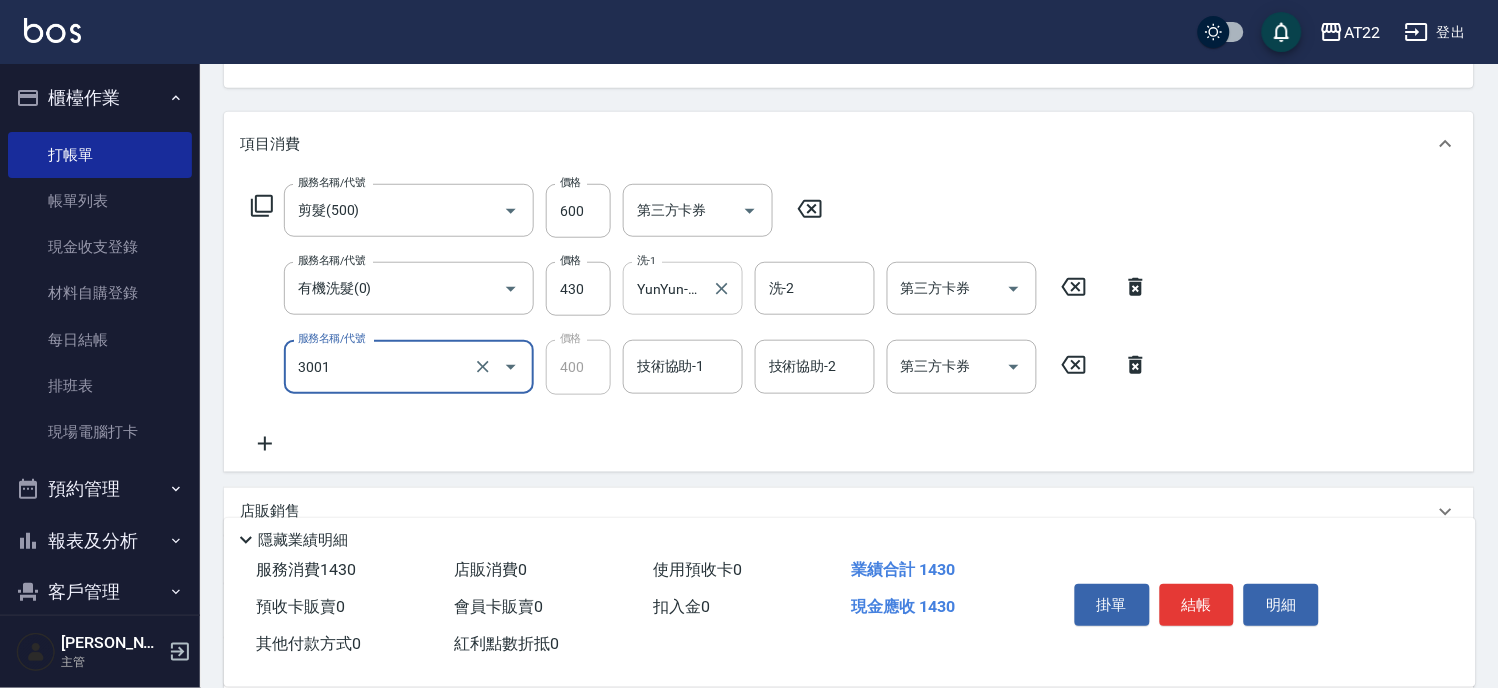 type on "側邊燙貼(3001)" 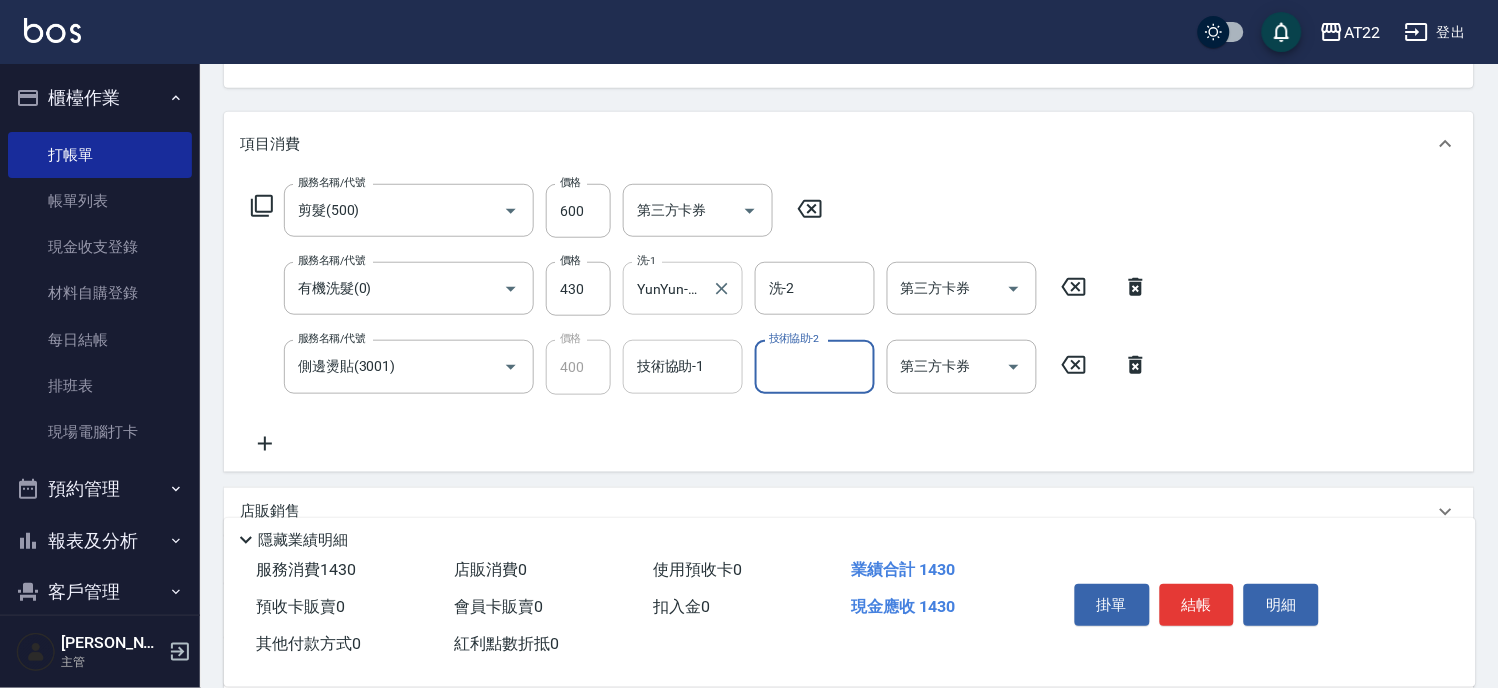 click on "技術協助-1" at bounding box center [683, 366] 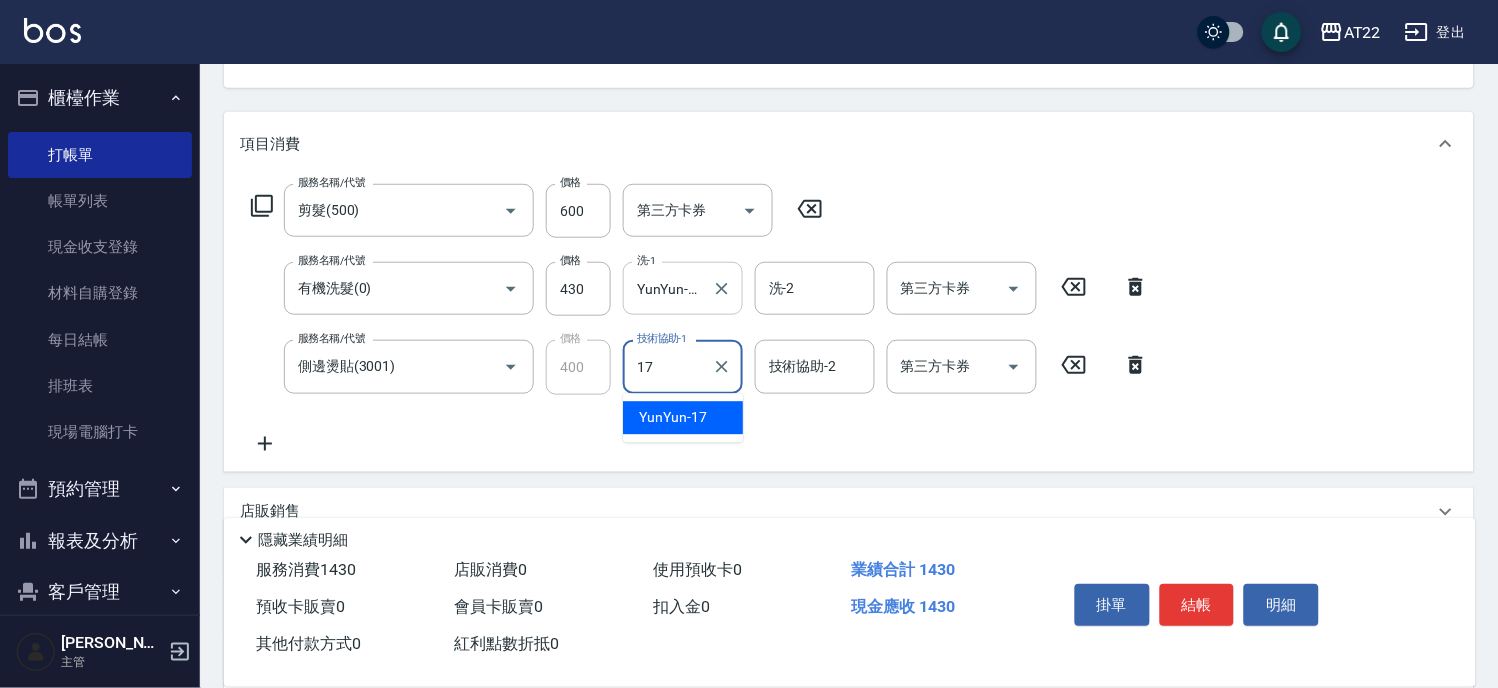 type on "YunYun-17" 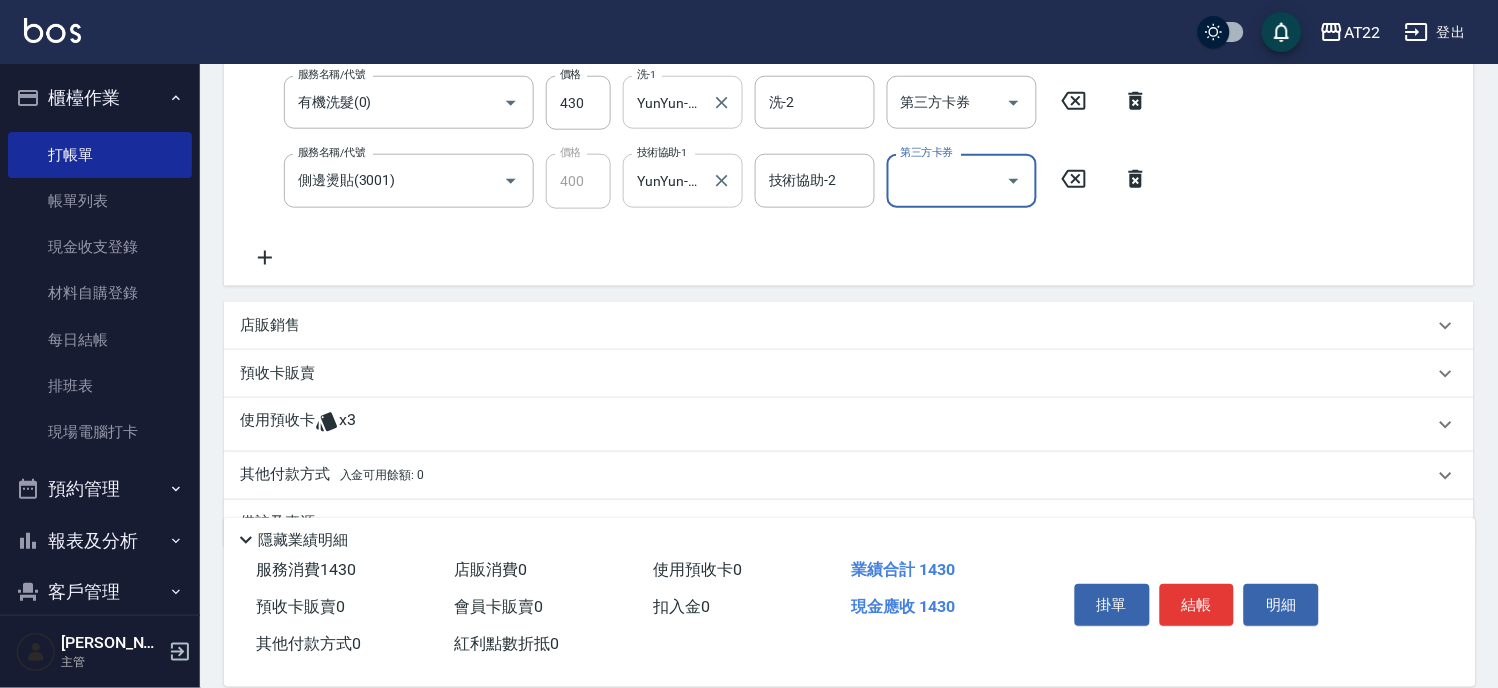 scroll, scrollTop: 455, scrollLeft: 0, axis: vertical 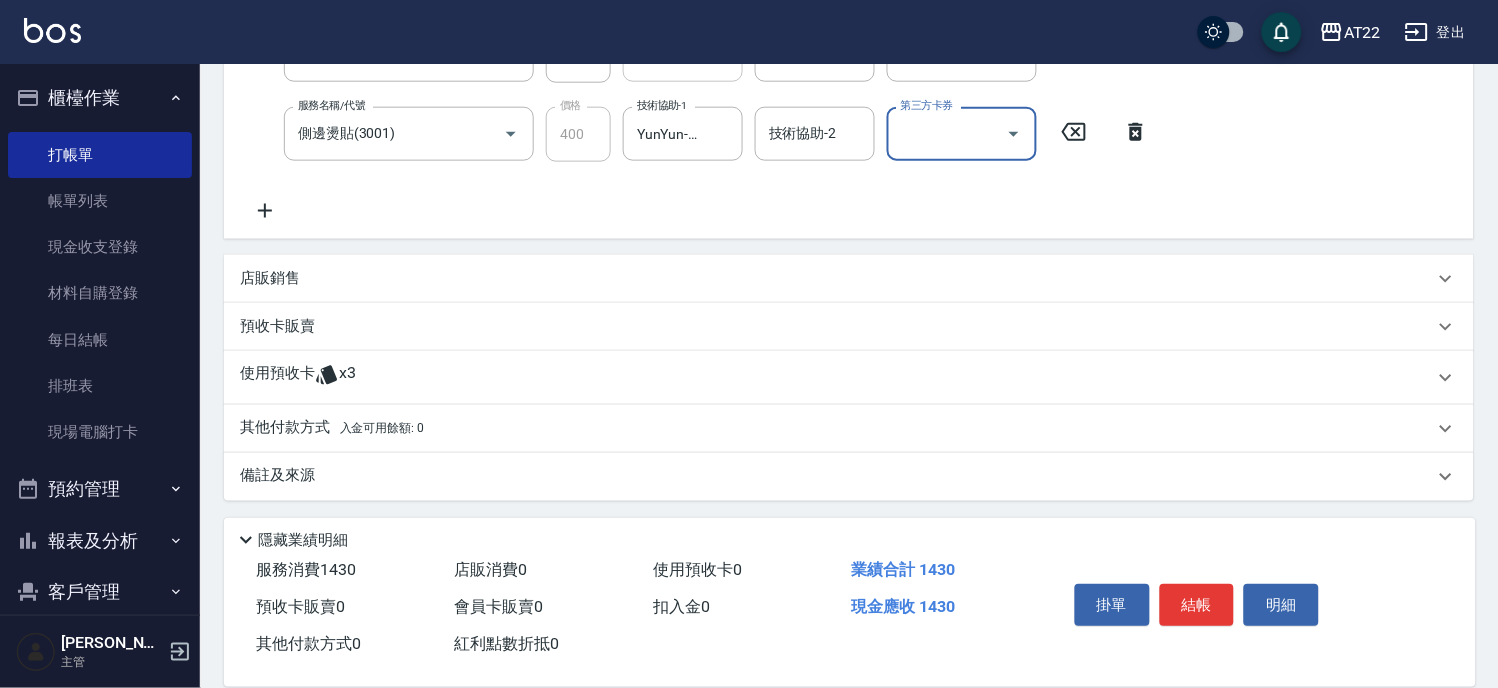 click on "店販銷售" at bounding box center (837, 278) 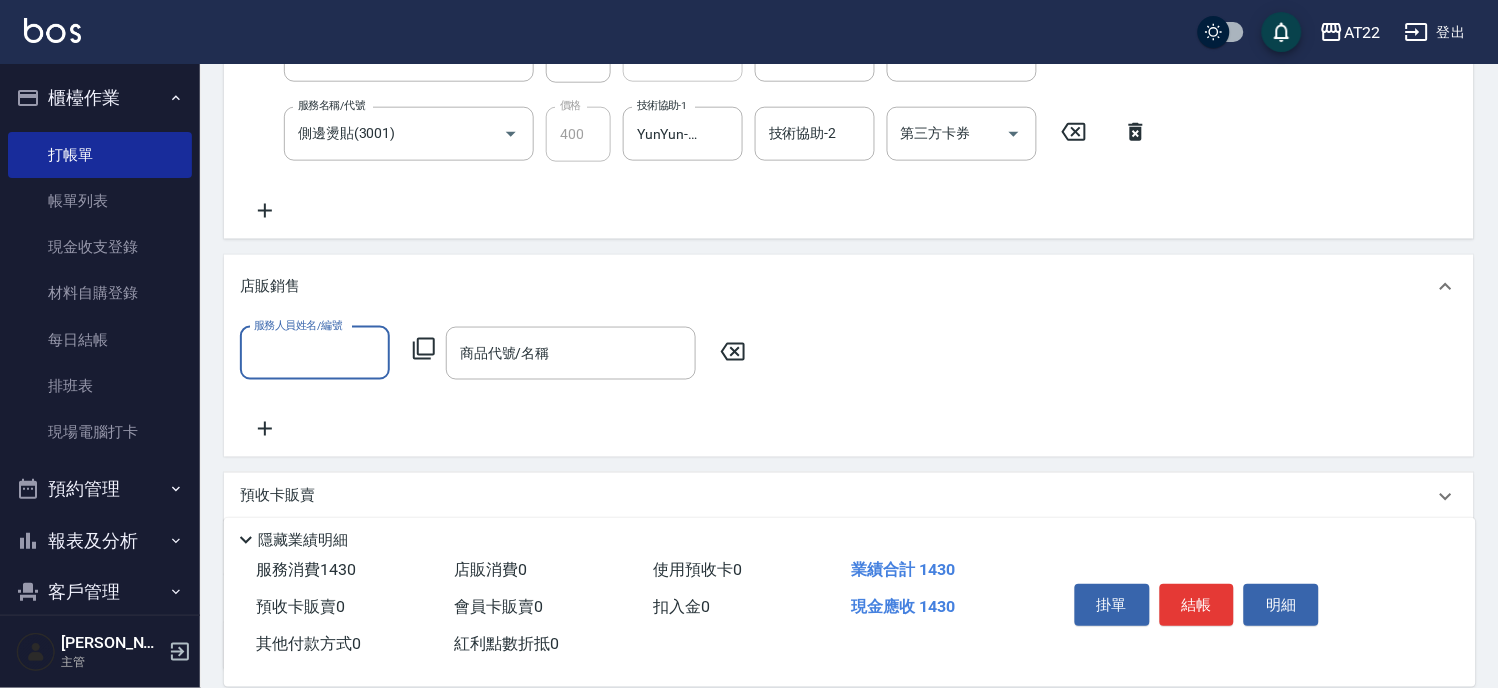 scroll, scrollTop: 0, scrollLeft: 0, axis: both 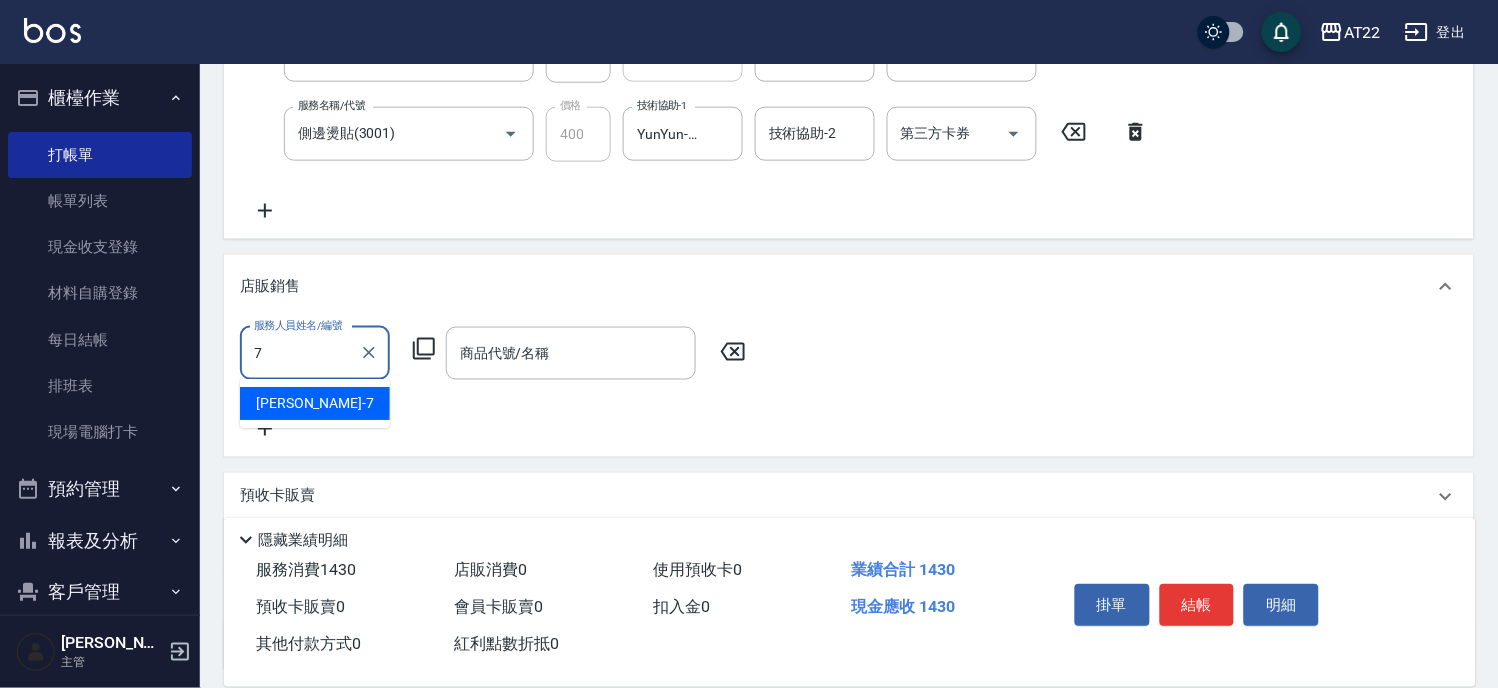 type on "[PERSON_NAME]-7" 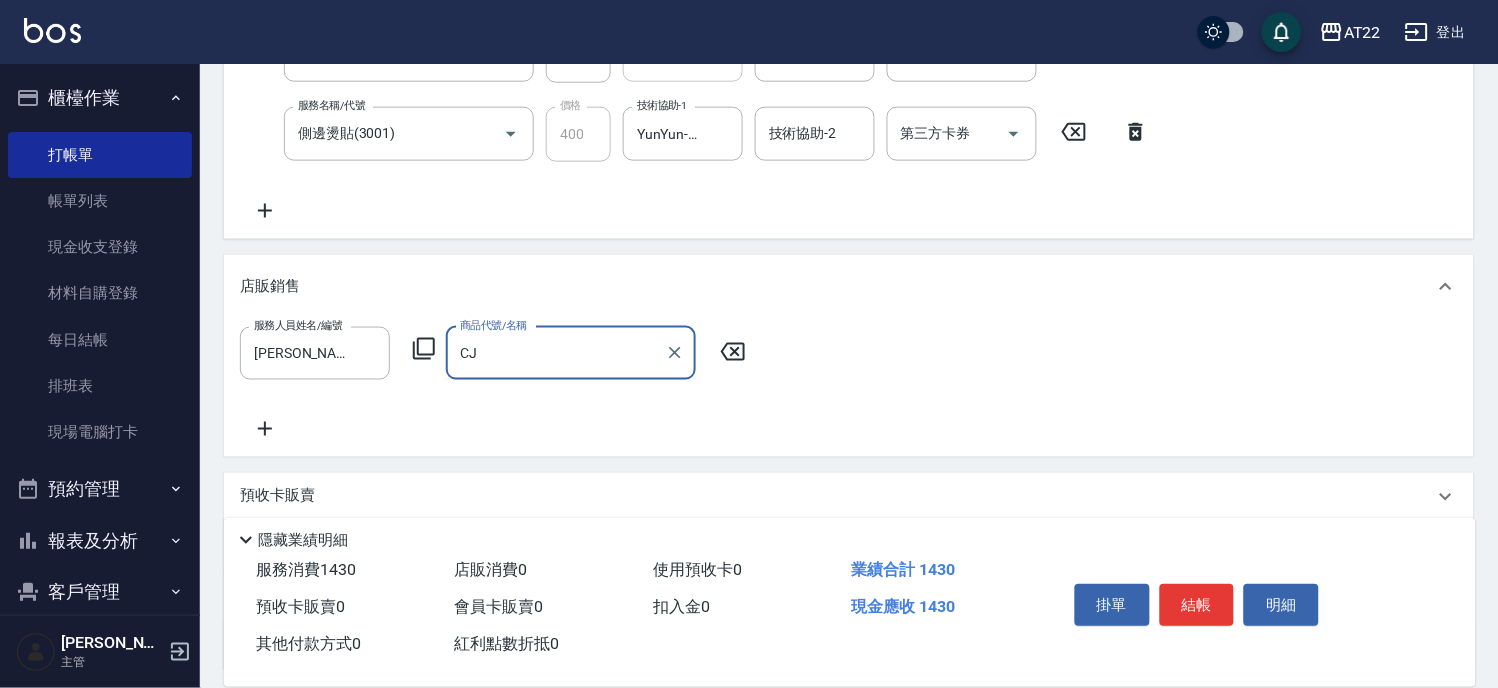 type on "C" 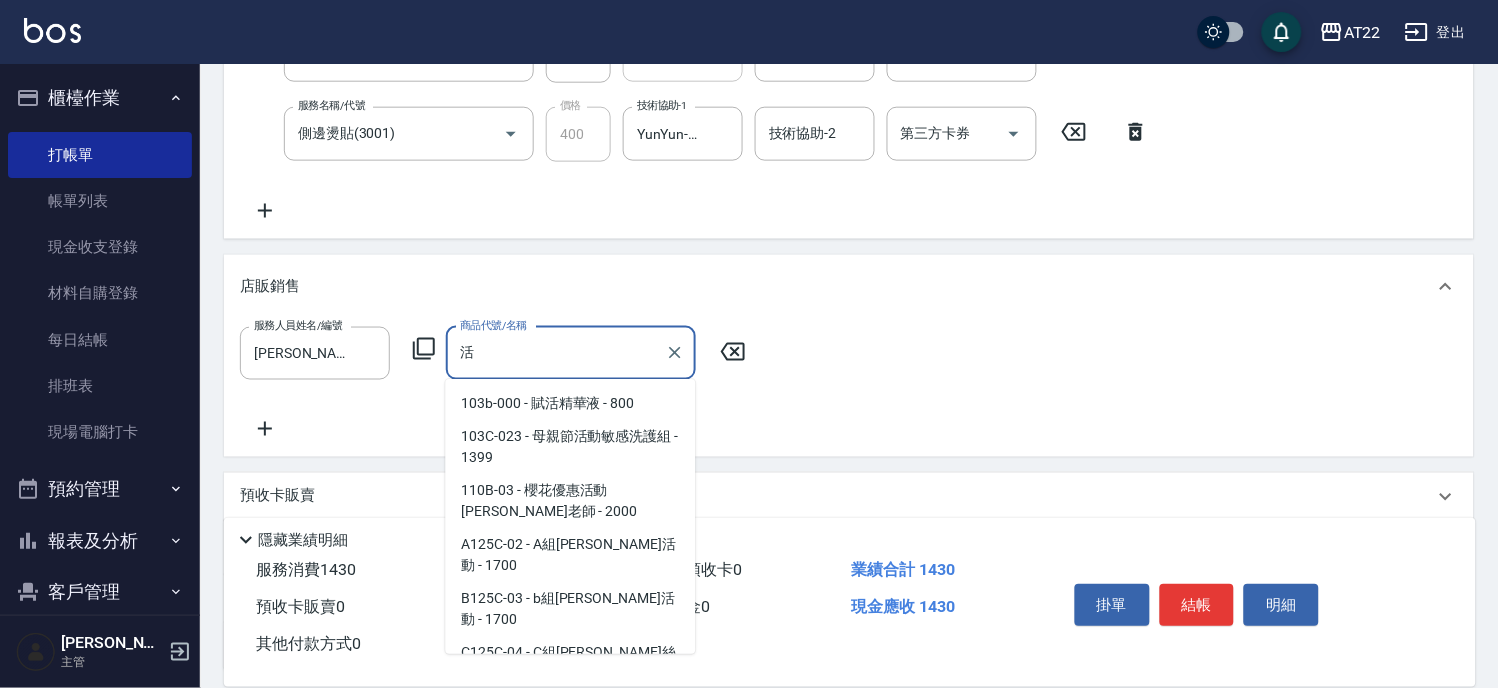 scroll, scrollTop: 581, scrollLeft: 0, axis: vertical 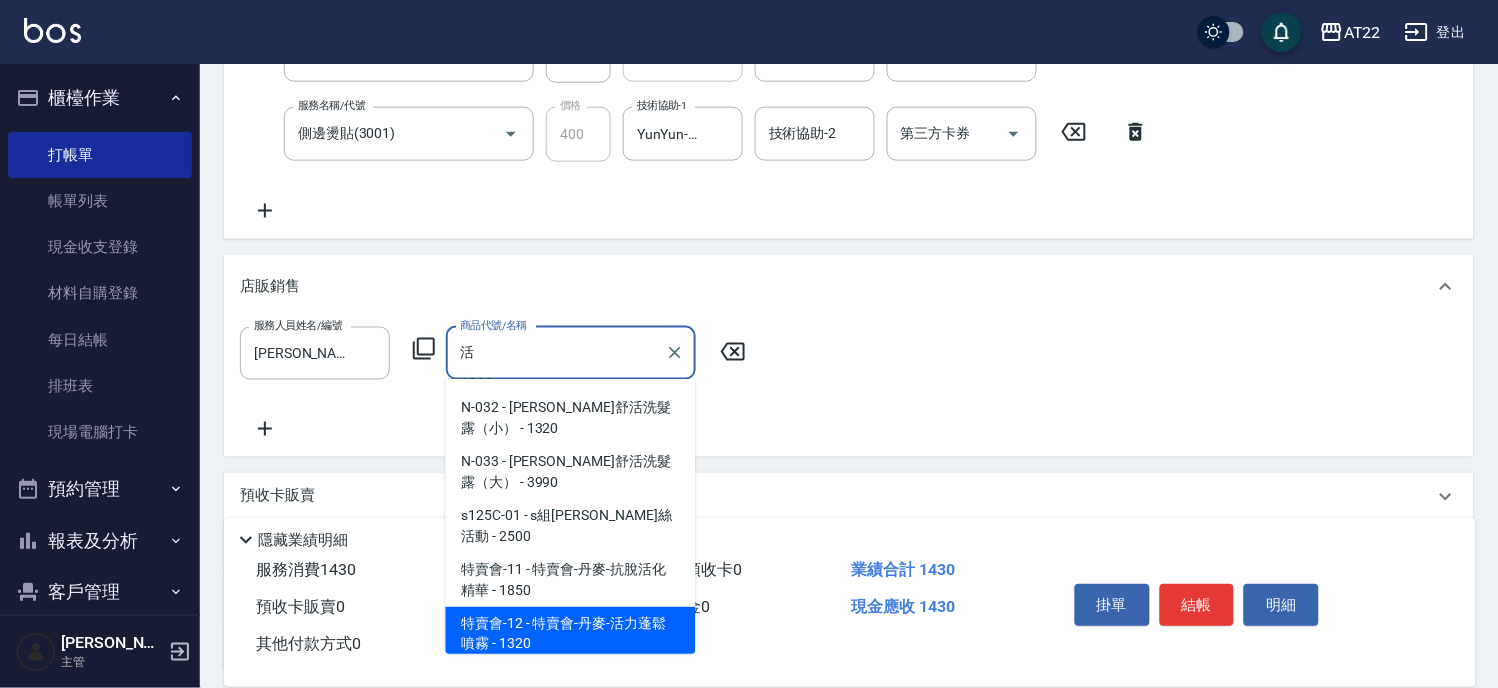 type on "特賣會-丹麥-活力蓬鬆噴霧" 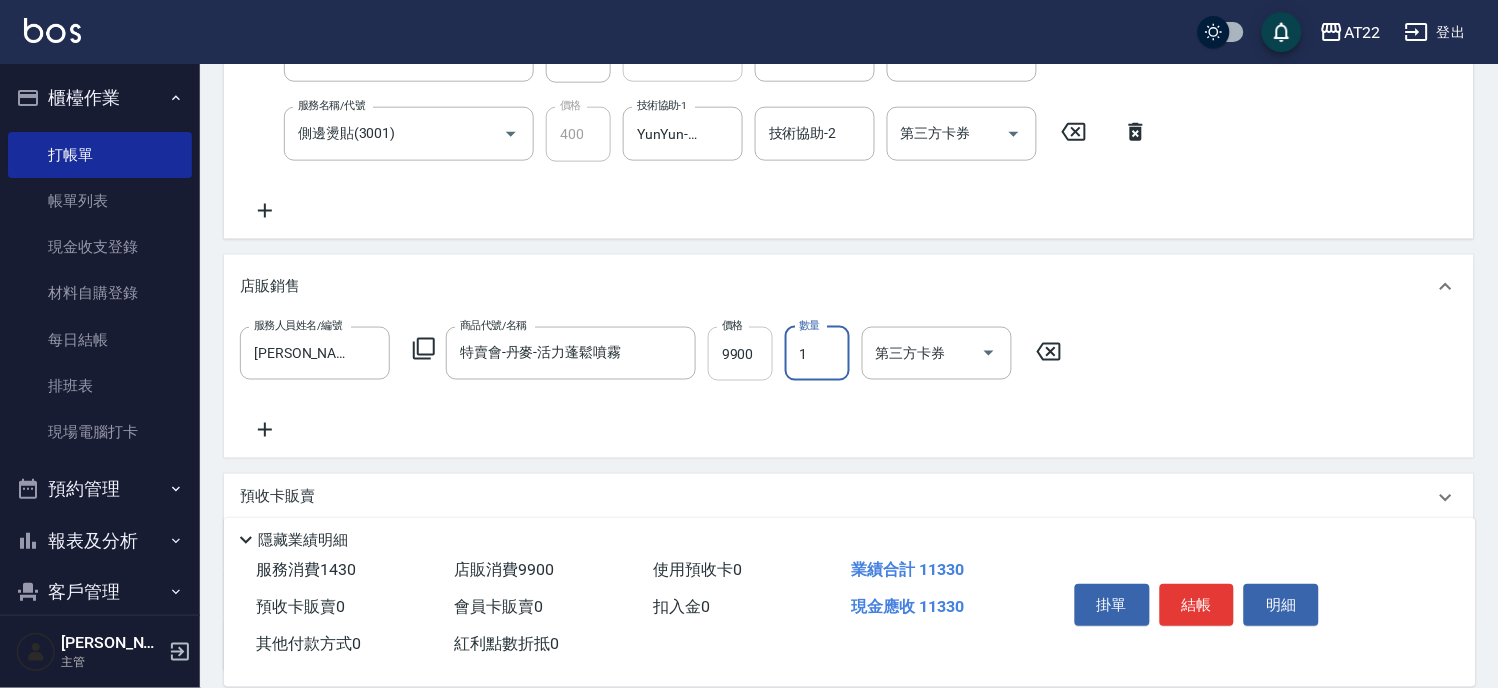 click on "9900" at bounding box center (740, 354) 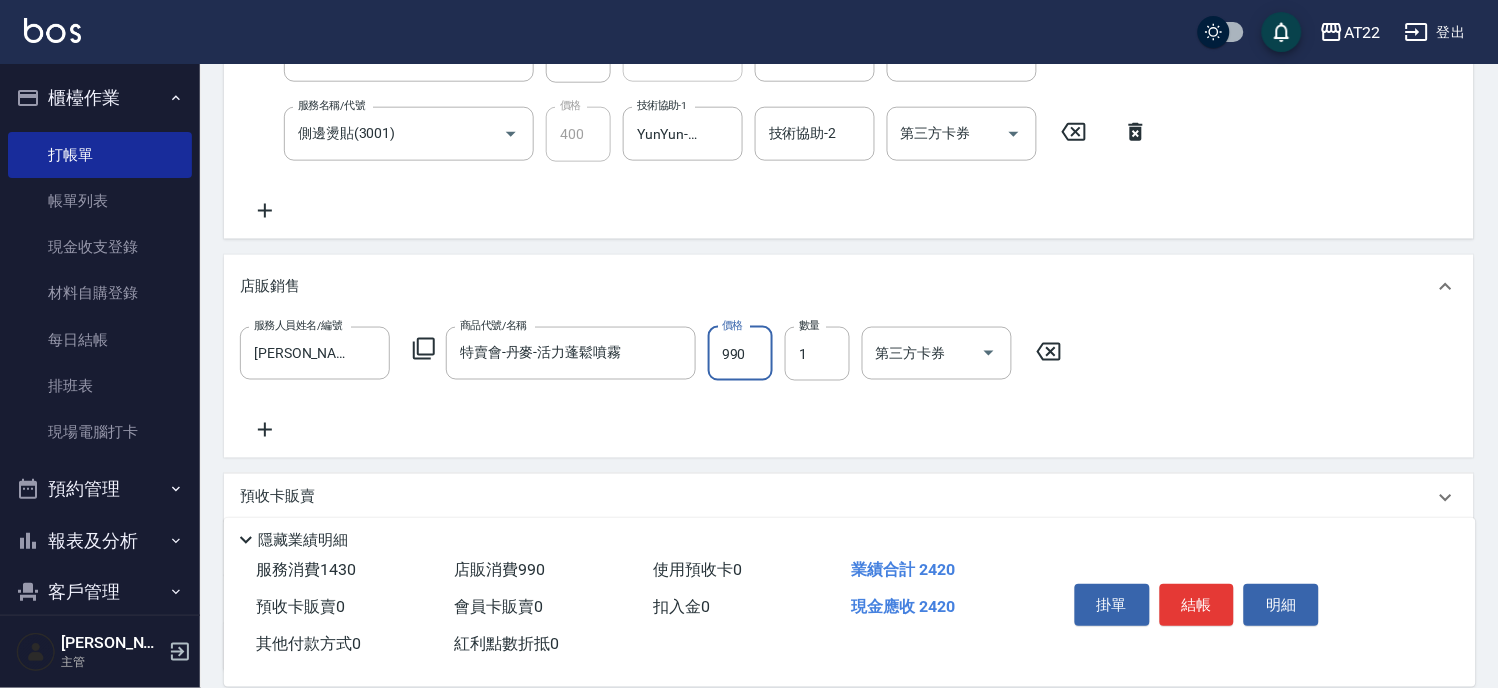 type on "990" 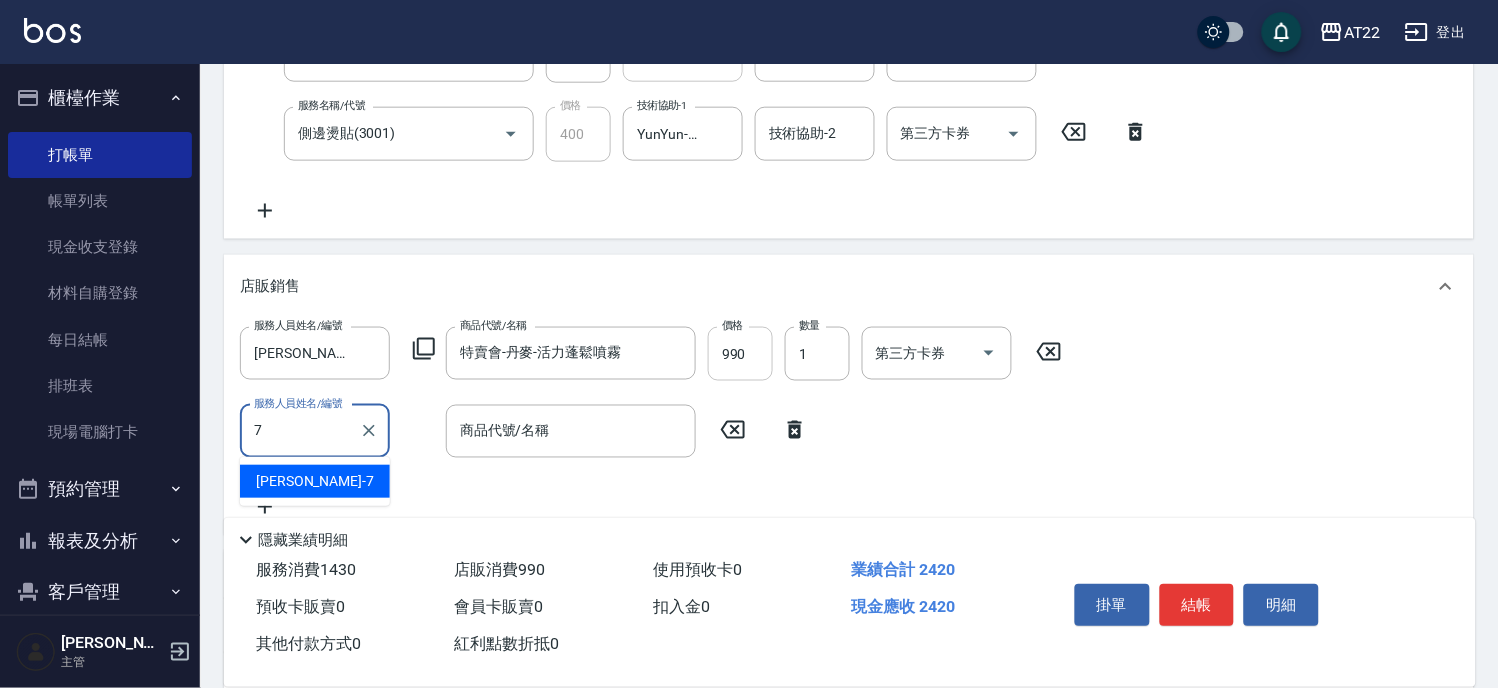 type on "[PERSON_NAME]-7" 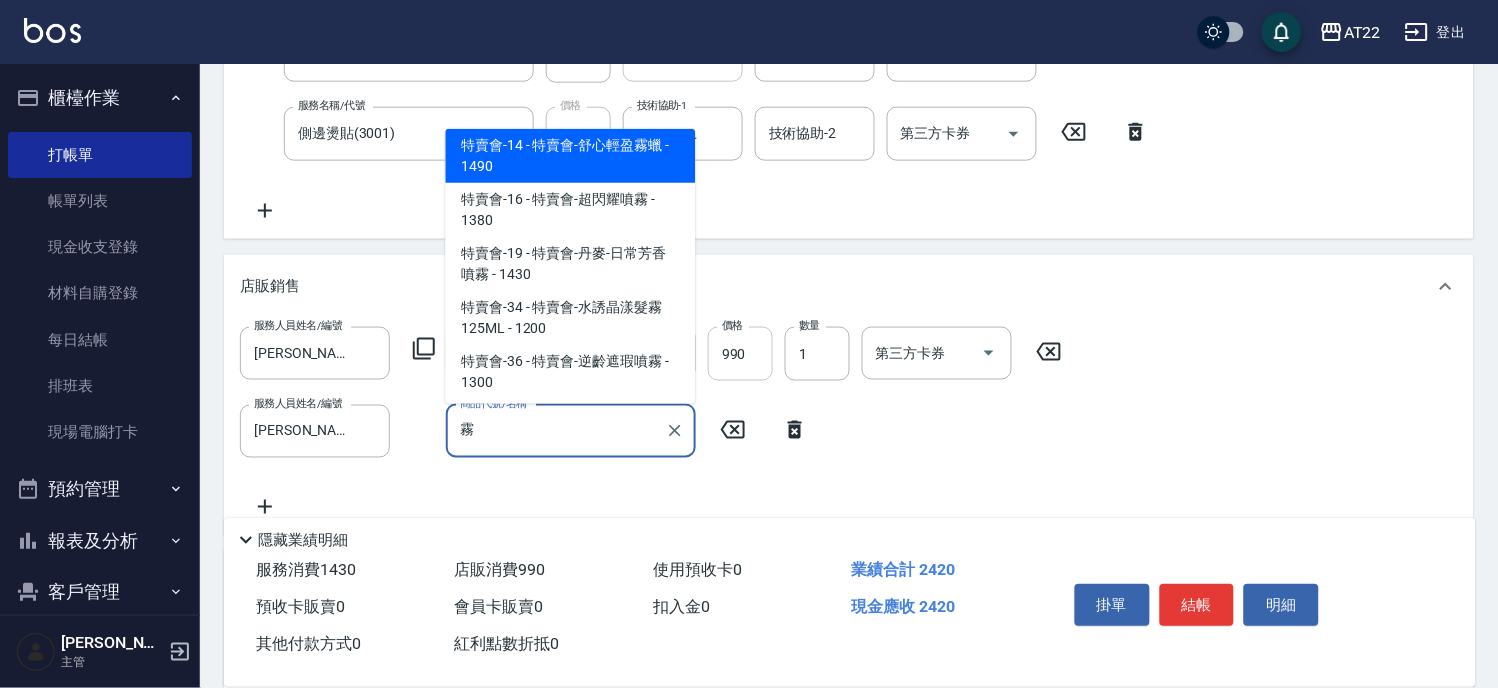 scroll, scrollTop: 358, scrollLeft: 0, axis: vertical 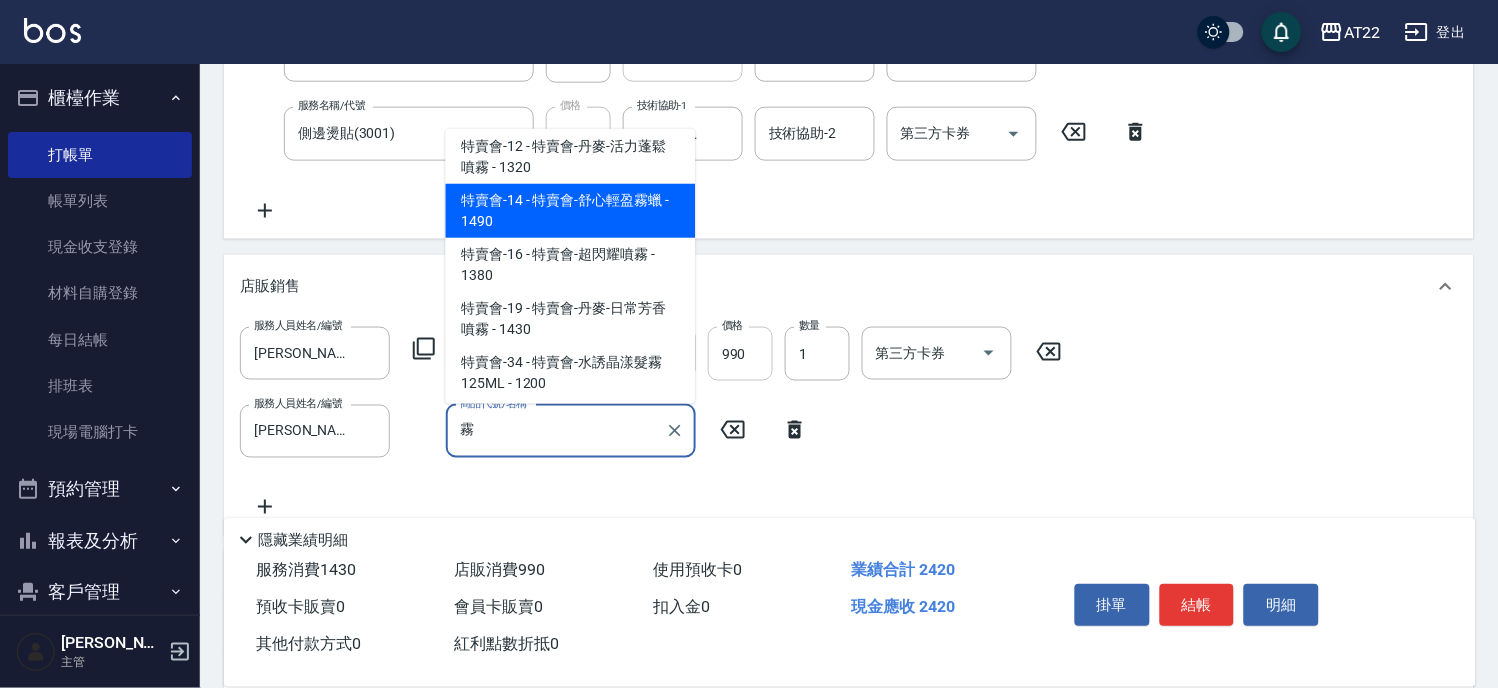 type on "特賣會-舒心輕盈霧蠟" 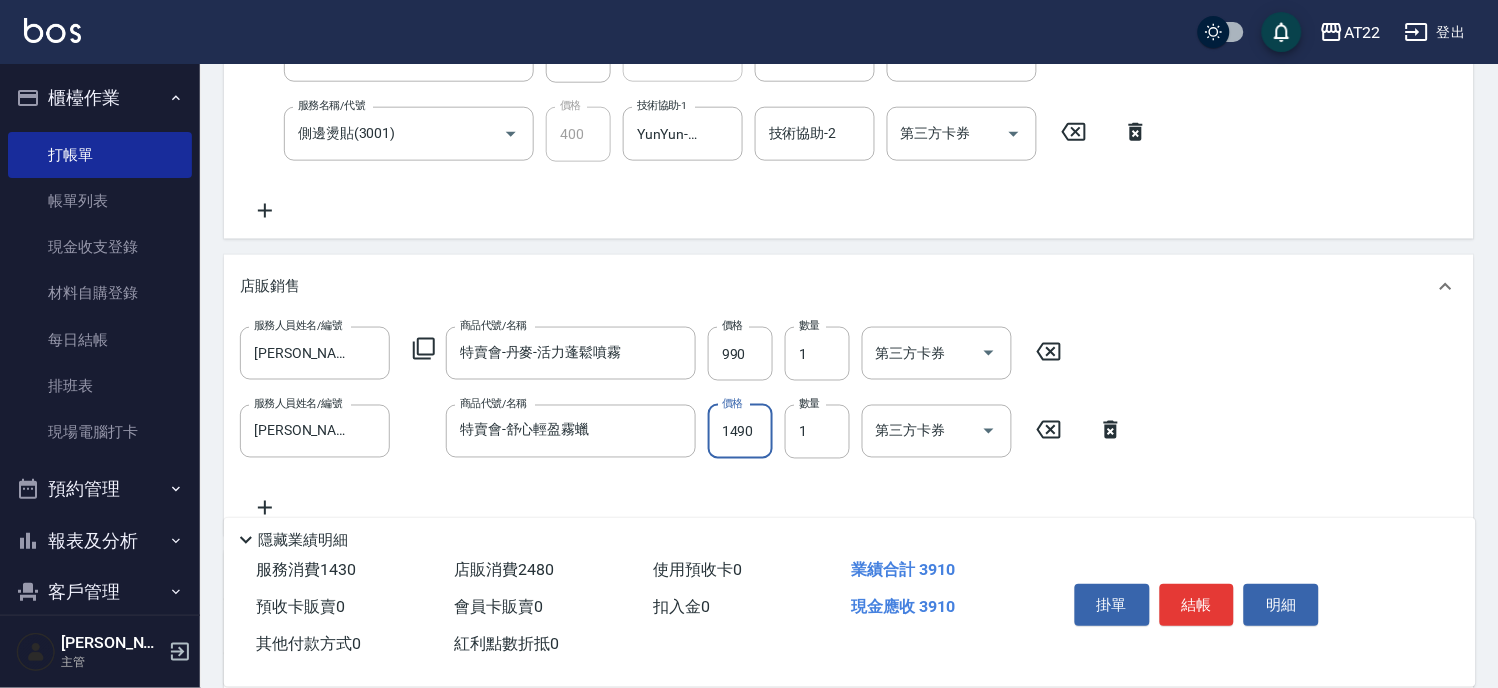 click on "1490" at bounding box center (740, 432) 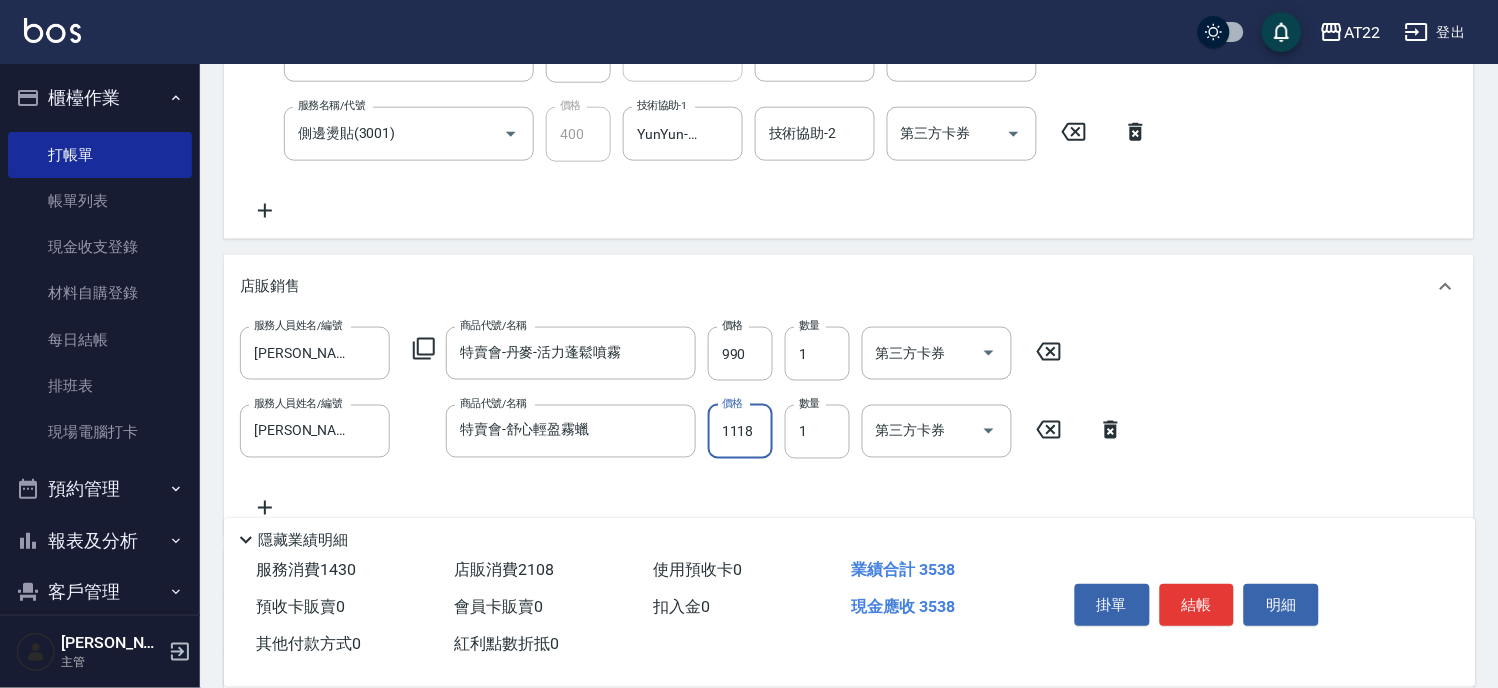type on "1118" 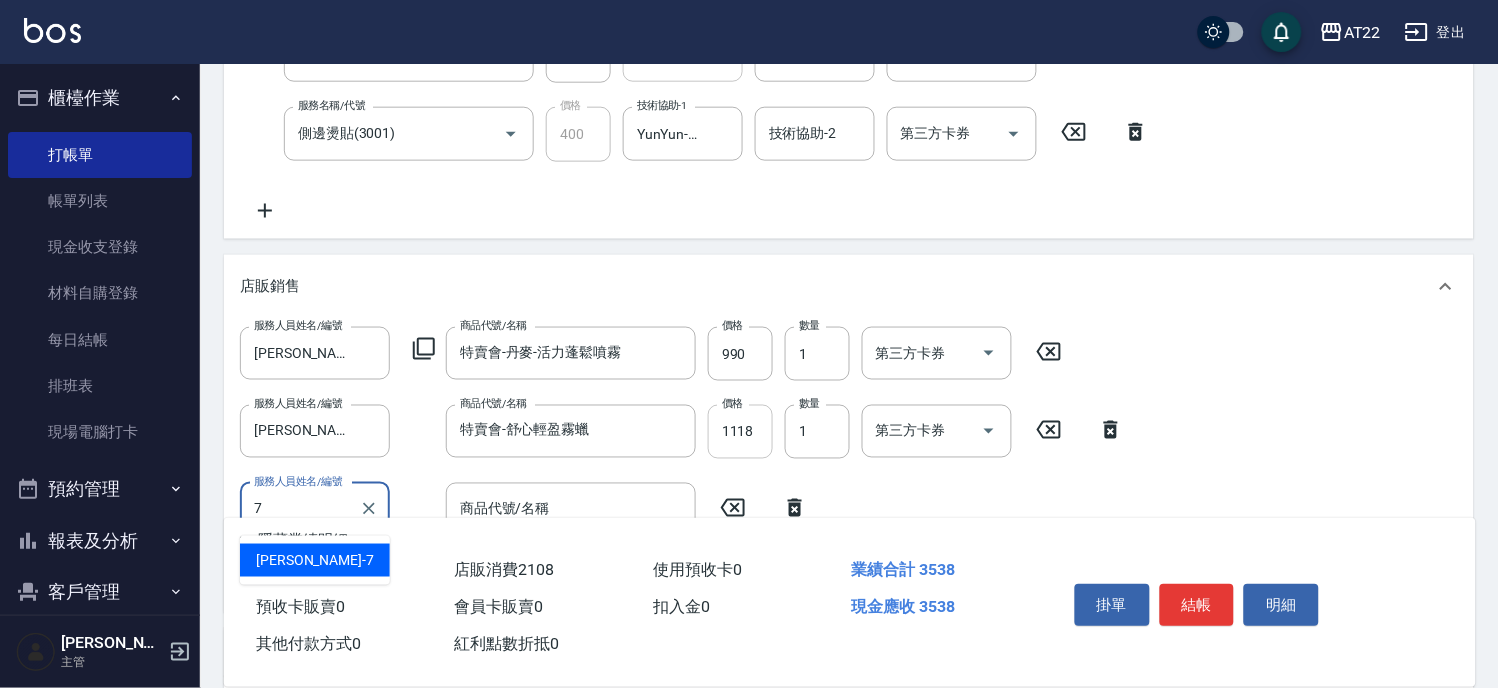 type on "[PERSON_NAME]-7" 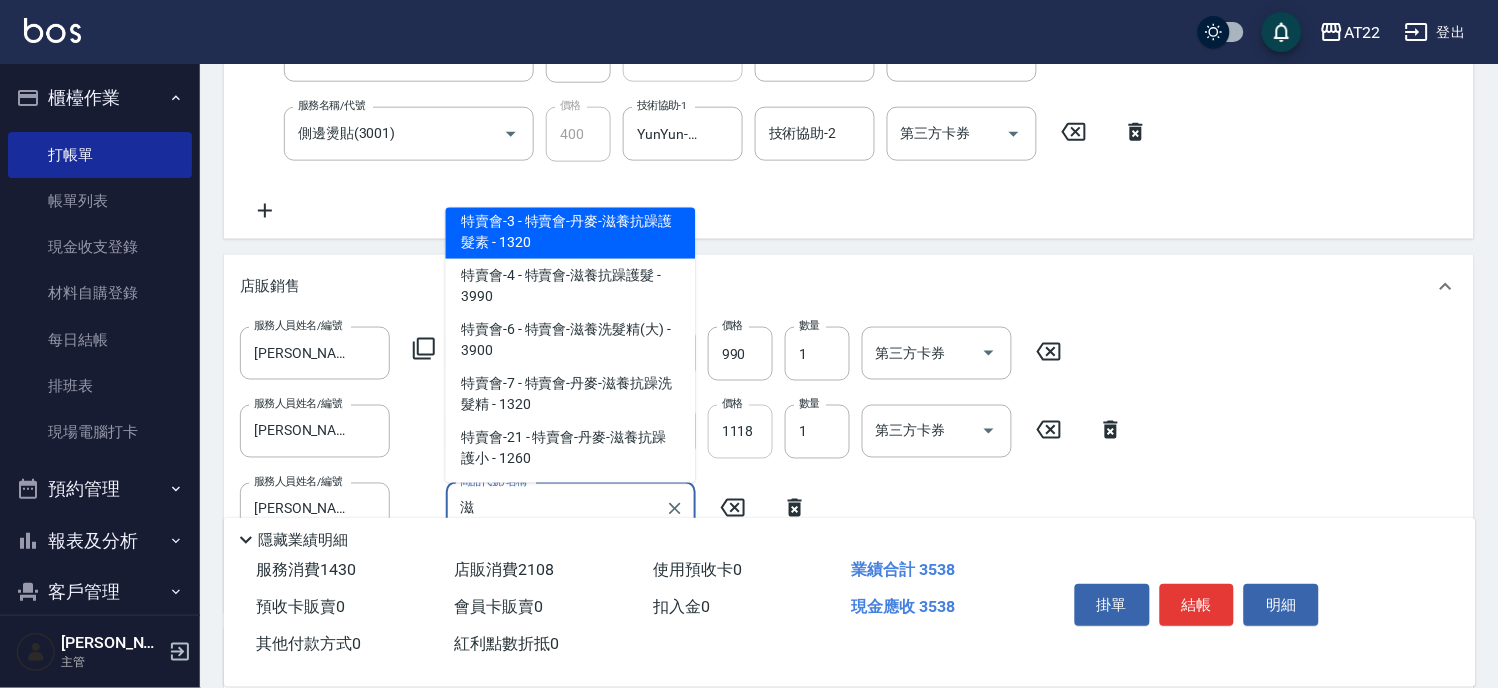 scroll, scrollTop: 302, scrollLeft: 0, axis: vertical 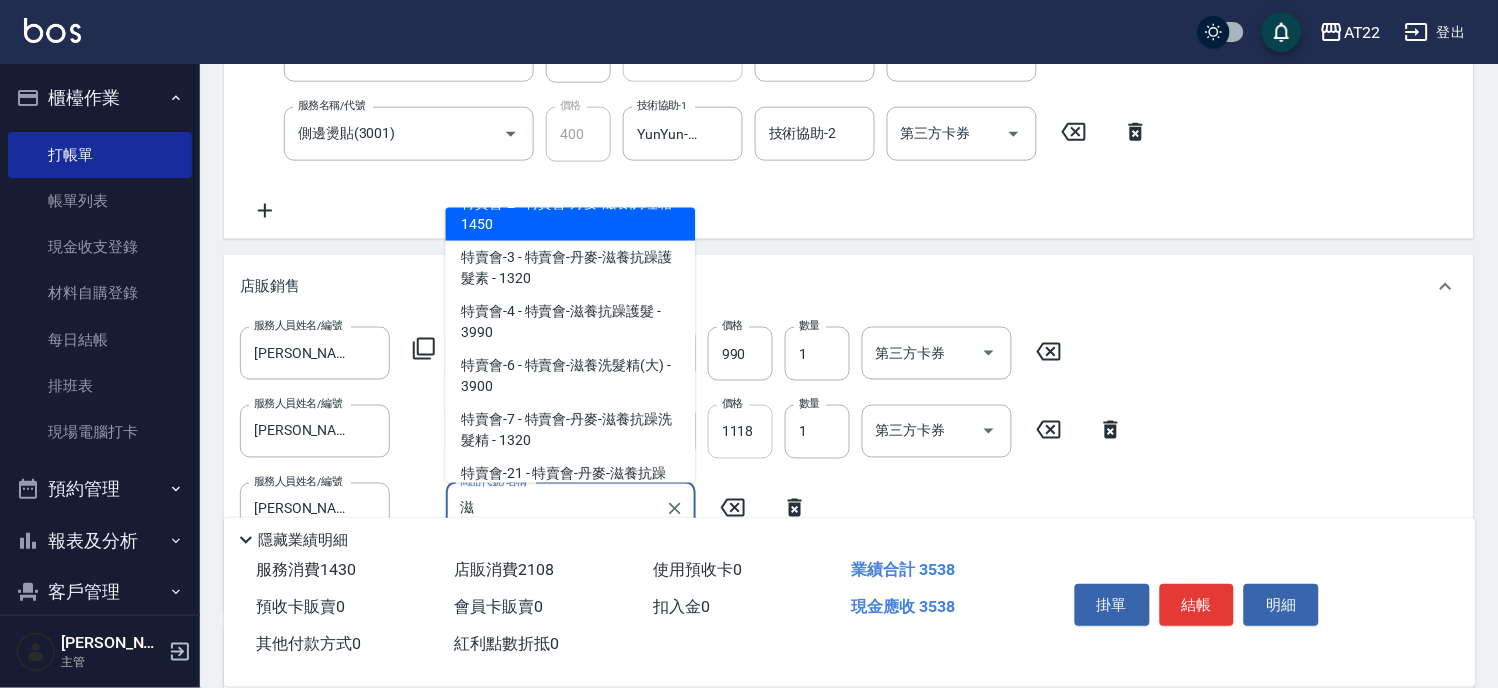 type on "特賣會-丹麥-滋養調理霜" 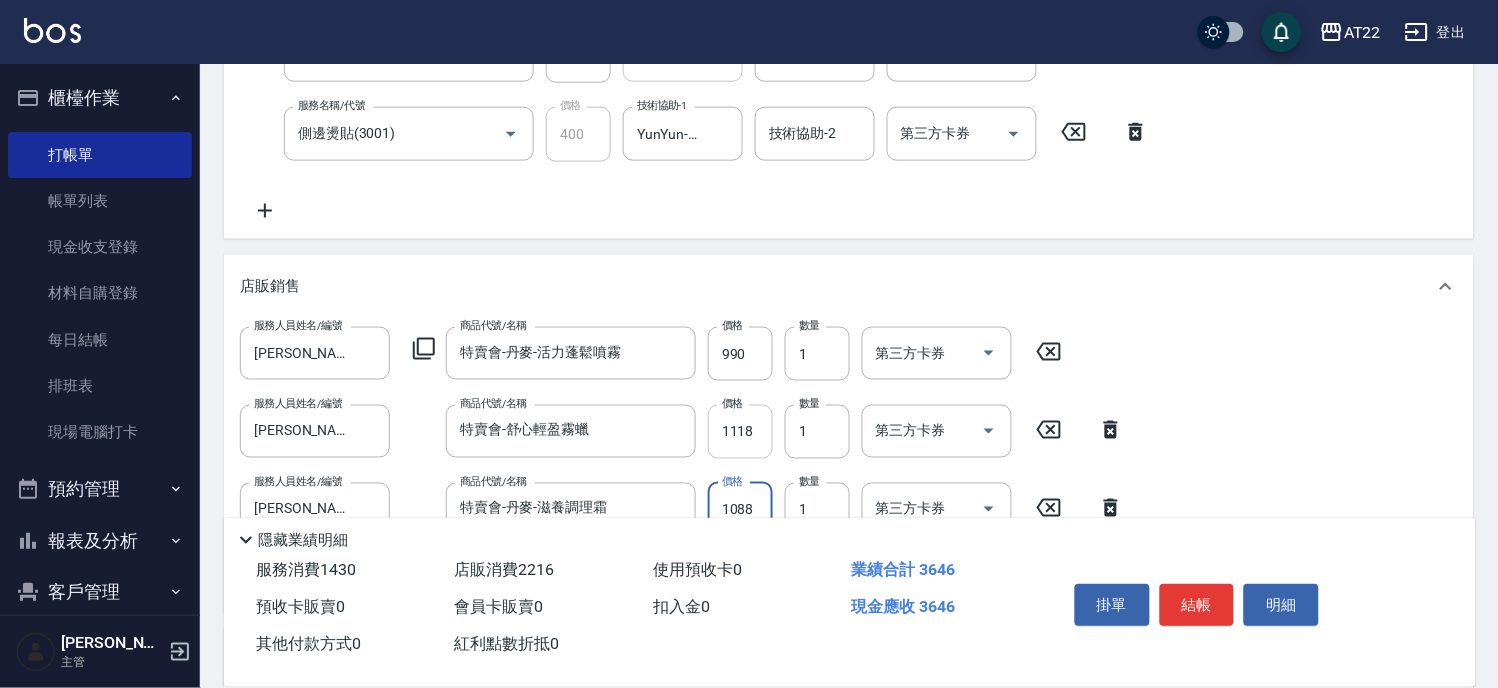 type on "1088" 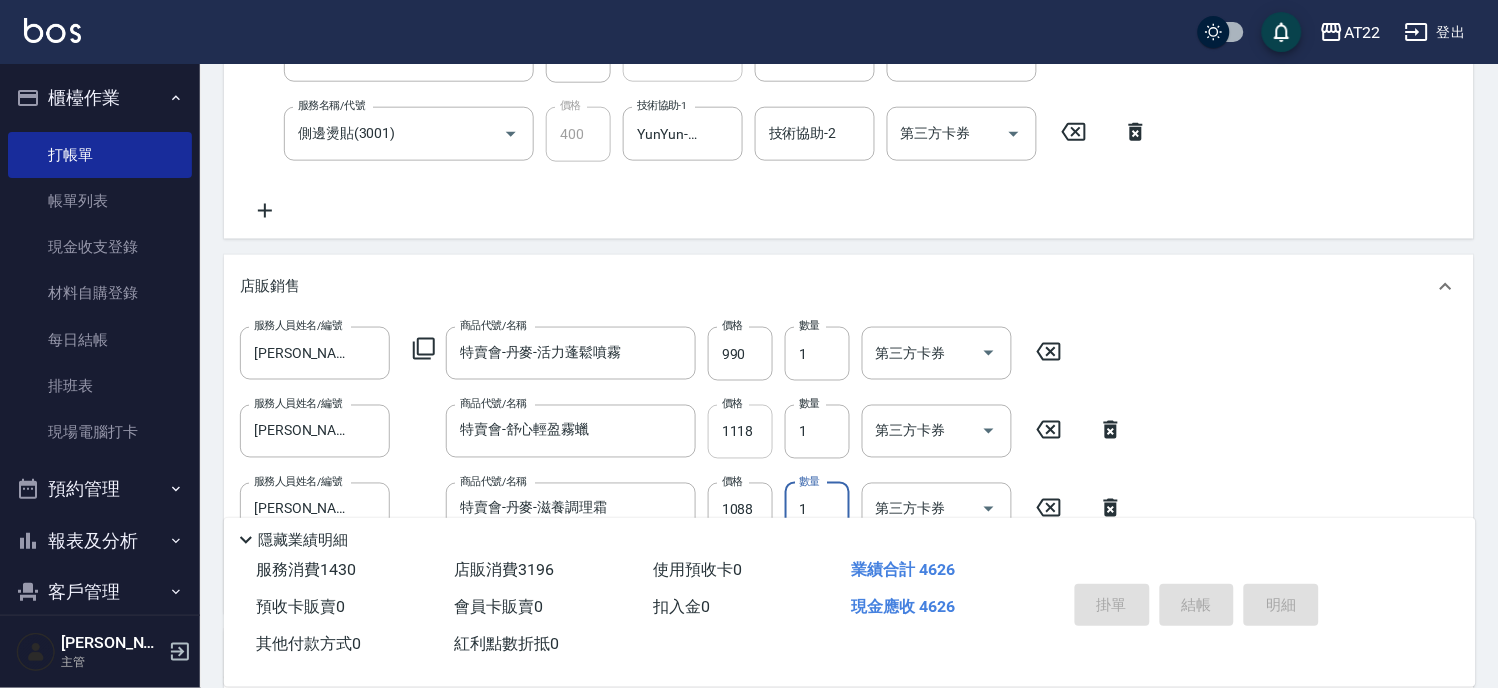 type on "[DATE] 16:46" 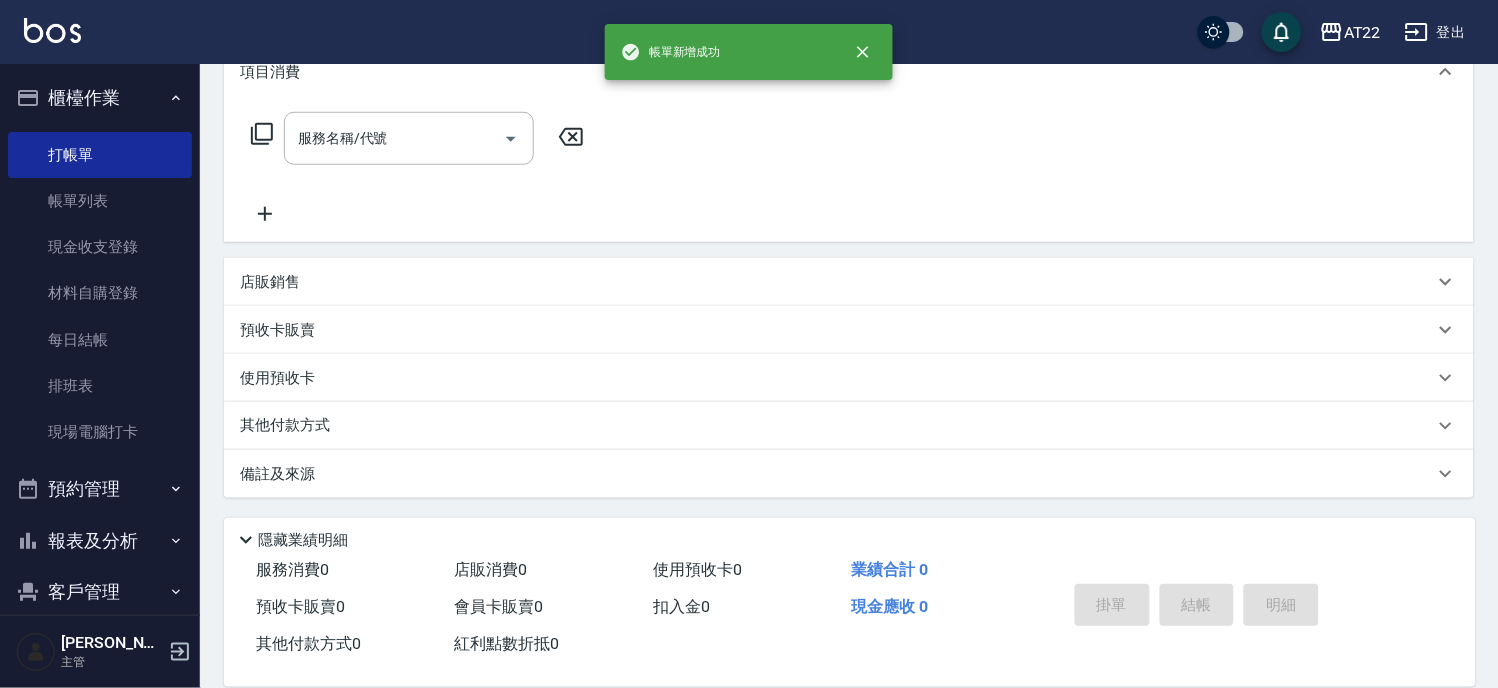scroll, scrollTop: 0, scrollLeft: 0, axis: both 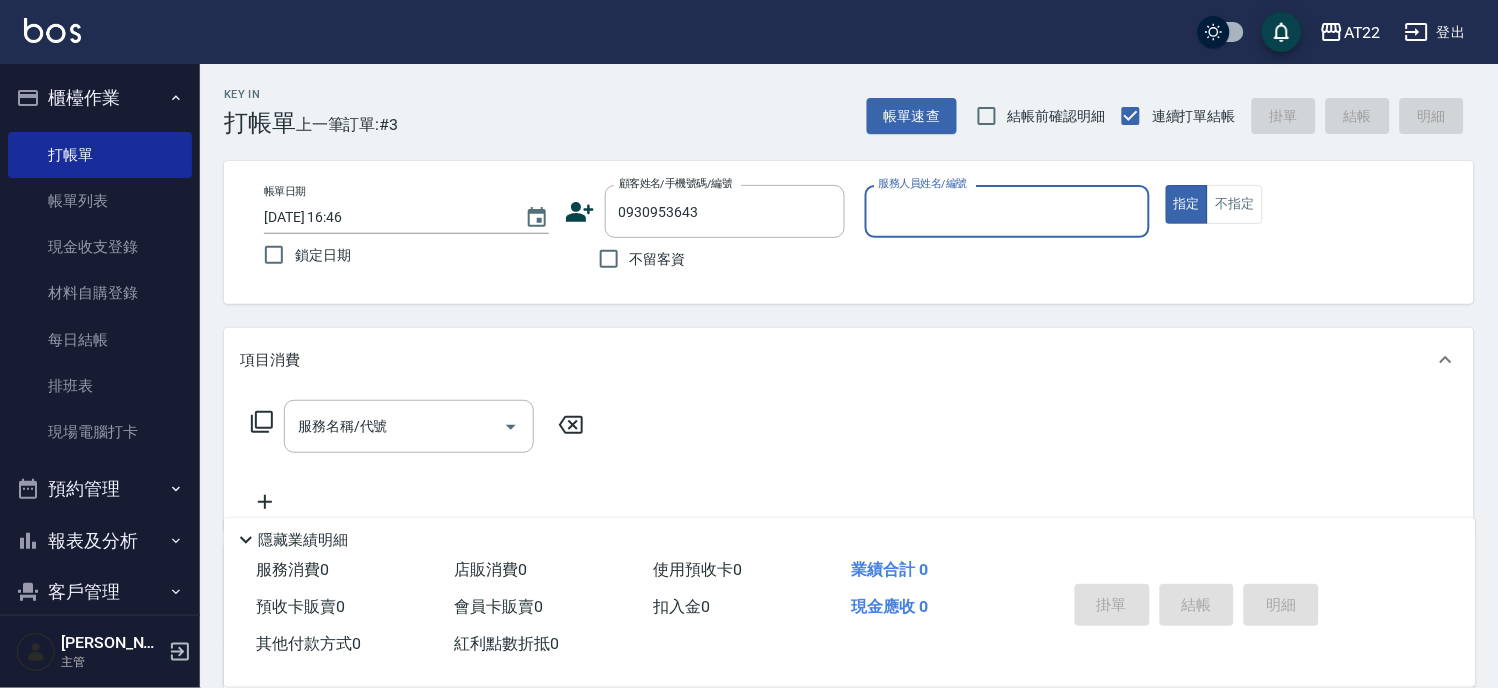 type on "[PERSON_NAME]/0930953643/" 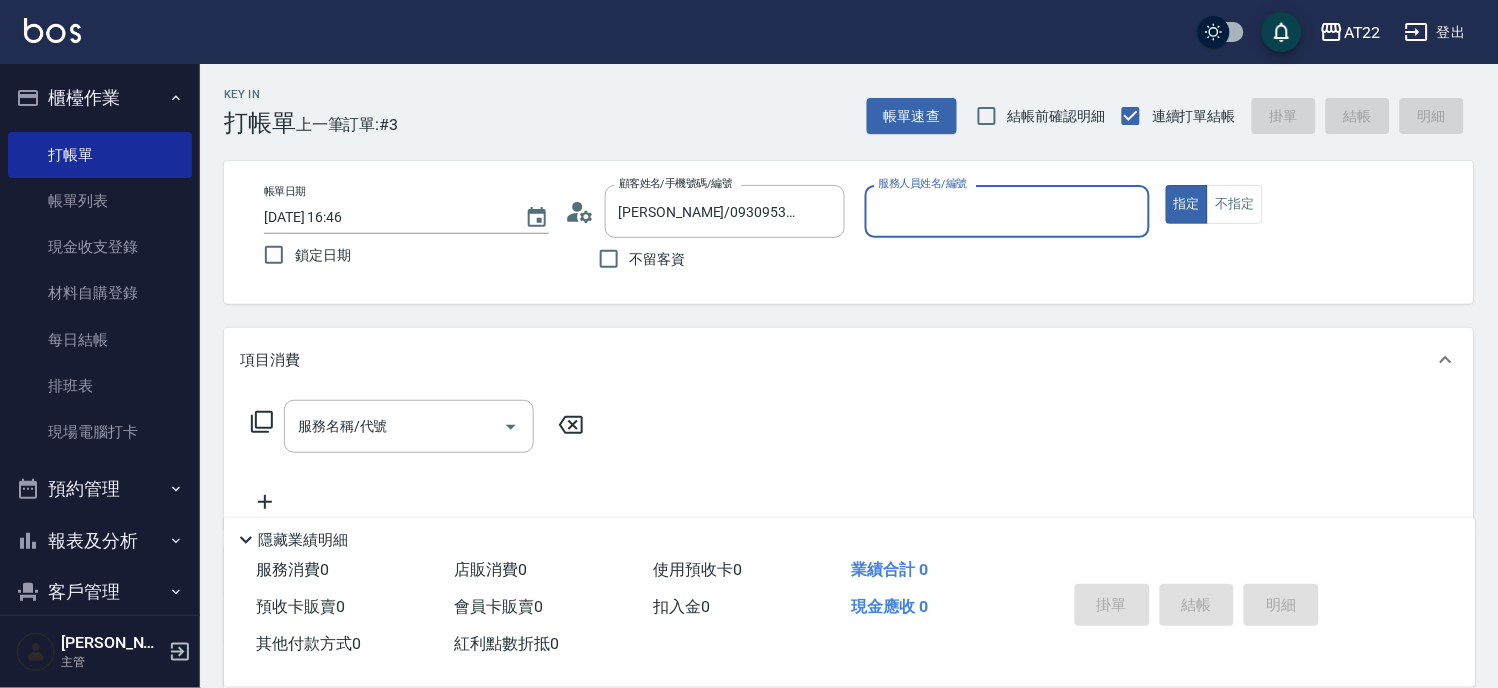 type on "SINDY-6" 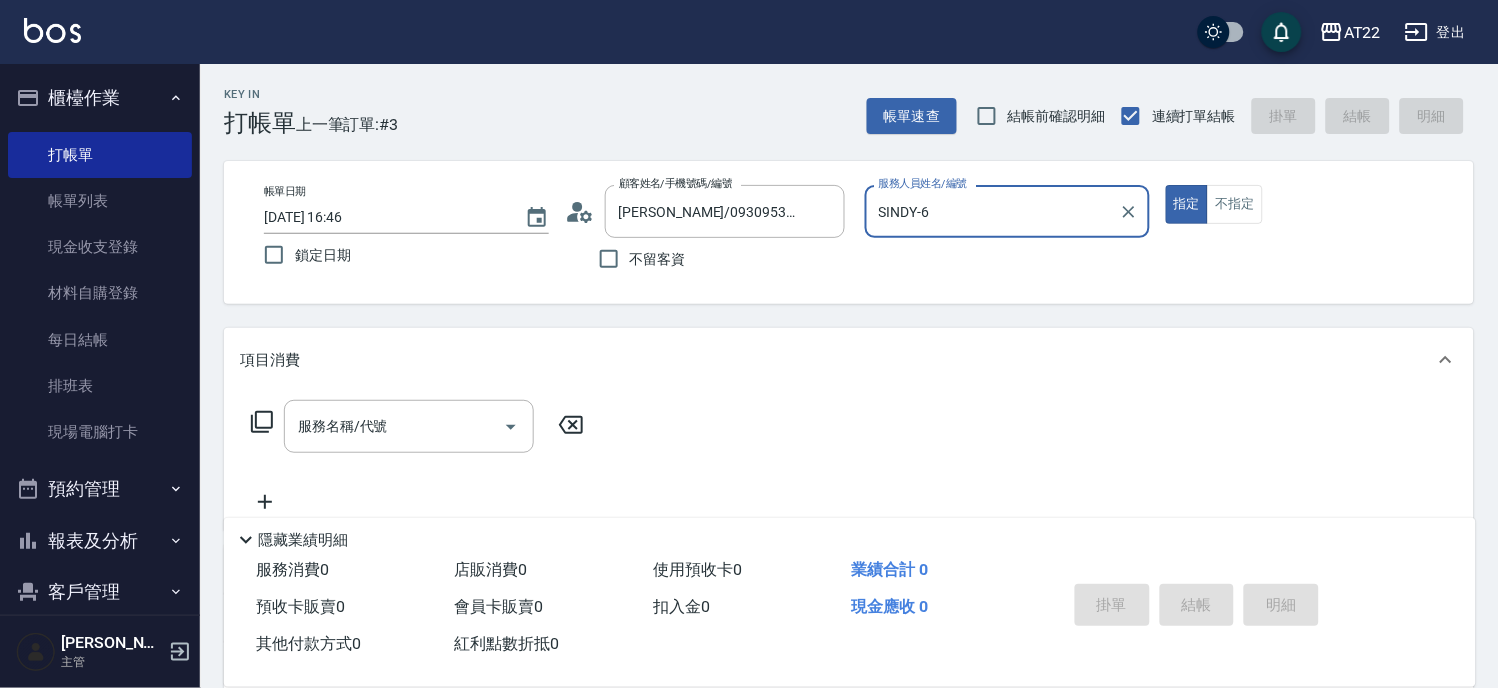 click on "指定" at bounding box center [1187, 204] 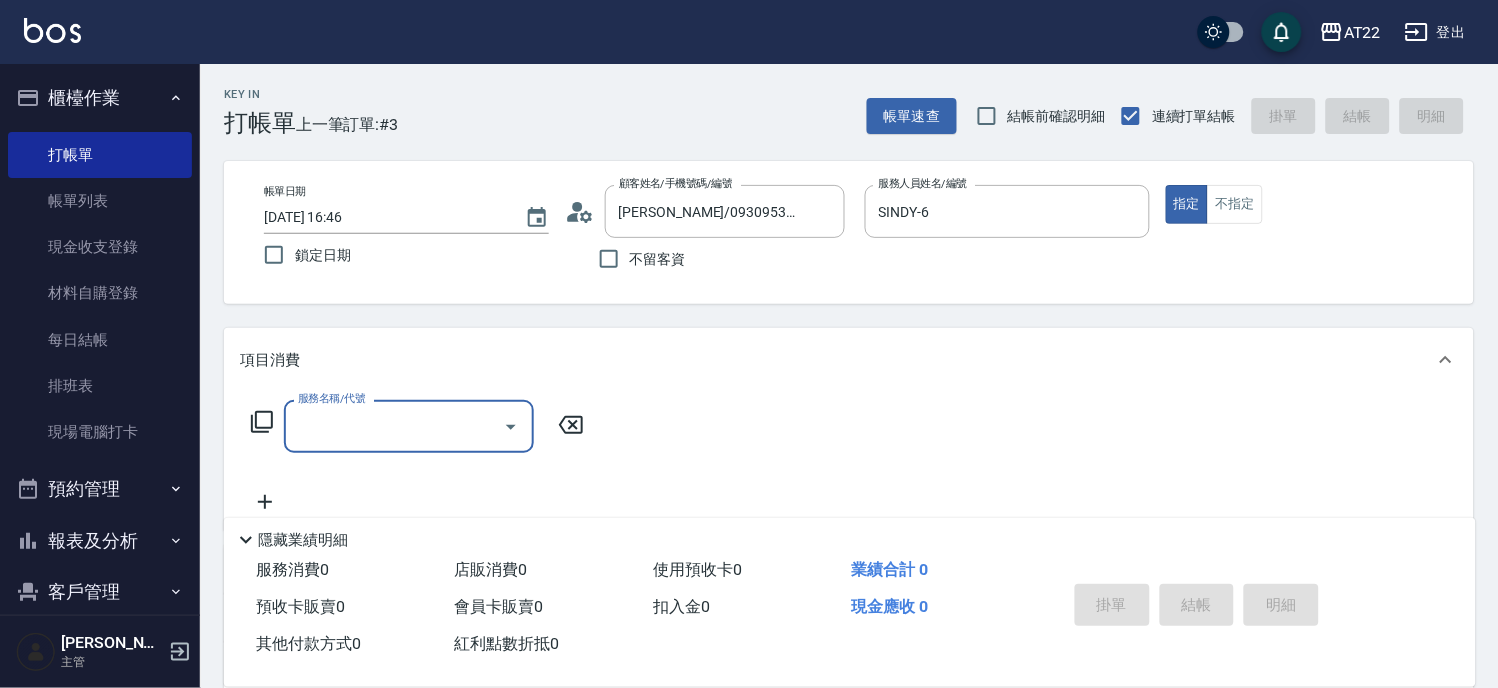 type on "5" 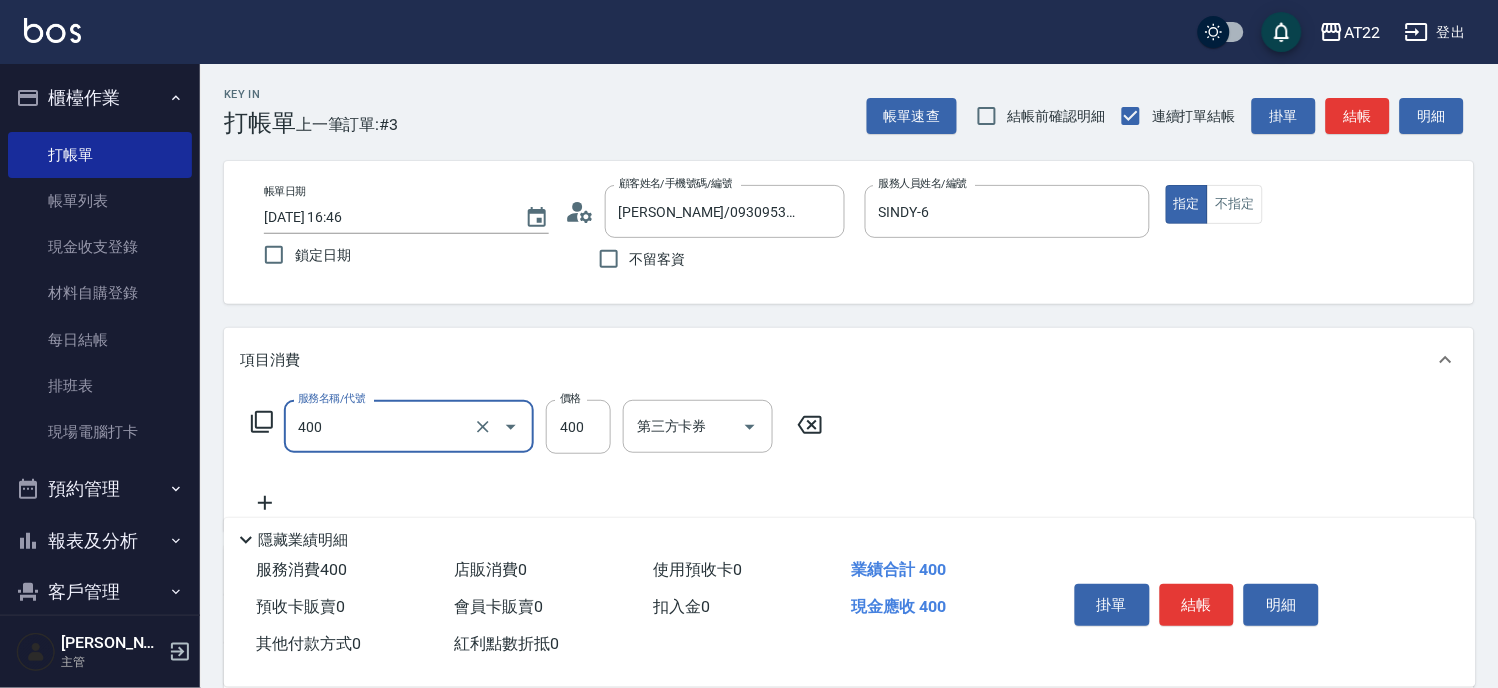 type on "剪髮(400)" 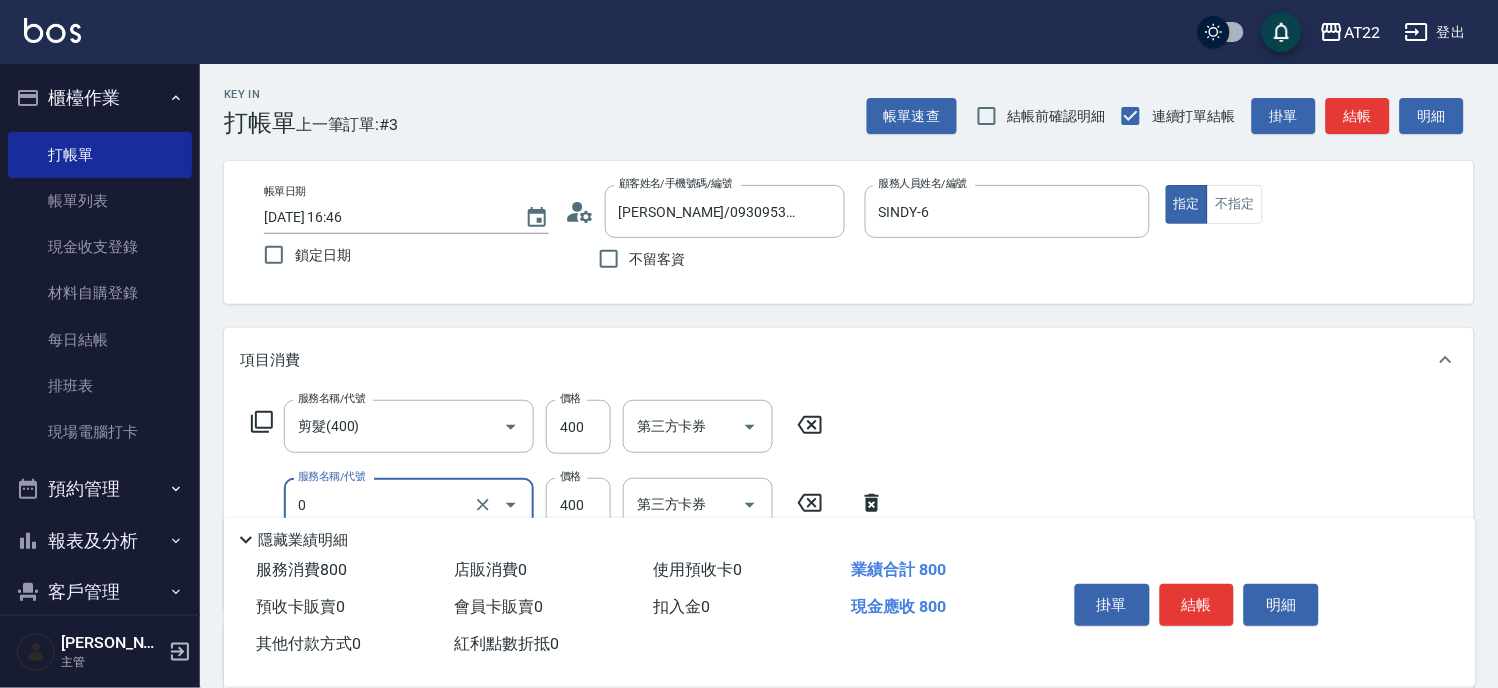 type on "有機洗髮(0)" 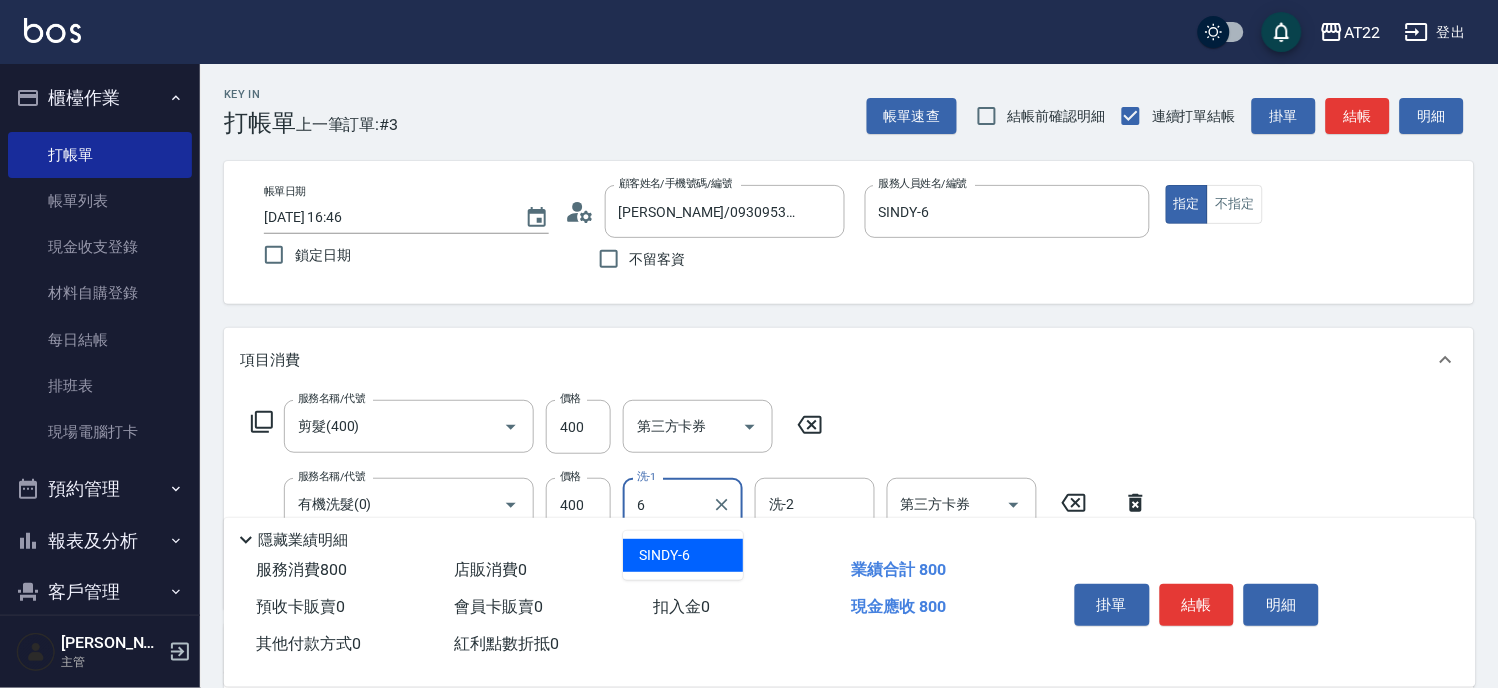 type on "SINDY-6" 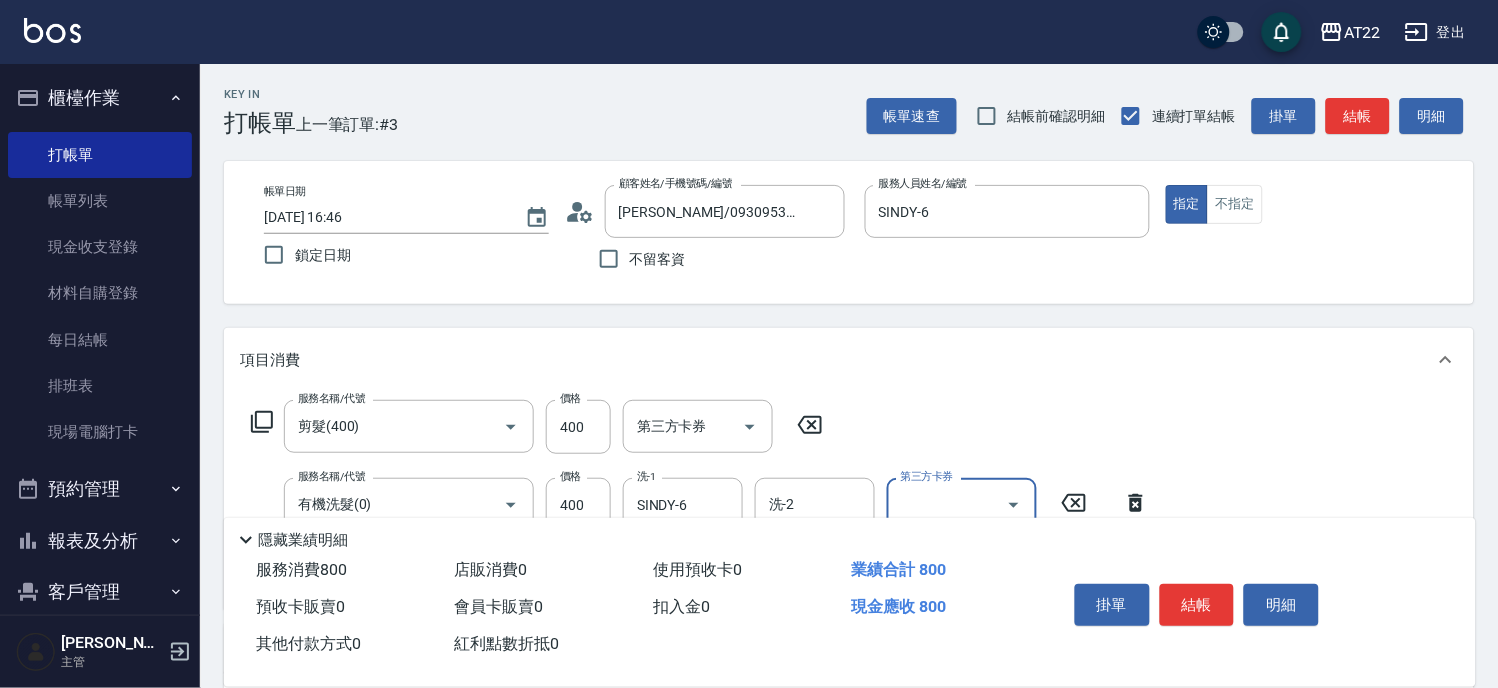 scroll, scrollTop: 111, scrollLeft: 0, axis: vertical 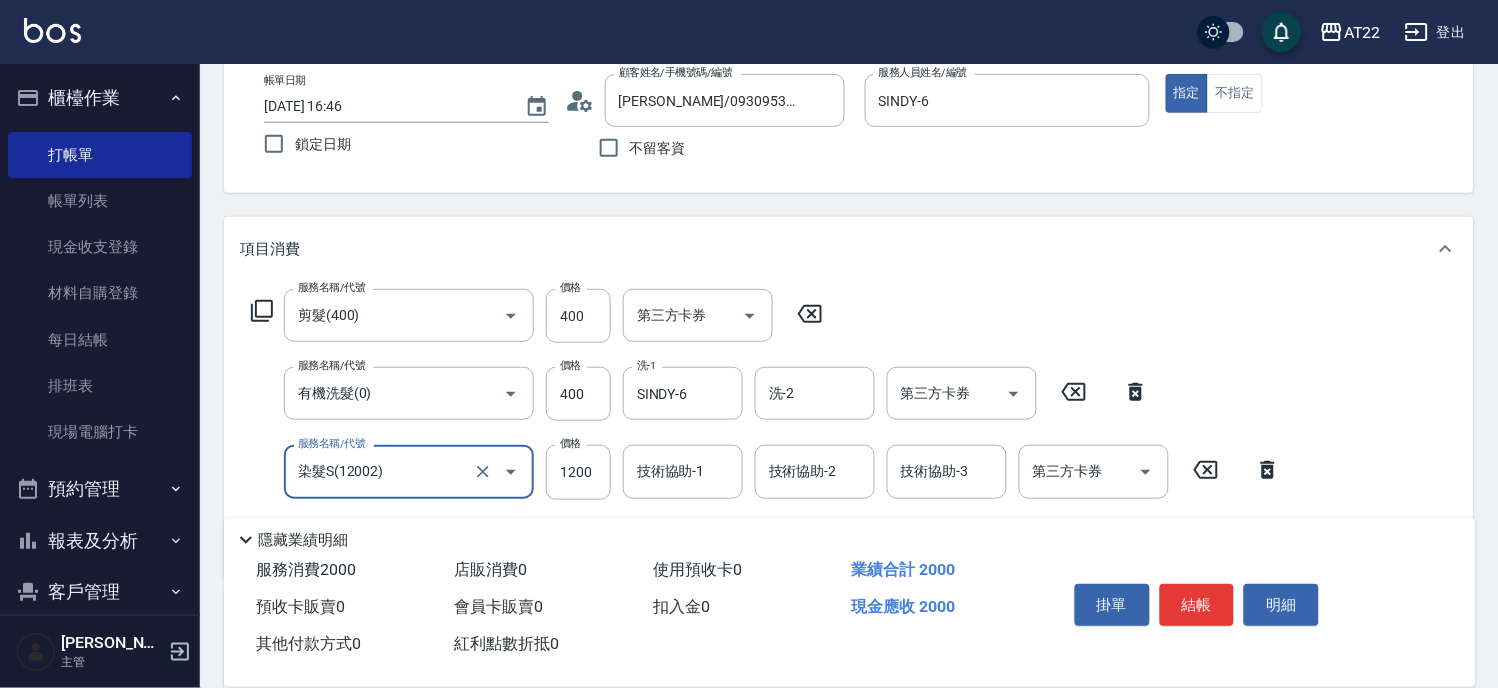 type on "染髮S(12002)" 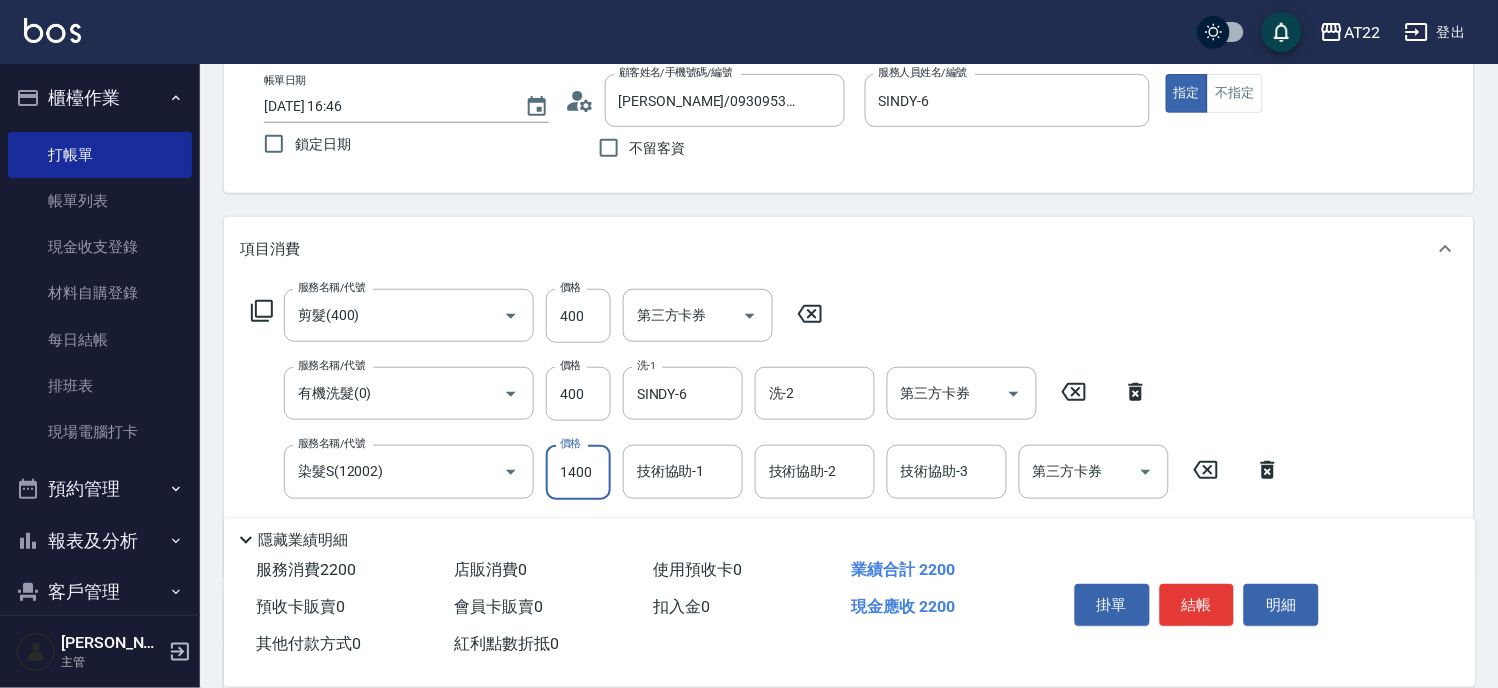 type on "1400" 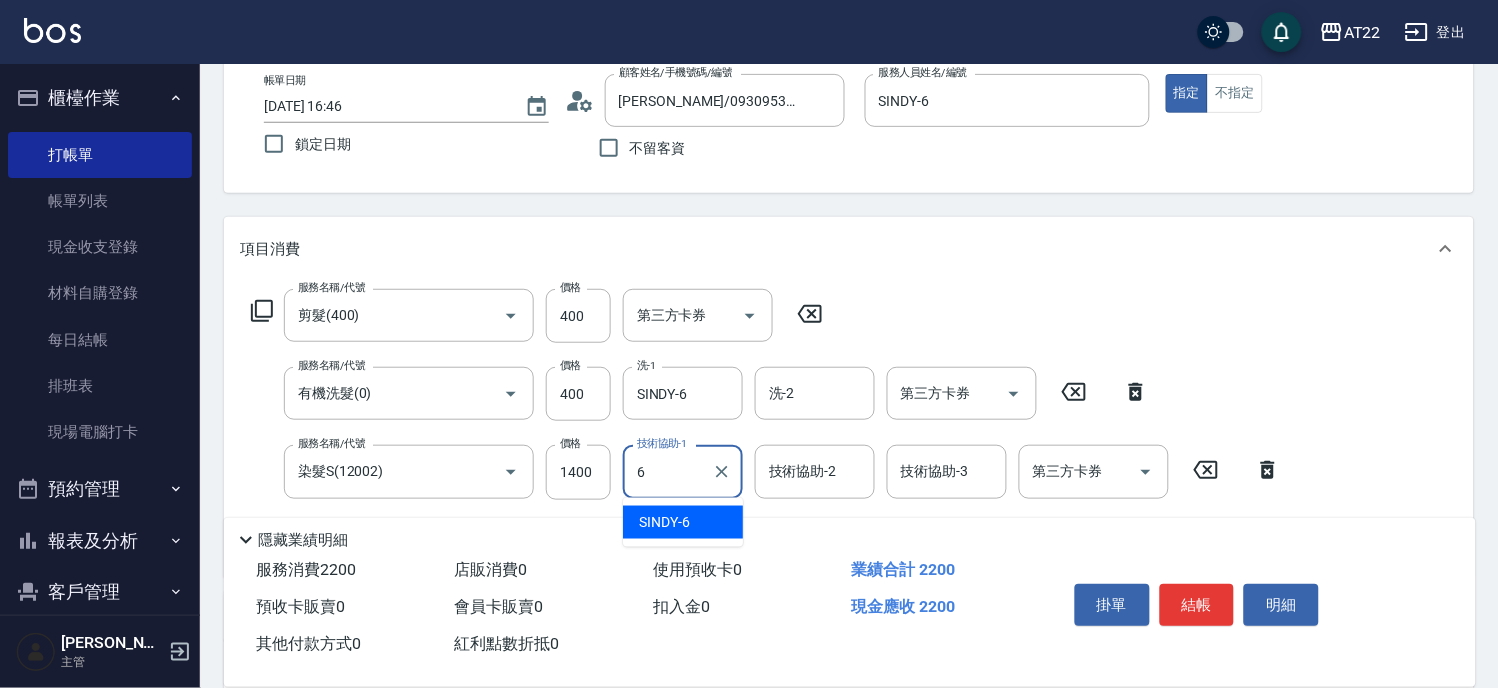 type on "SINDY-6" 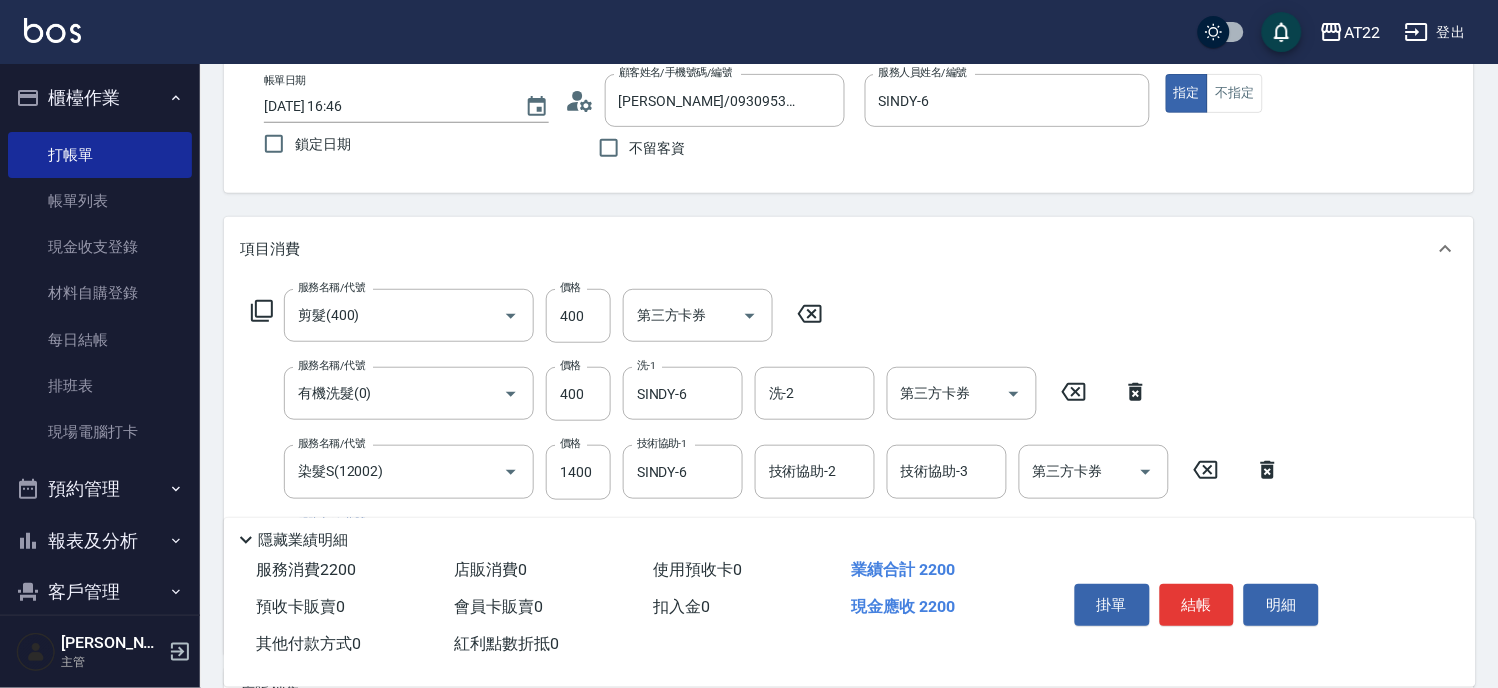 scroll, scrollTop: 521, scrollLeft: 0, axis: vertical 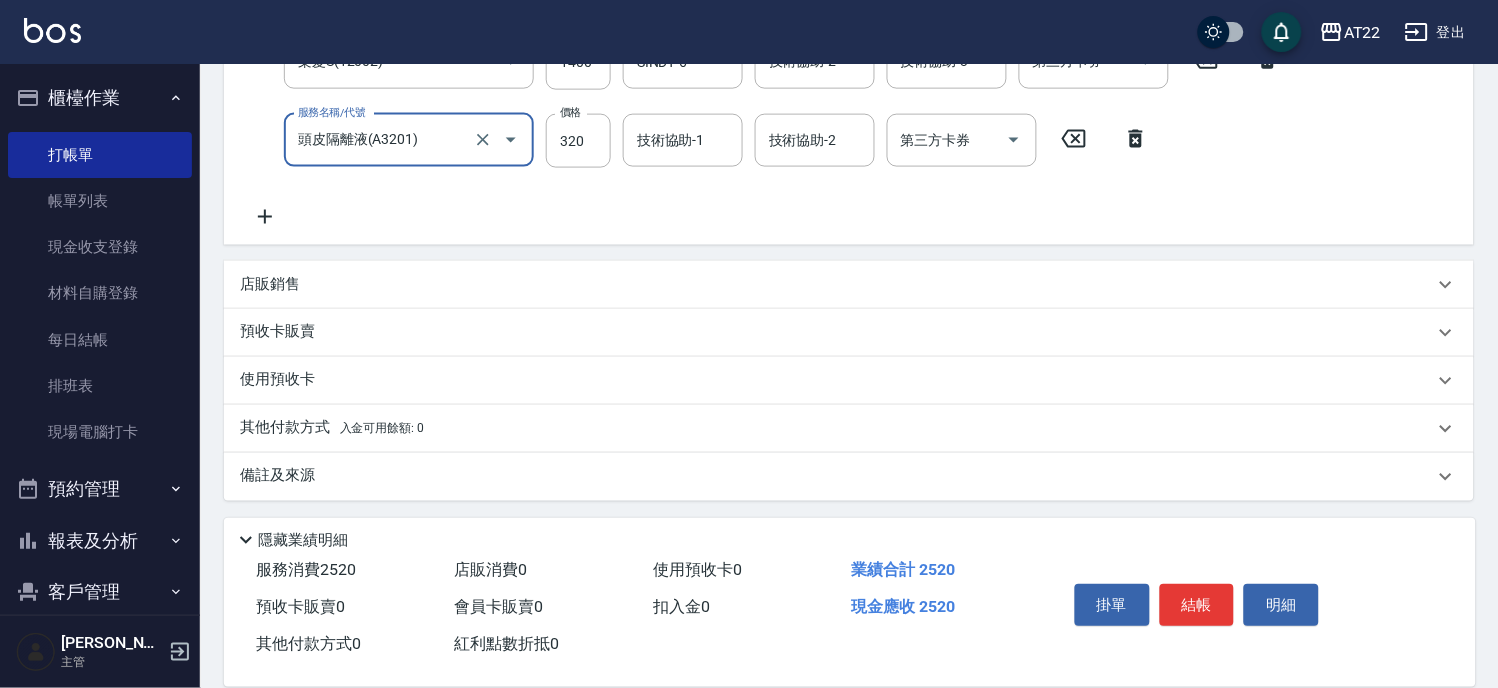 type on "頭皮隔離液(A3201)" 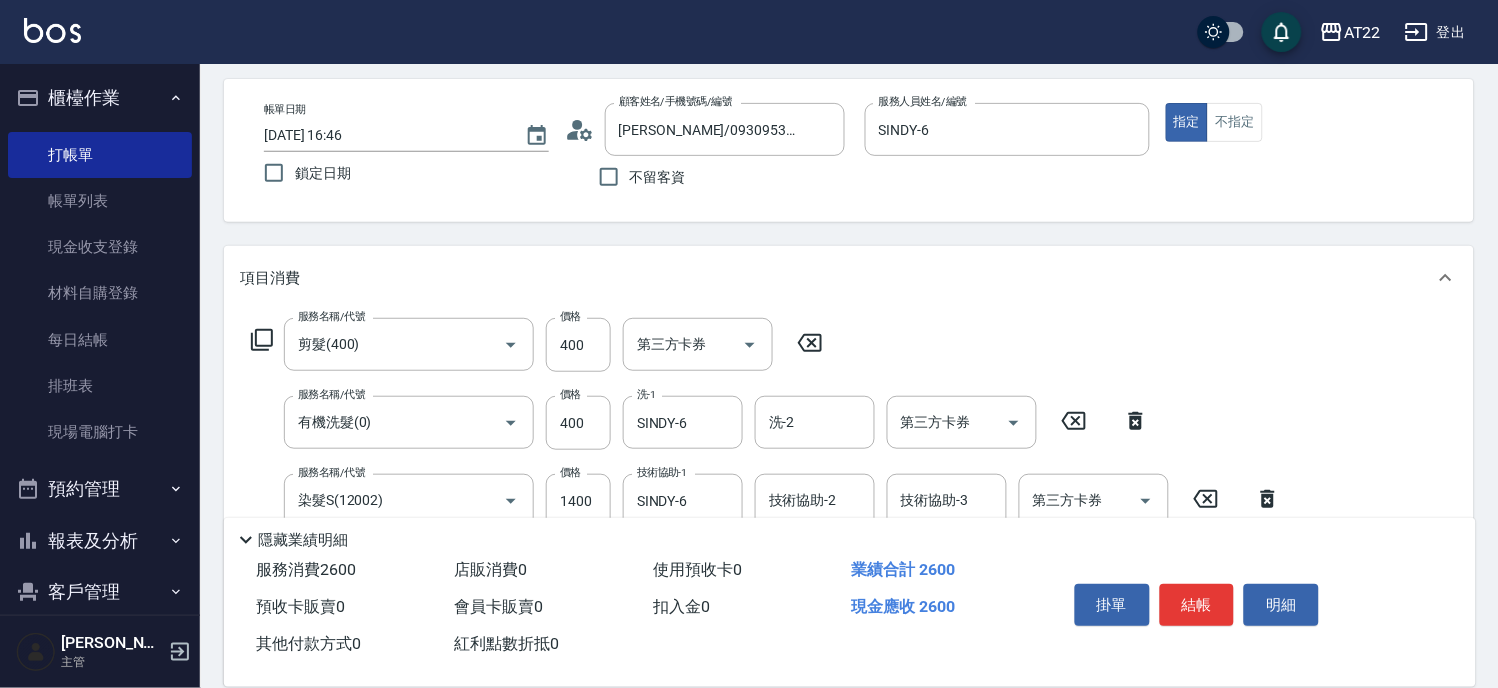 type on "400" 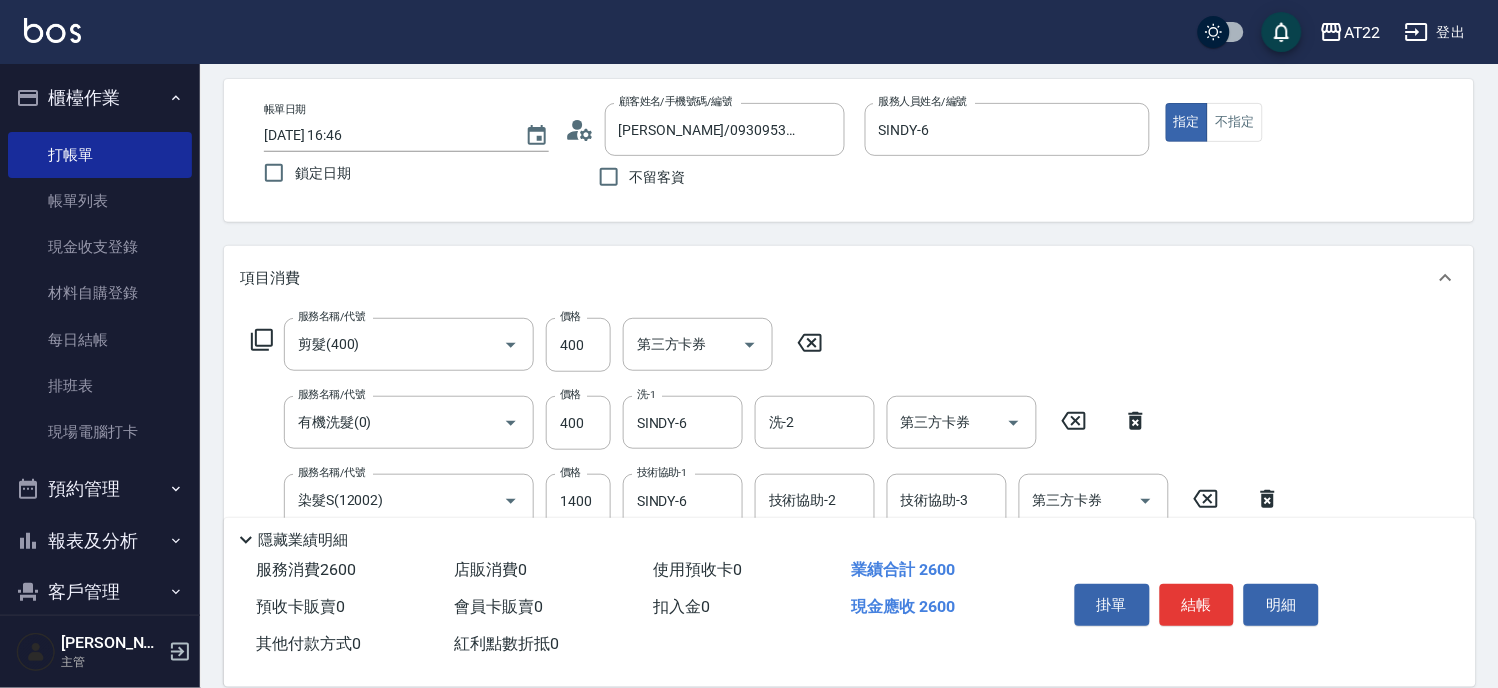 scroll, scrollTop: 193, scrollLeft: 0, axis: vertical 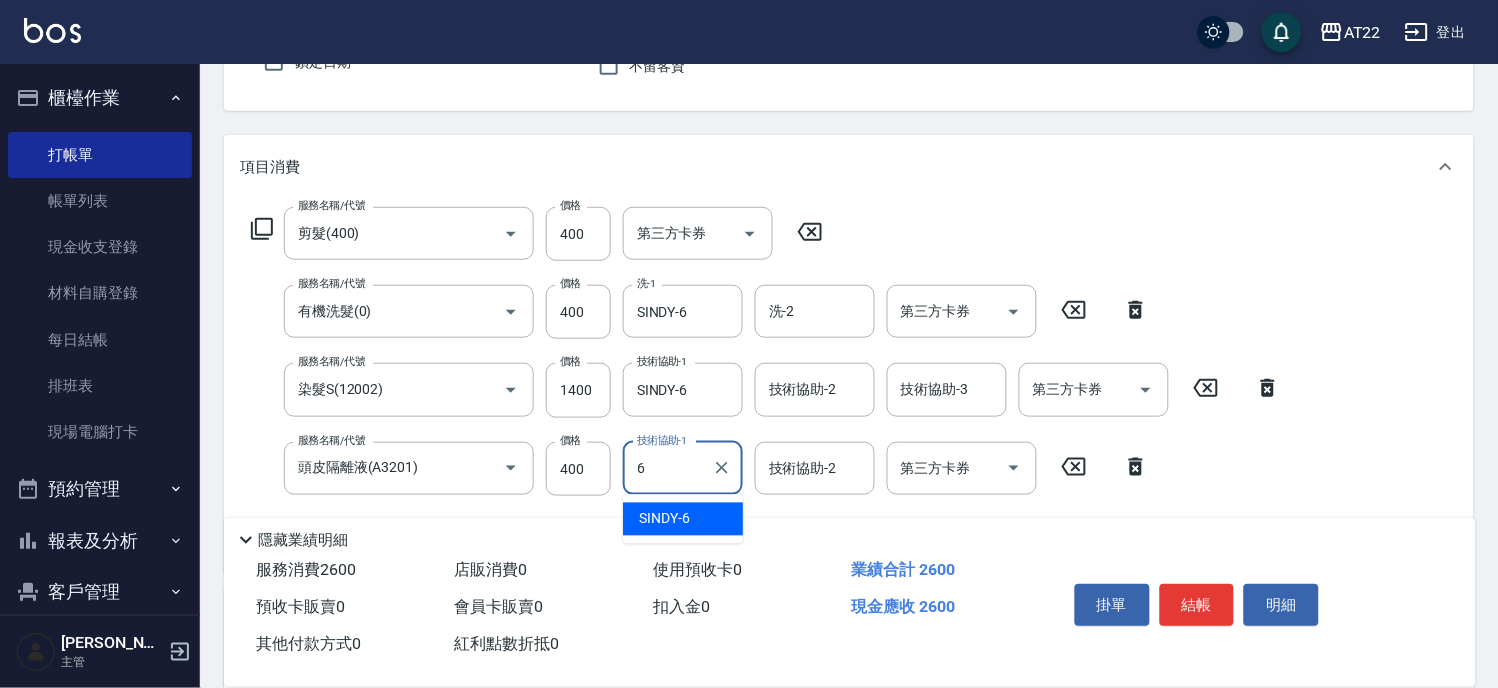 type on "SINDY-6" 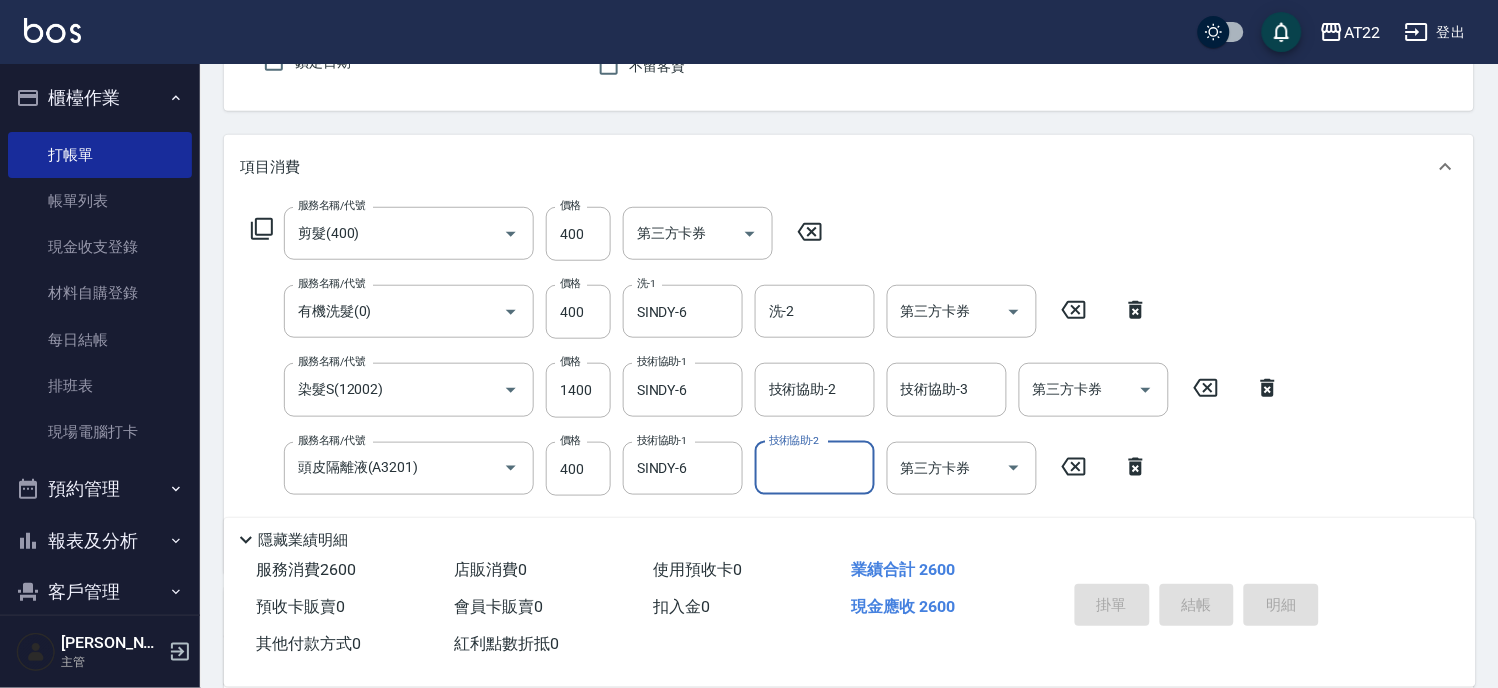 type on "[DATE] 16:48" 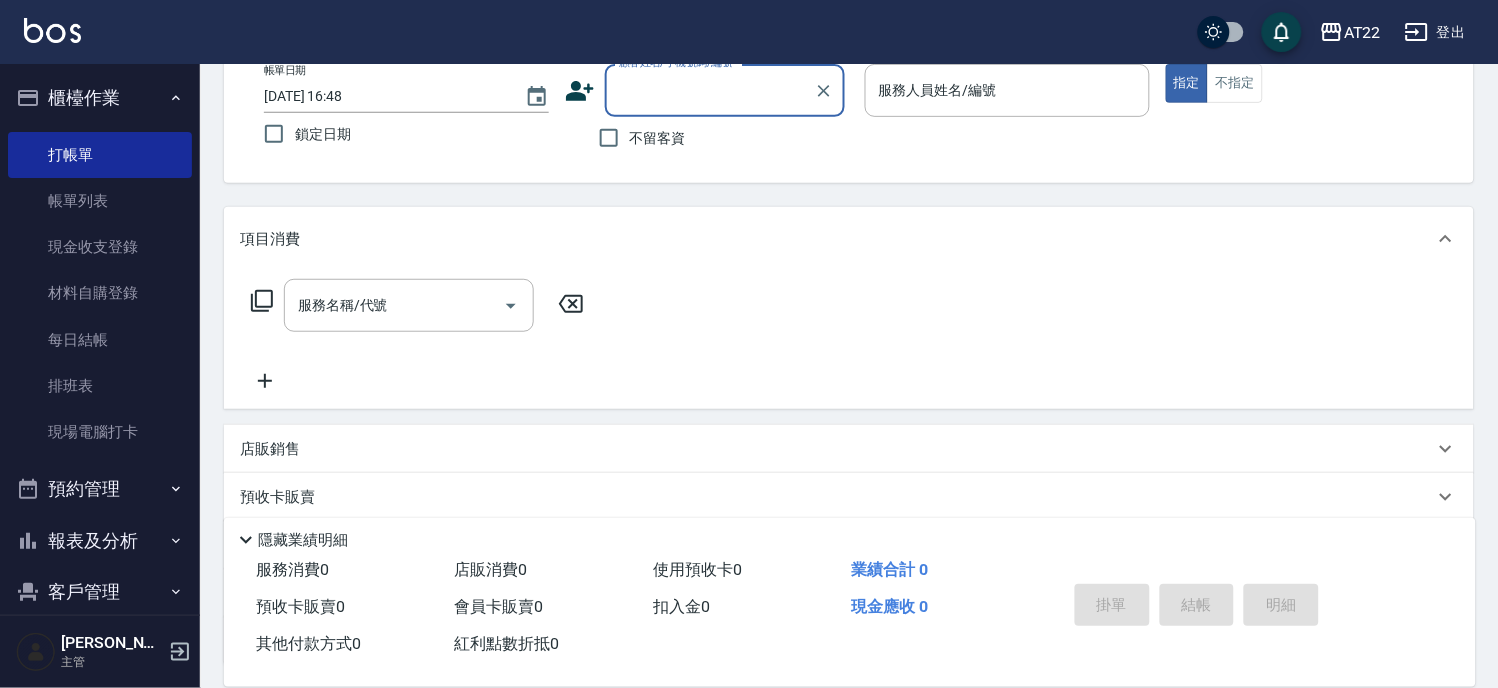 scroll, scrollTop: 82, scrollLeft: 0, axis: vertical 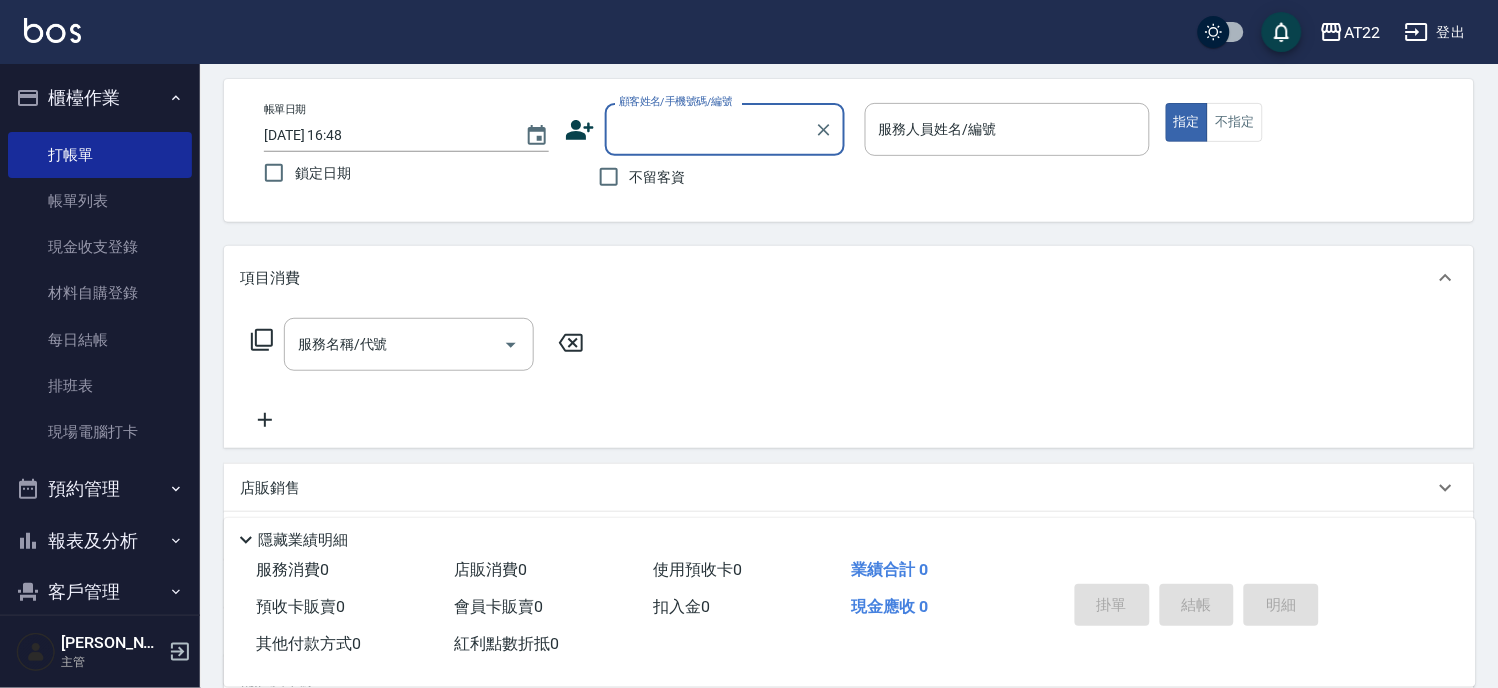 type on "ㄒ" 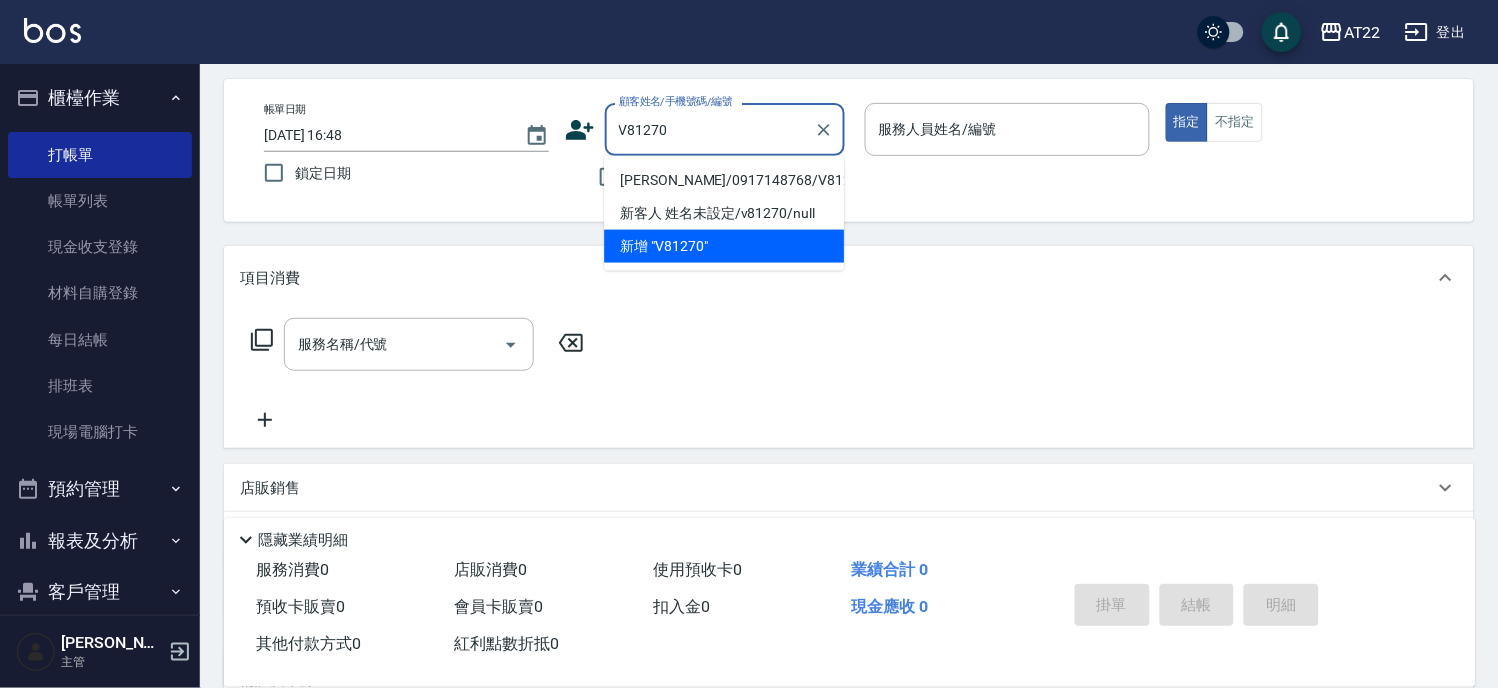 type on "[PERSON_NAME]/0917148768/V81270" 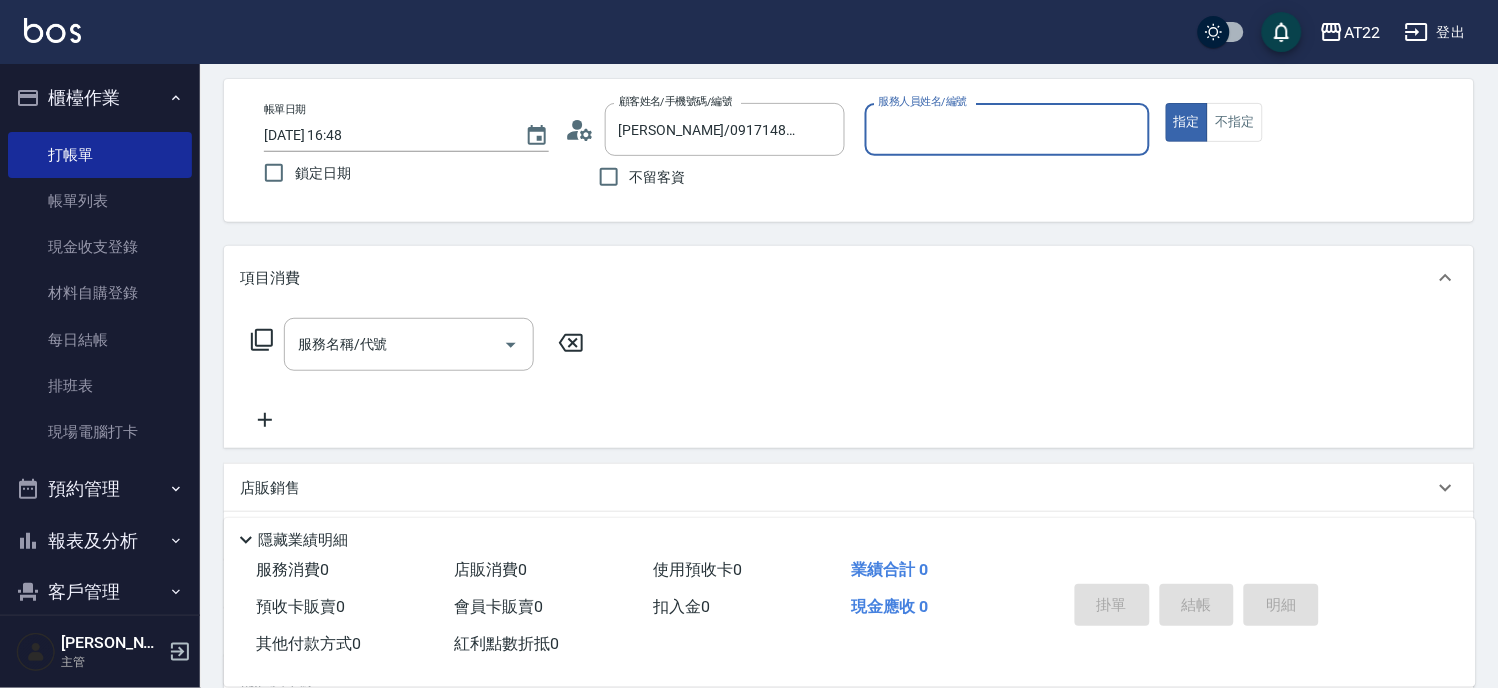 type on "Luna-15" 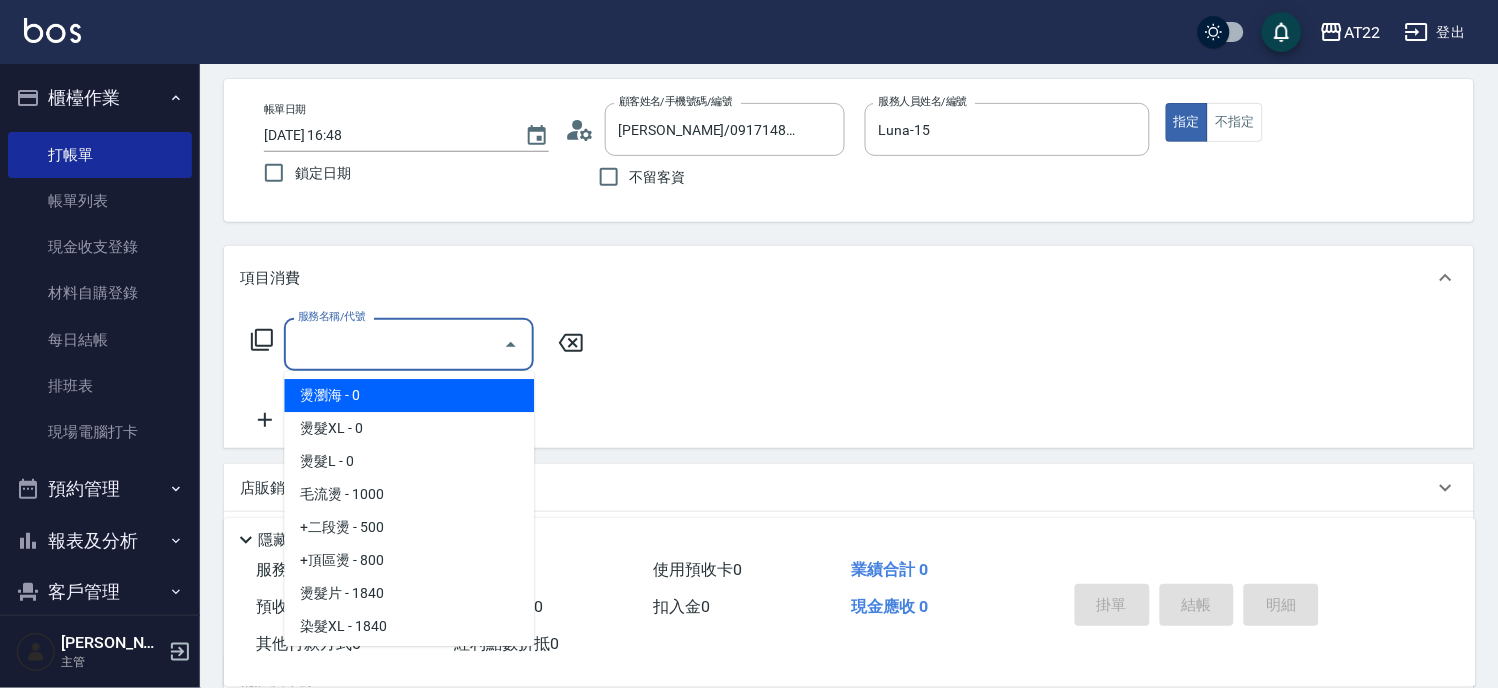 click on "服務名稱/代號" at bounding box center [394, 344] 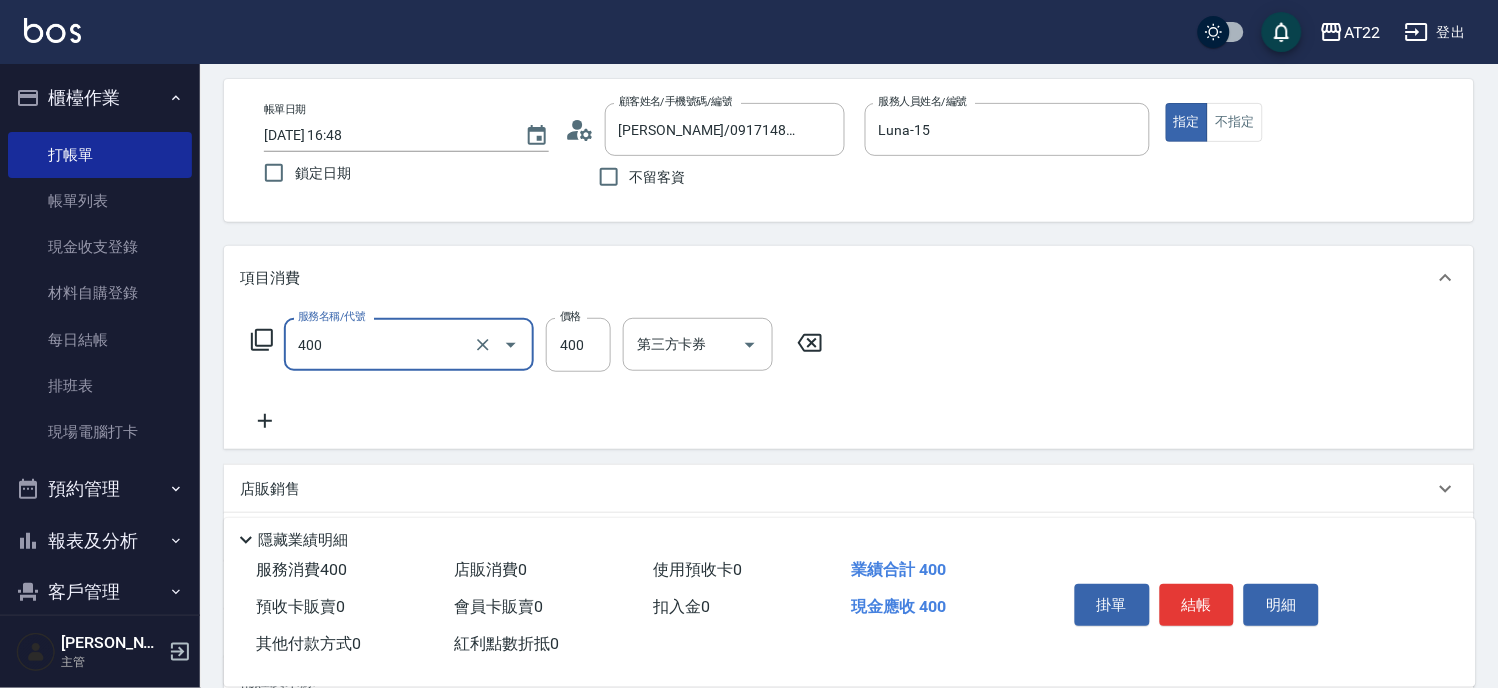 type on "剪髮(400)" 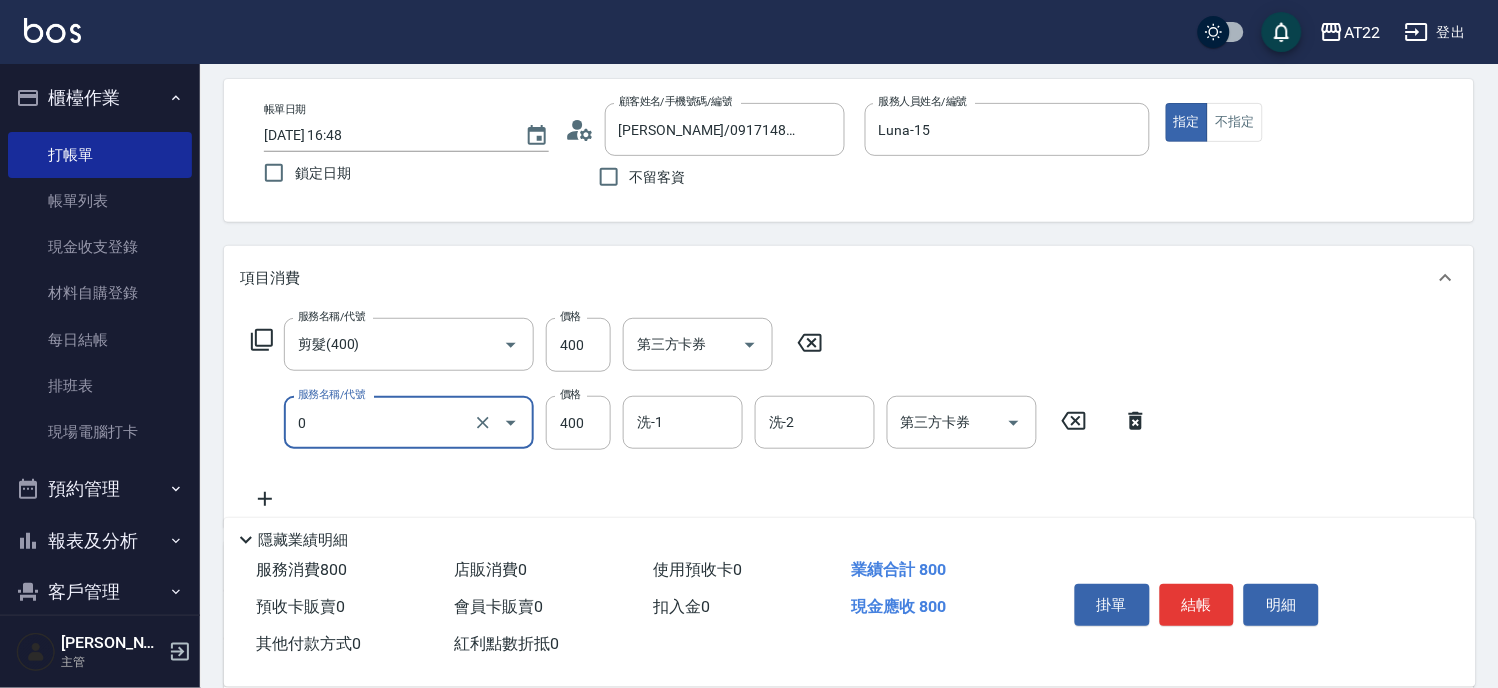 type on "有機洗髮(0)" 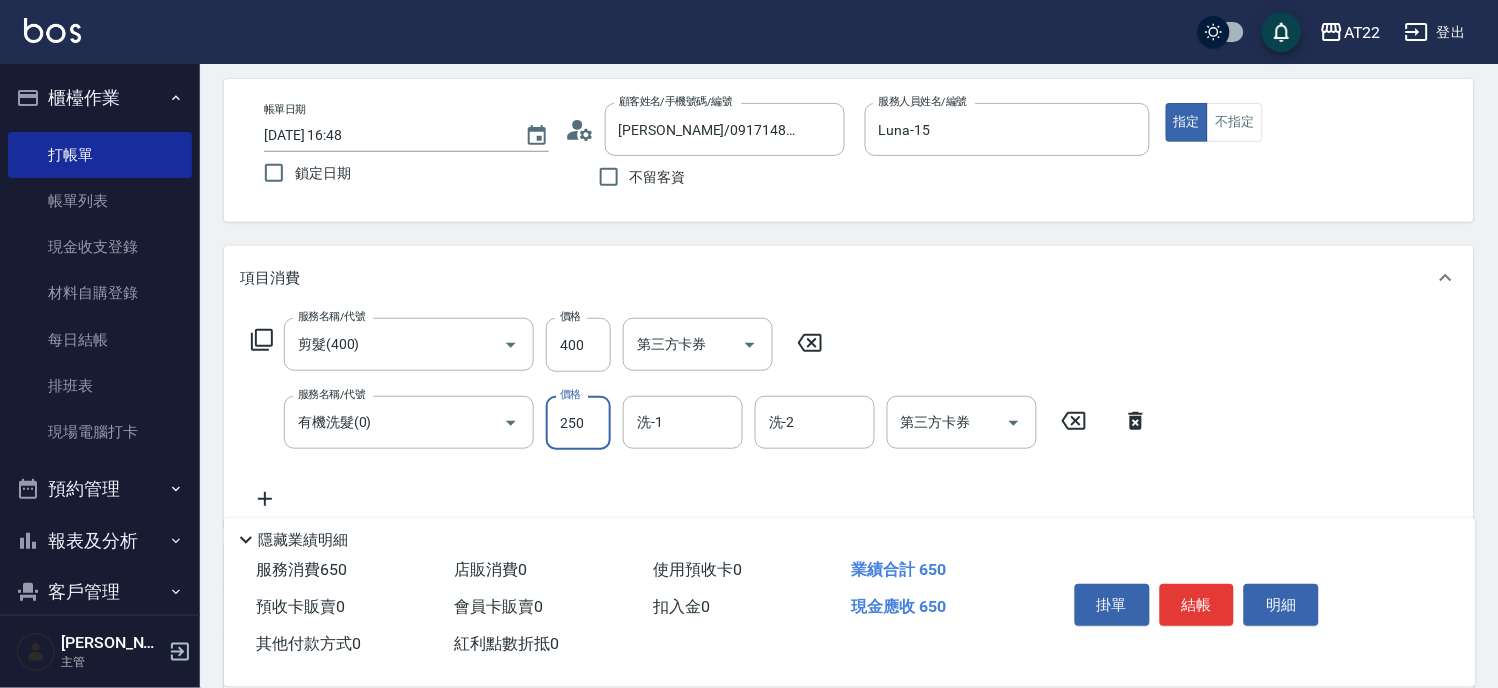 type on "250" 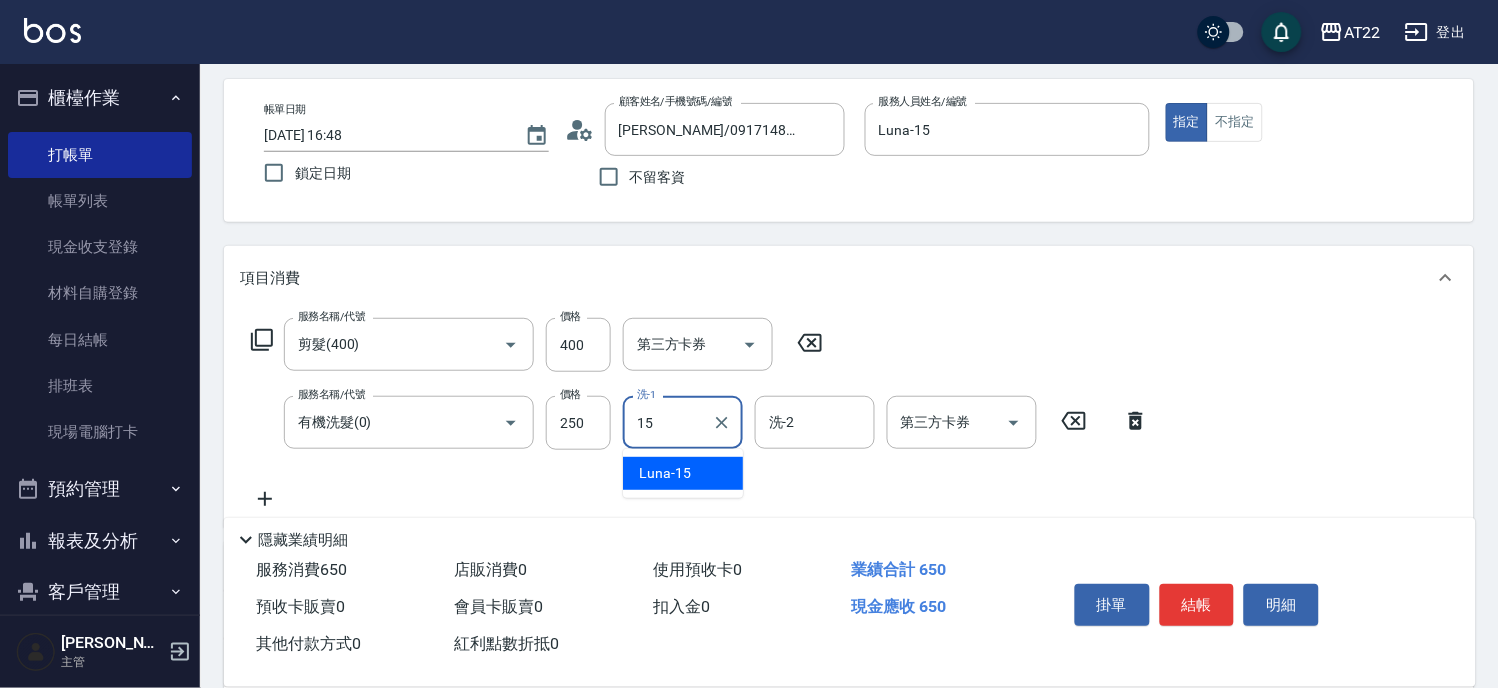 type on "Luna-15" 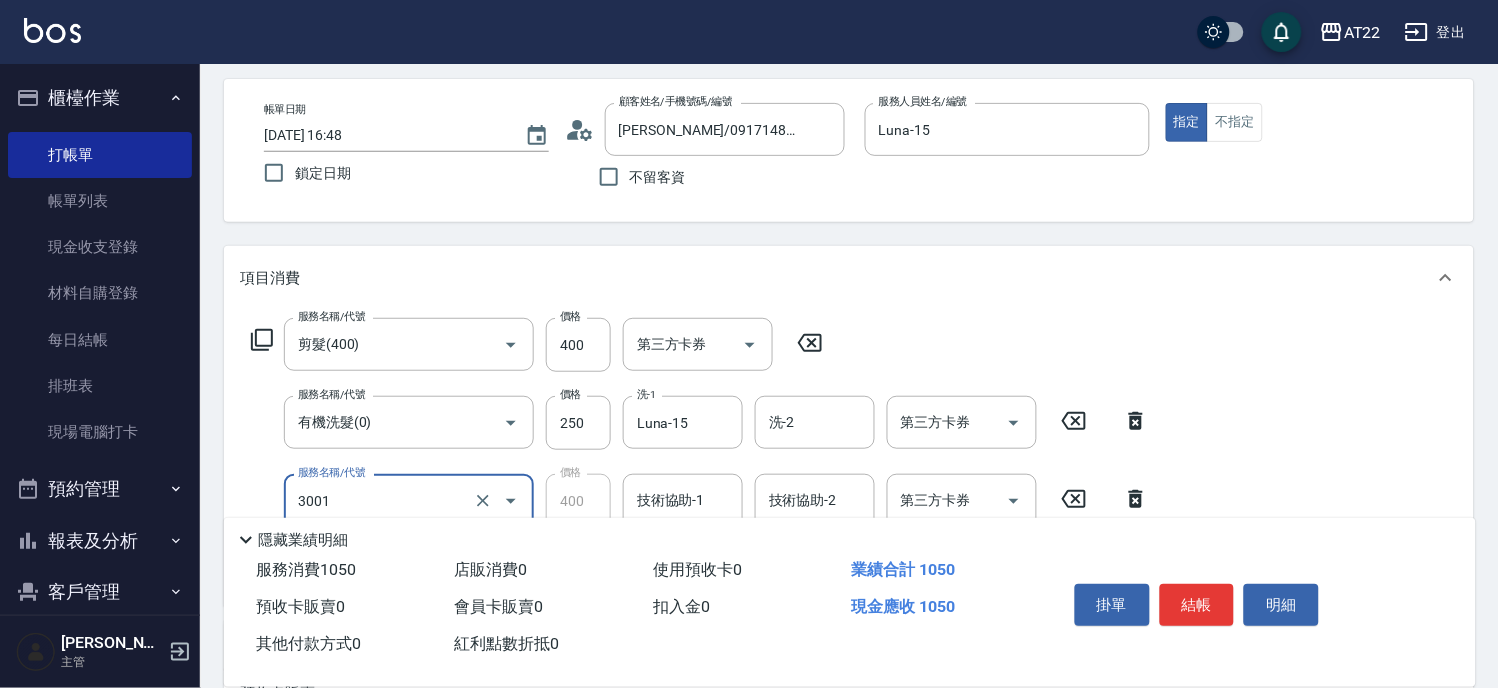 type on "側邊燙貼(3001)" 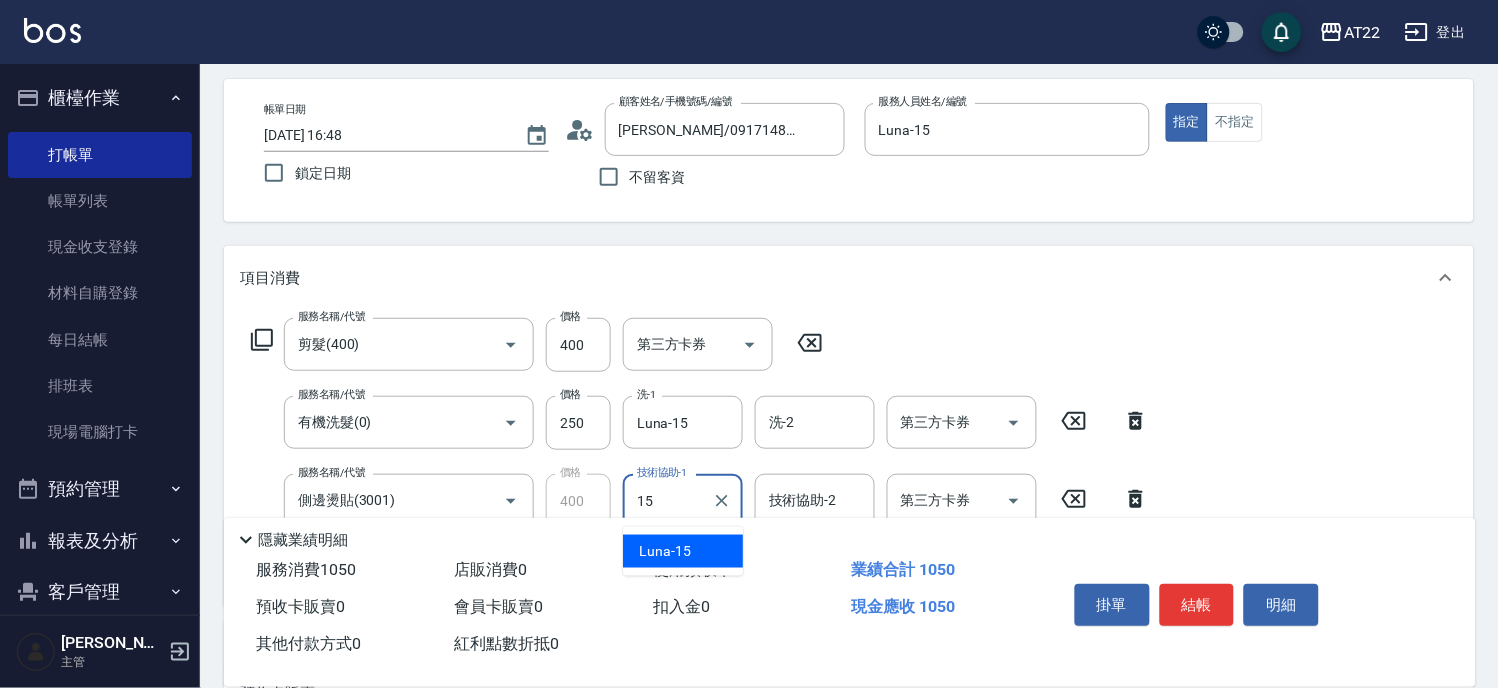 type on "Luna-15" 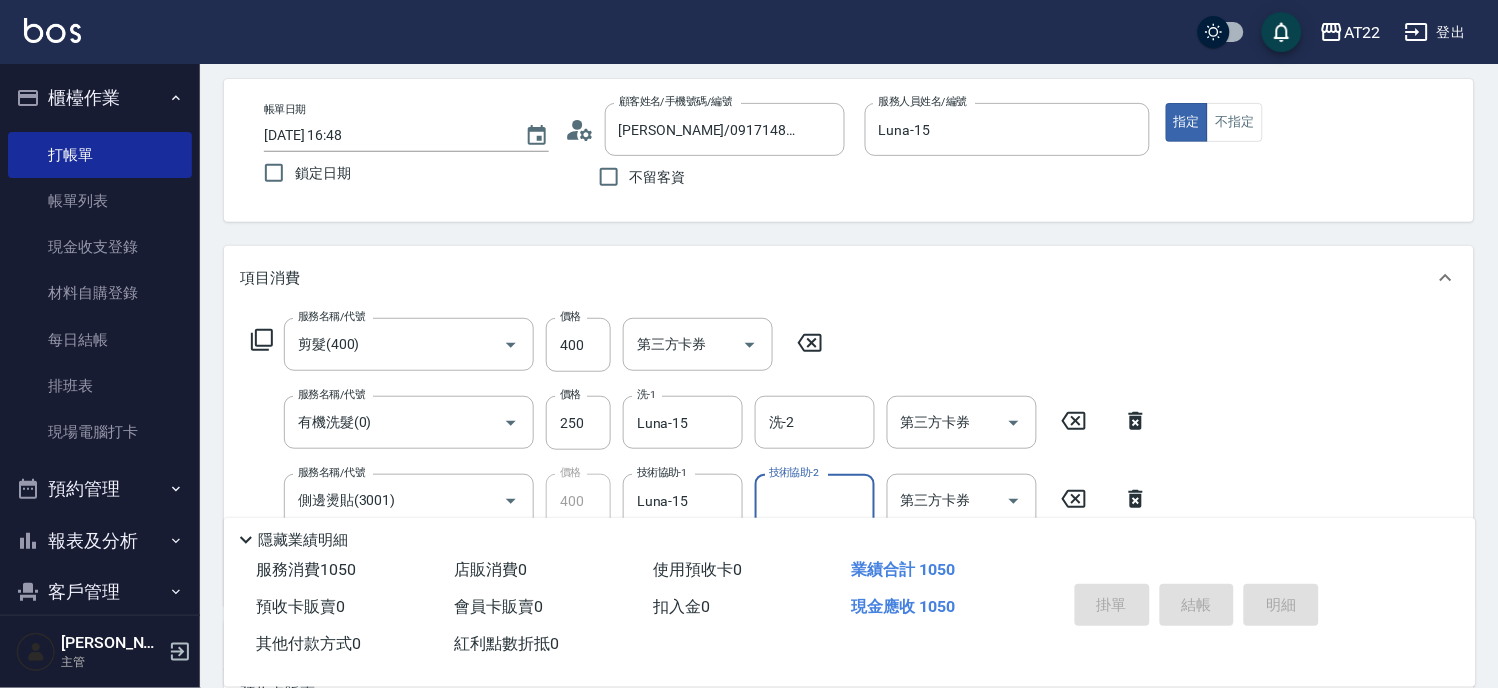 type on "[DATE] 16:51" 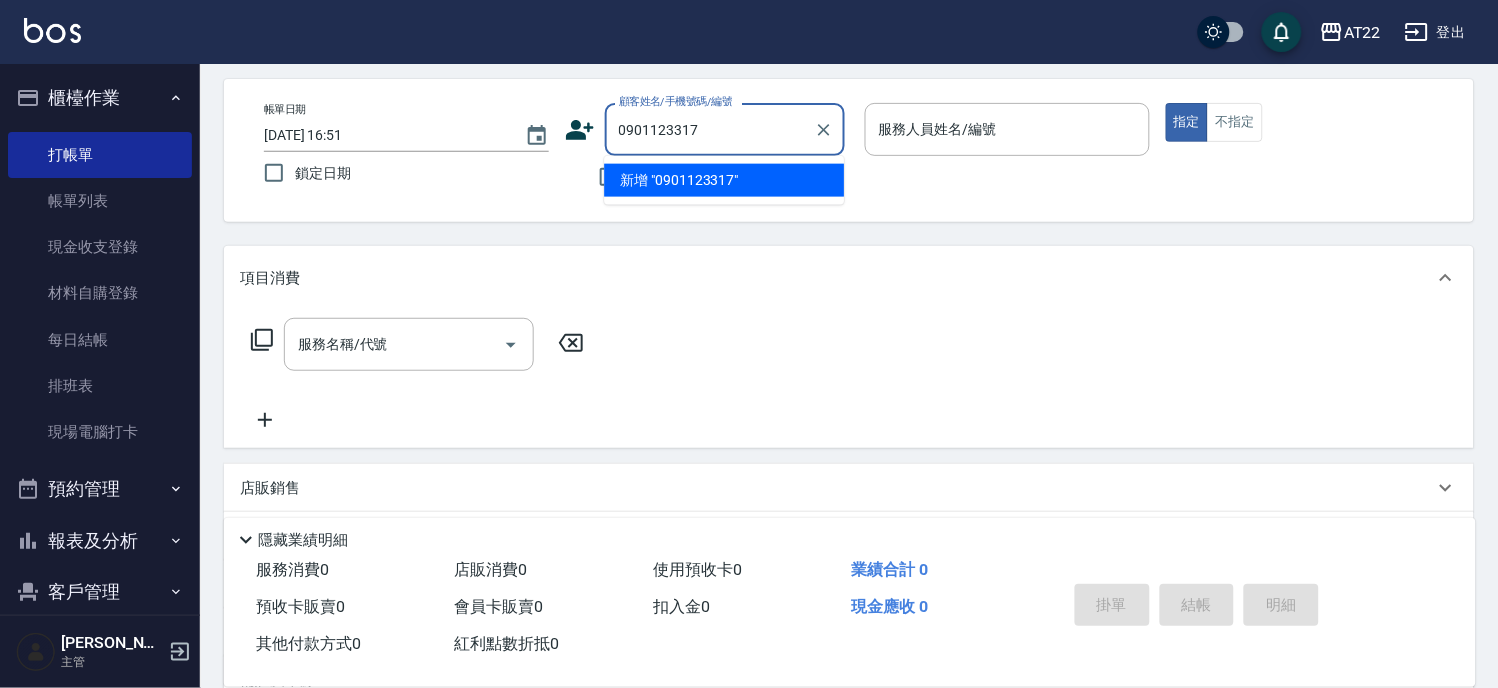 type on "0901123317" 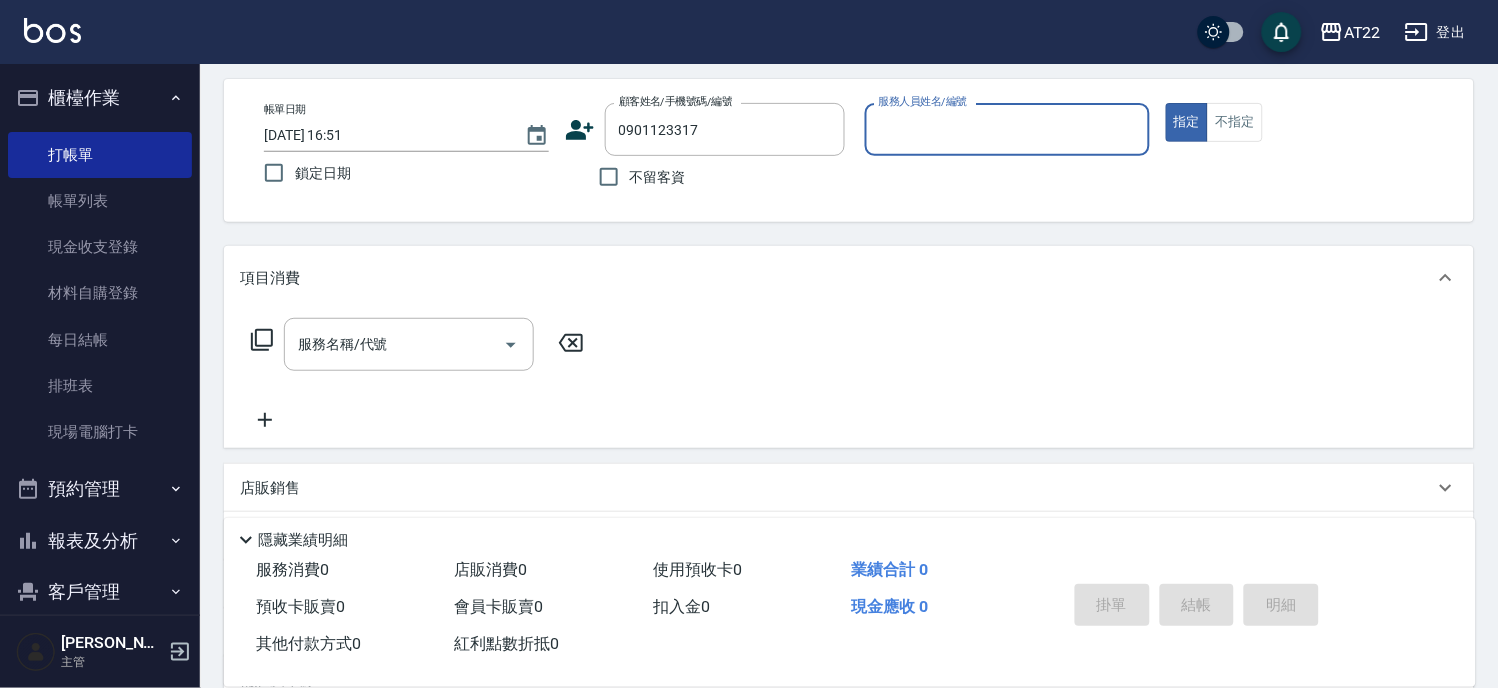 type on "5" 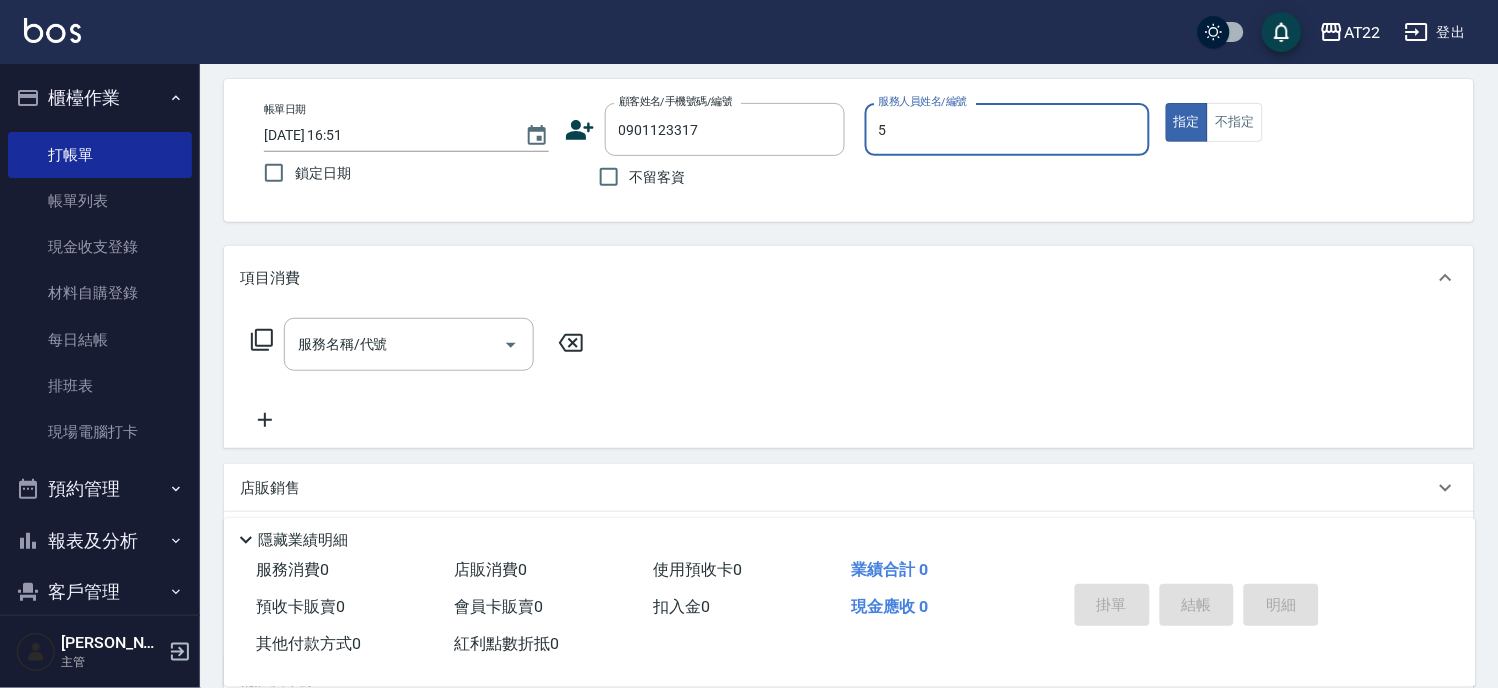 type on "[PERSON_NAME]/0901123317/" 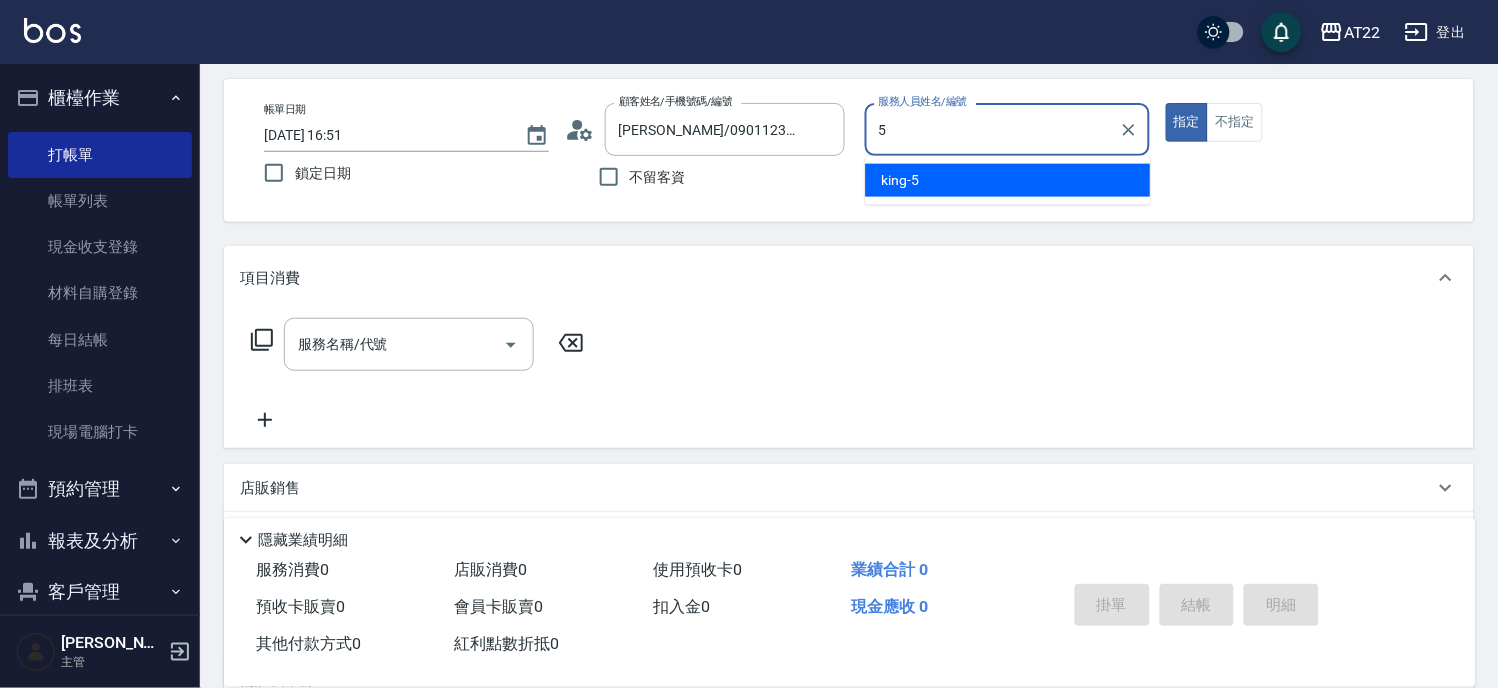 type on "[PERSON_NAME]-5" 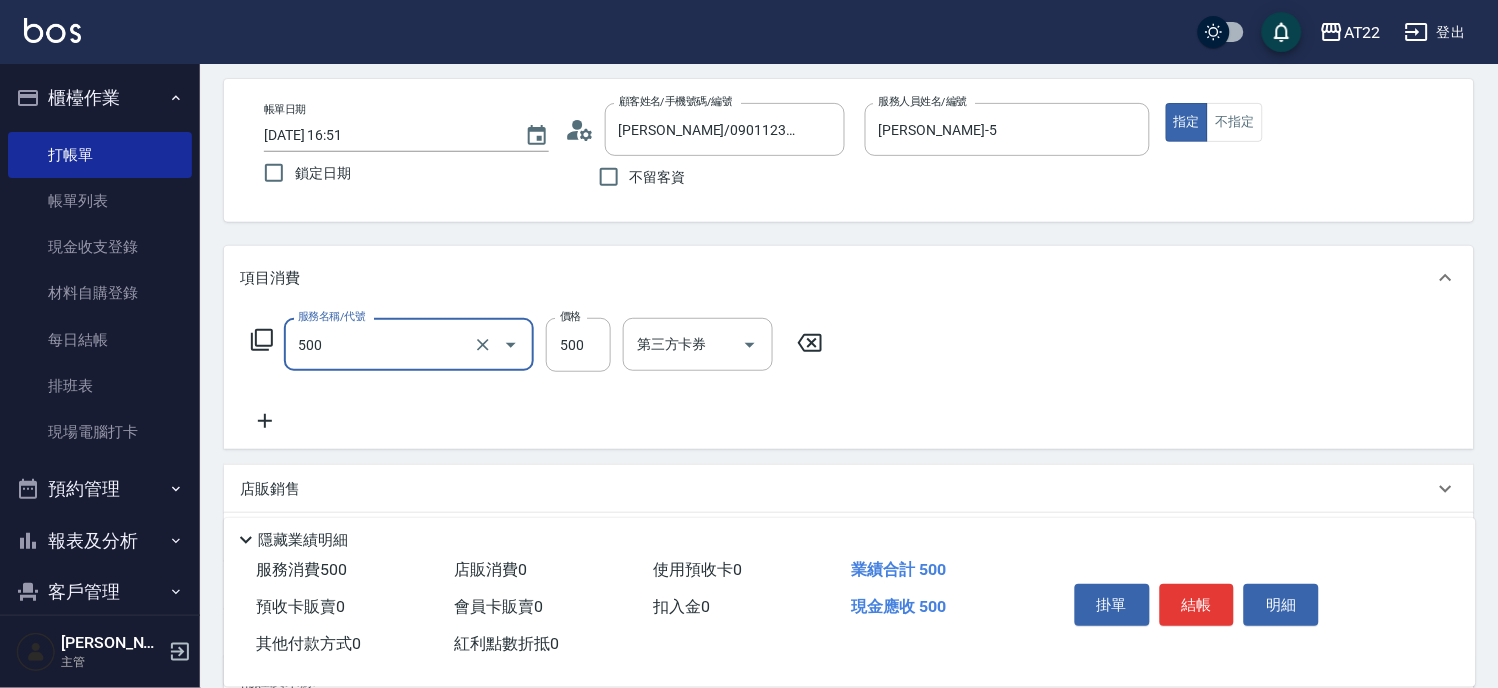 type on "剪髮(500)" 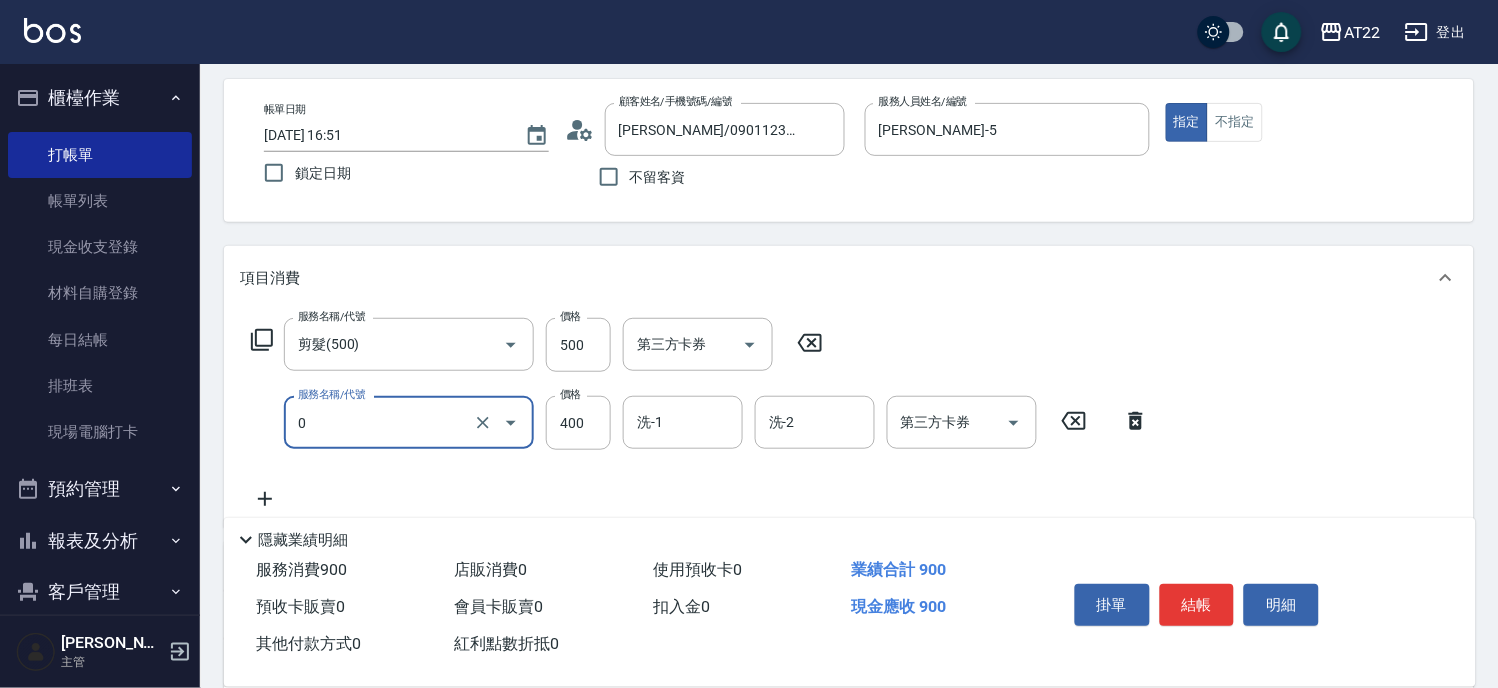 type on "有機洗髮(0)" 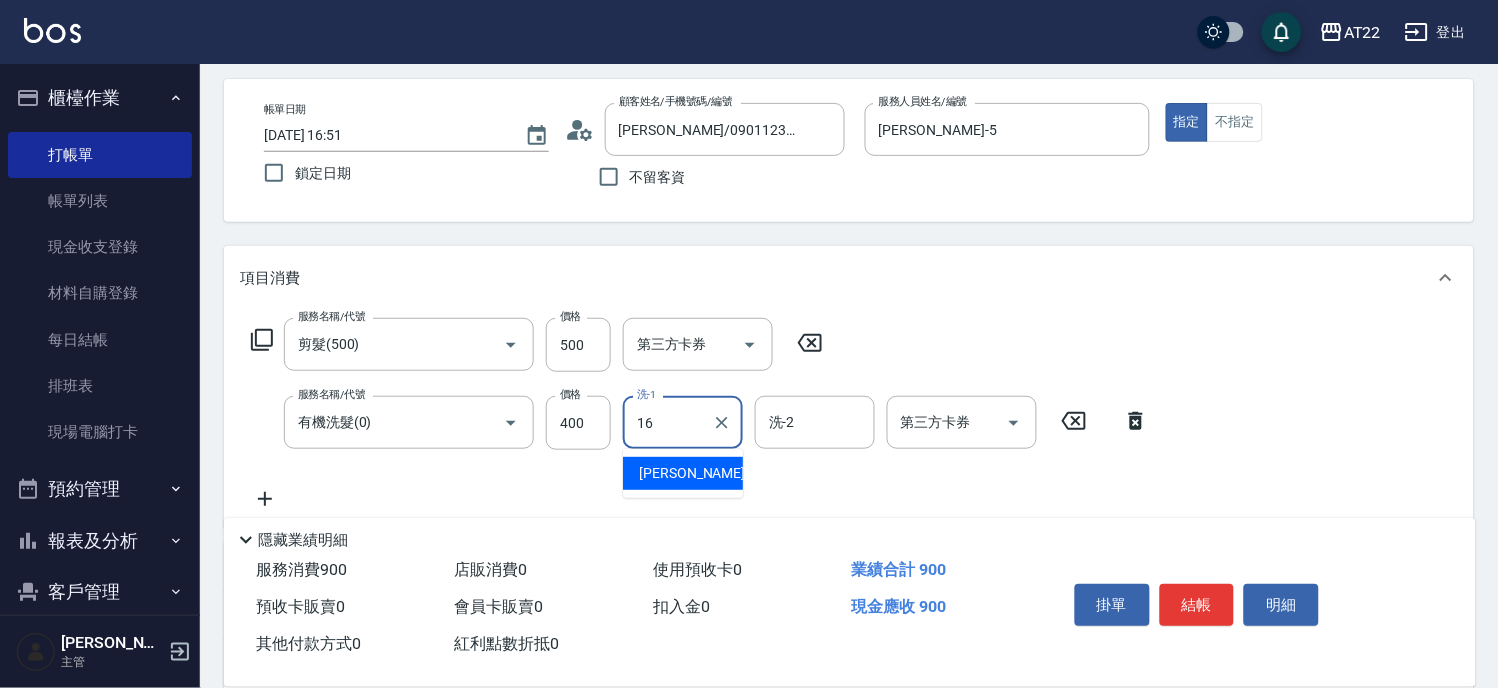 type on "[PERSON_NAME]-16" 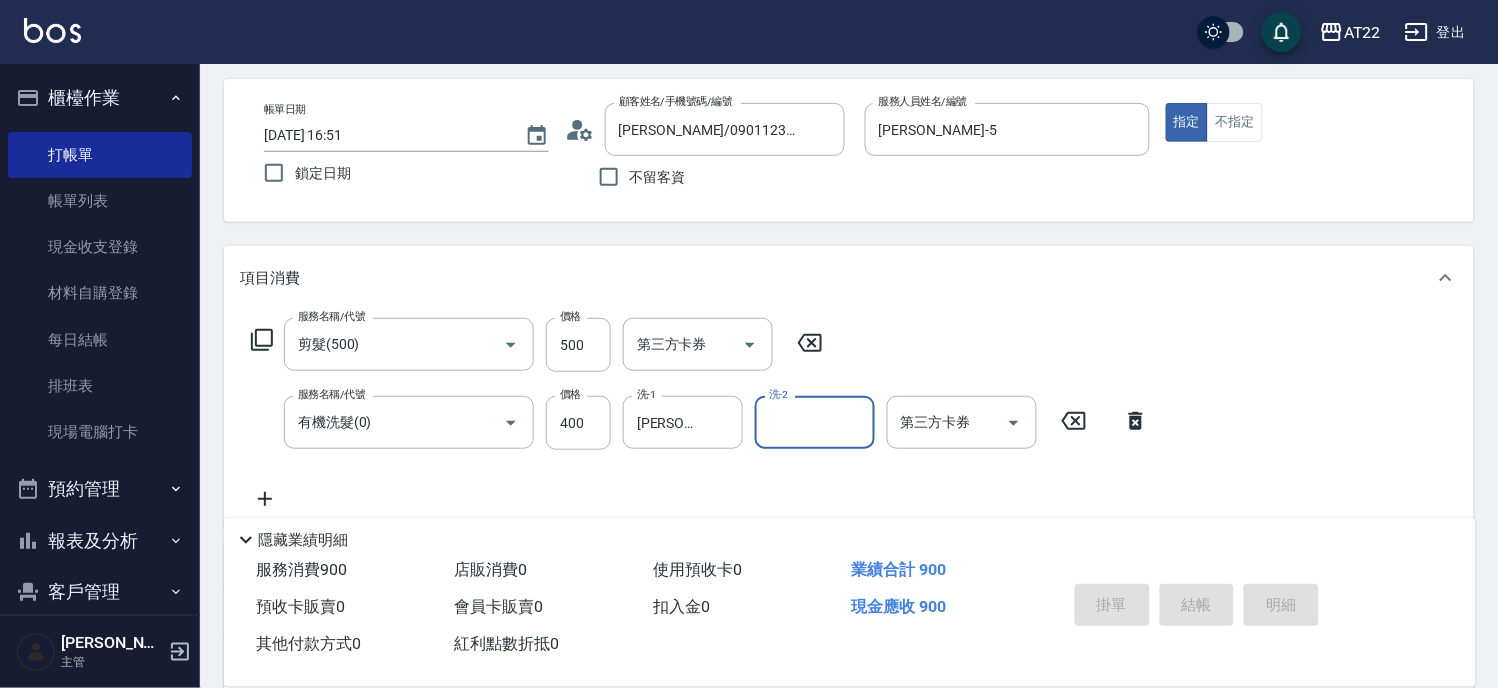 type 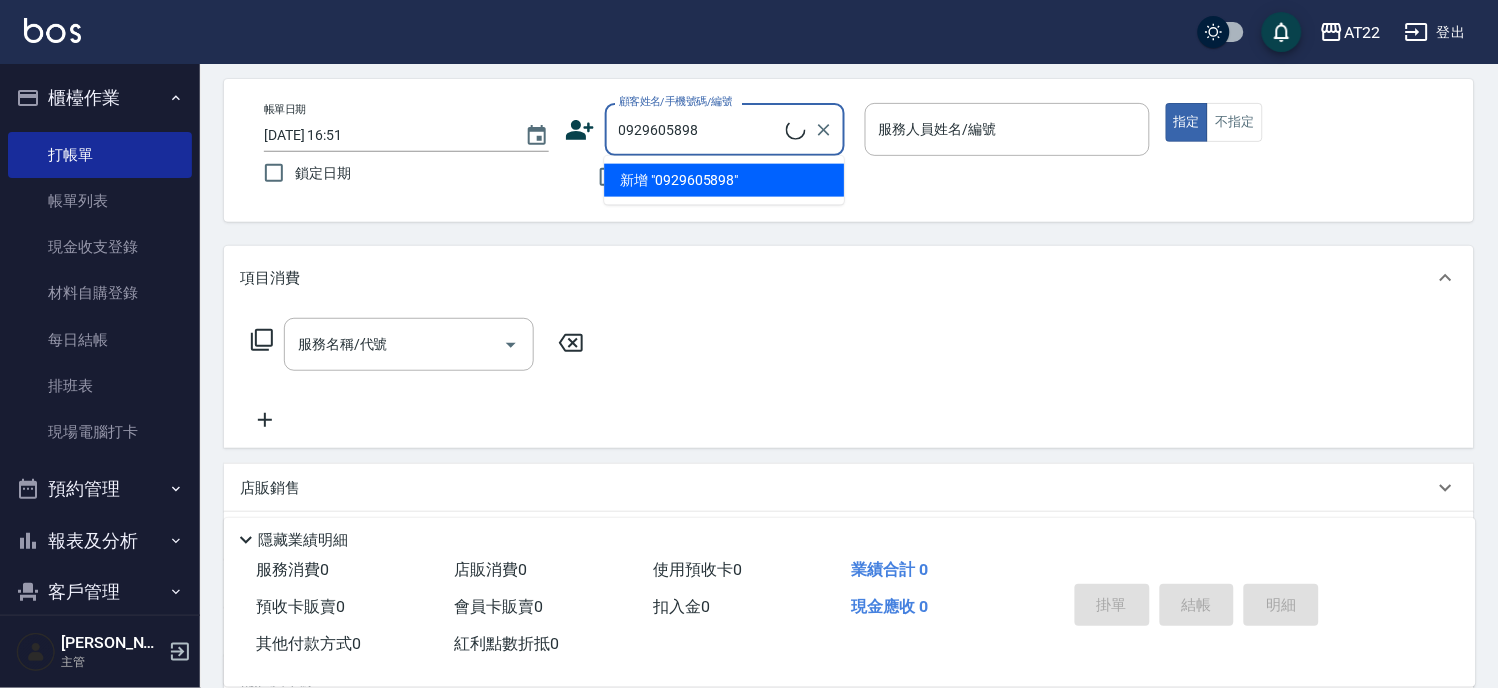 type on "[PERSON_NAME]/0929605898/54157" 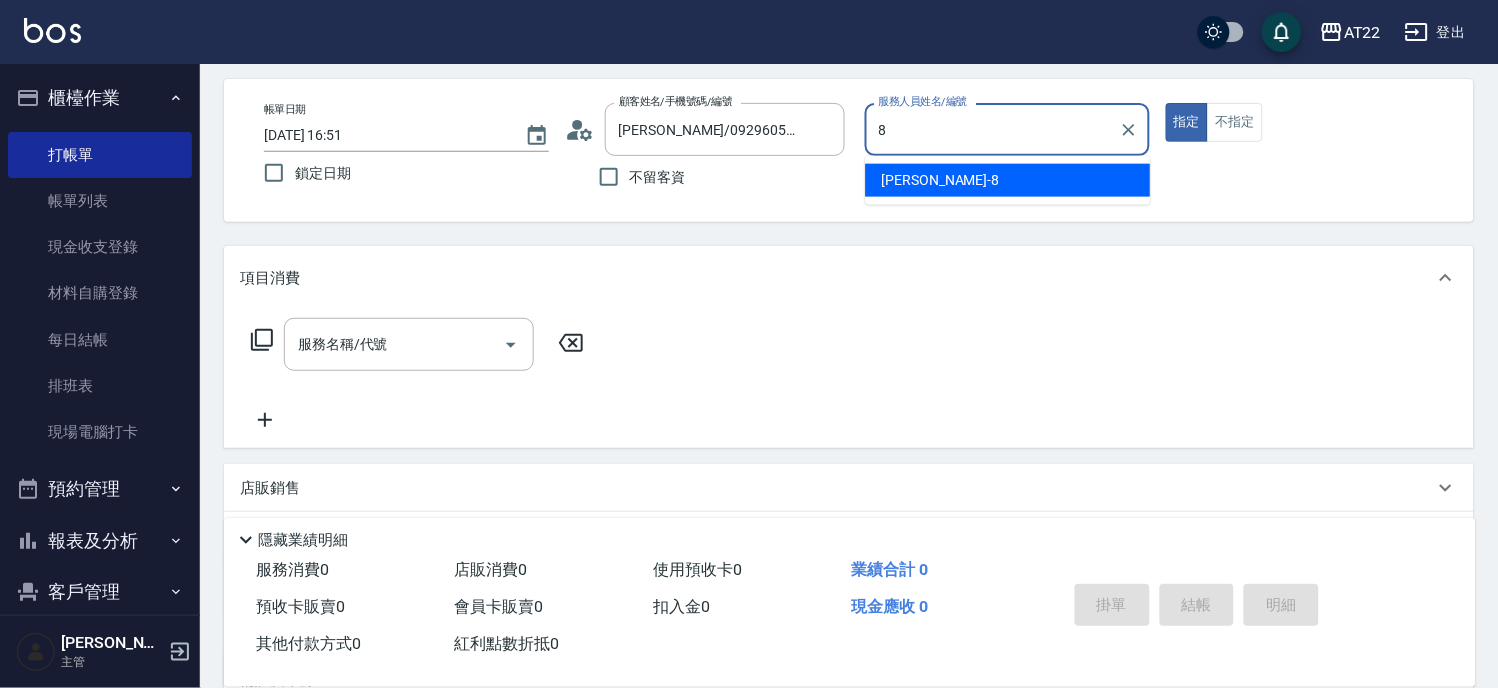 type on "Zoe-8" 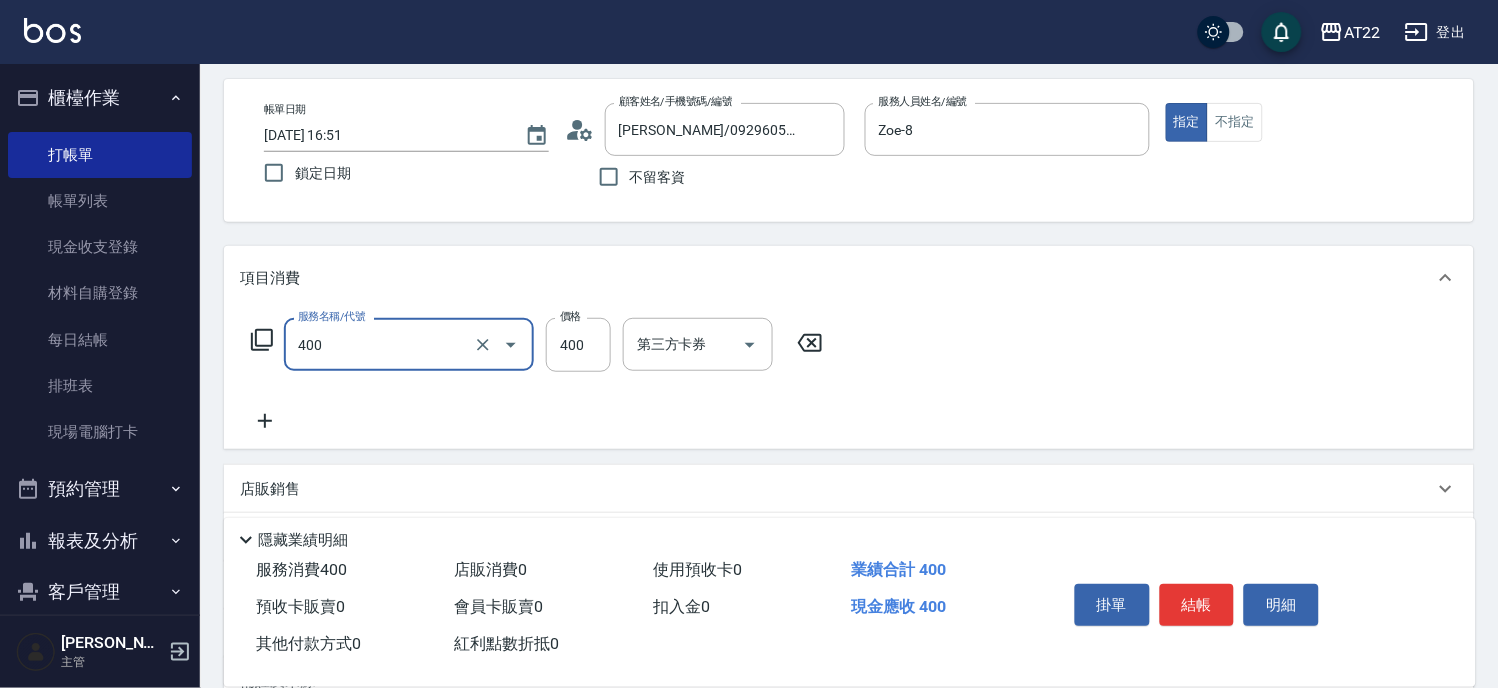 type on "剪髮(400)" 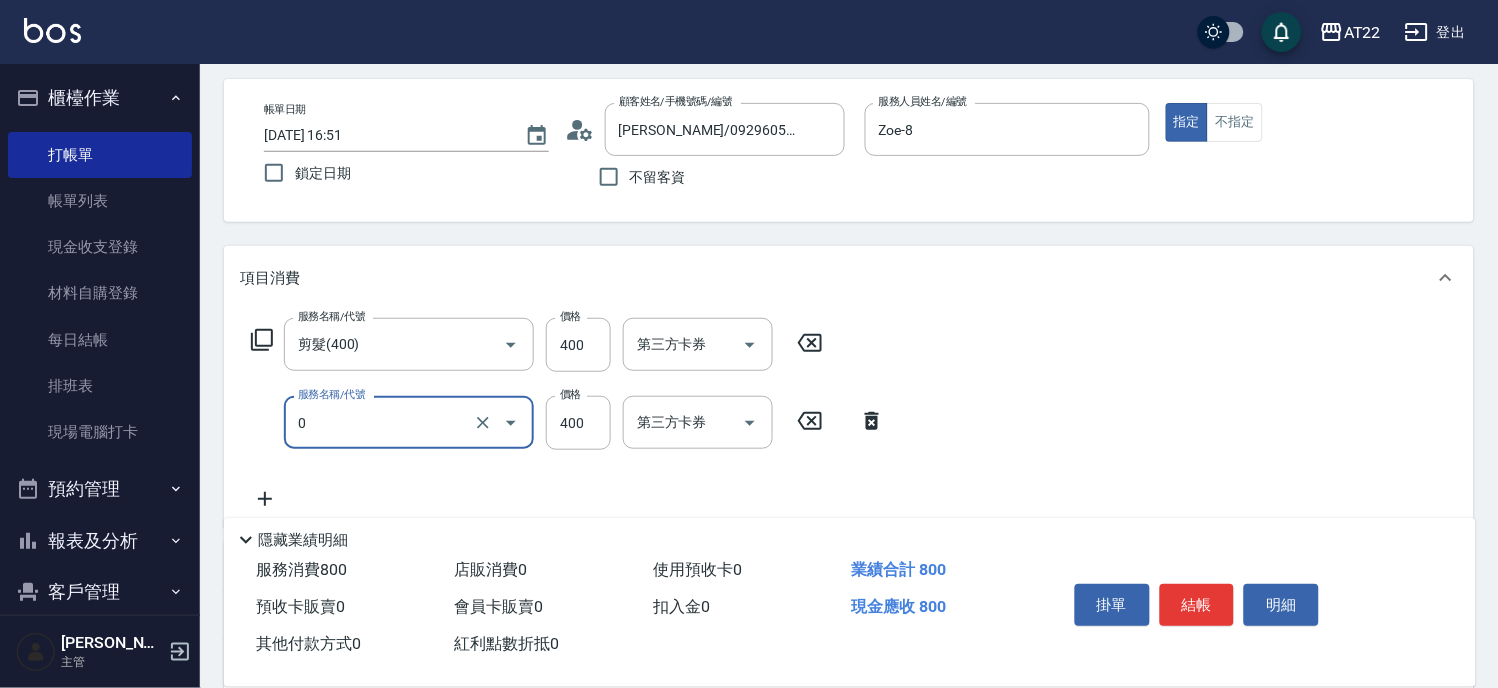 type on "有機洗髮(0)" 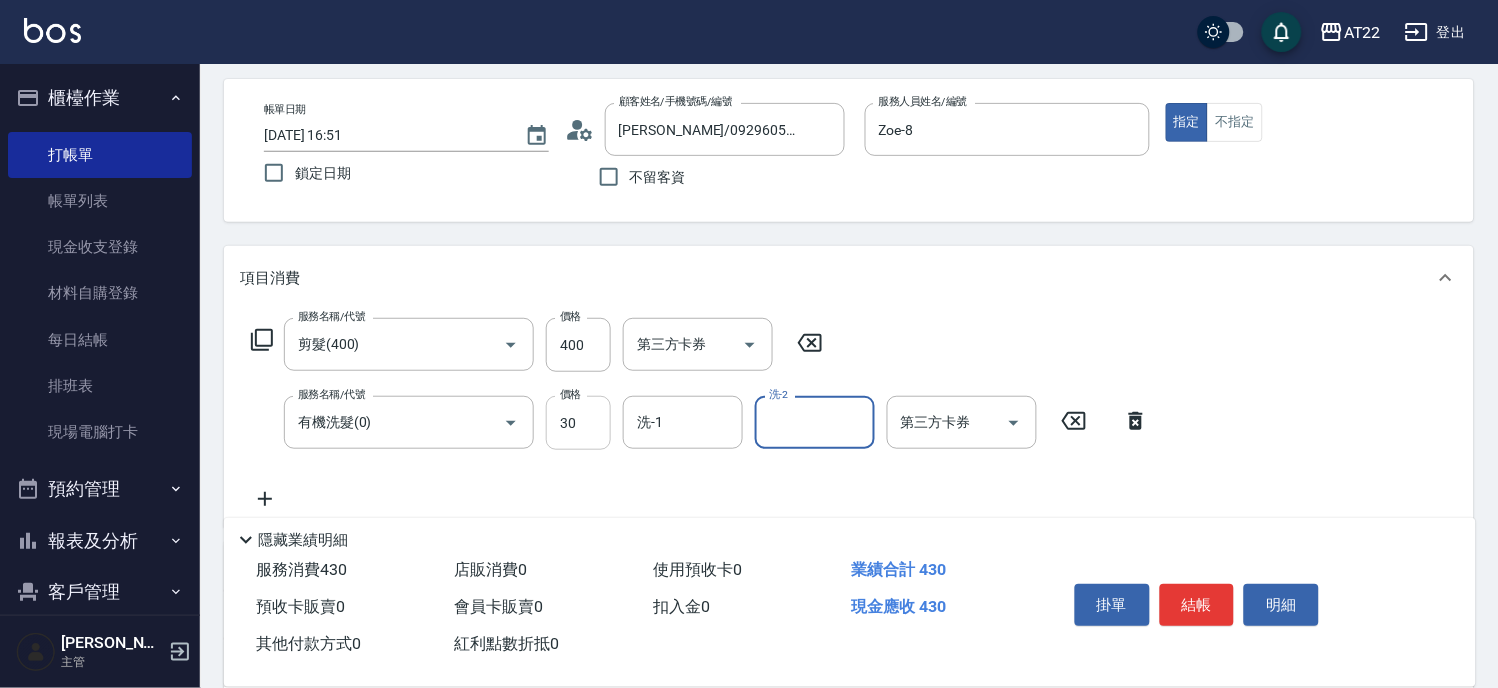 click on "30" at bounding box center (578, 423) 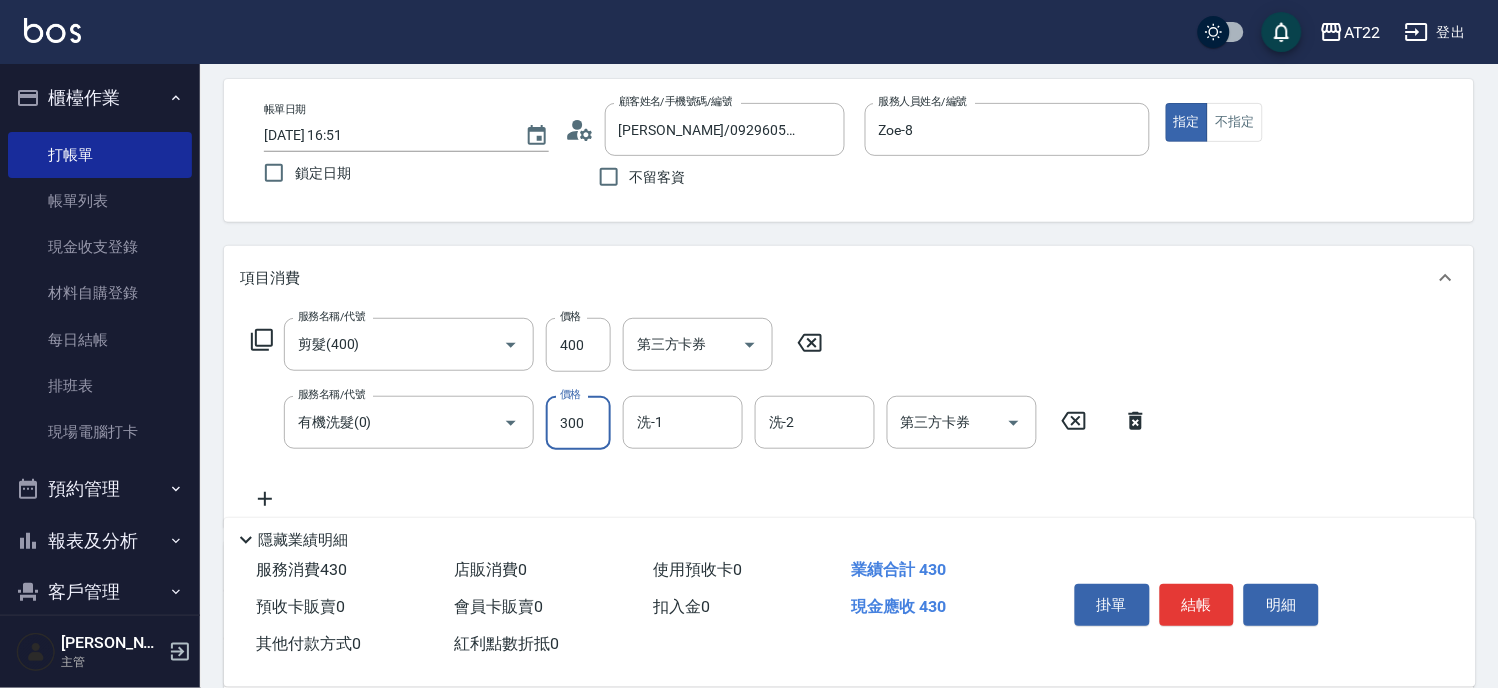 type on "300" 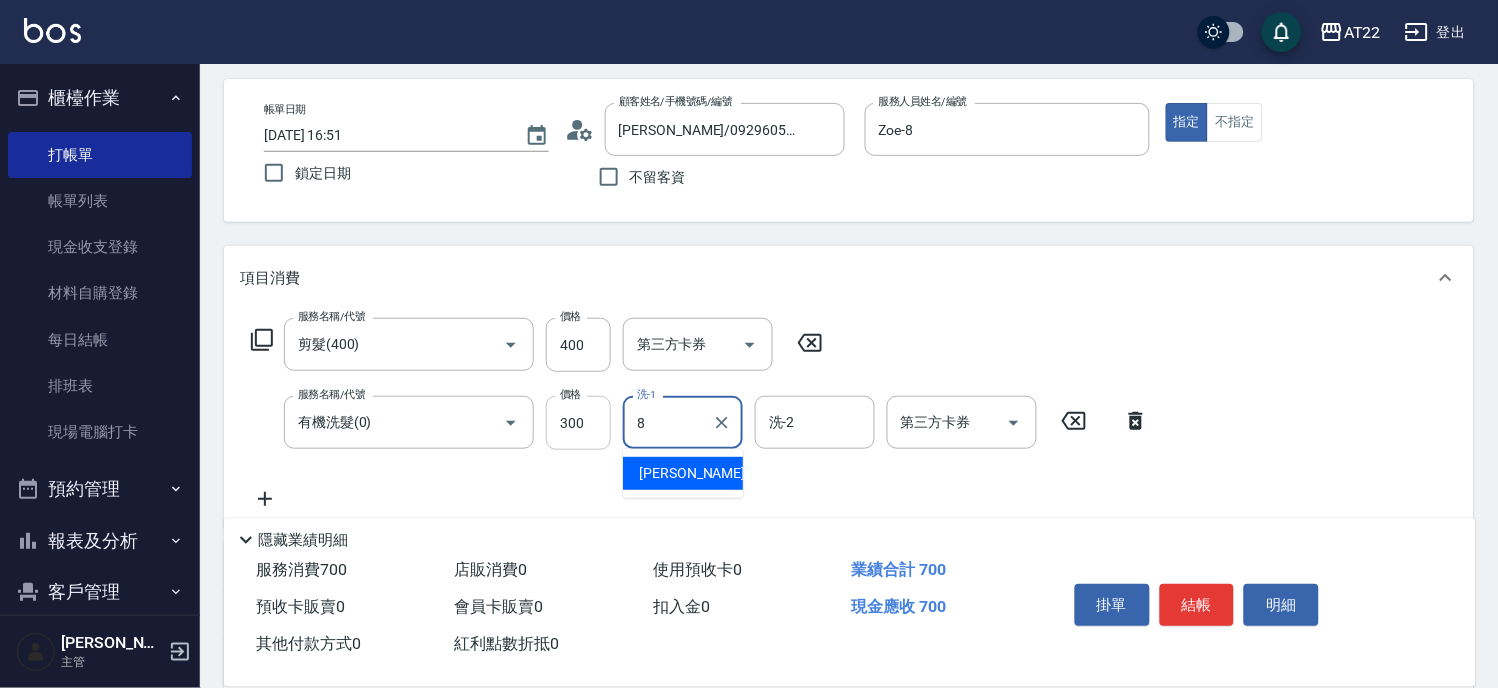 type on "Zoe-8" 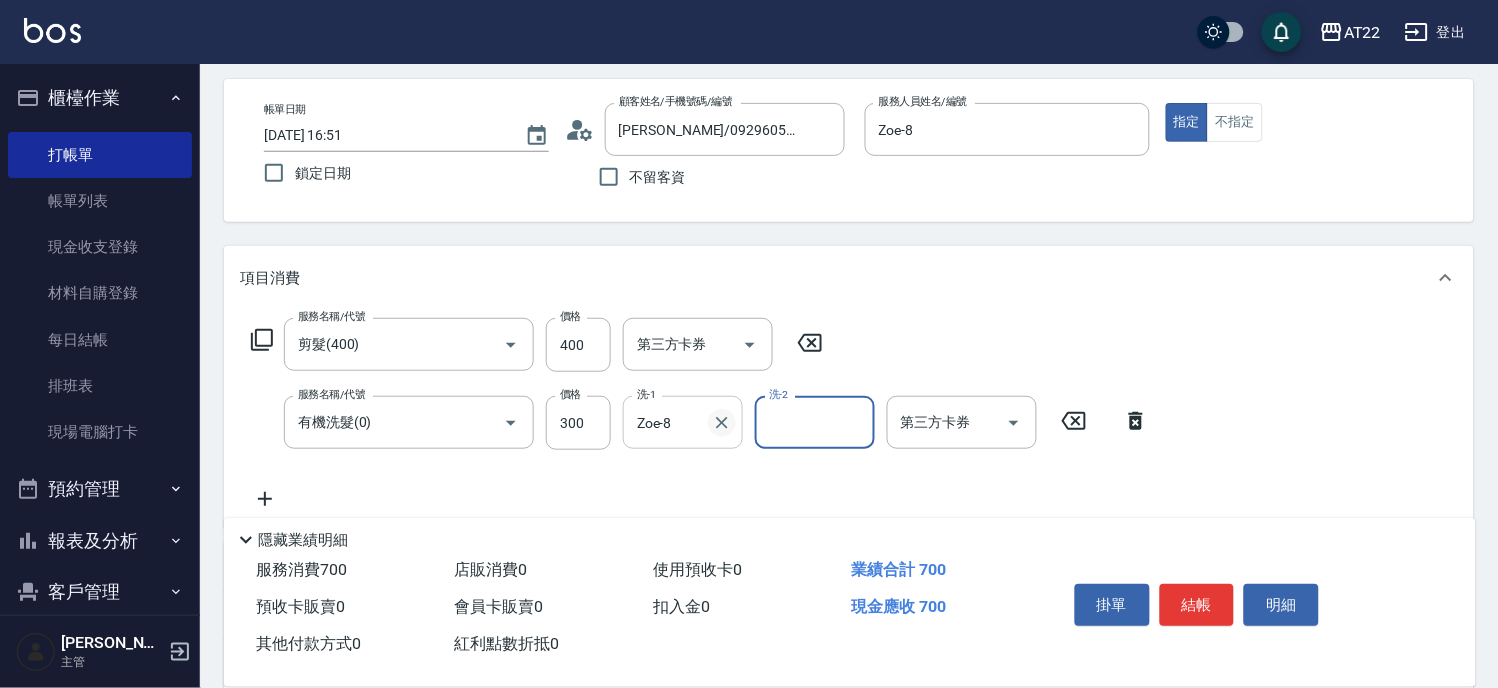 click 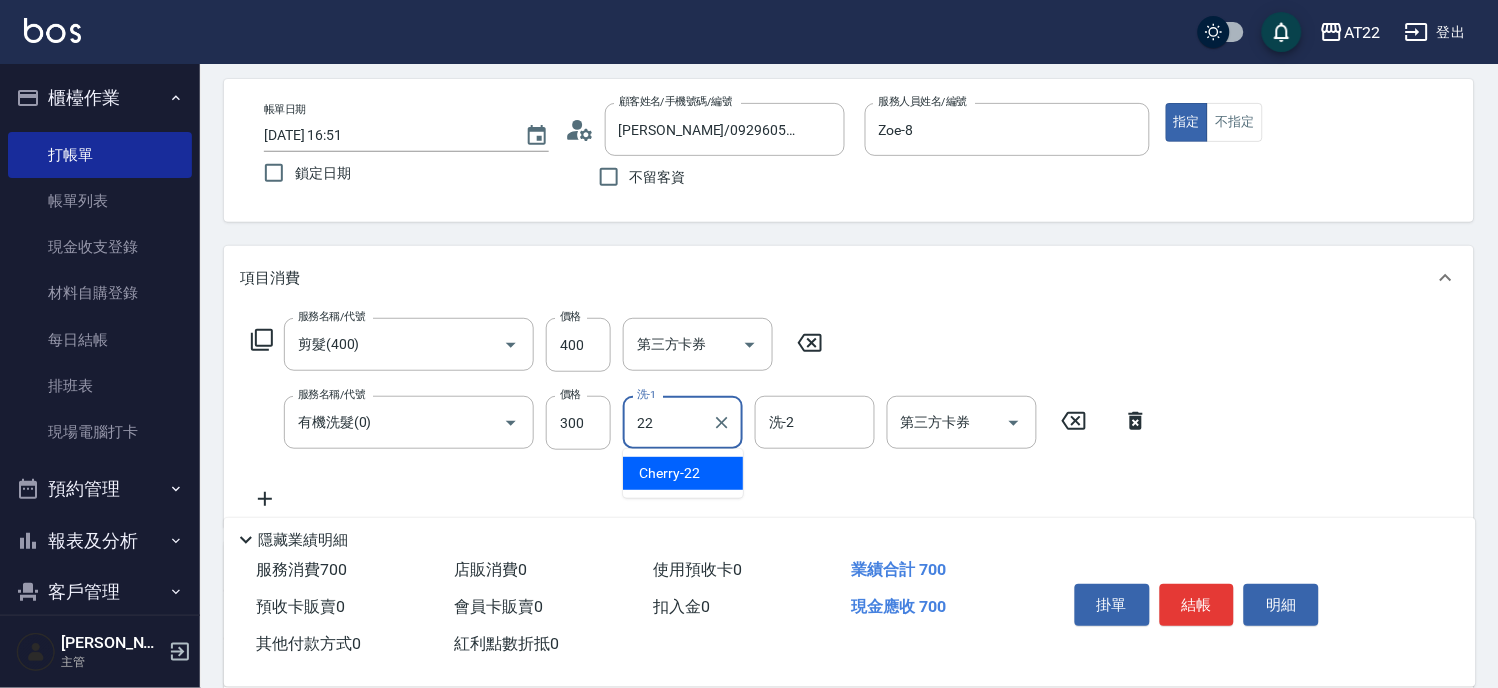 type on "Cherry-22" 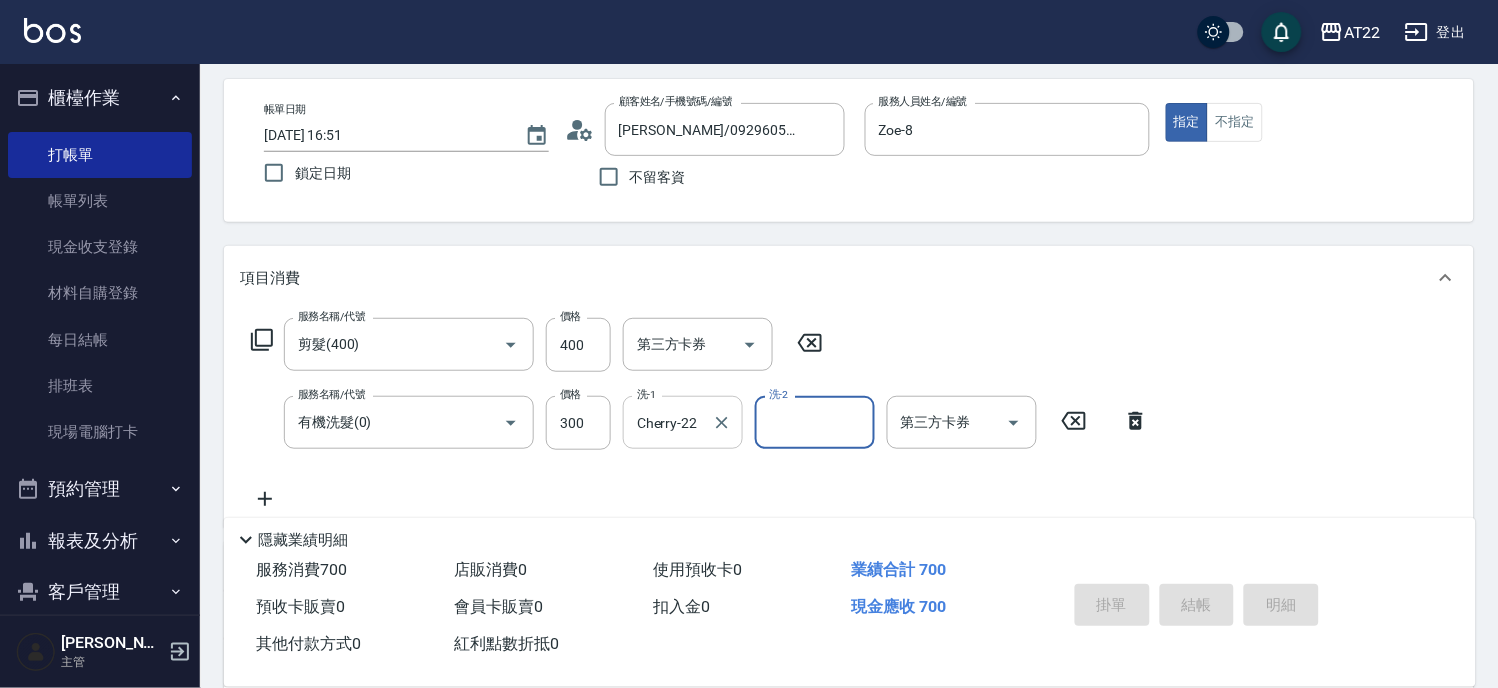 type on "[DATE] 16:52" 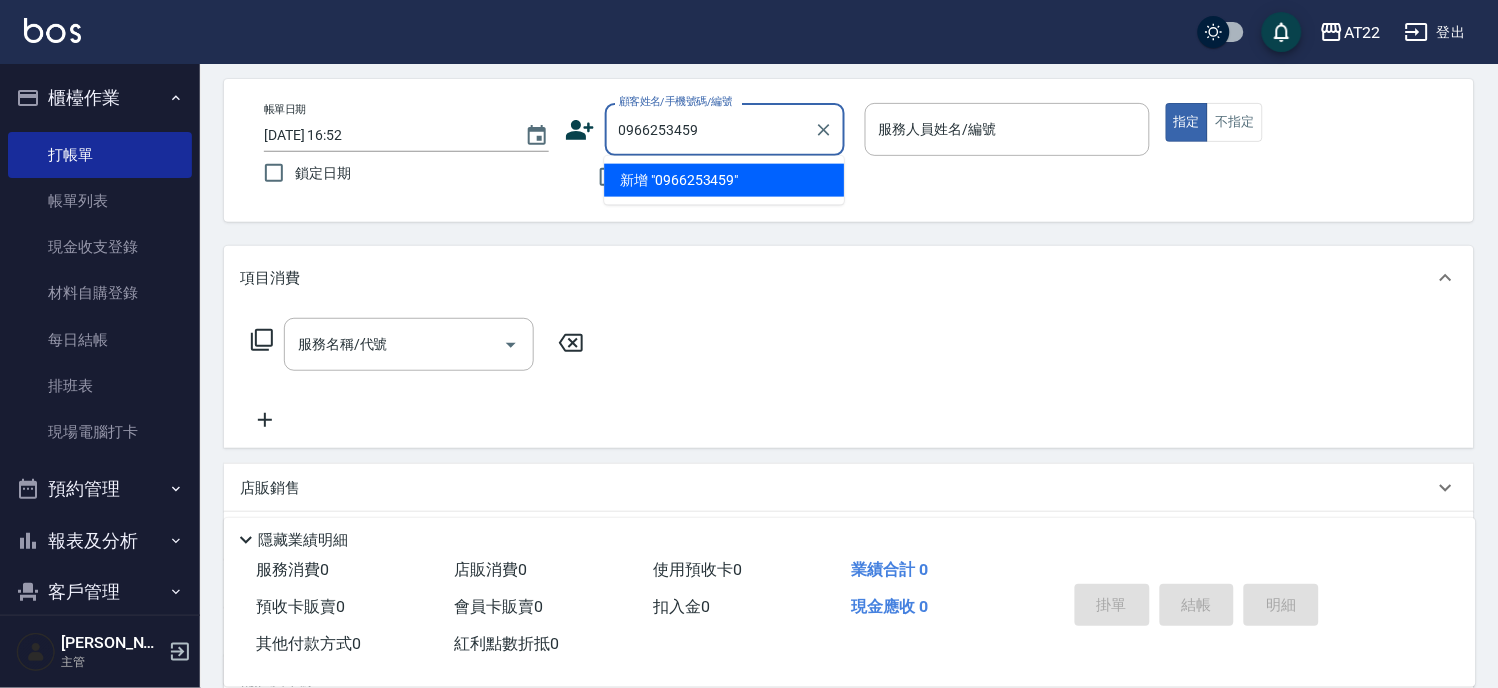 type on "0966253459" 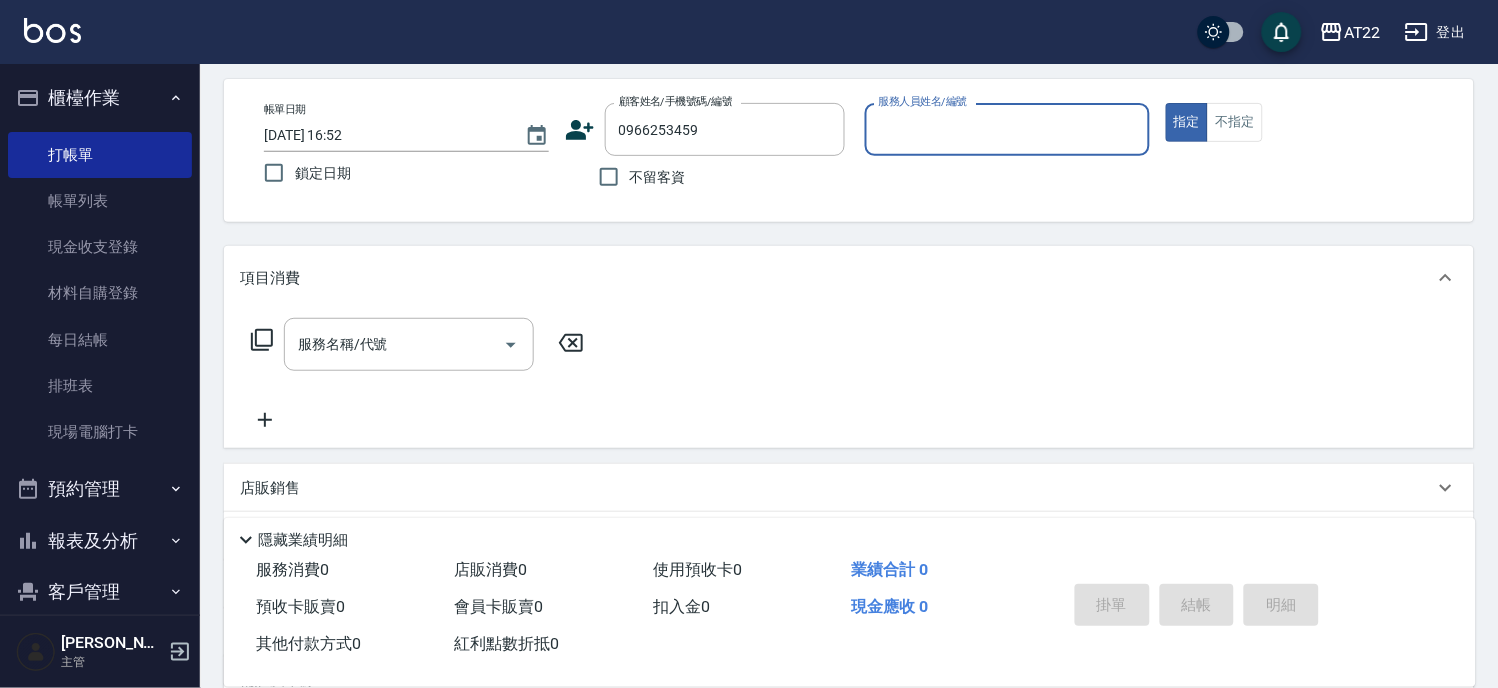 click 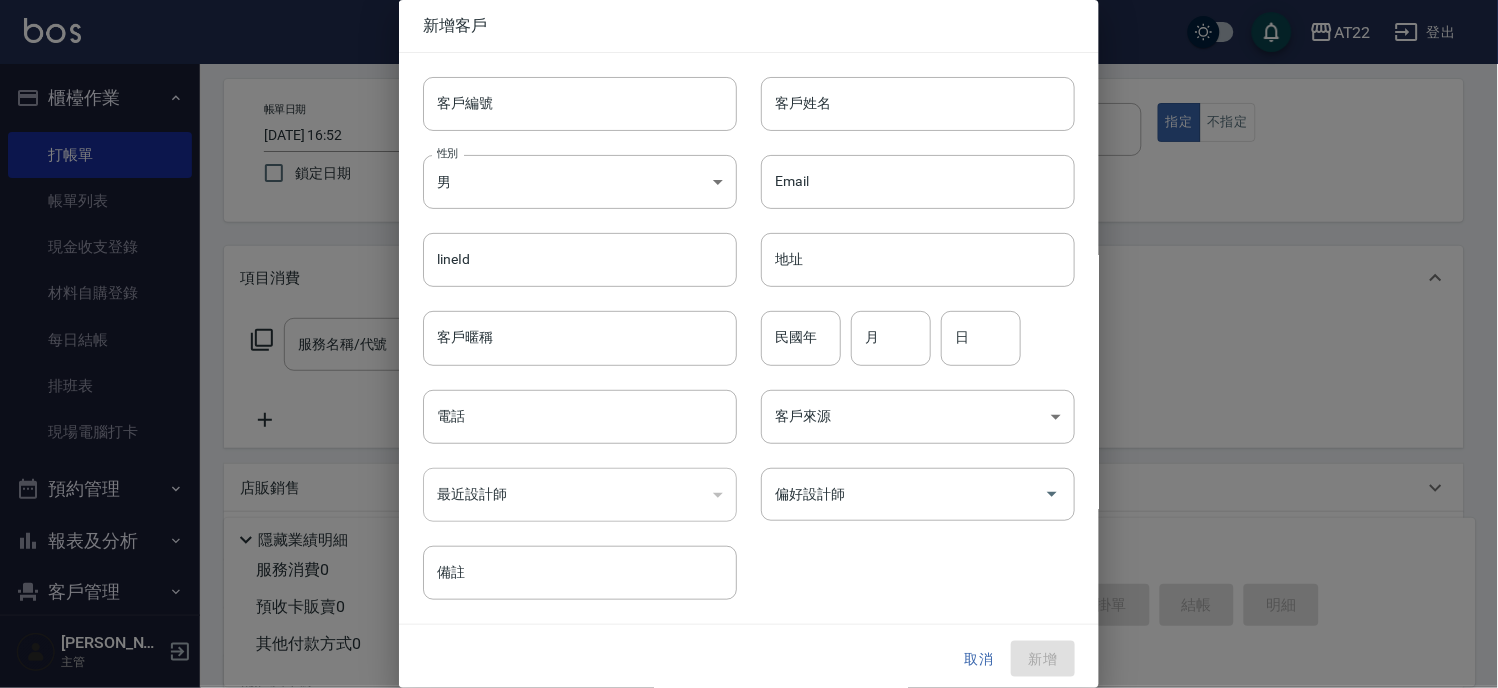 type on "0966253459" 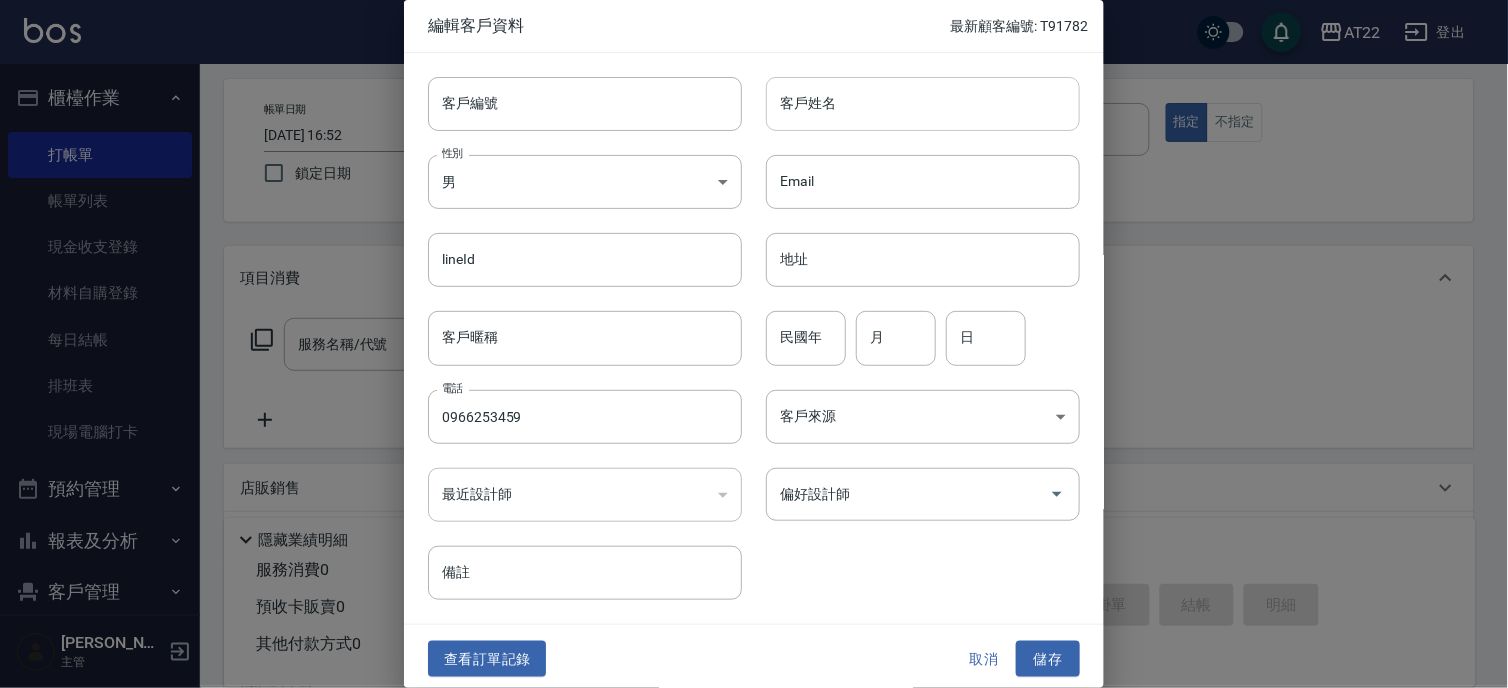 click on "客戶姓名" at bounding box center (923, 104) 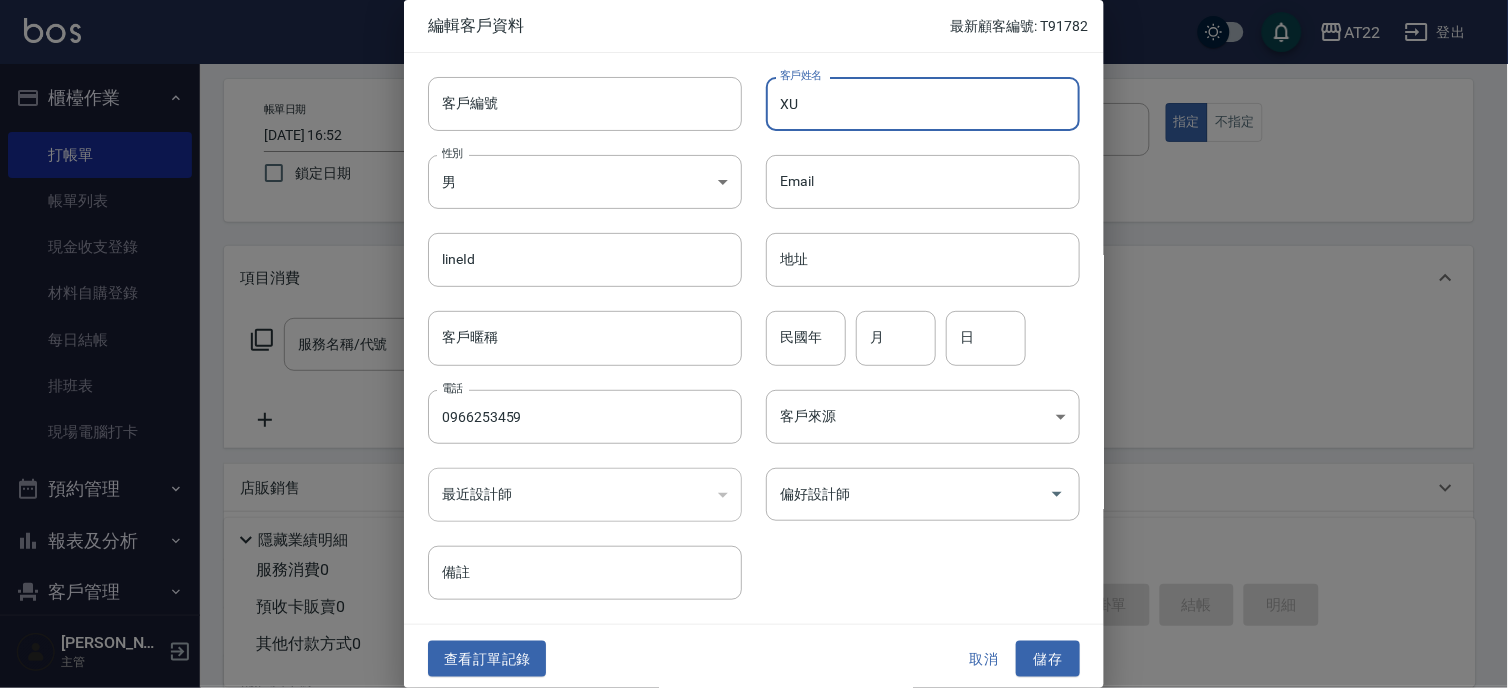 type on "X" 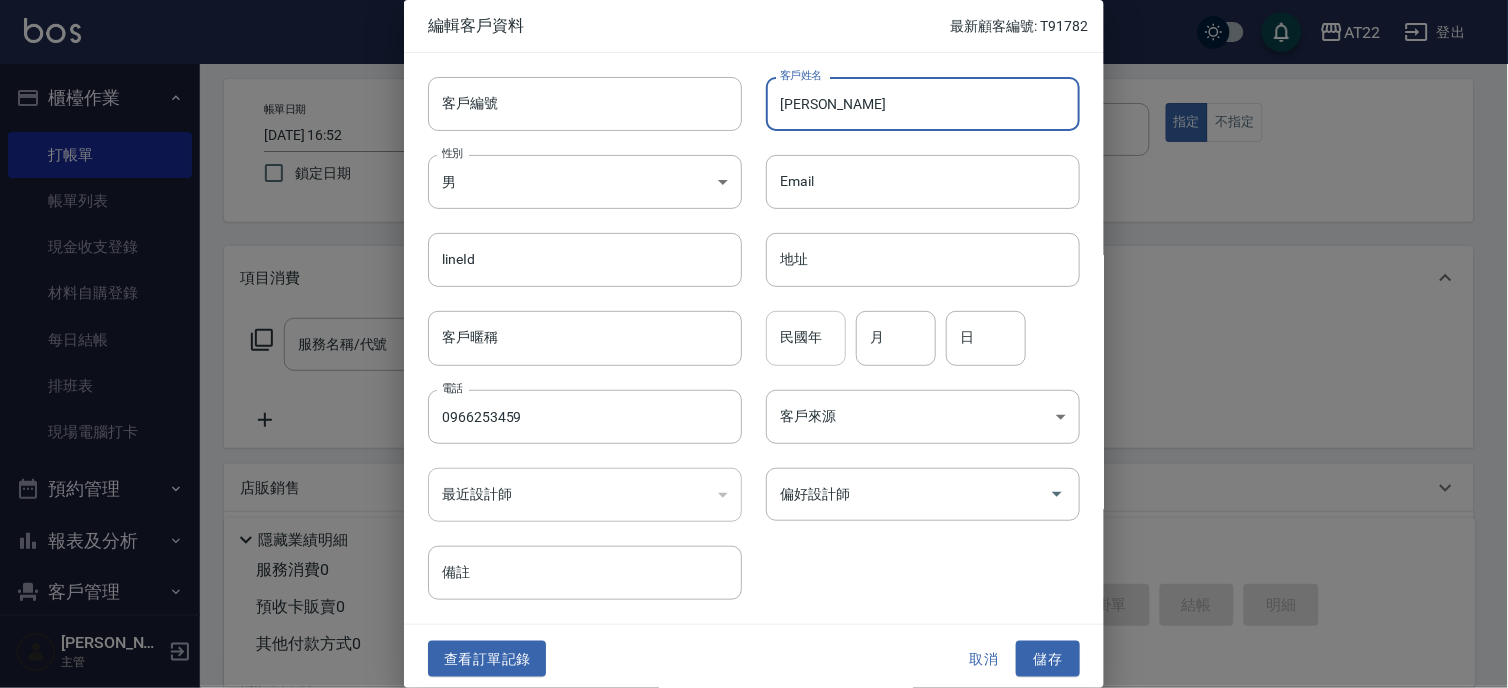 type on "[PERSON_NAME]" 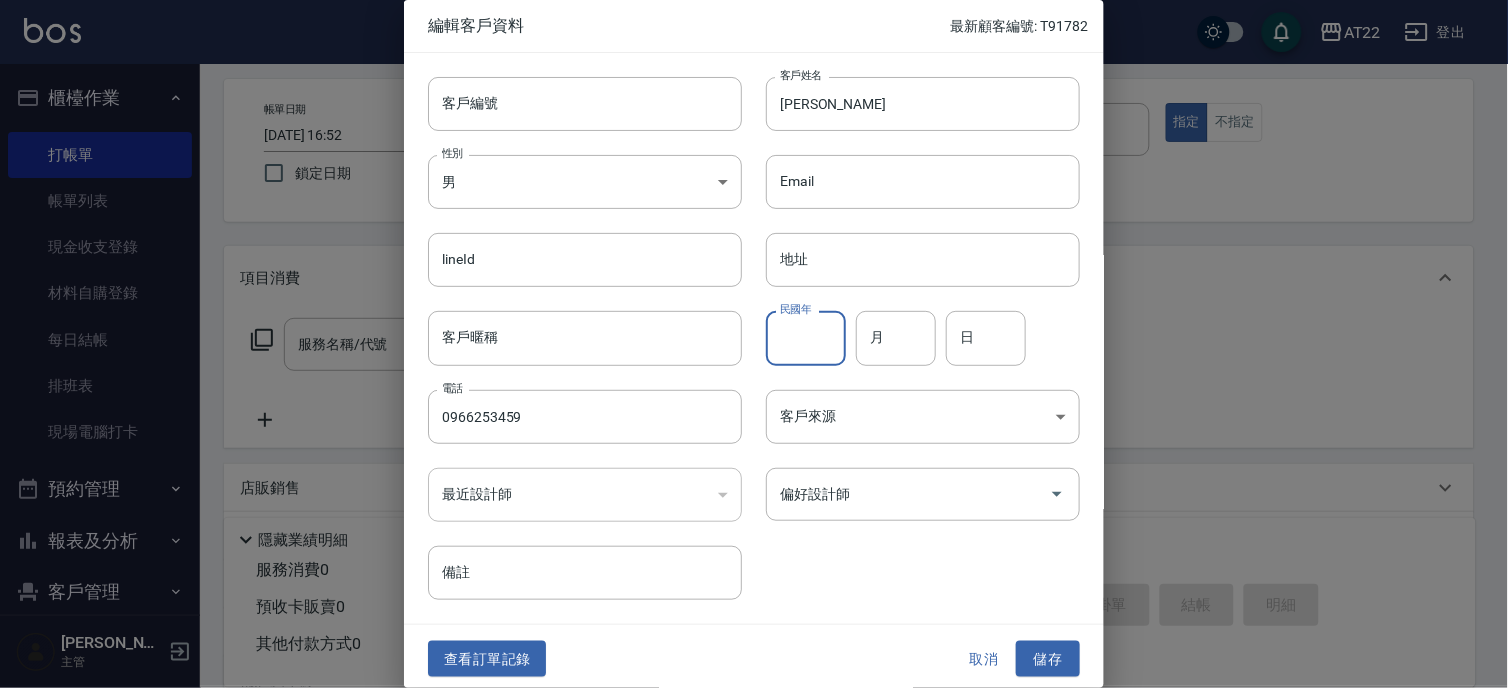 click on "民國年 民國年" at bounding box center [806, 338] 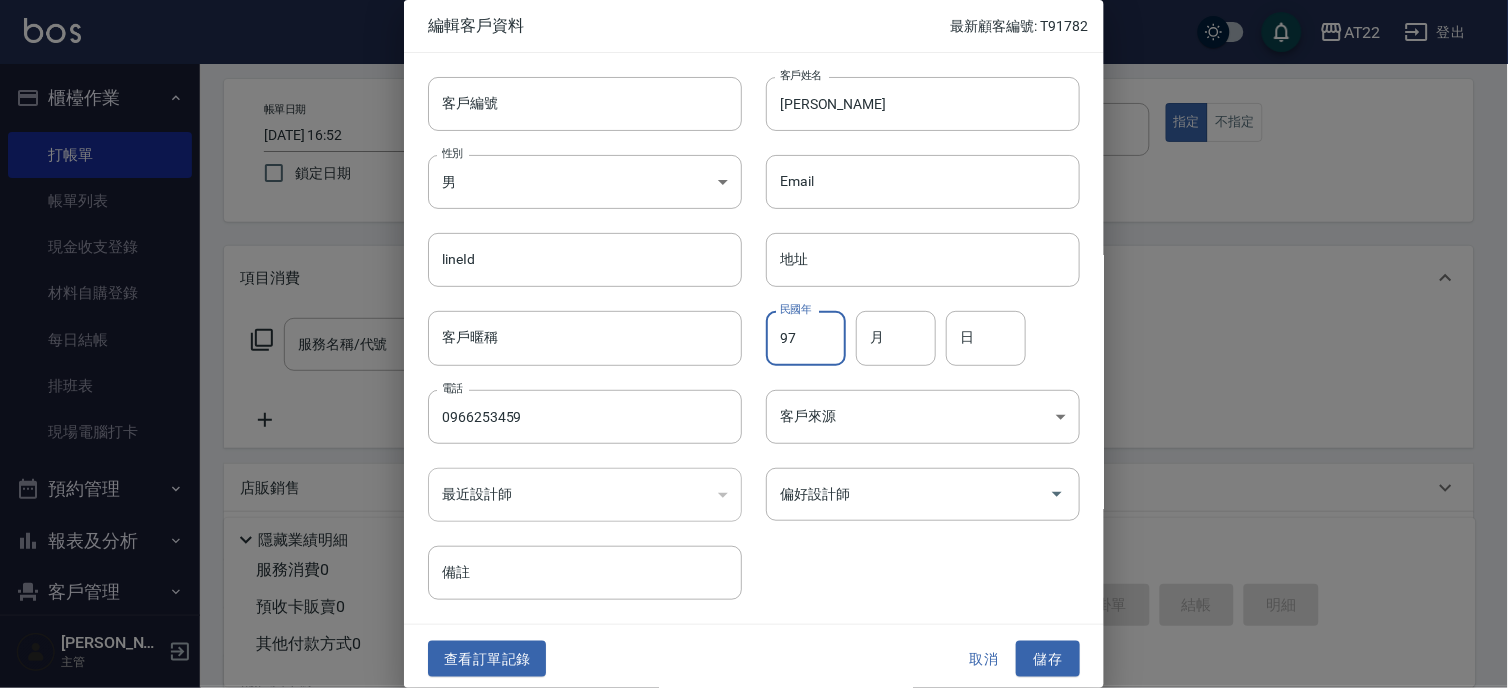 type on "97" 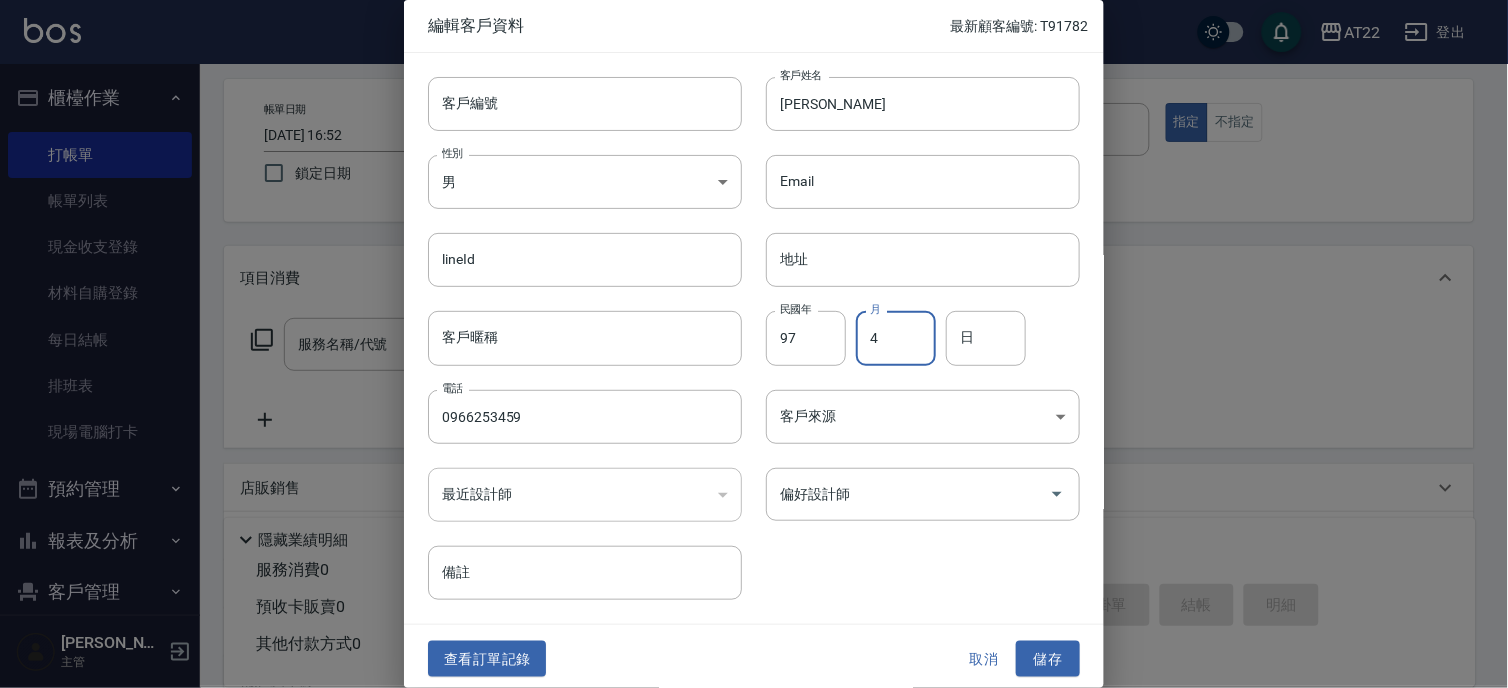 type on "4" 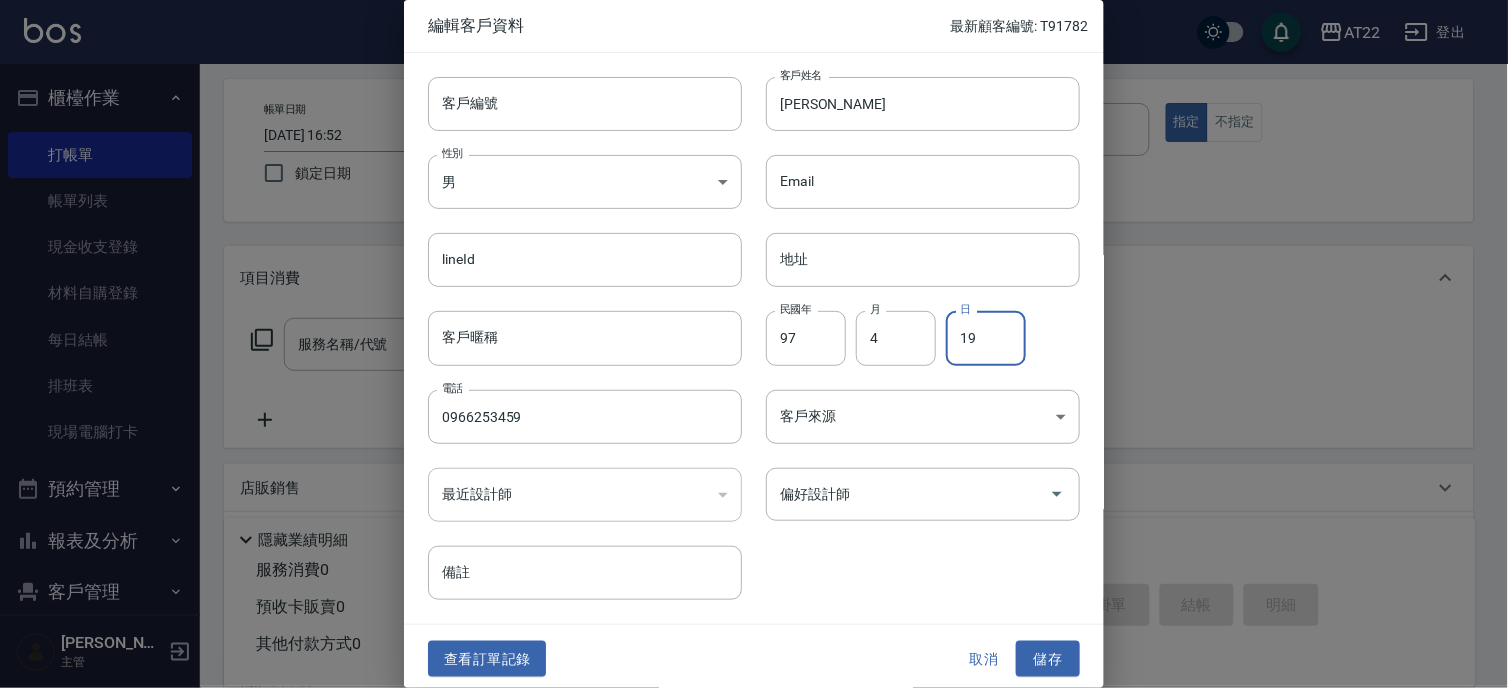type on "19" 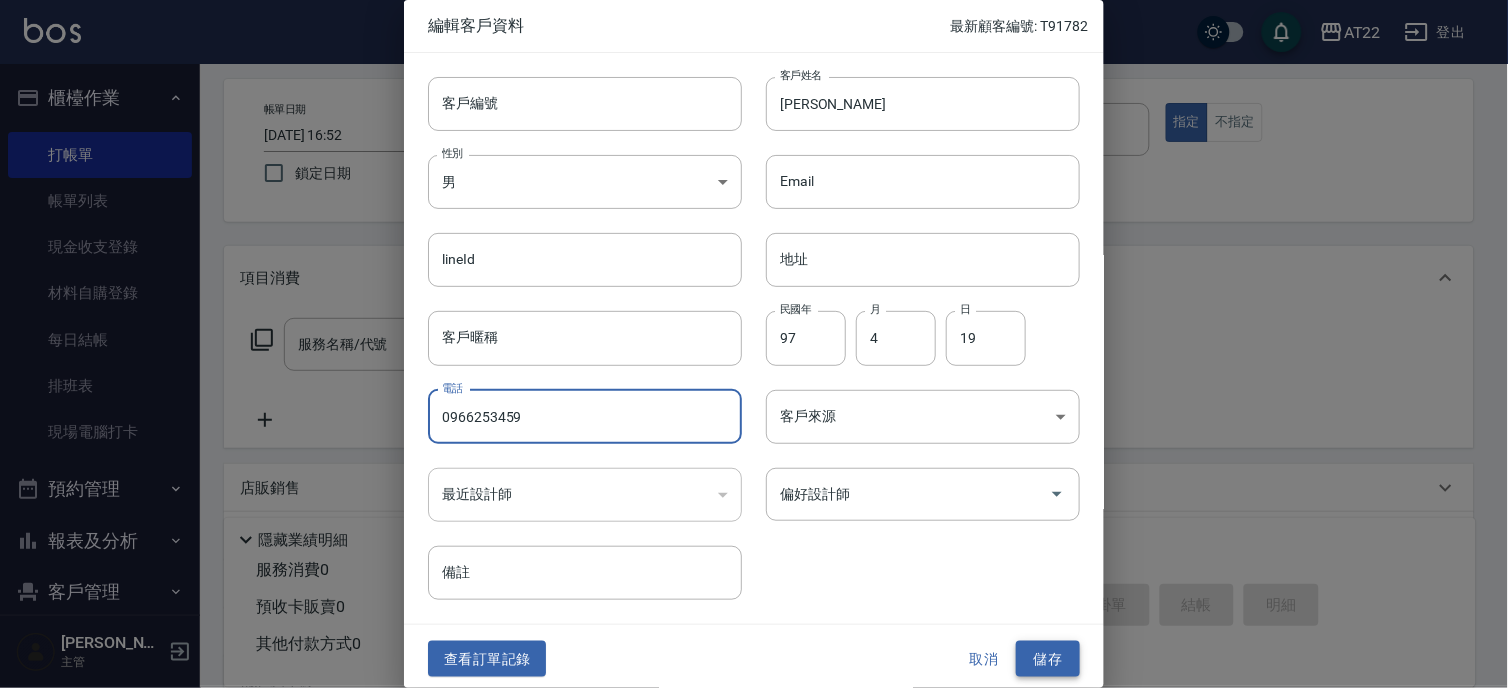 click on "儲存" at bounding box center [1048, 659] 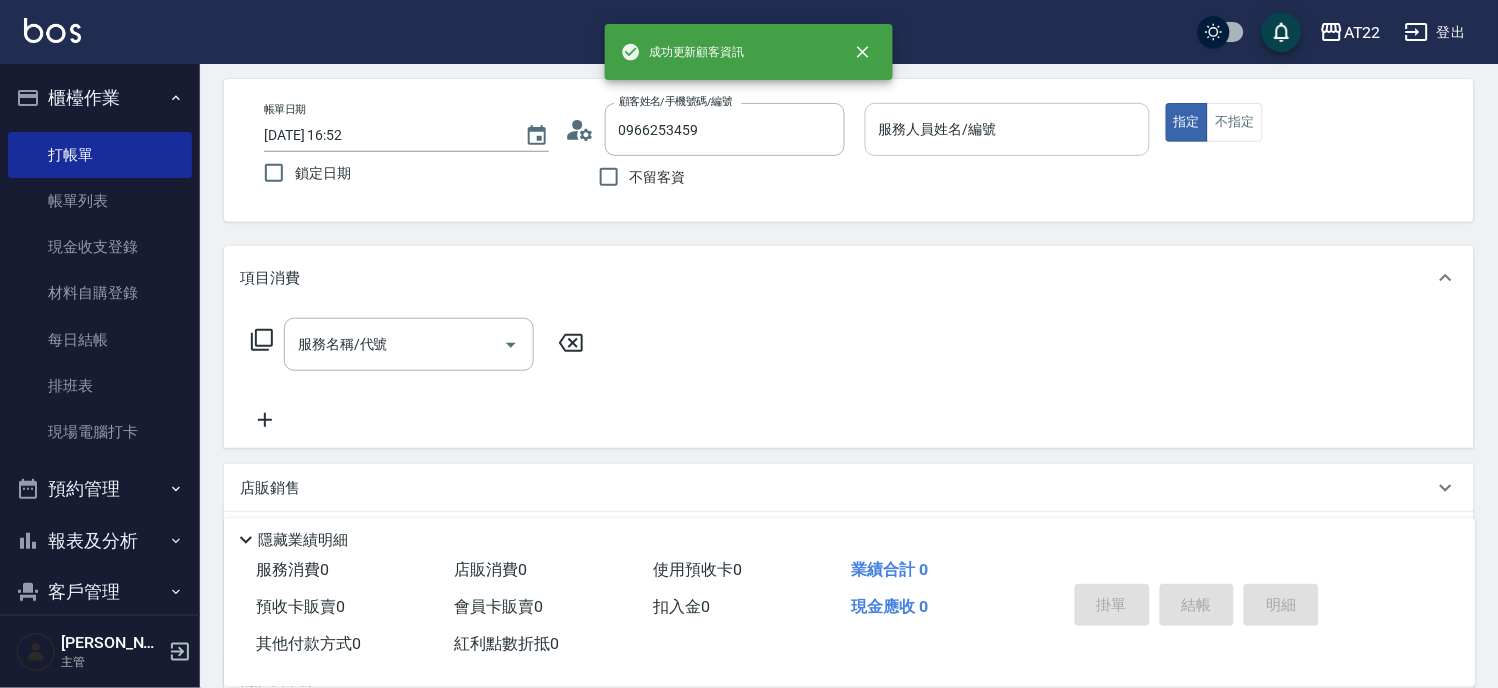 click on "服務人員姓名/編號" at bounding box center (1007, 129) 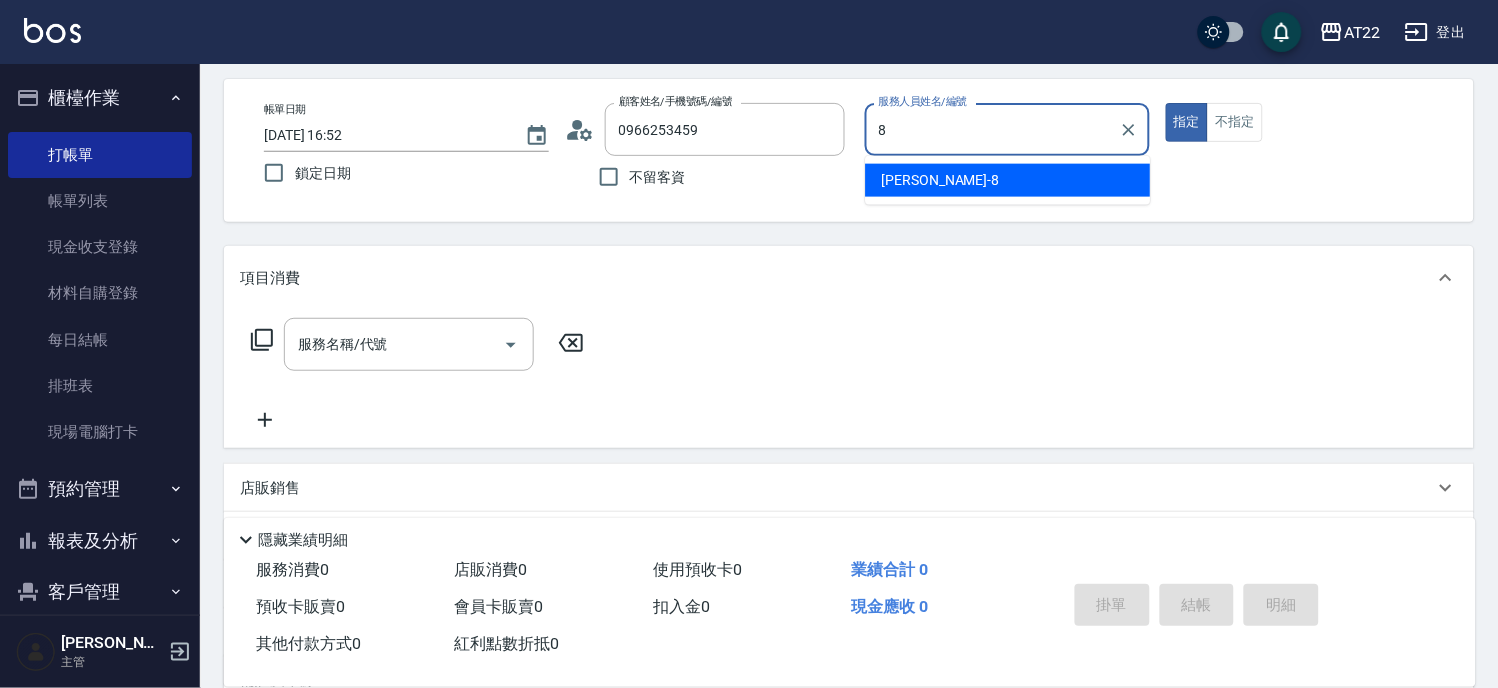 type on "Zoe-8" 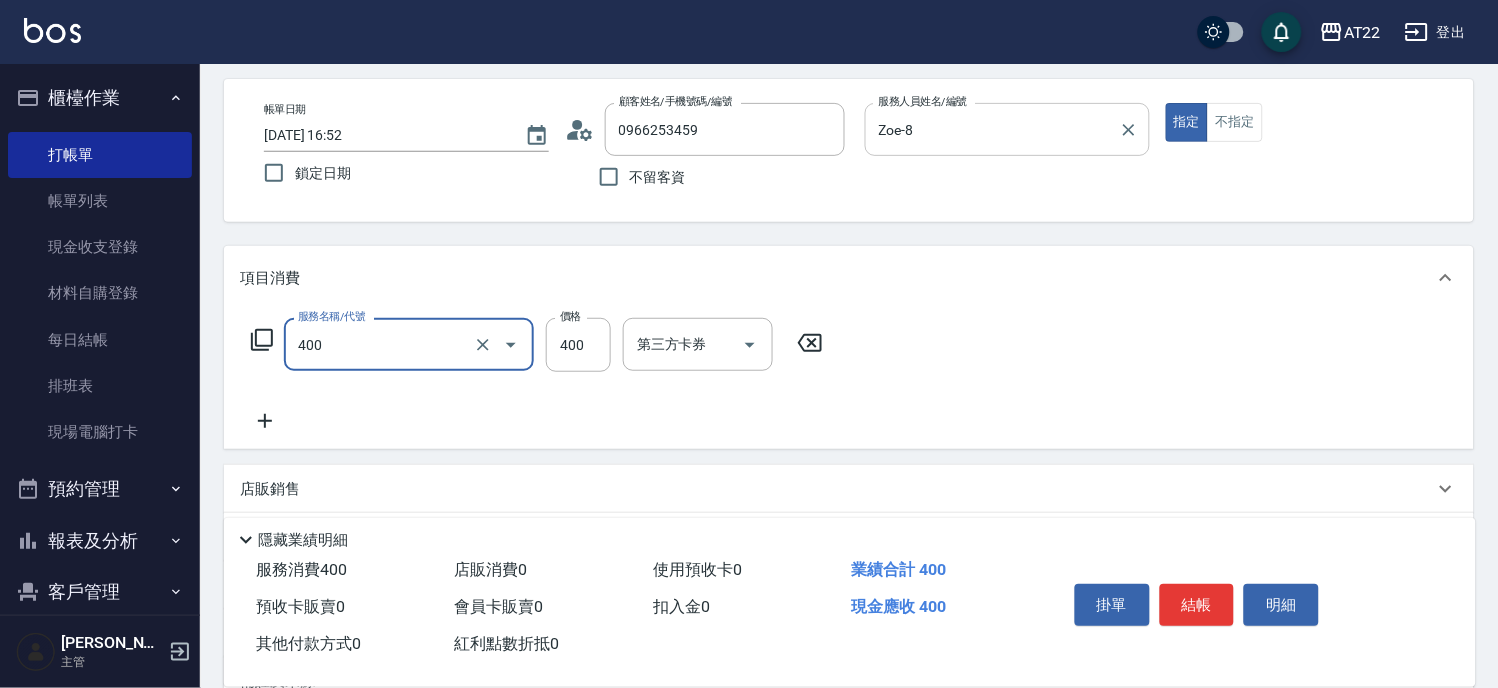 type on "剪髮(400)" 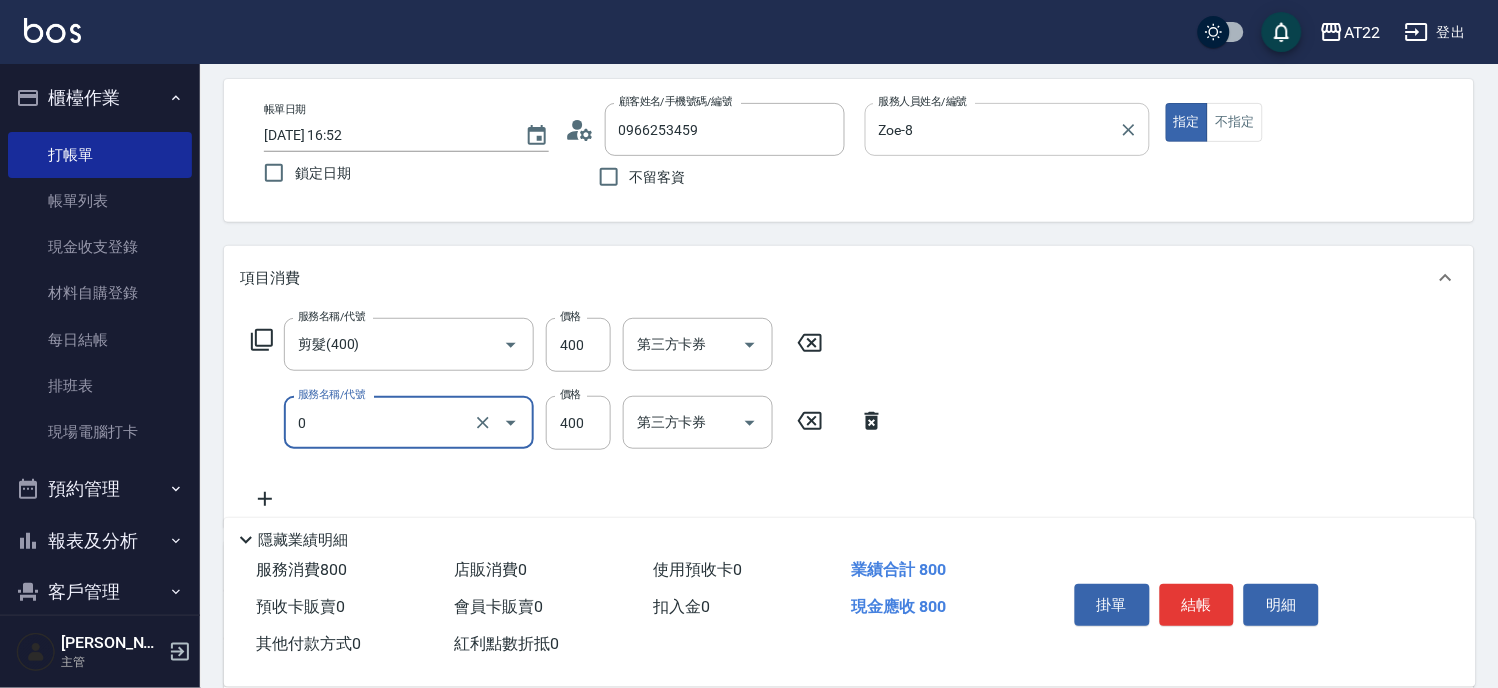 type on "有機洗髮(0)" 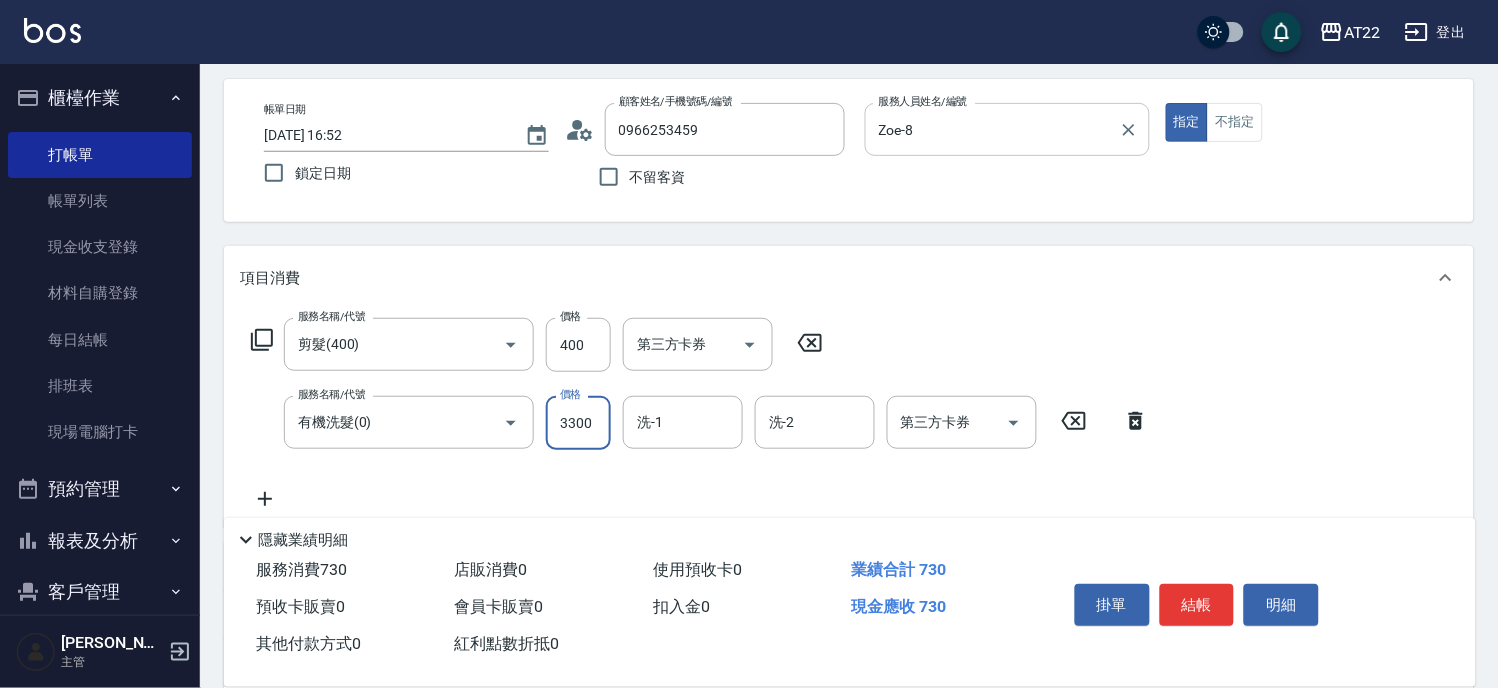 type on "3300" 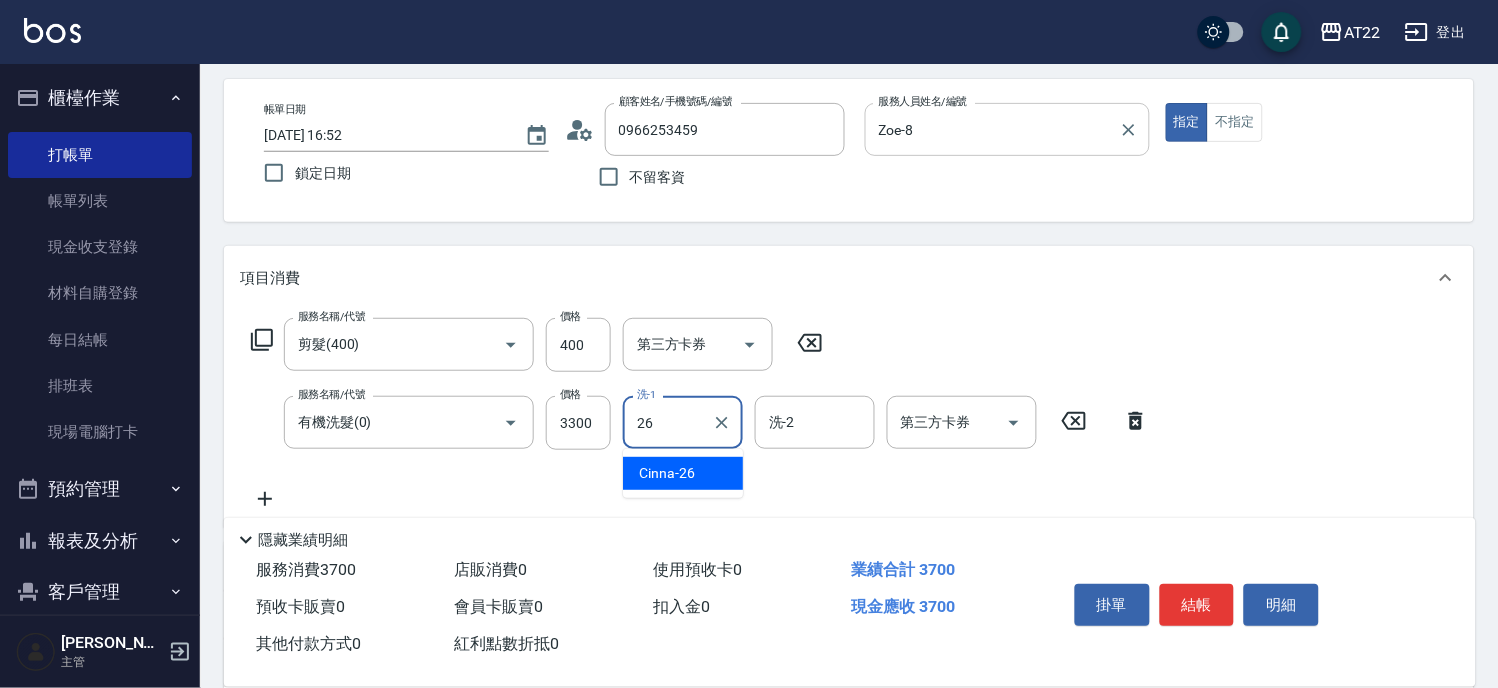 type on "Cinna-26" 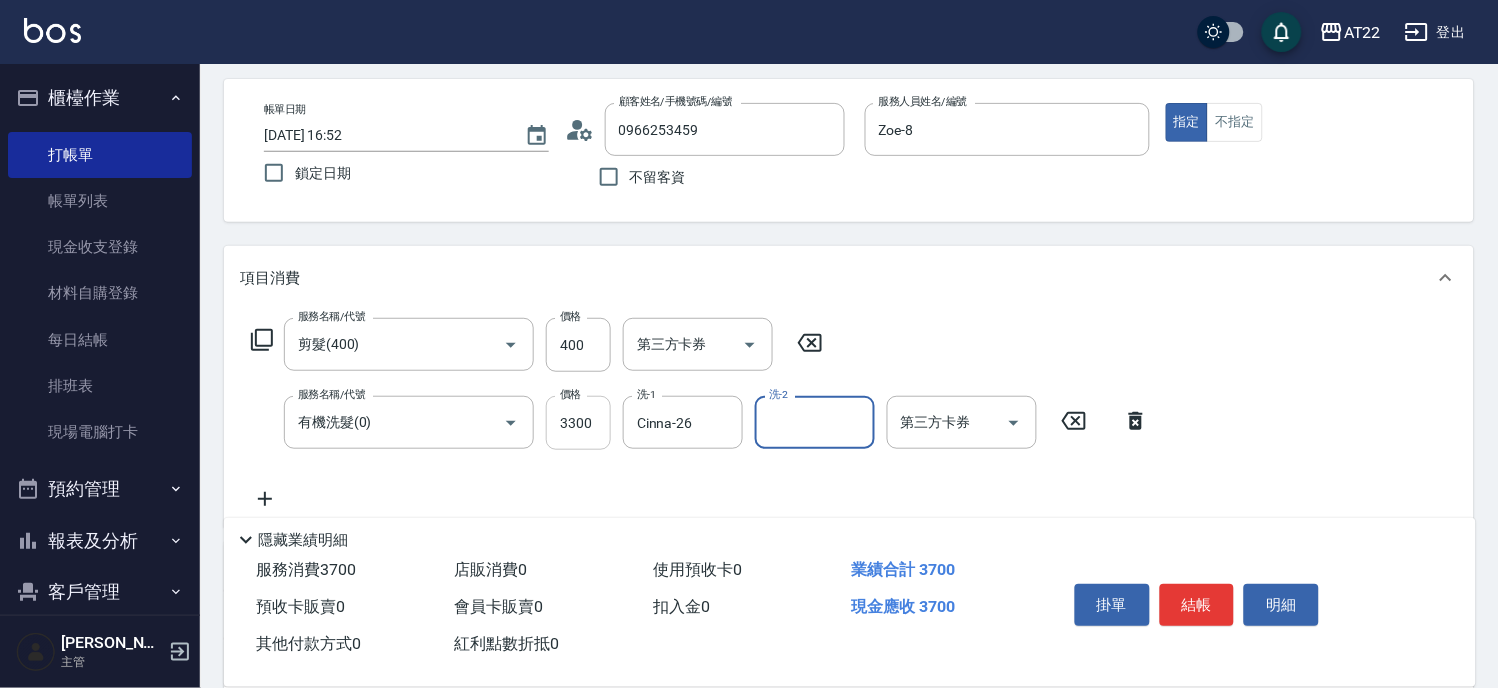 click on "3300" at bounding box center (578, 423) 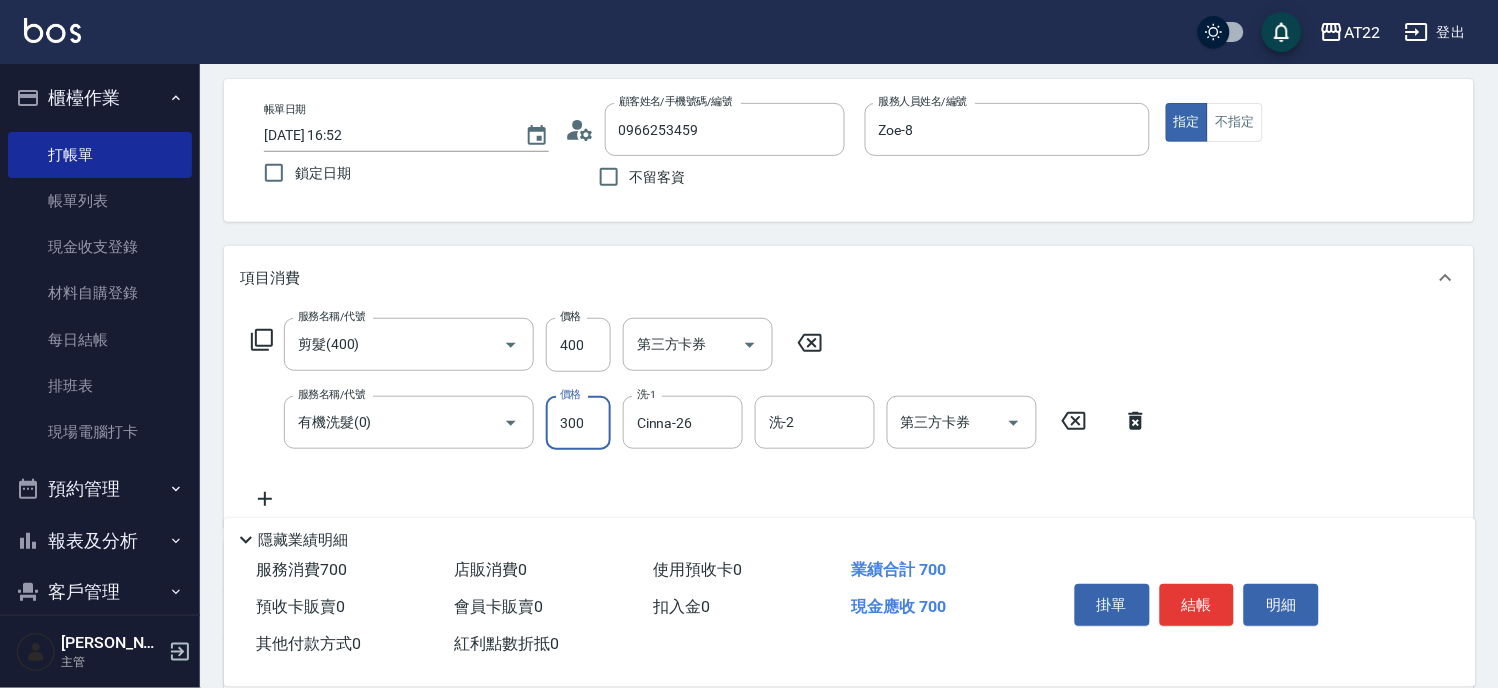 type on "300" 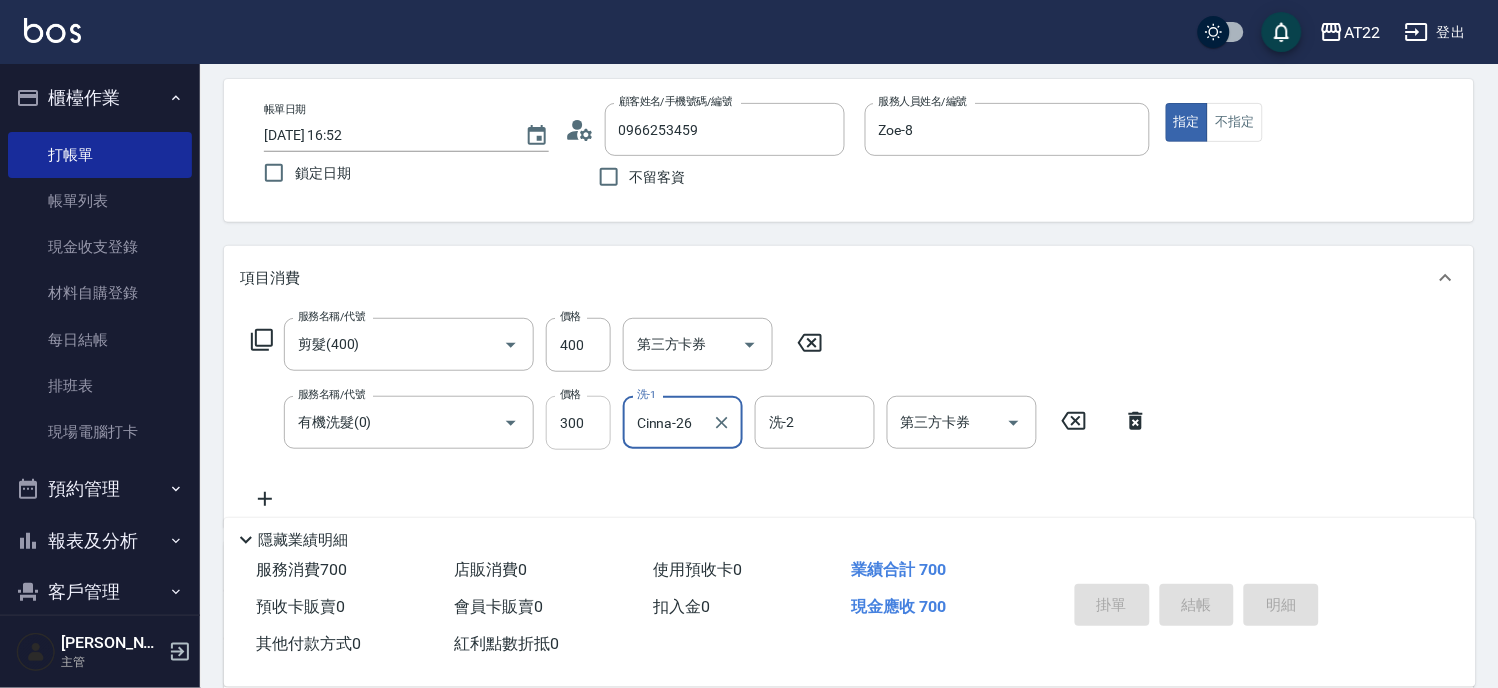 type on "[DATE] 16:53" 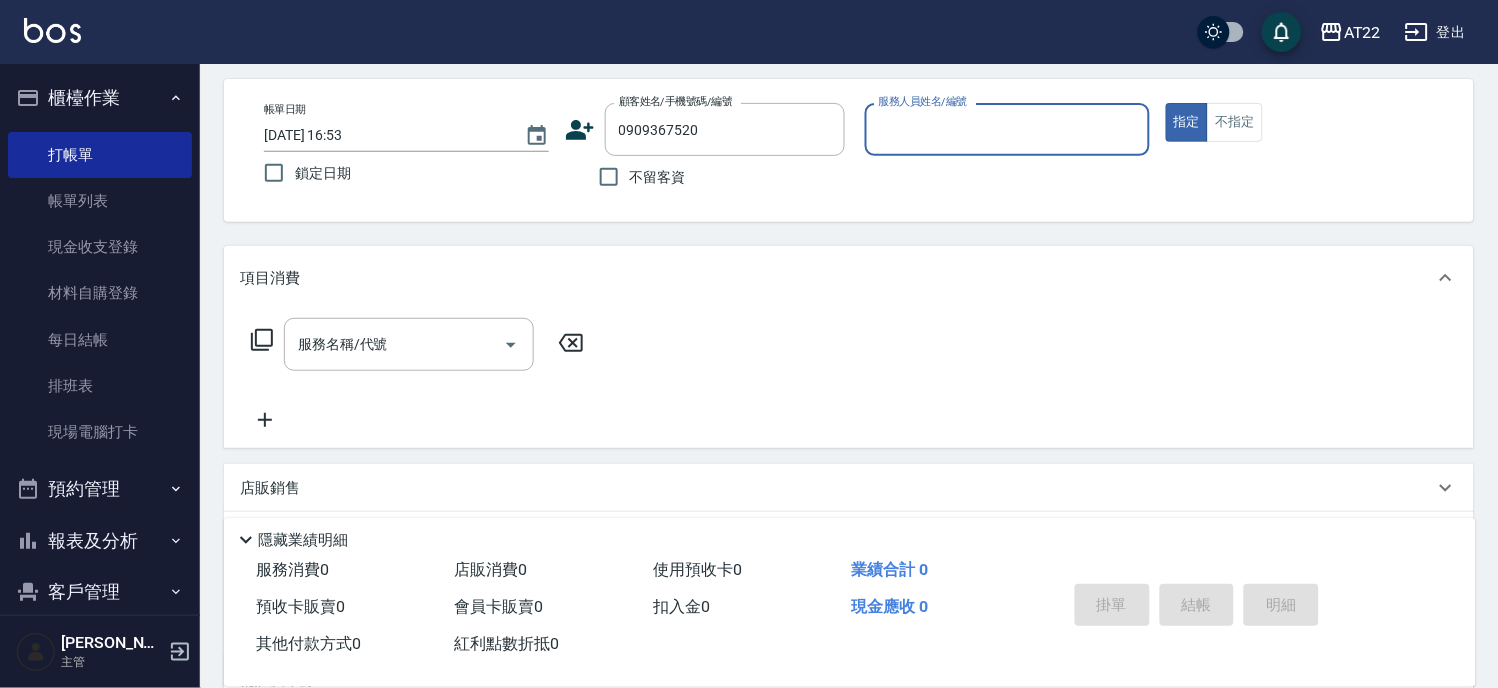 type on "[PERSON_NAME]27.2.19/0909367520/T90091" 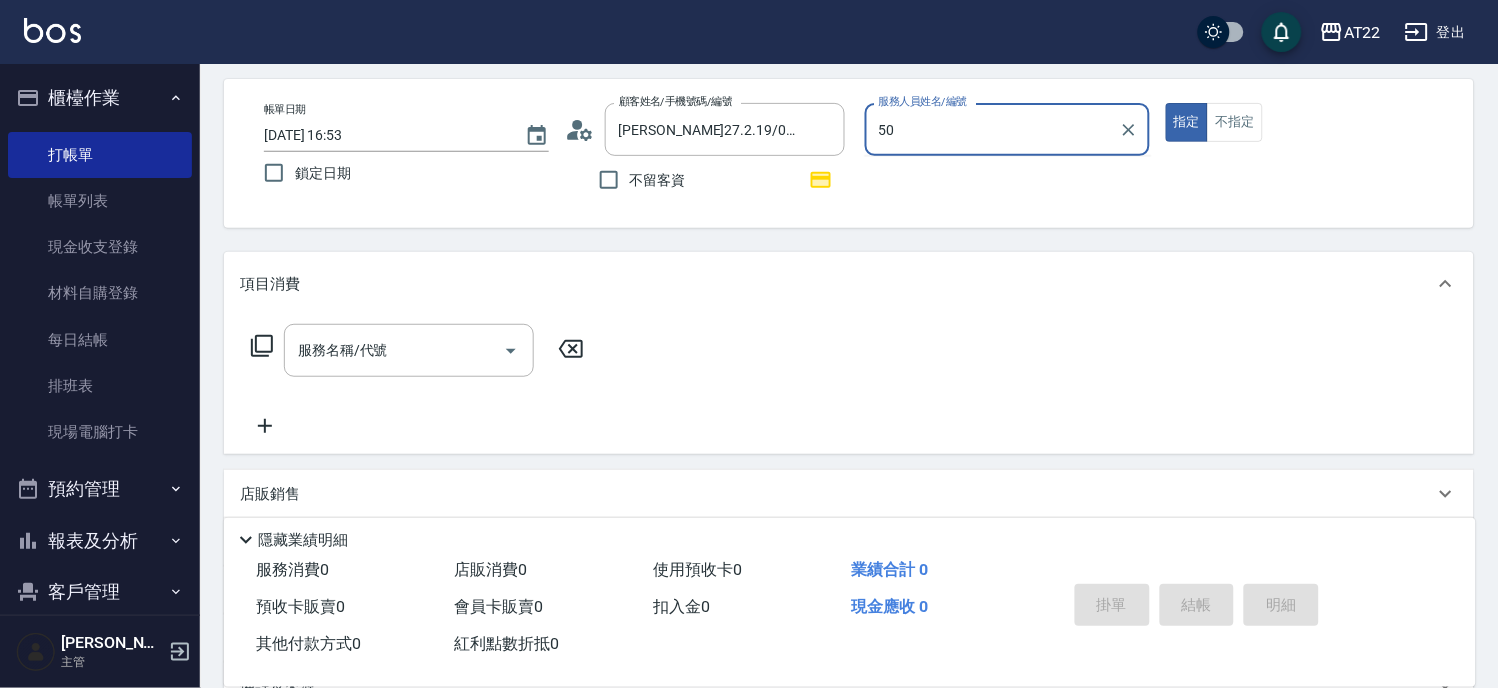 type on "5" 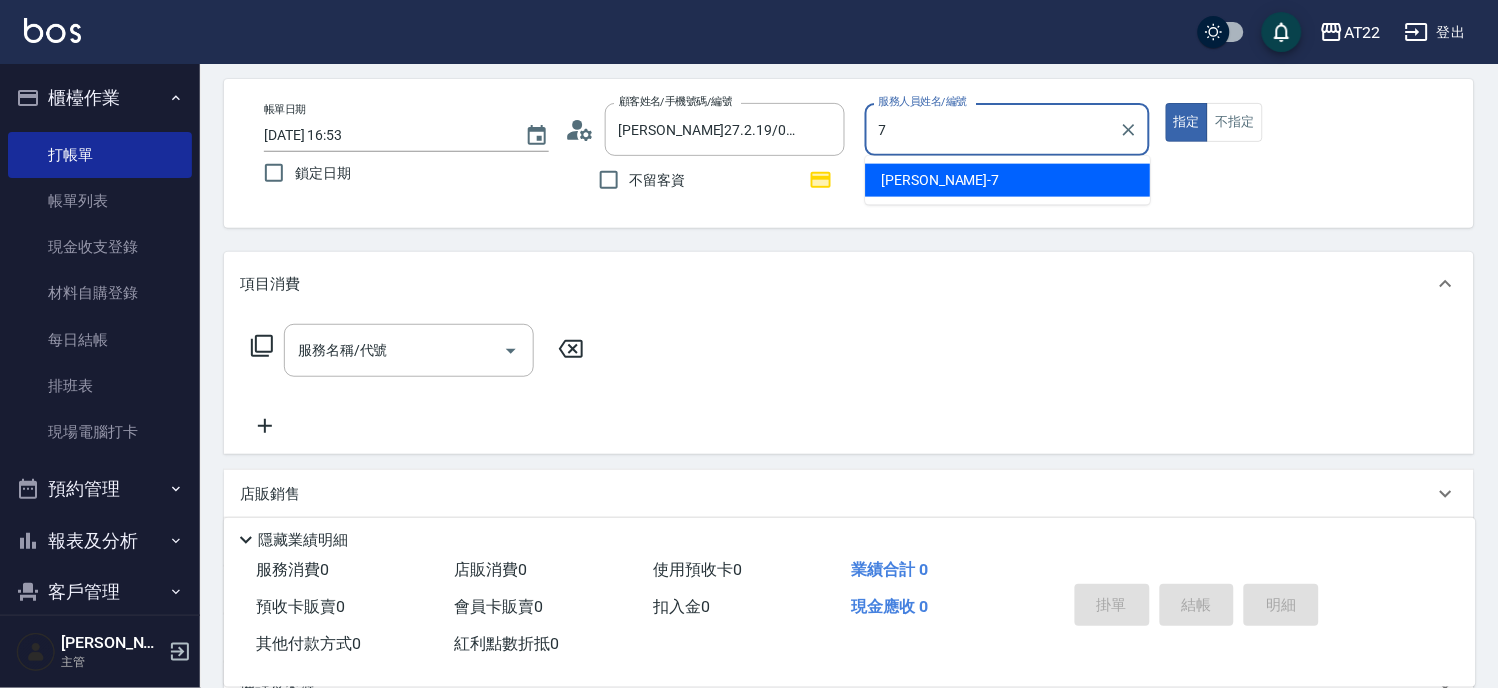 type on "[PERSON_NAME]-7" 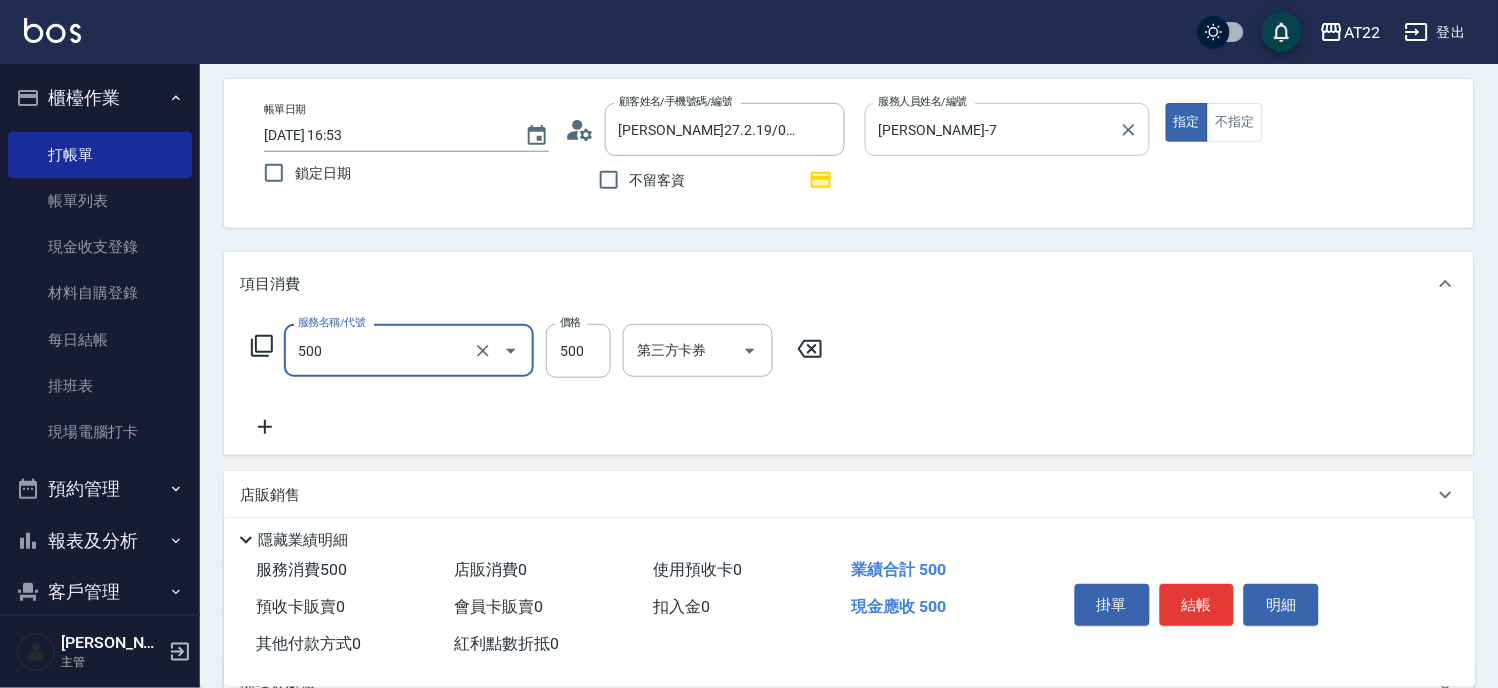 type on "剪髮(500)" 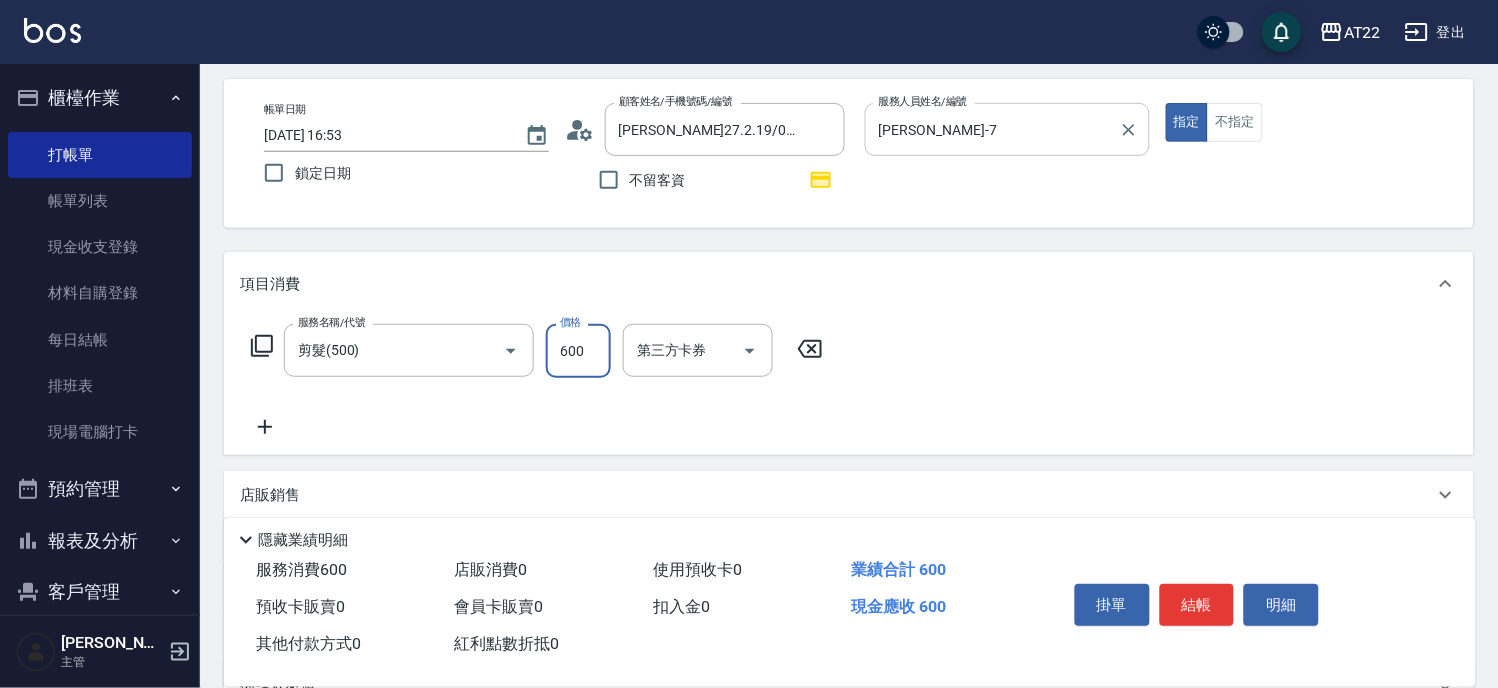 type on "600" 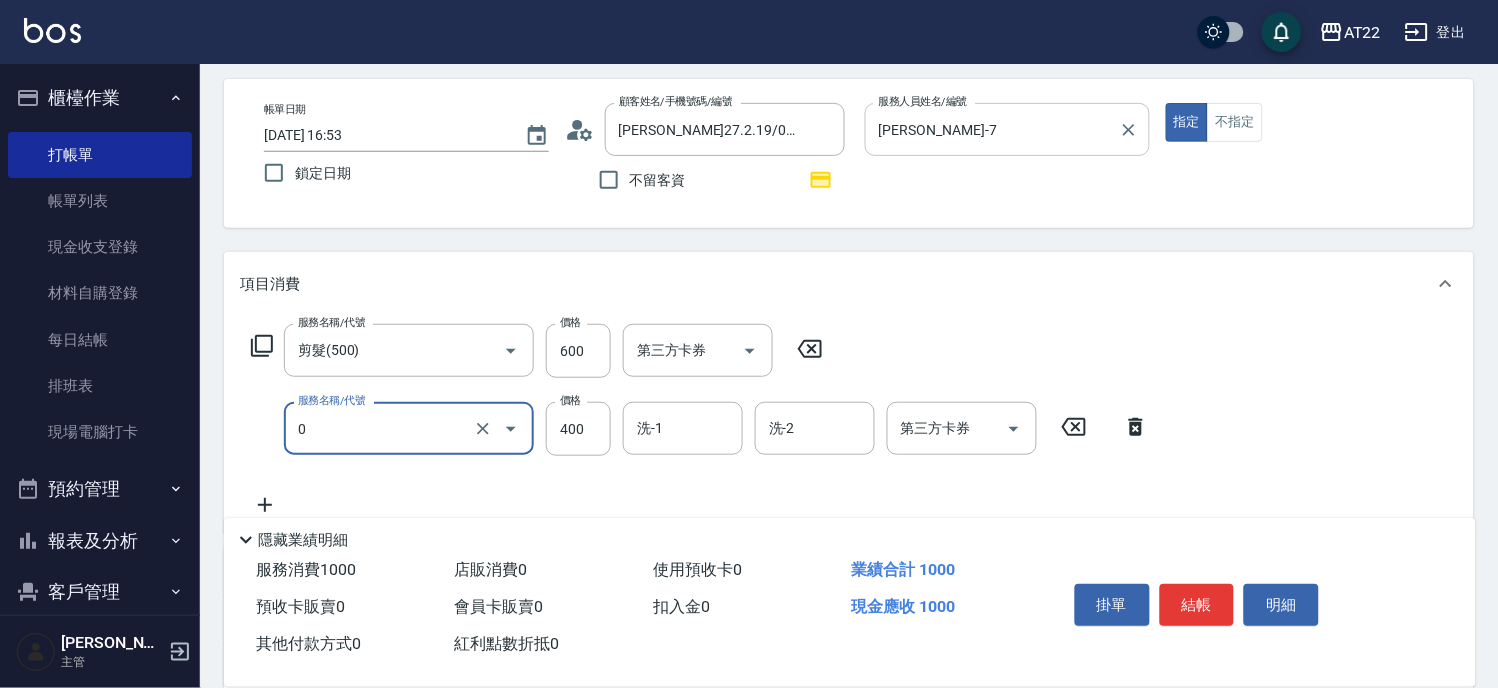 type on "有機洗髮(0)" 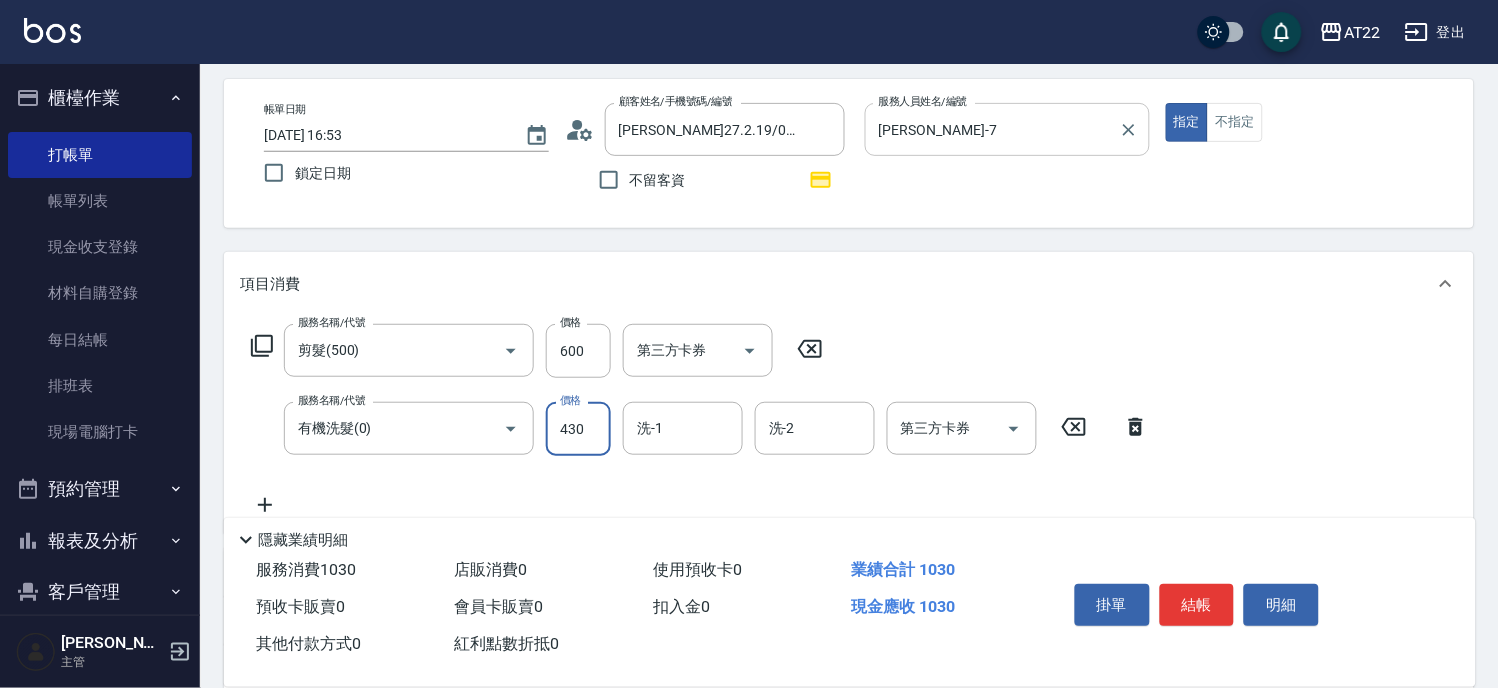 type on "430" 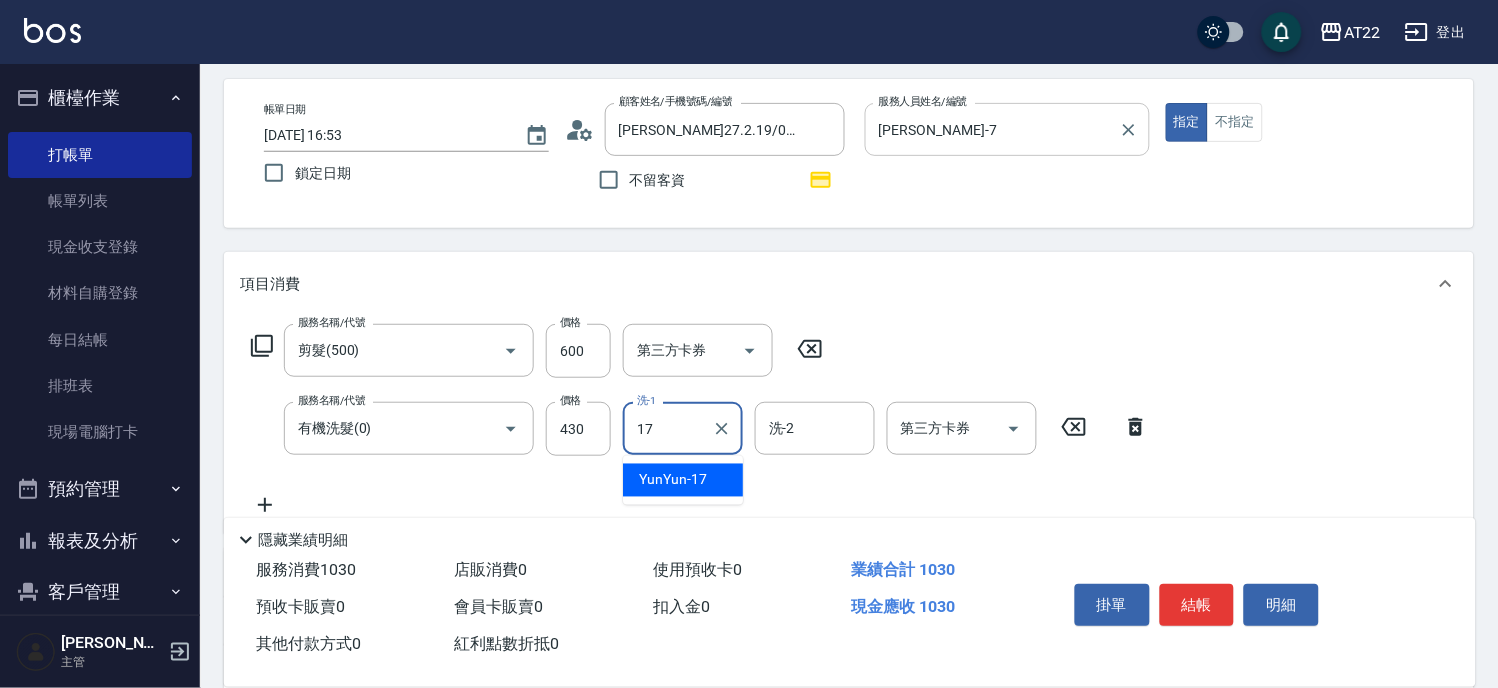 type on "YunYun-17" 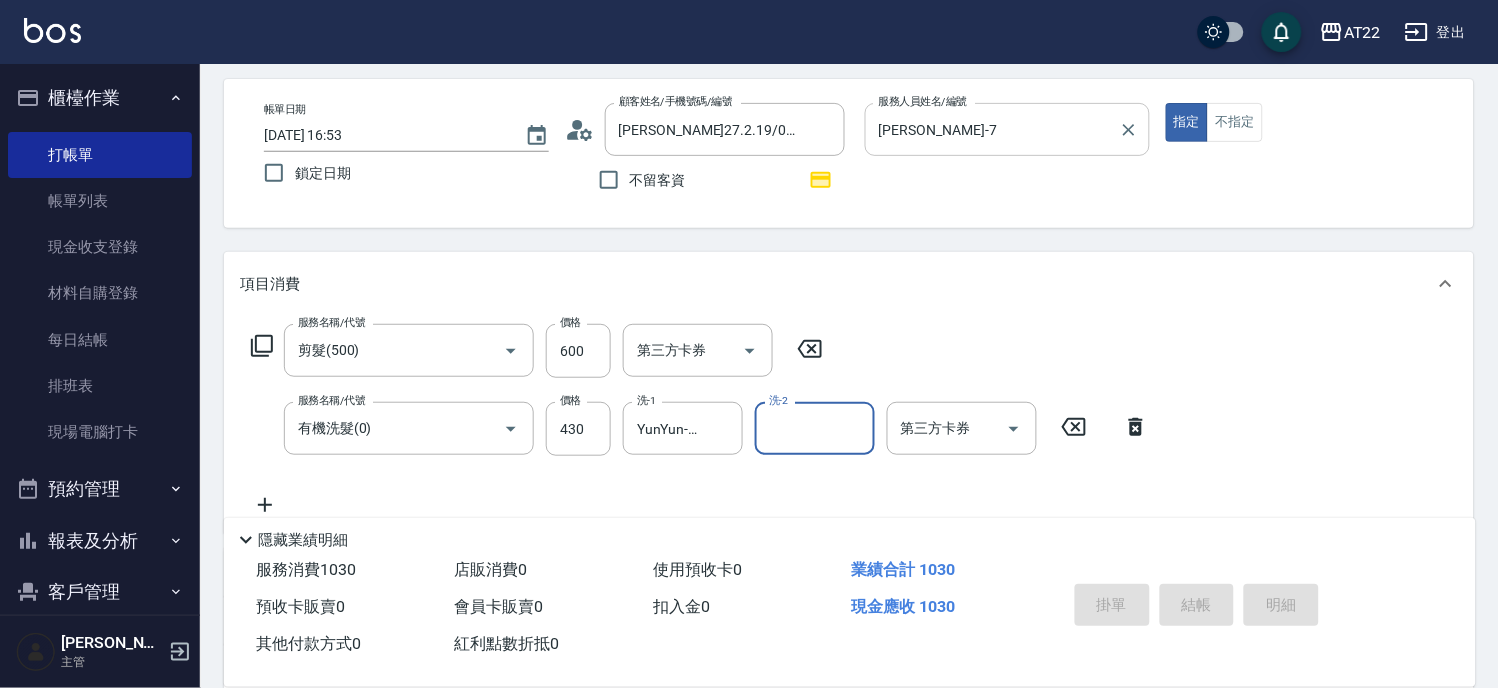 type on "[DATE] 16:55" 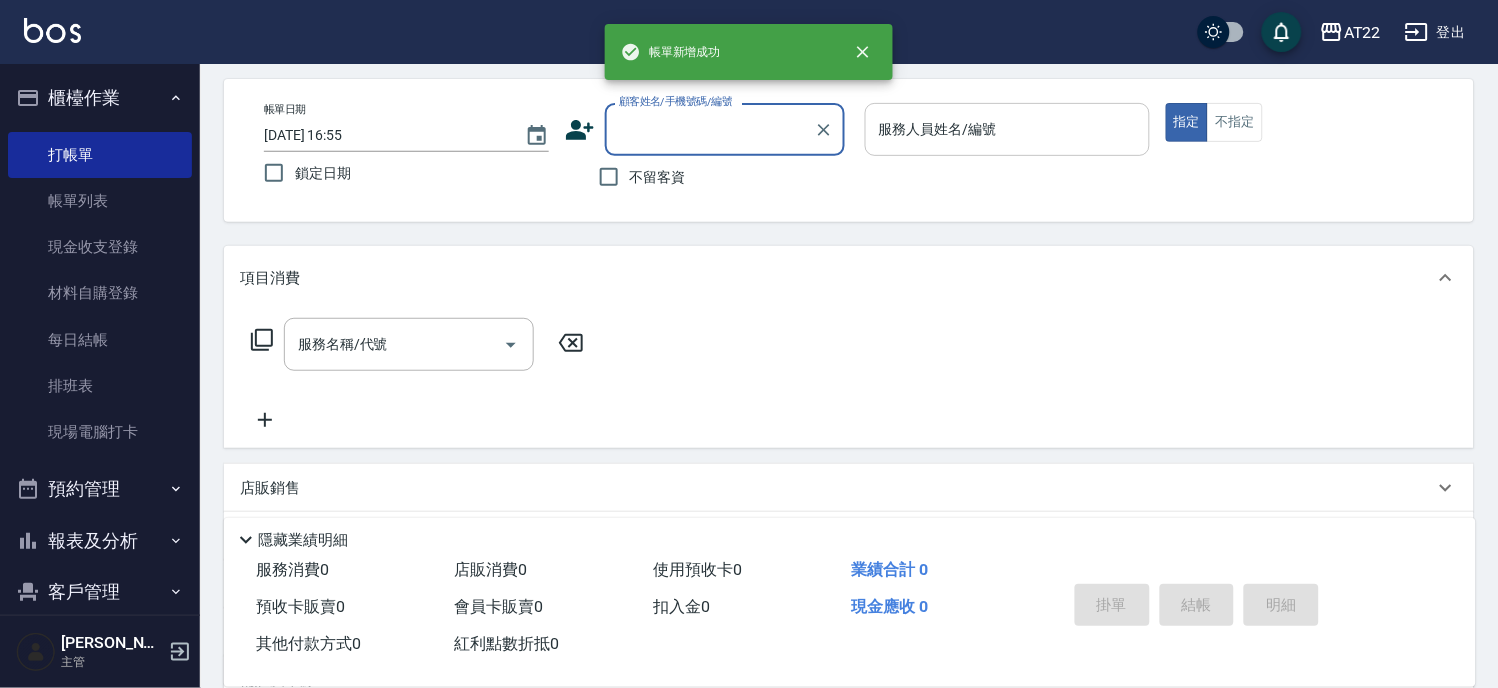 scroll, scrollTop: 0, scrollLeft: 0, axis: both 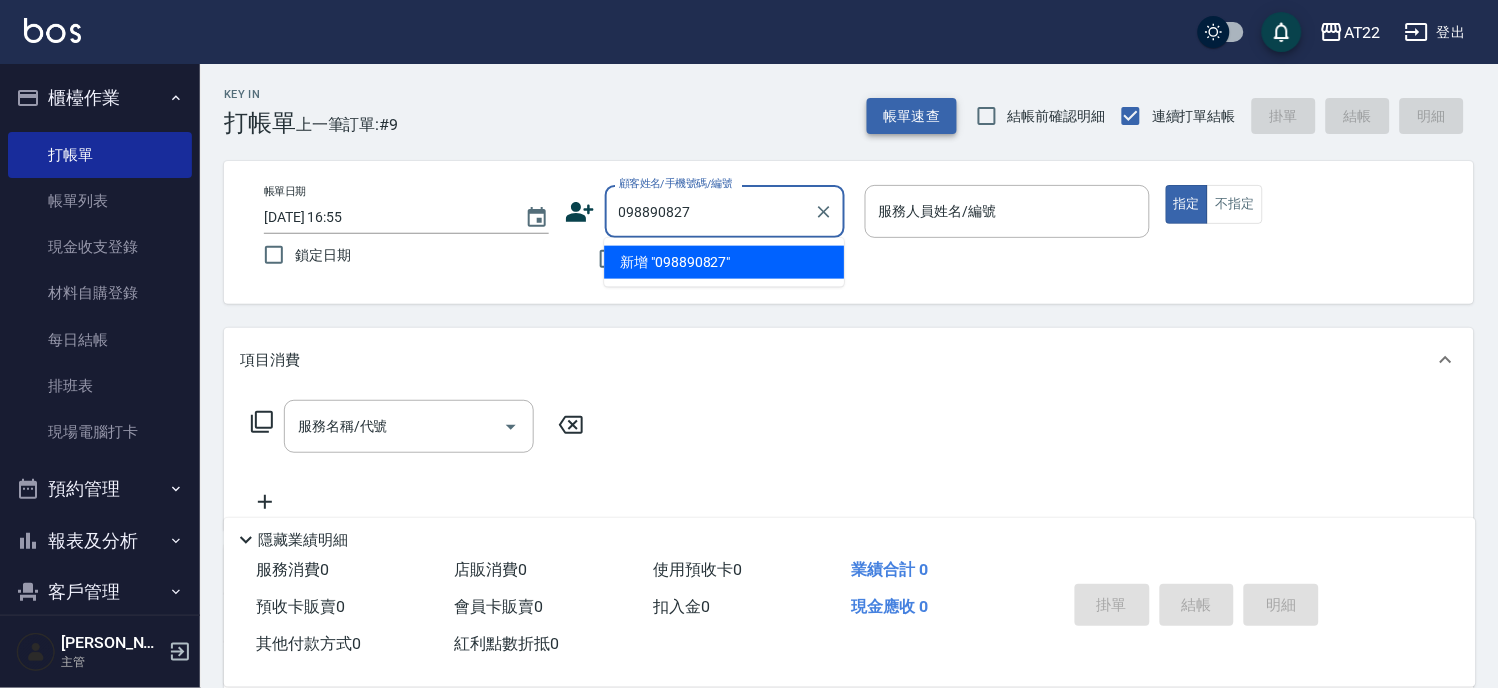 type on "098890827" 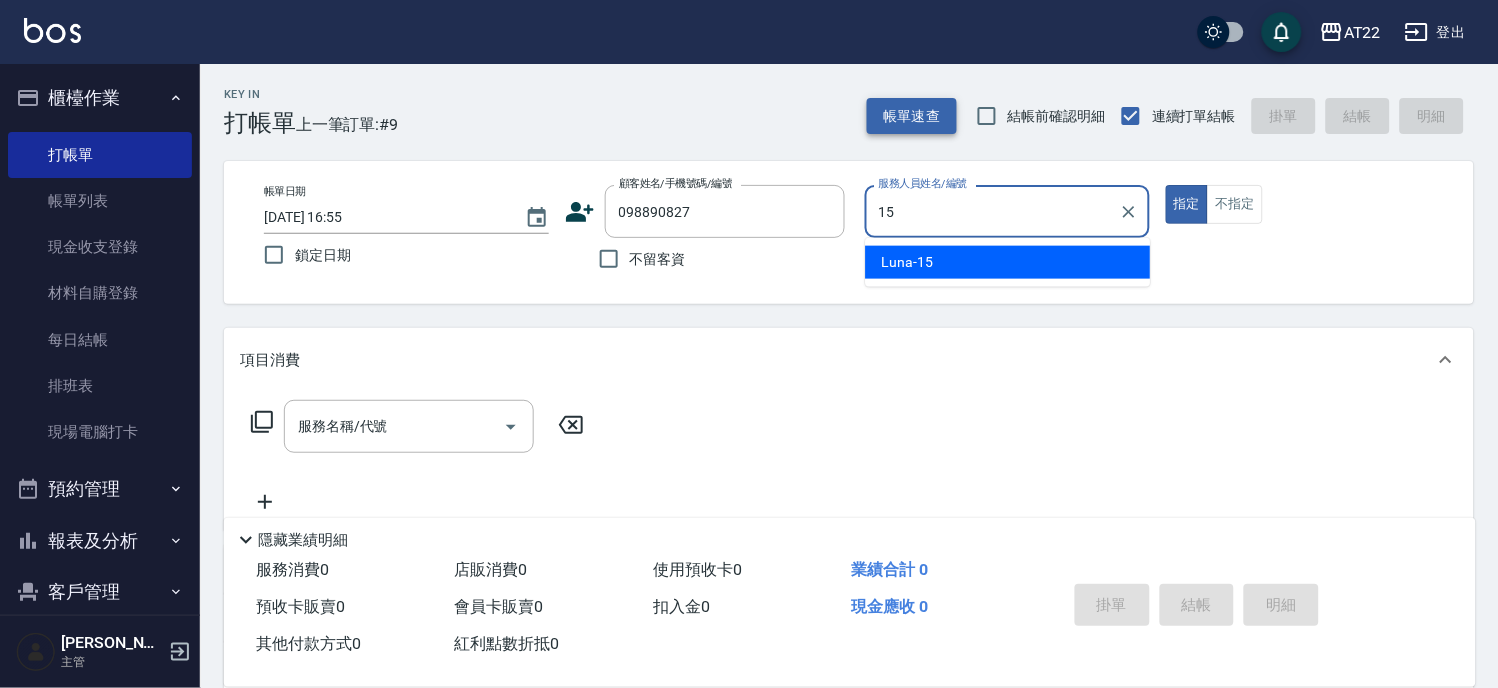 type on "Luna-15" 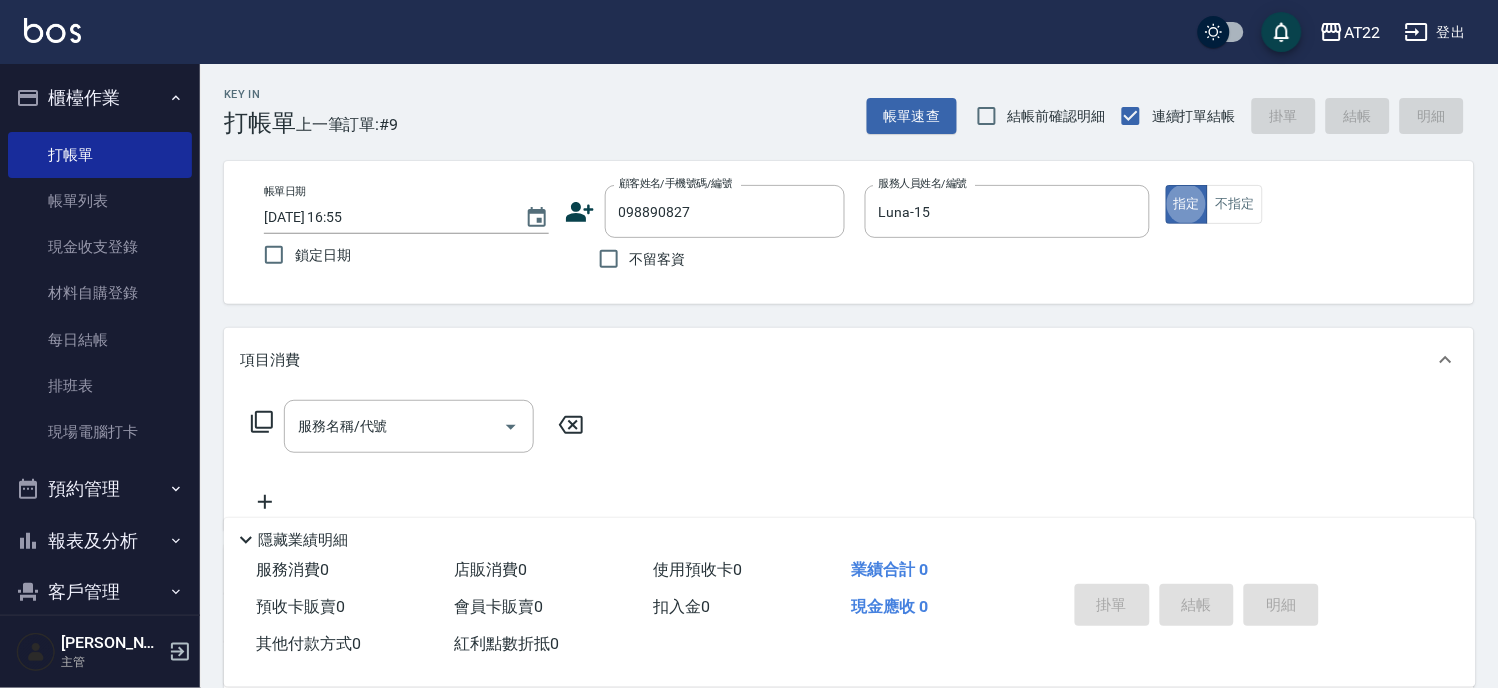 click 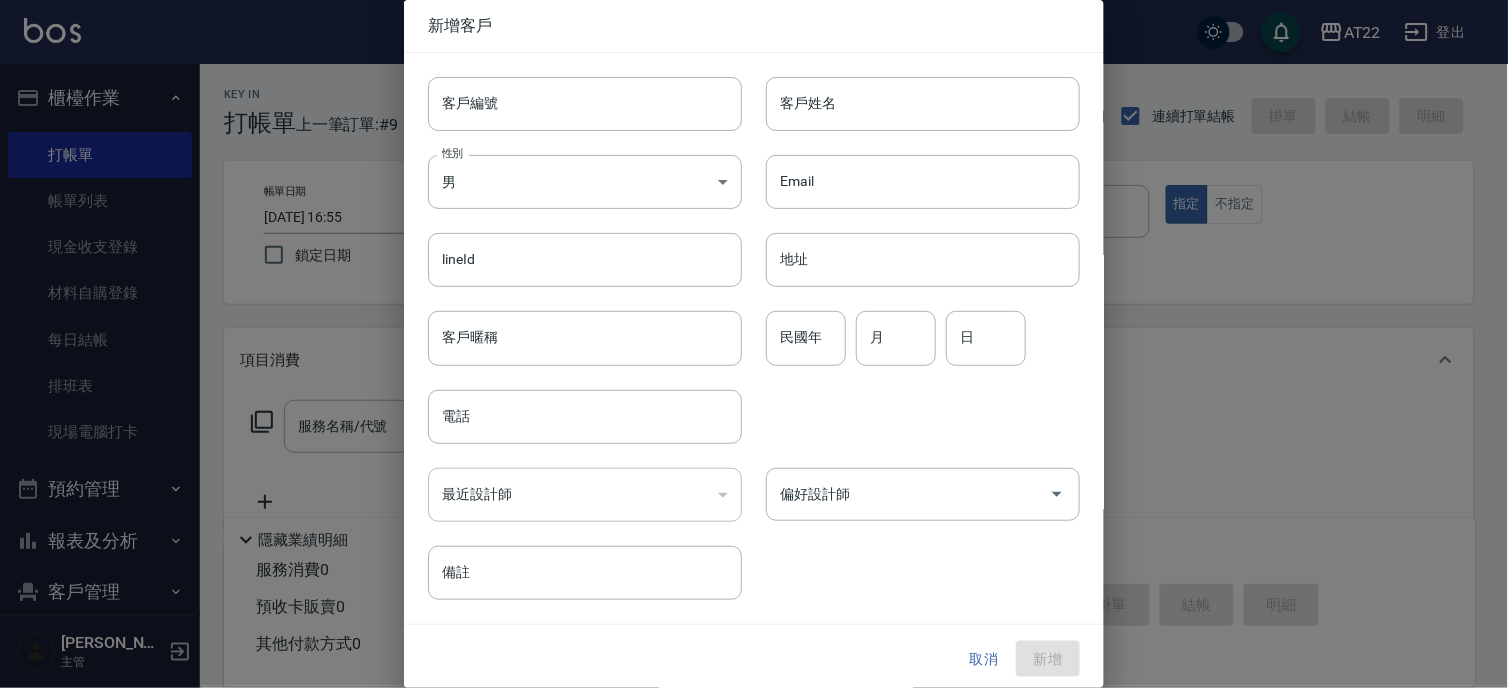 type on "098890827" 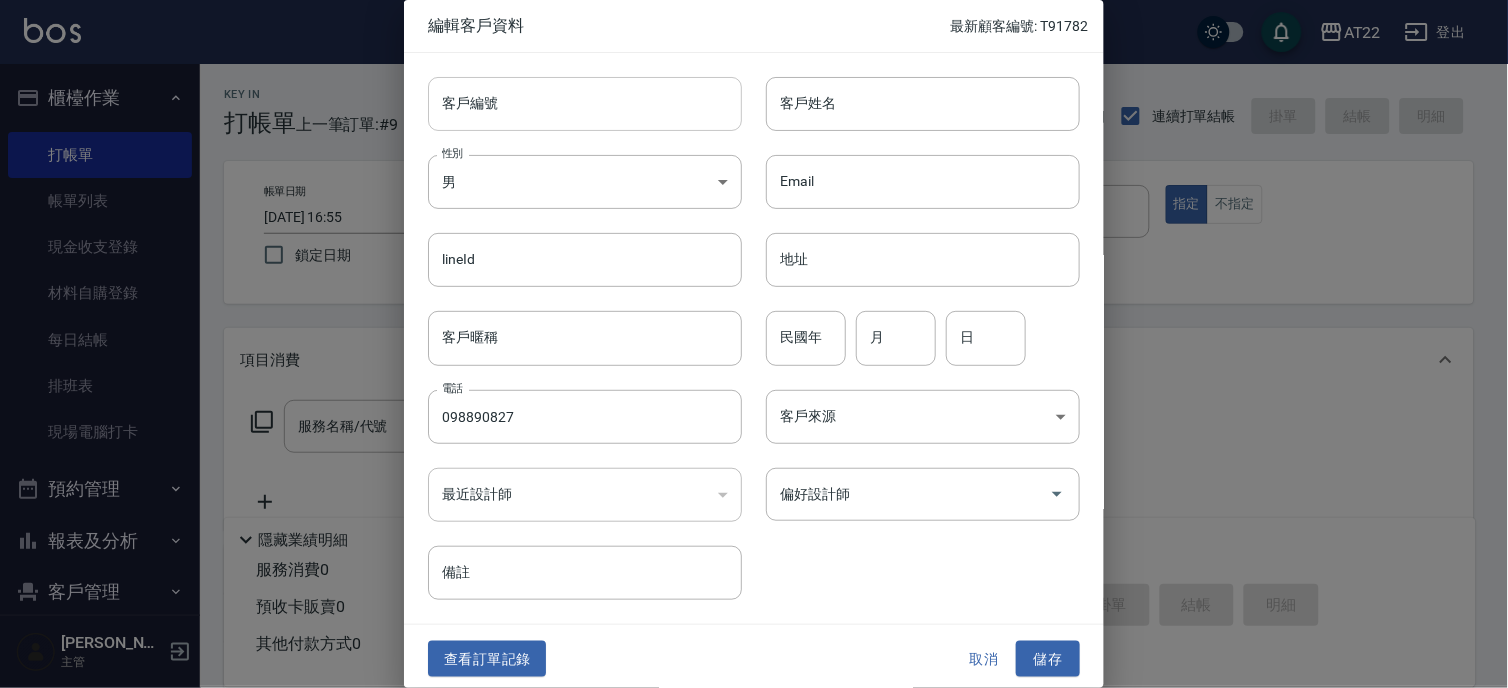 click on "客戶編號" at bounding box center [585, 104] 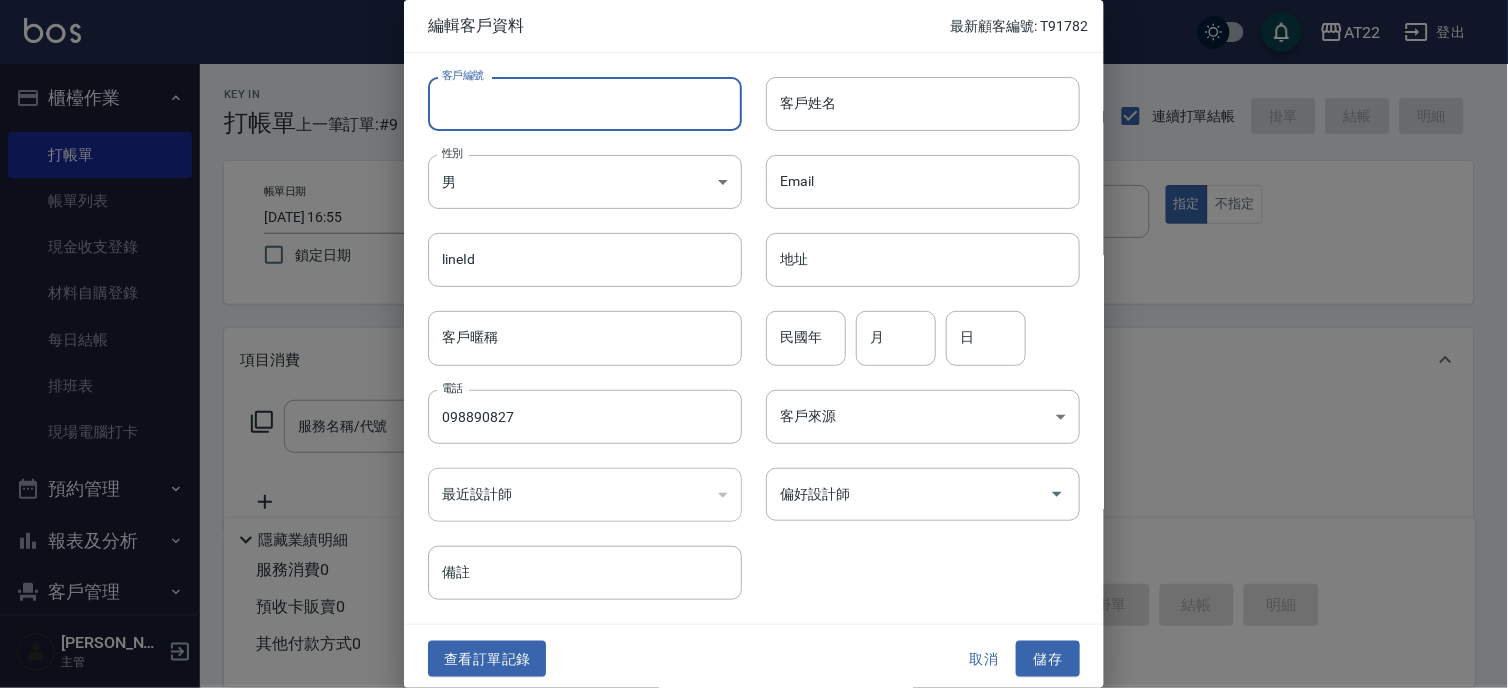 type on "ㄔ" 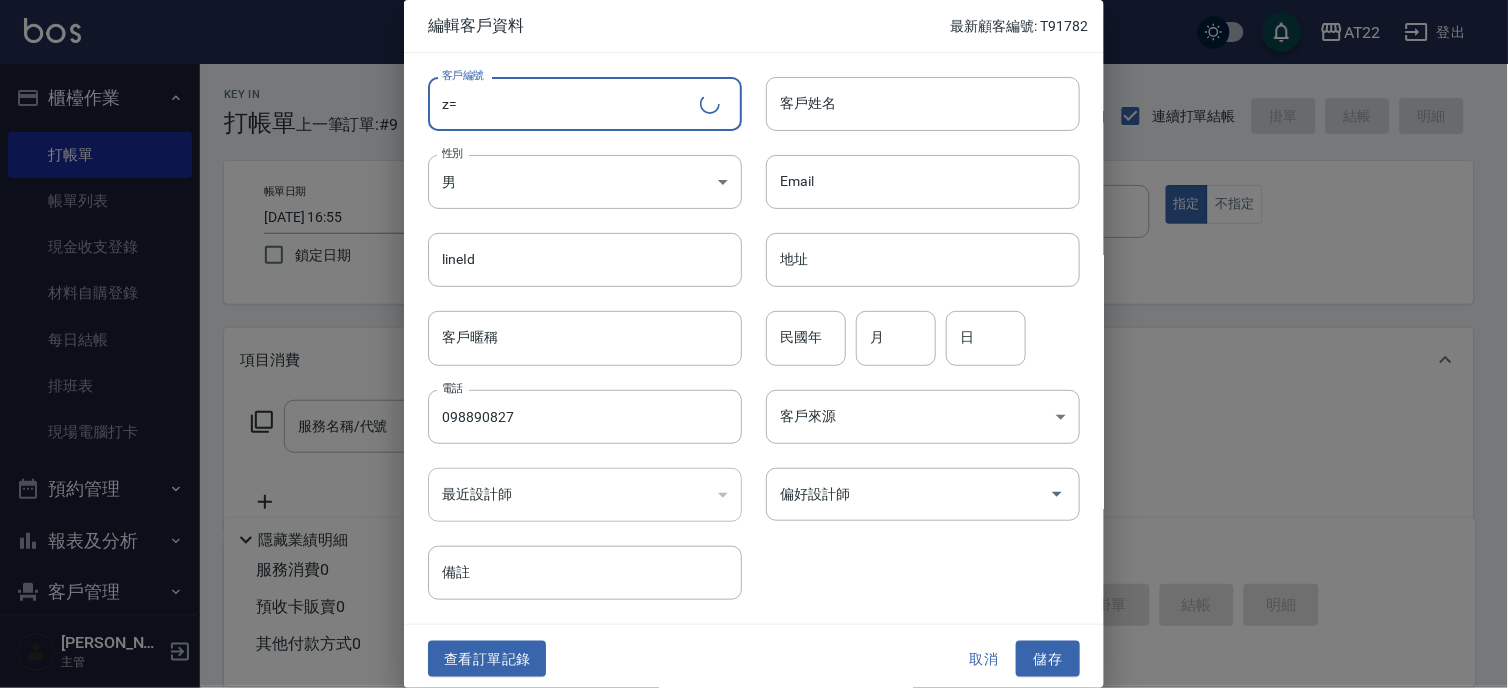 type on "z" 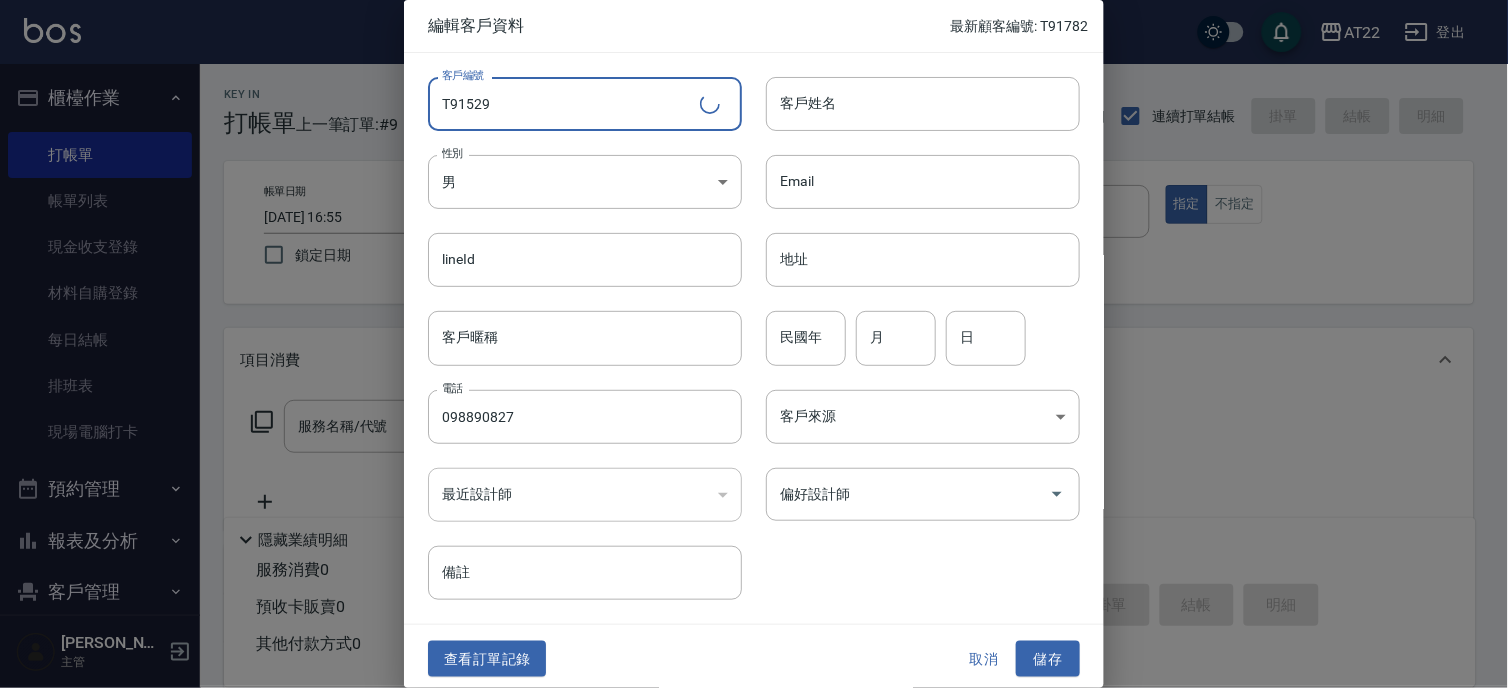 type on "T91529" 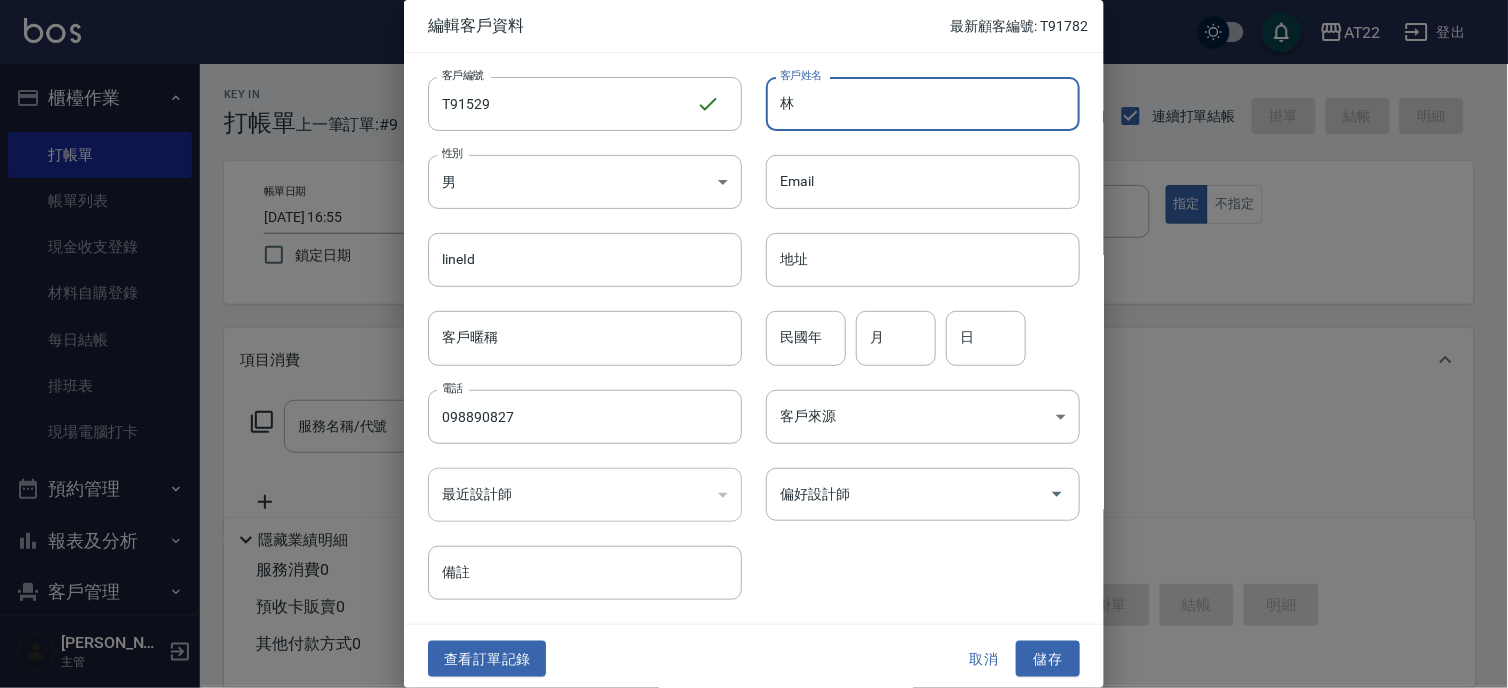 type on "林" 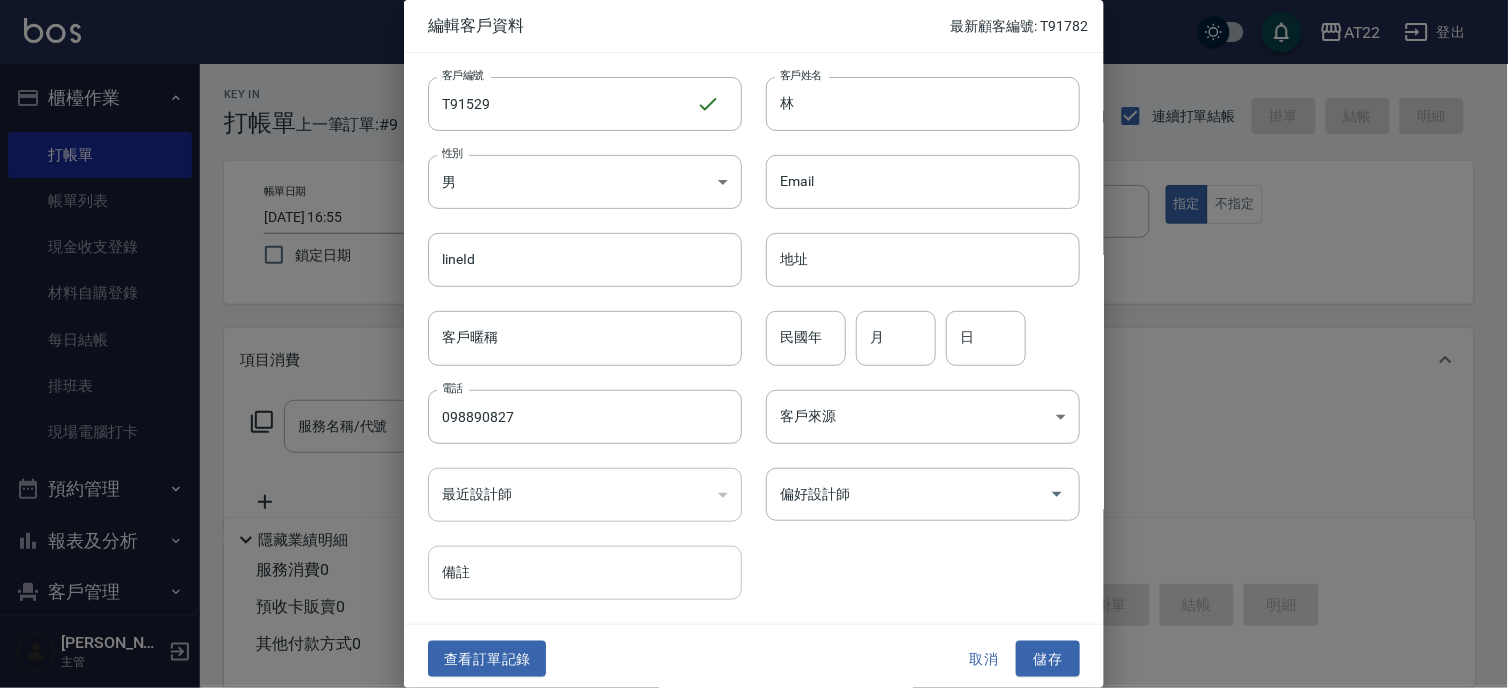 click on "備註" at bounding box center [585, 573] 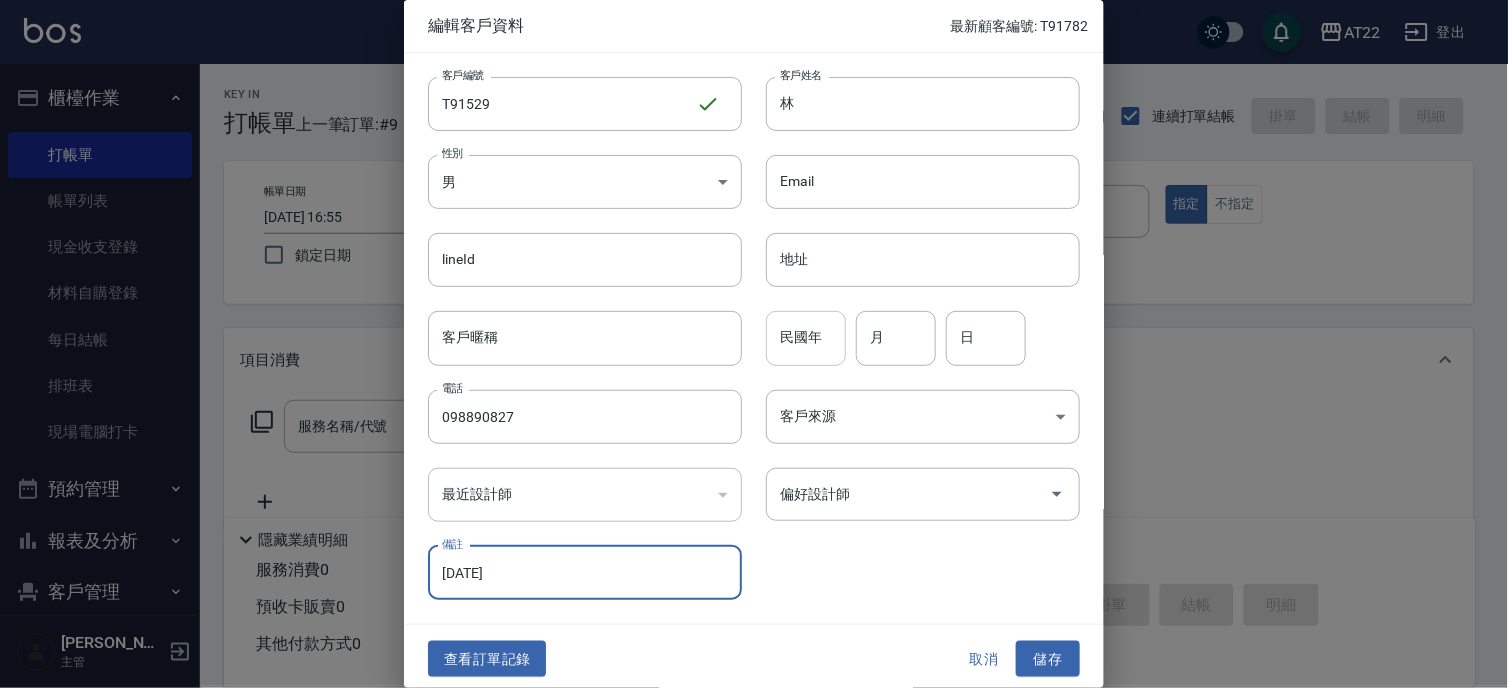 type on "[DATE]" 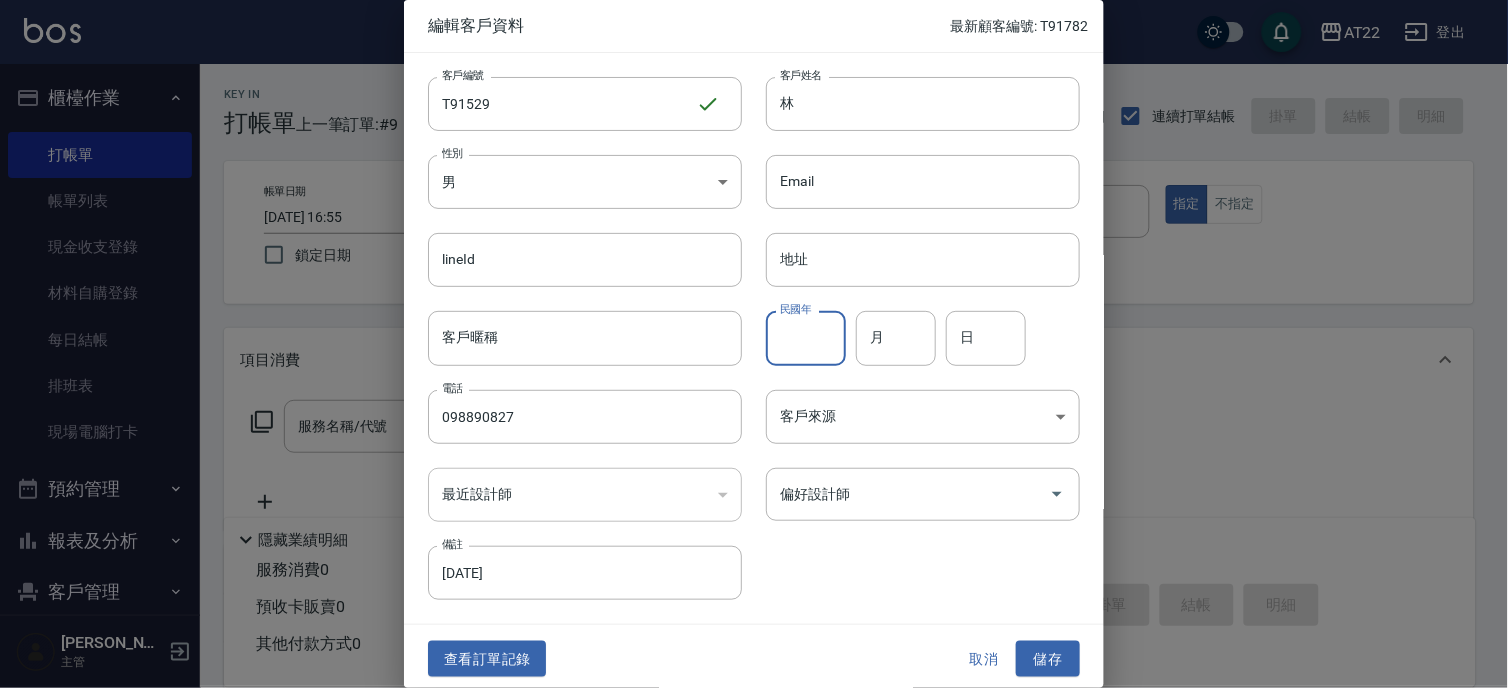 click on "民國年" at bounding box center (806, 338) 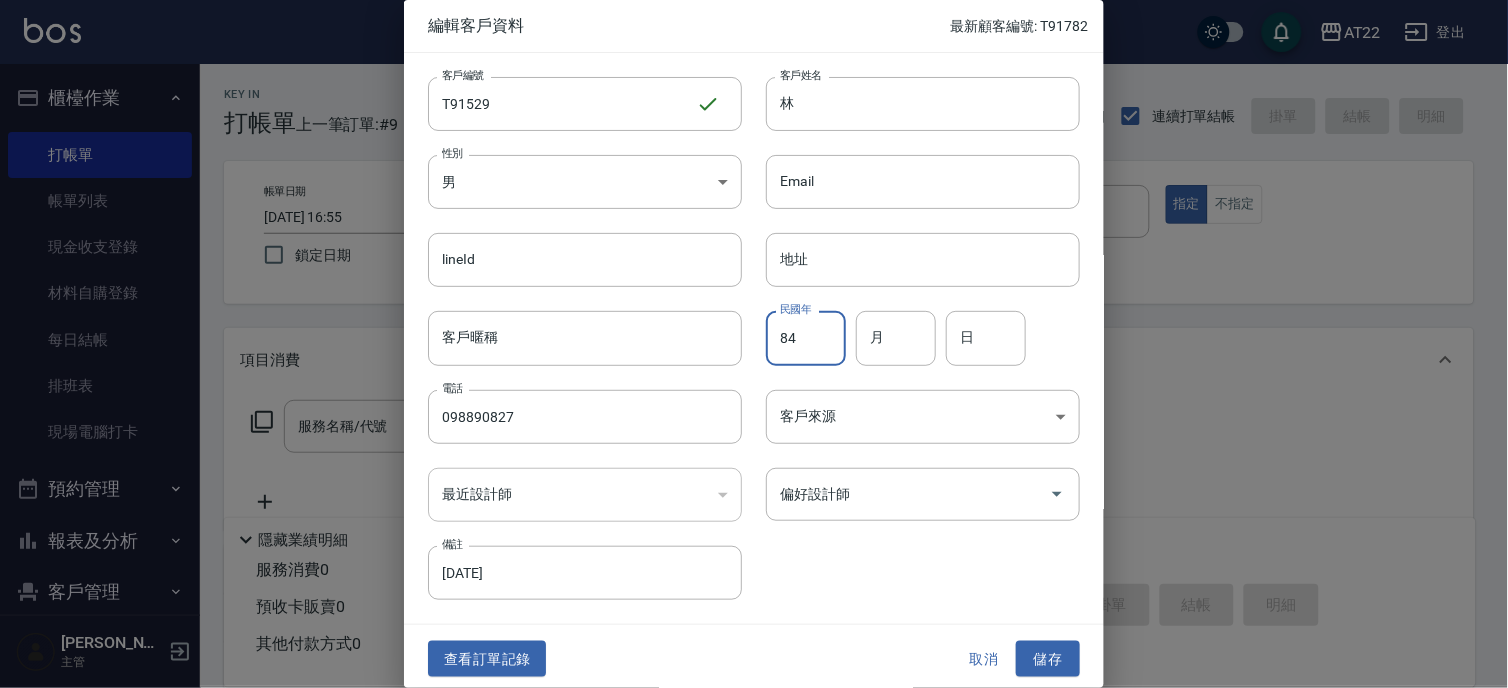 type on "84" 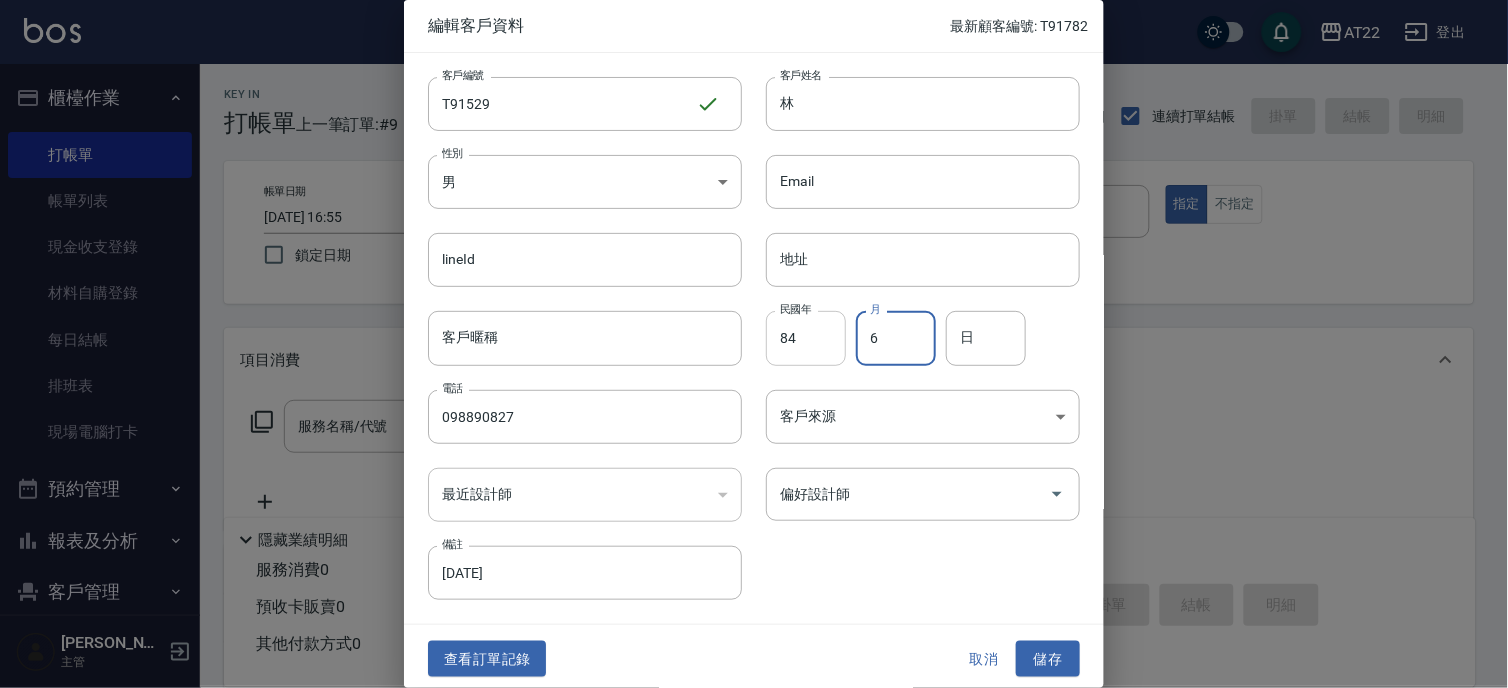 type on "6" 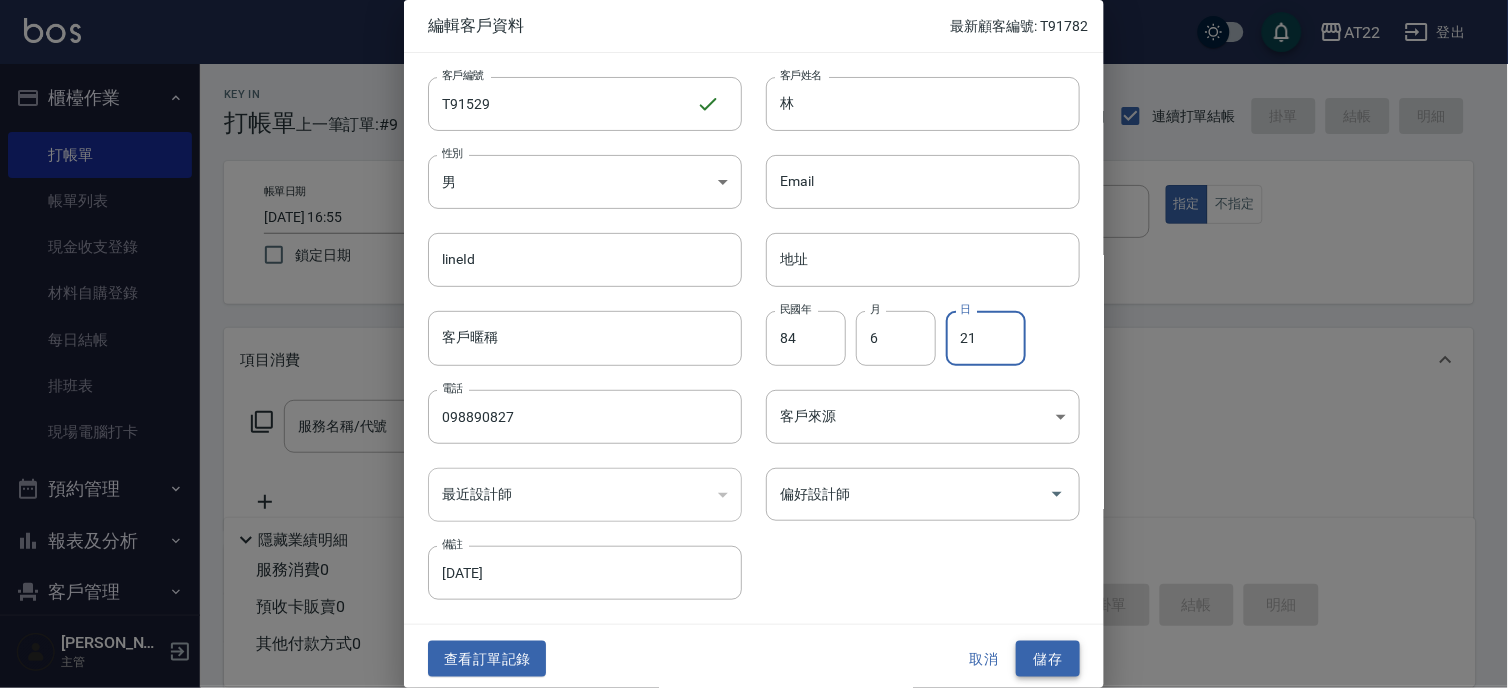 type on "21" 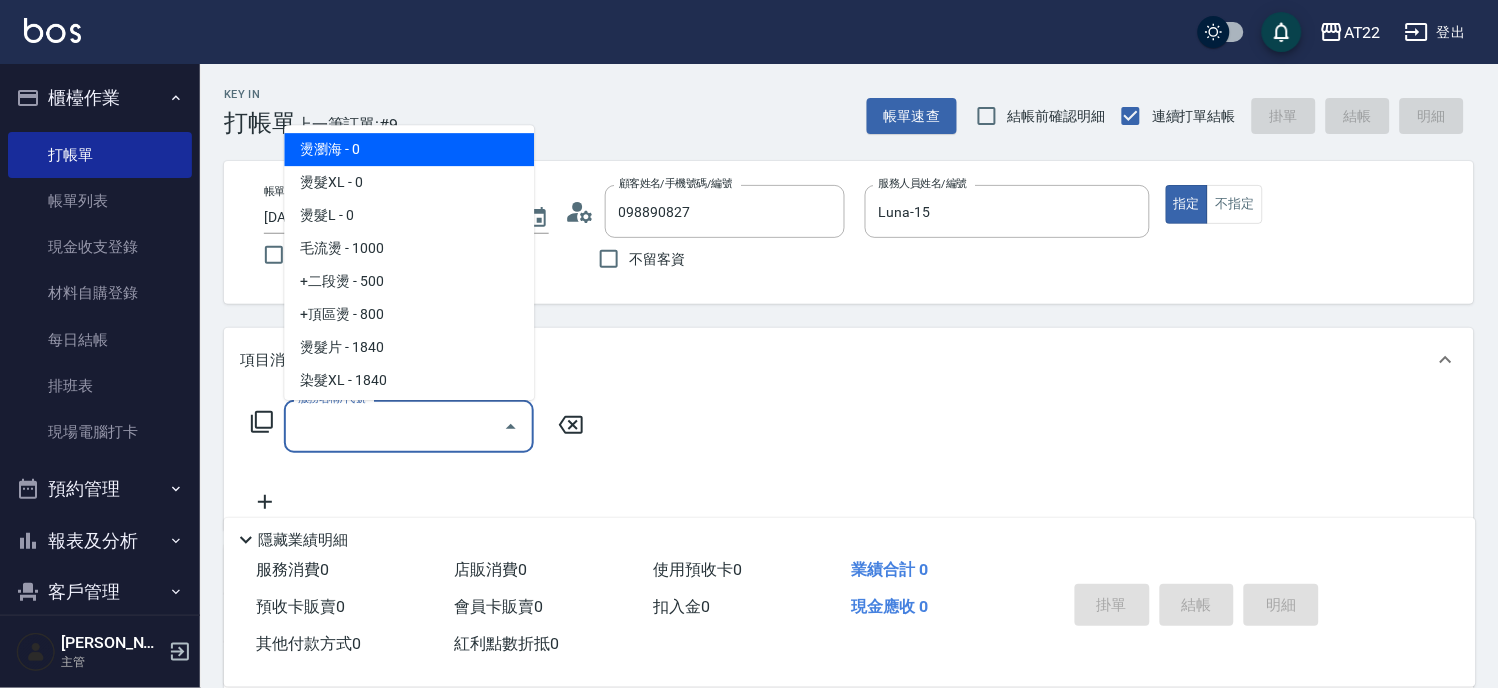 click on "服務名稱/代號" at bounding box center [394, 426] 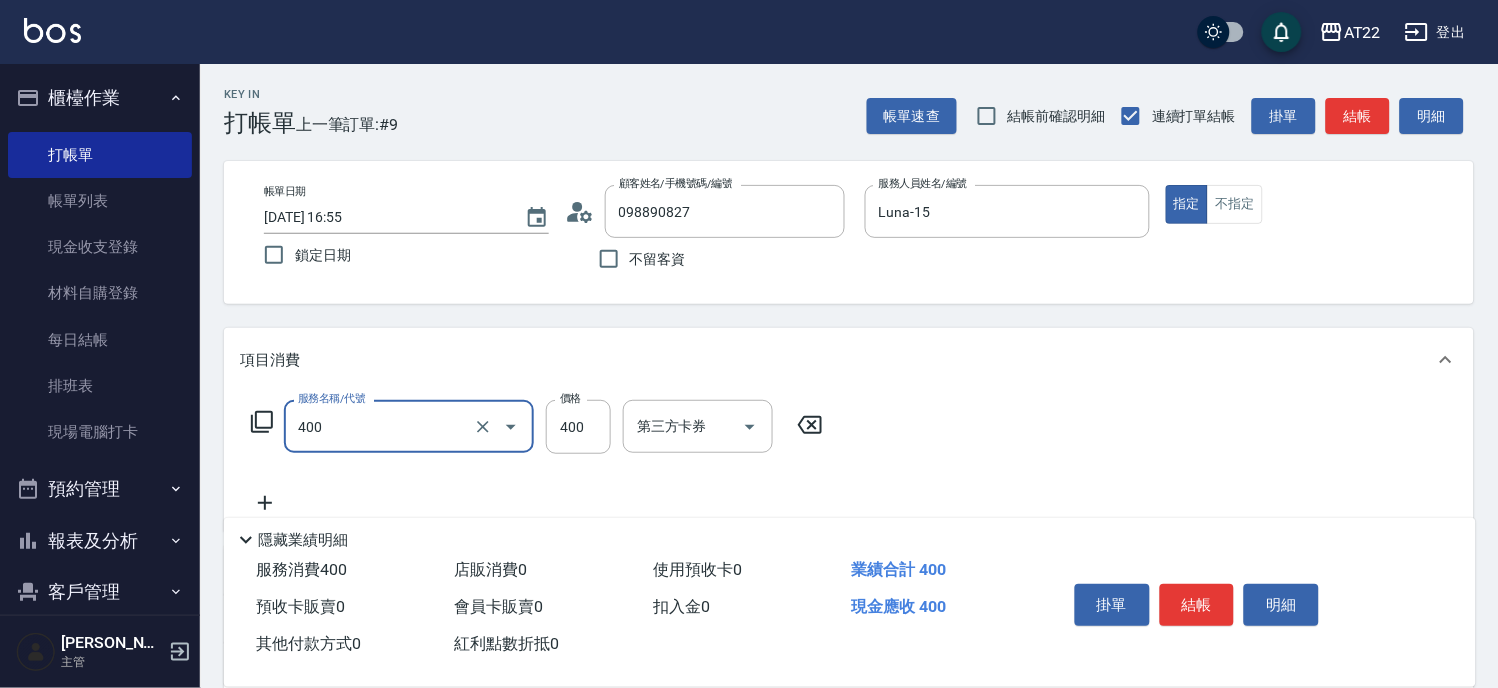 type on "剪髮(400)" 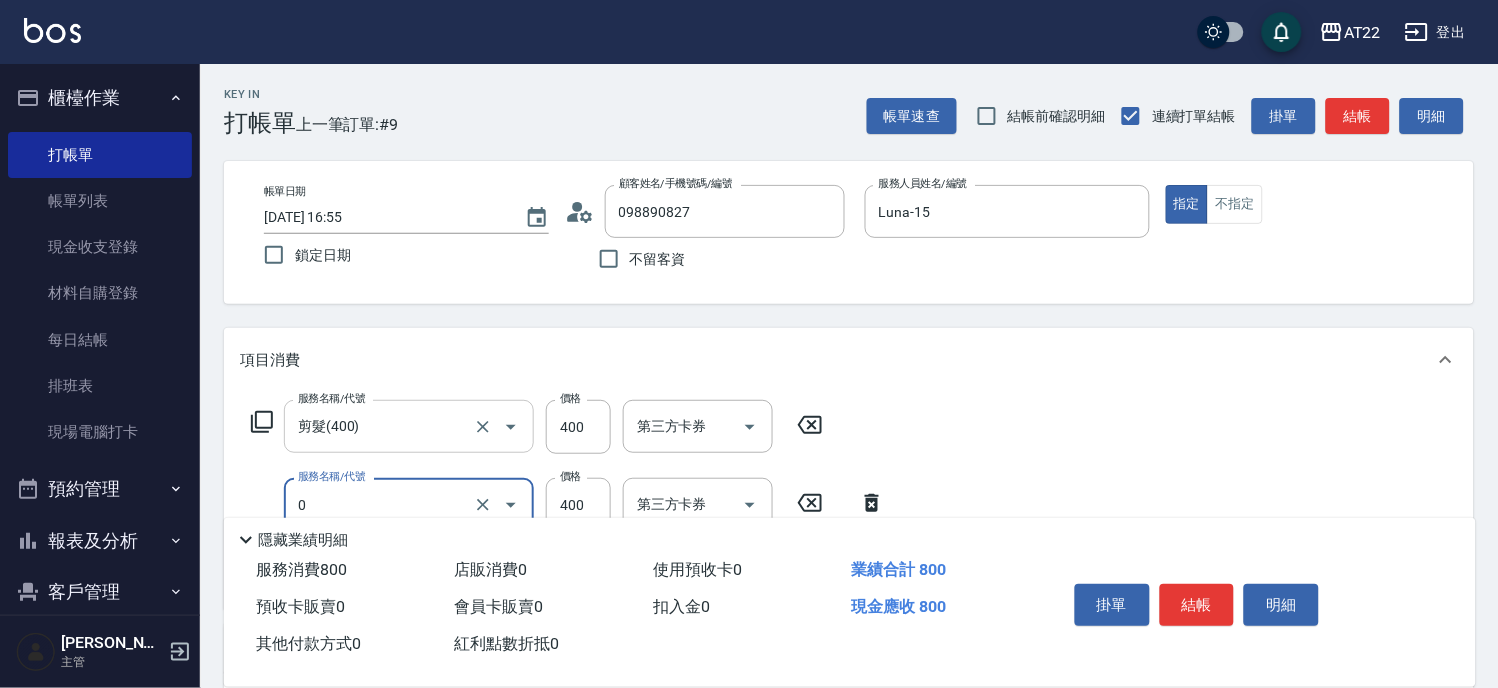 type on "有機洗髮(0)" 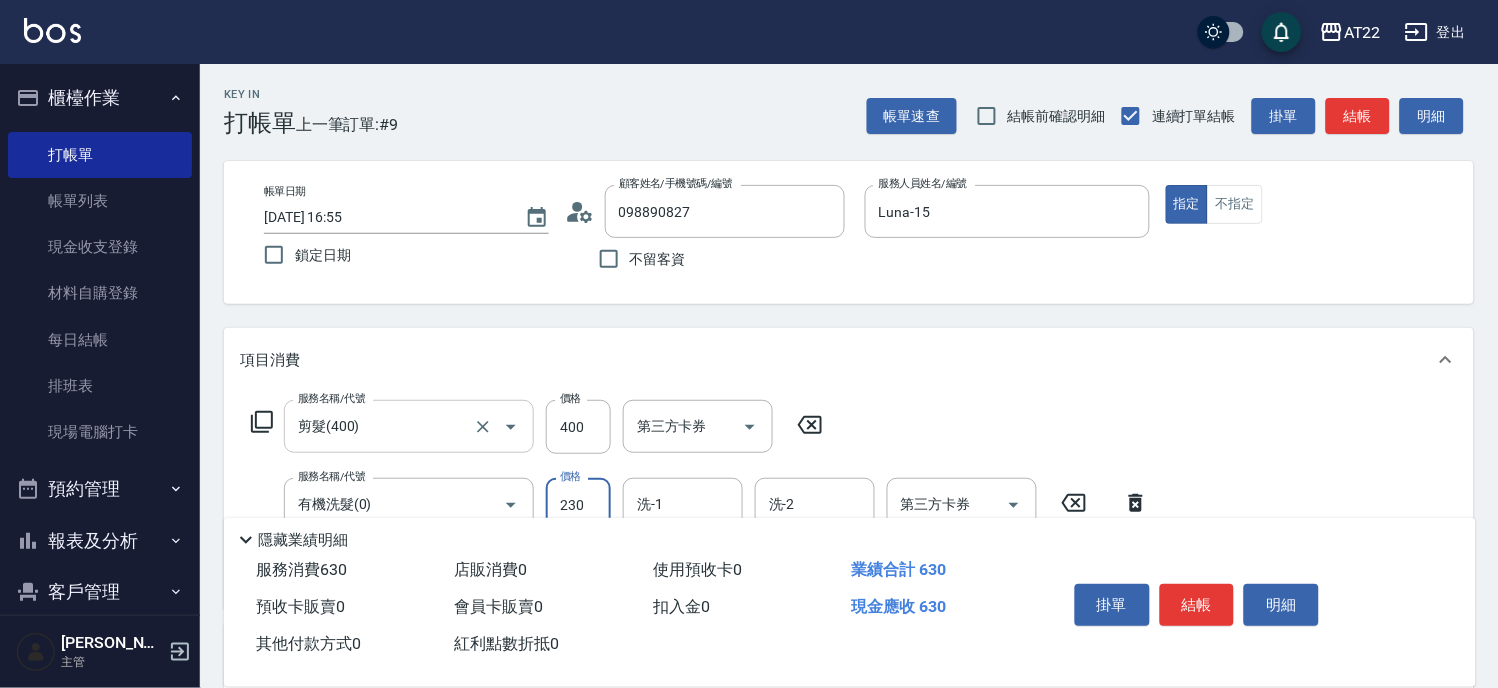 type on "230" 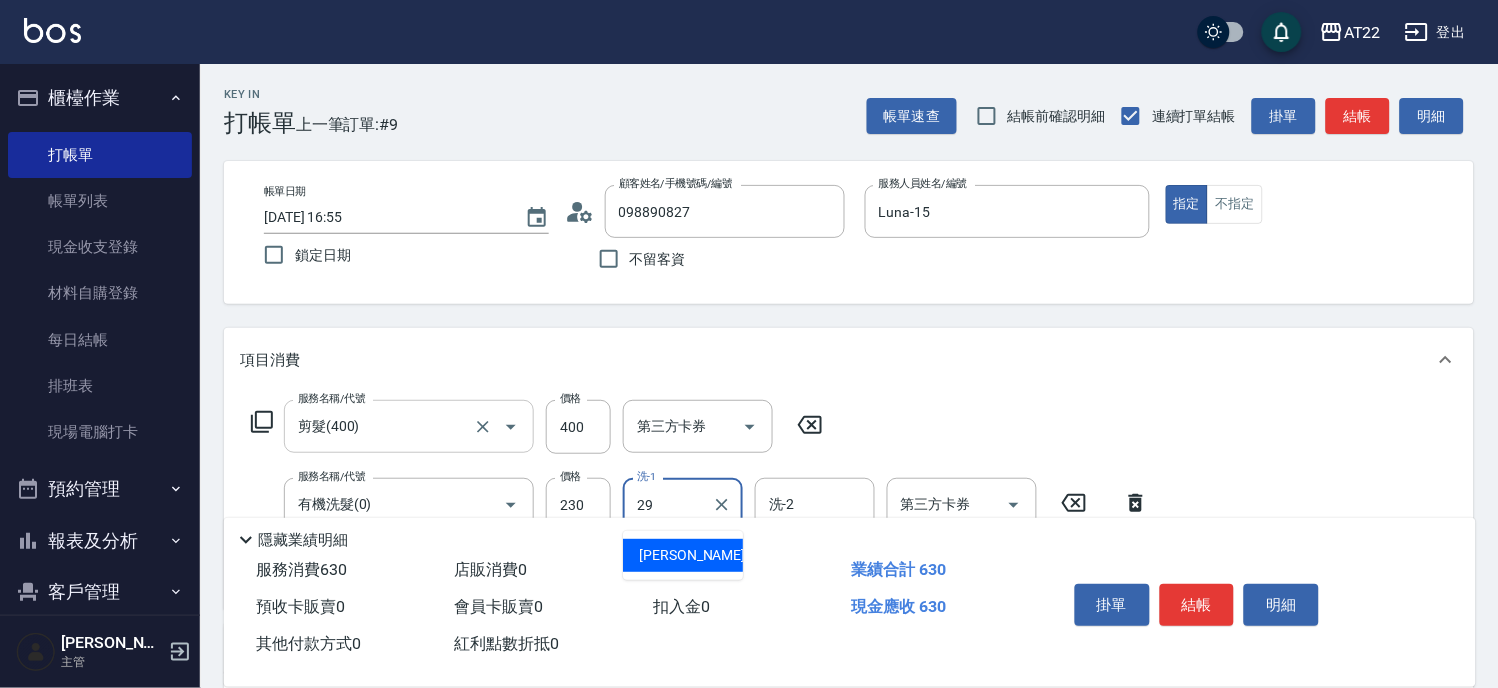 type on "[PERSON_NAME]-29" 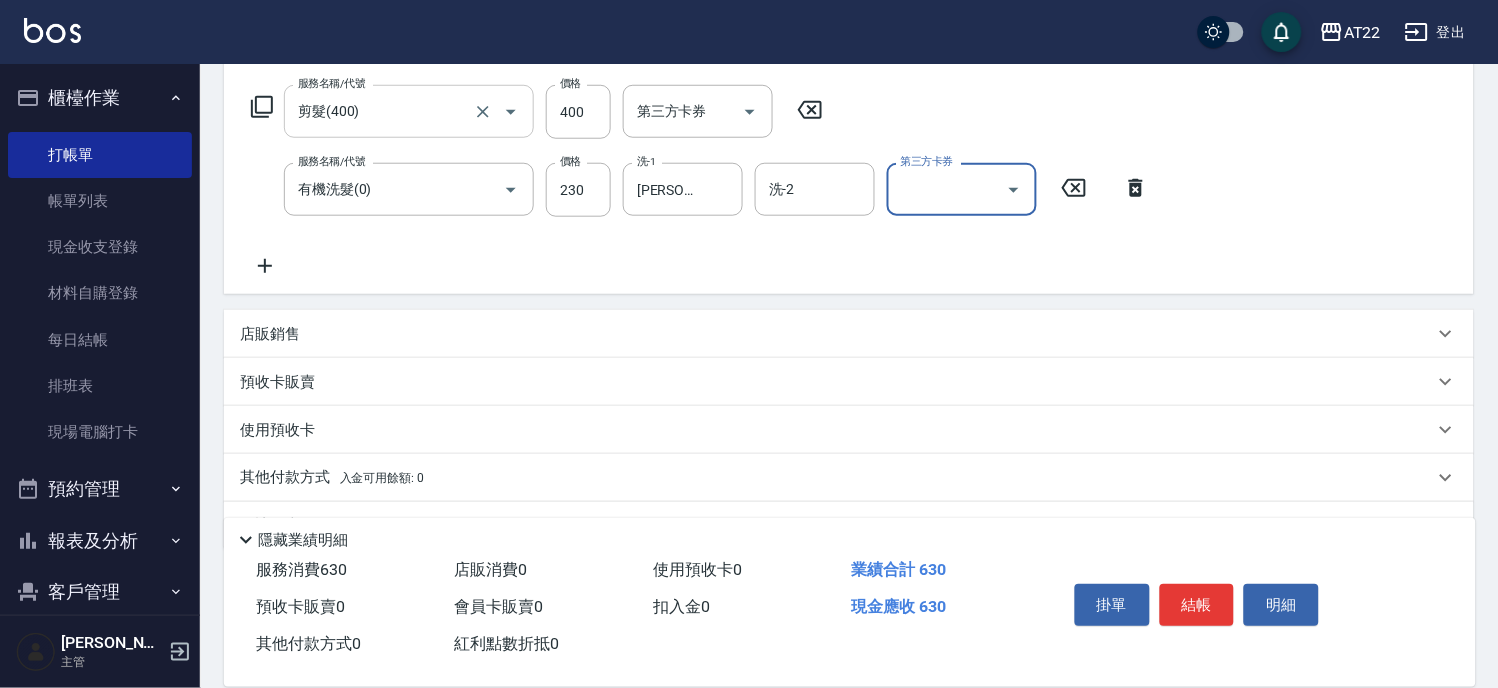 scroll, scrollTop: 366, scrollLeft: 0, axis: vertical 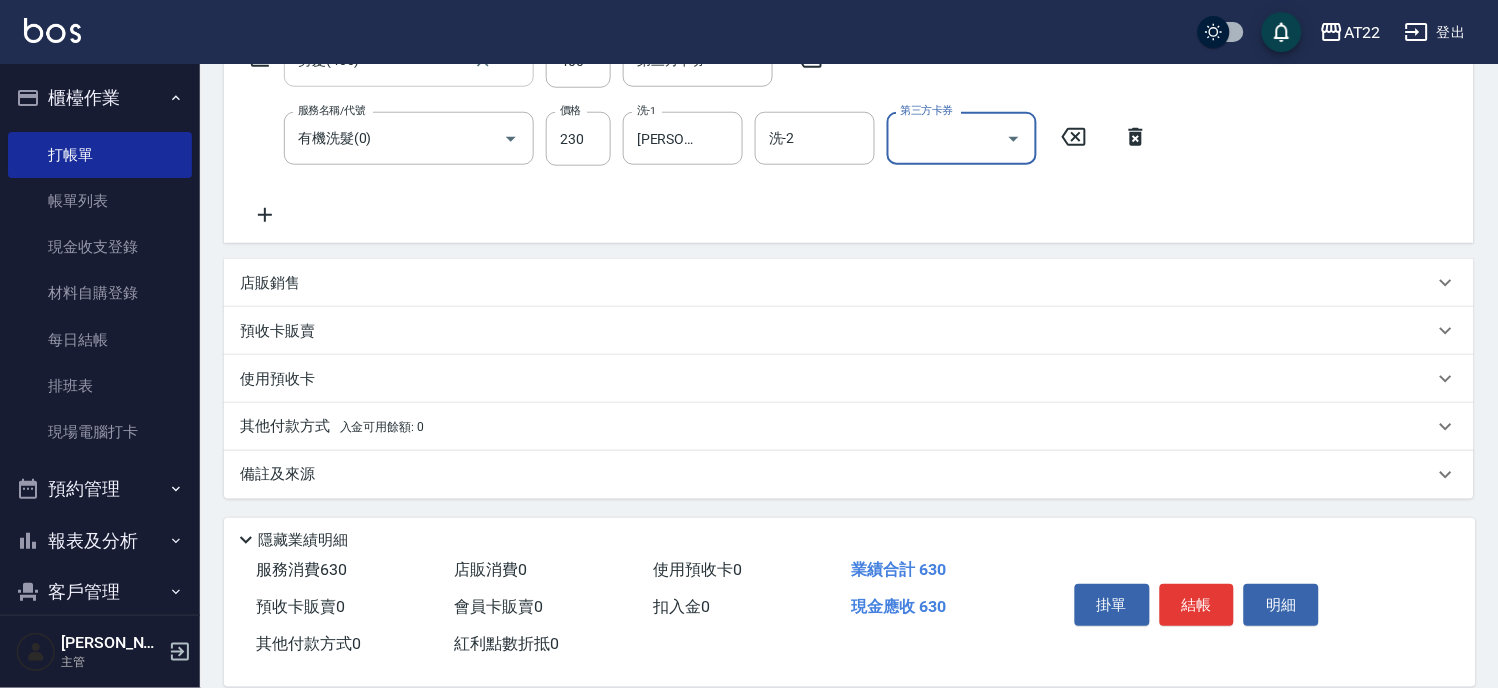 type 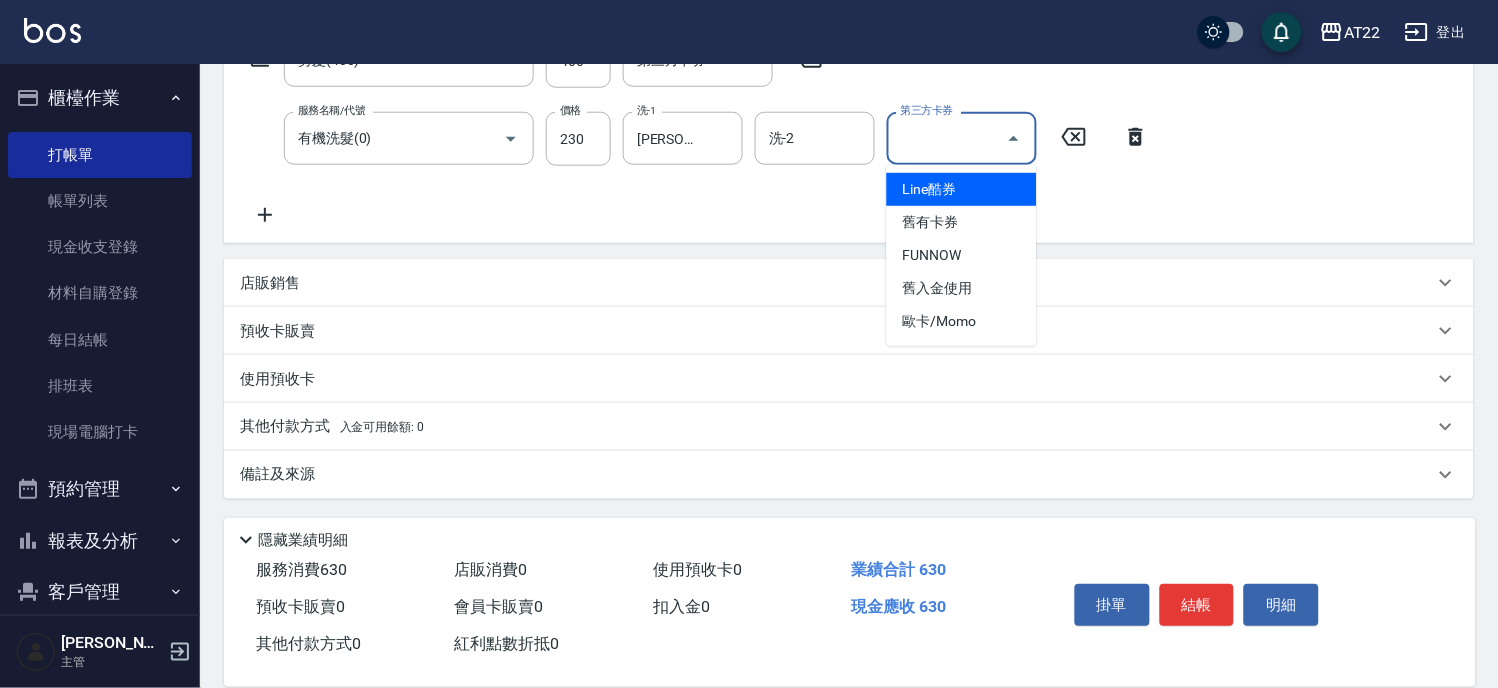 click on "服務名稱/代號 剪髮(400) 服務名稱/代號 價格 400 價格 第三方卡券 第三方卡券 服務名稱/代號 有機洗髮(0) 服務名稱/代號 價格 230 價格 洗-1 [PERSON_NAME]-29 洗-1 洗-2 洗-2 第三方卡券 第三方卡券" at bounding box center (700, 130) 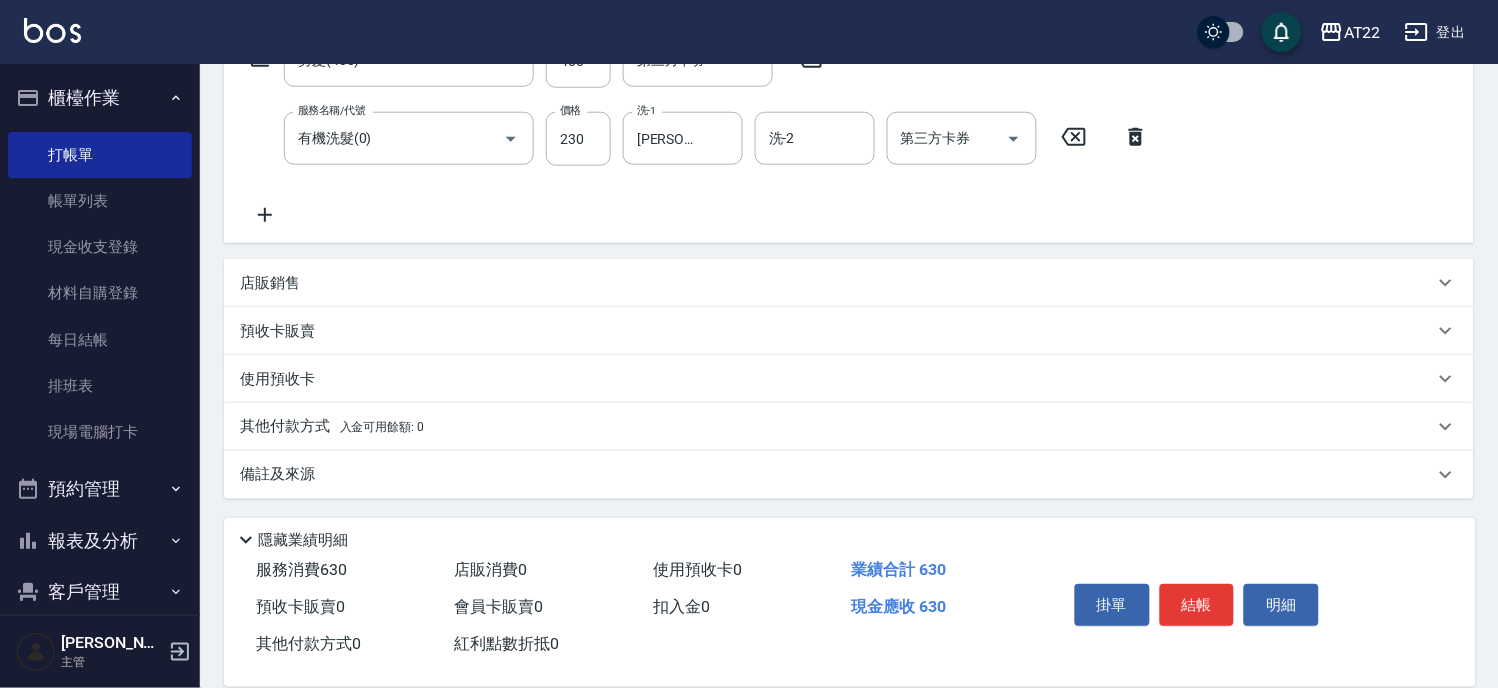 click 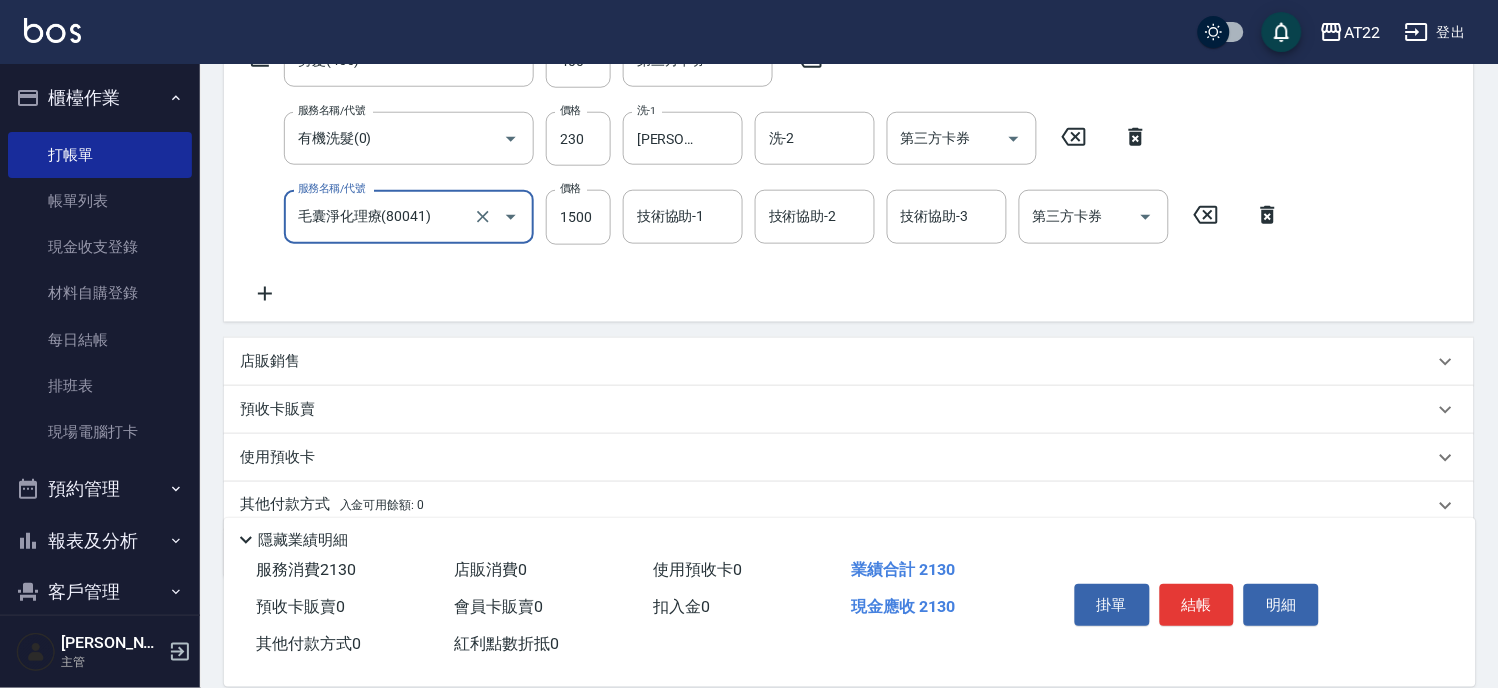 type on "毛囊淨化理療(80041)" 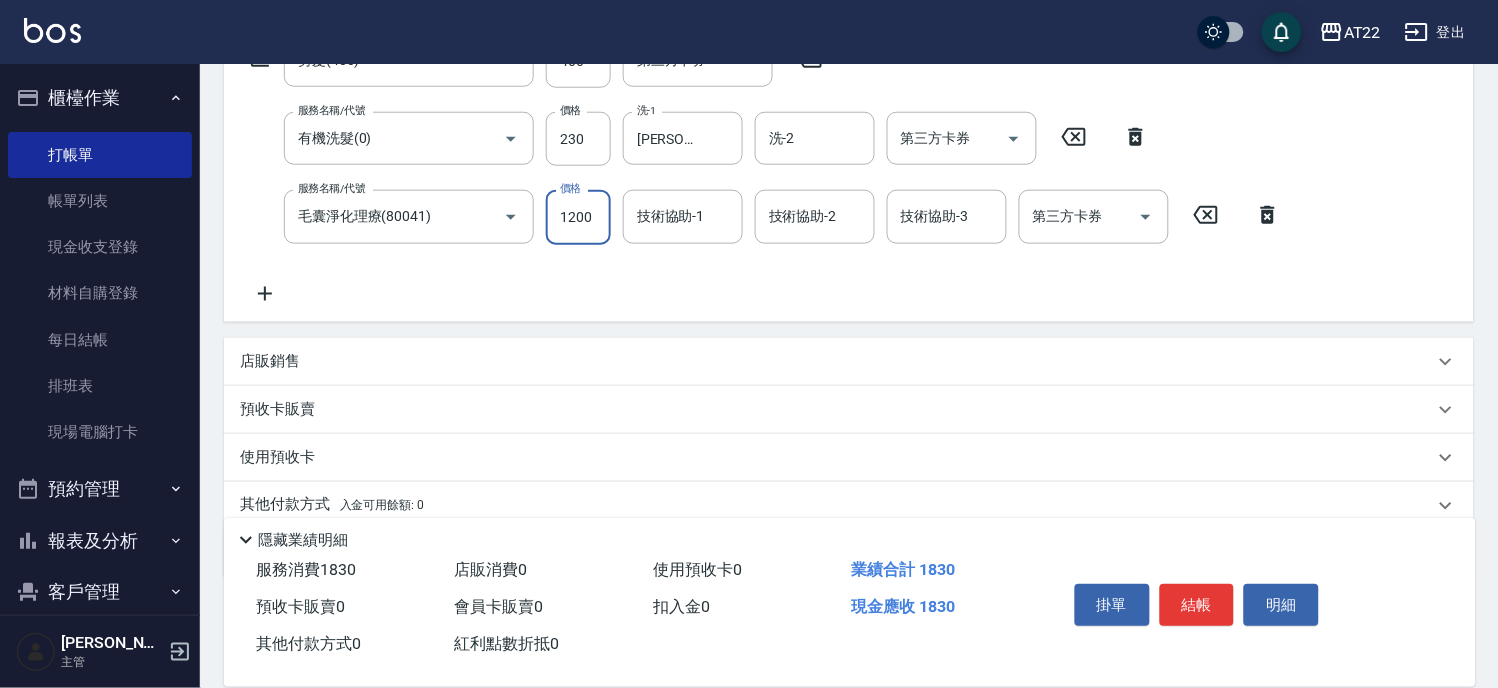 type on "1200" 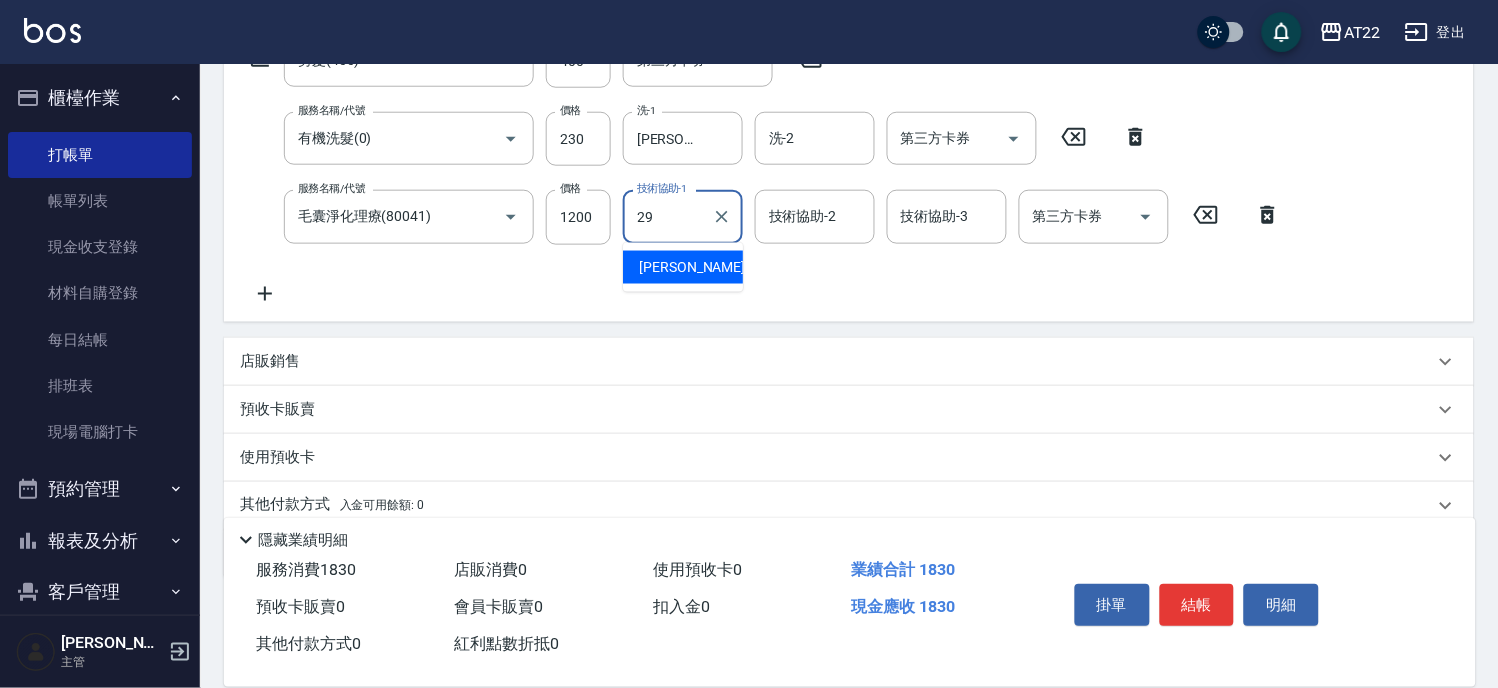 type on "[PERSON_NAME]-29" 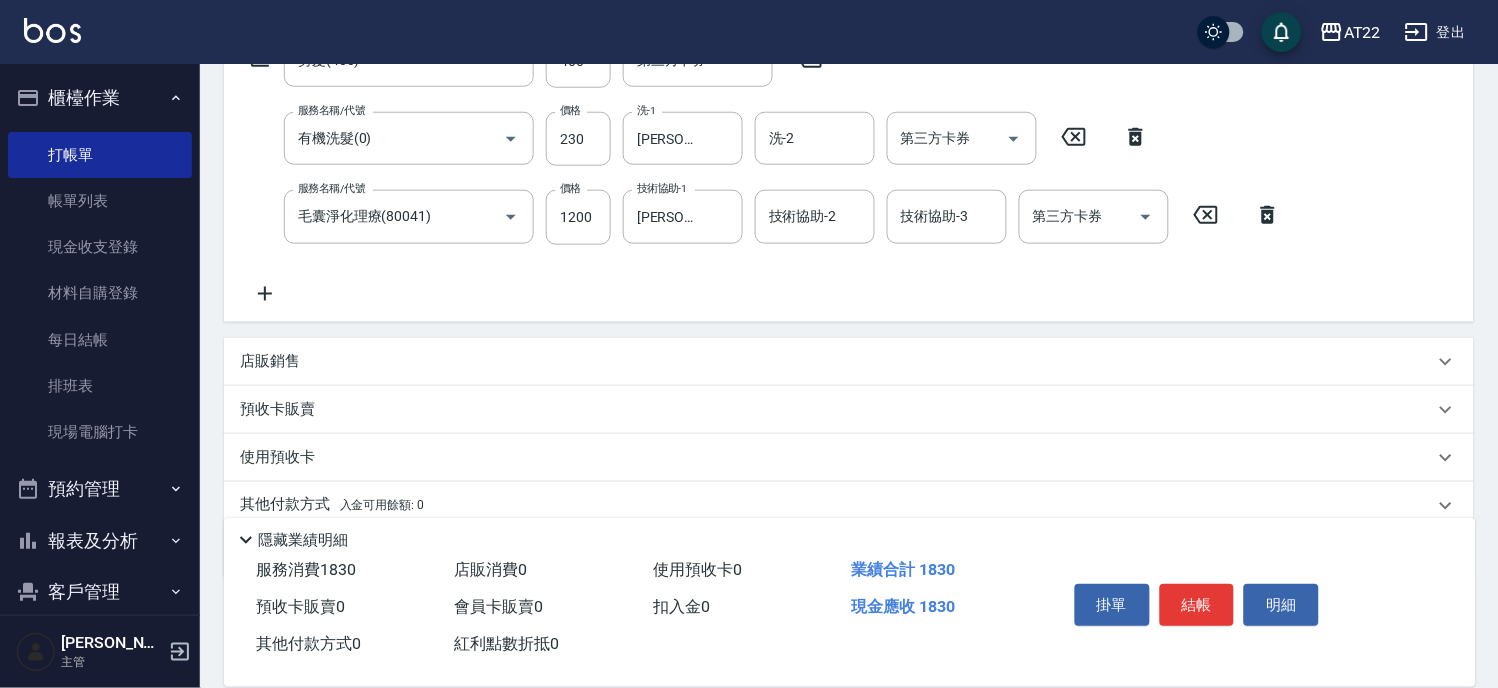 click on "店販銷售" at bounding box center (849, 362) 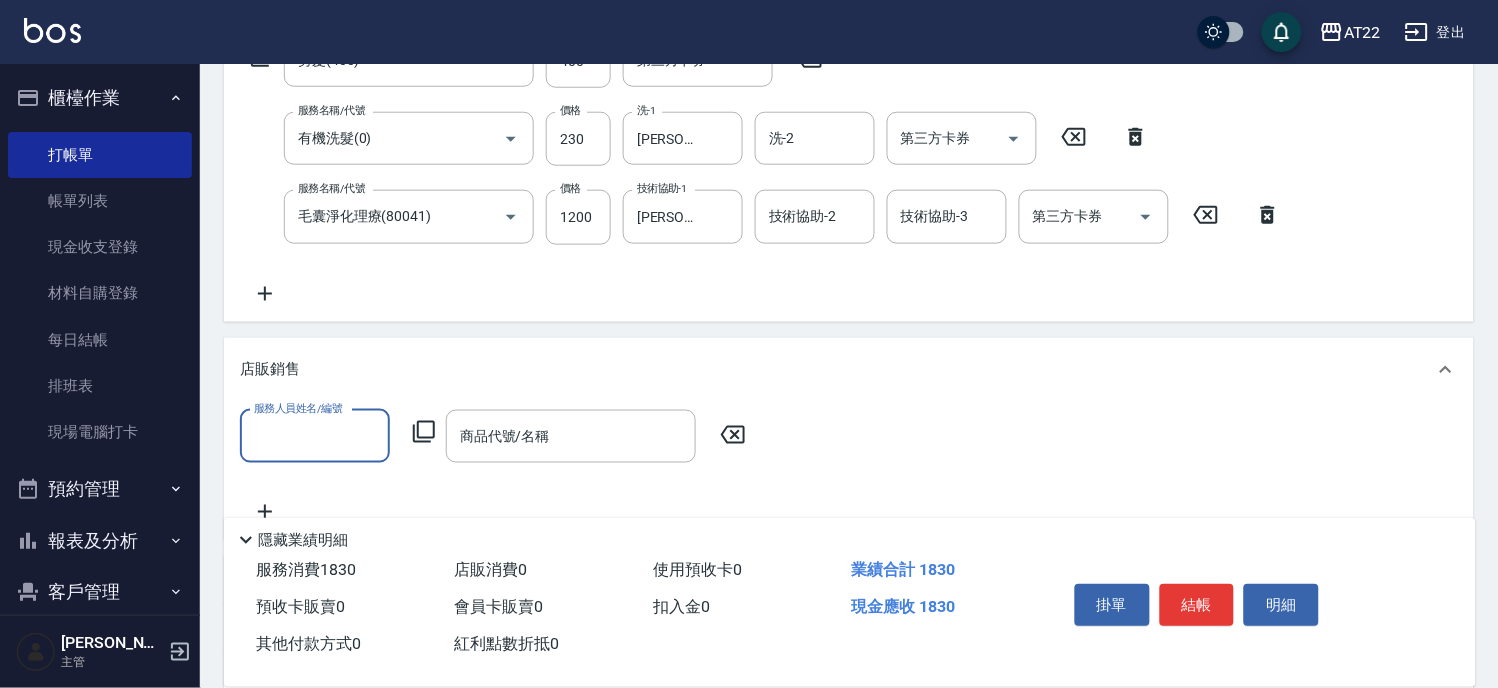 scroll, scrollTop: 0, scrollLeft: 0, axis: both 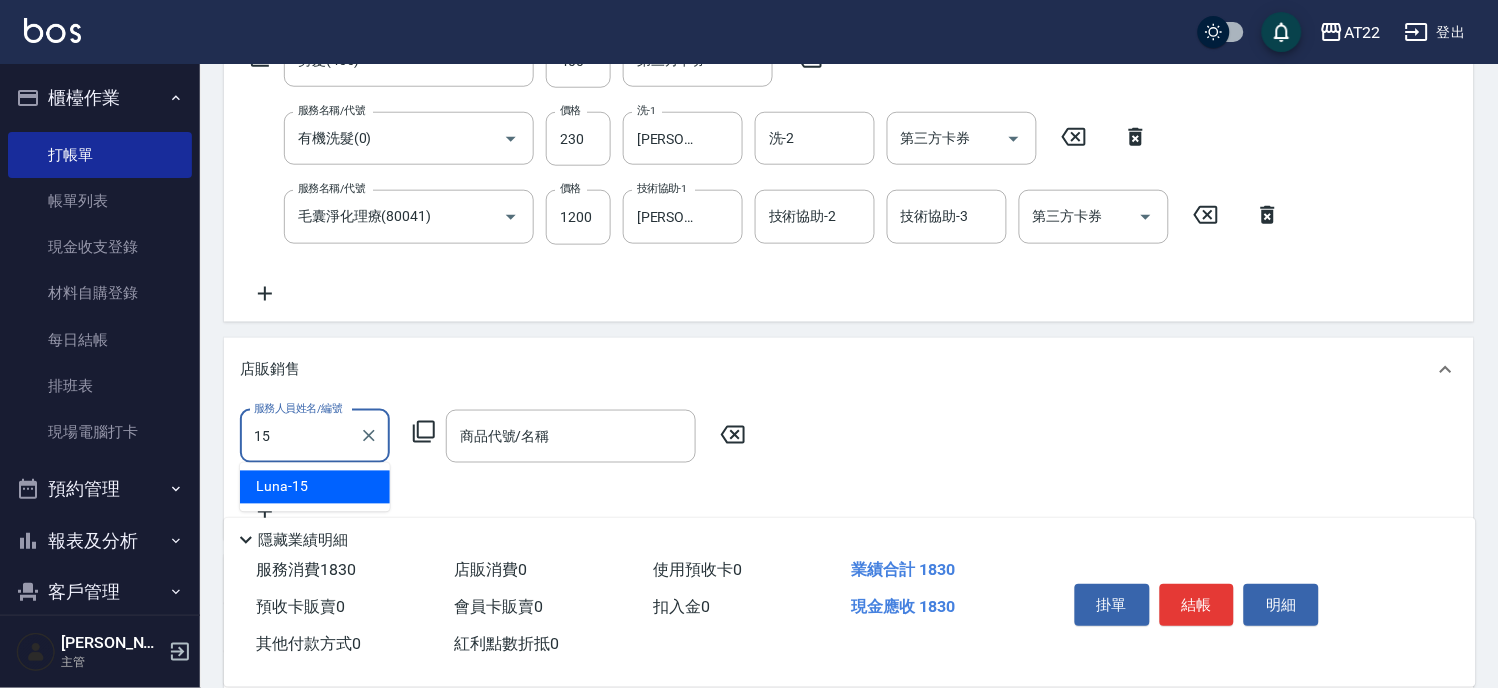 type on "Luna-15" 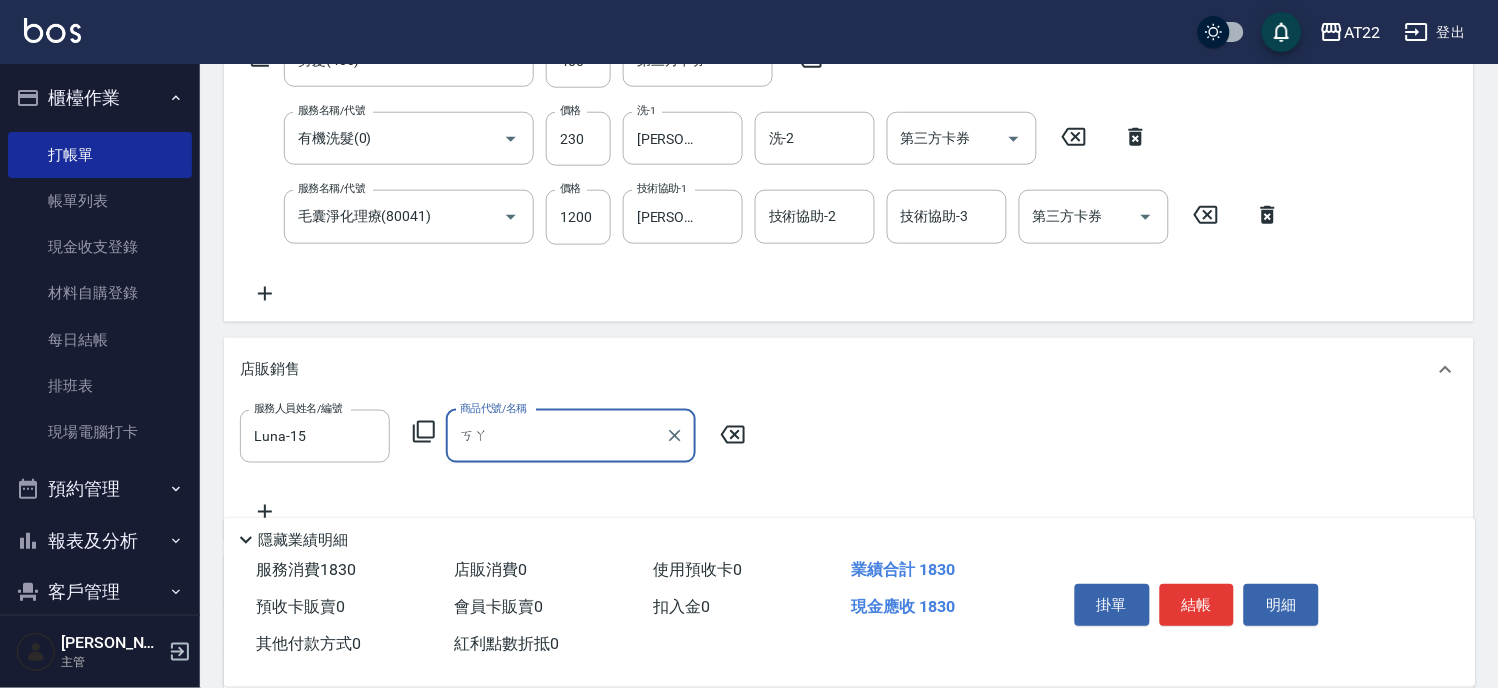 type on "卡" 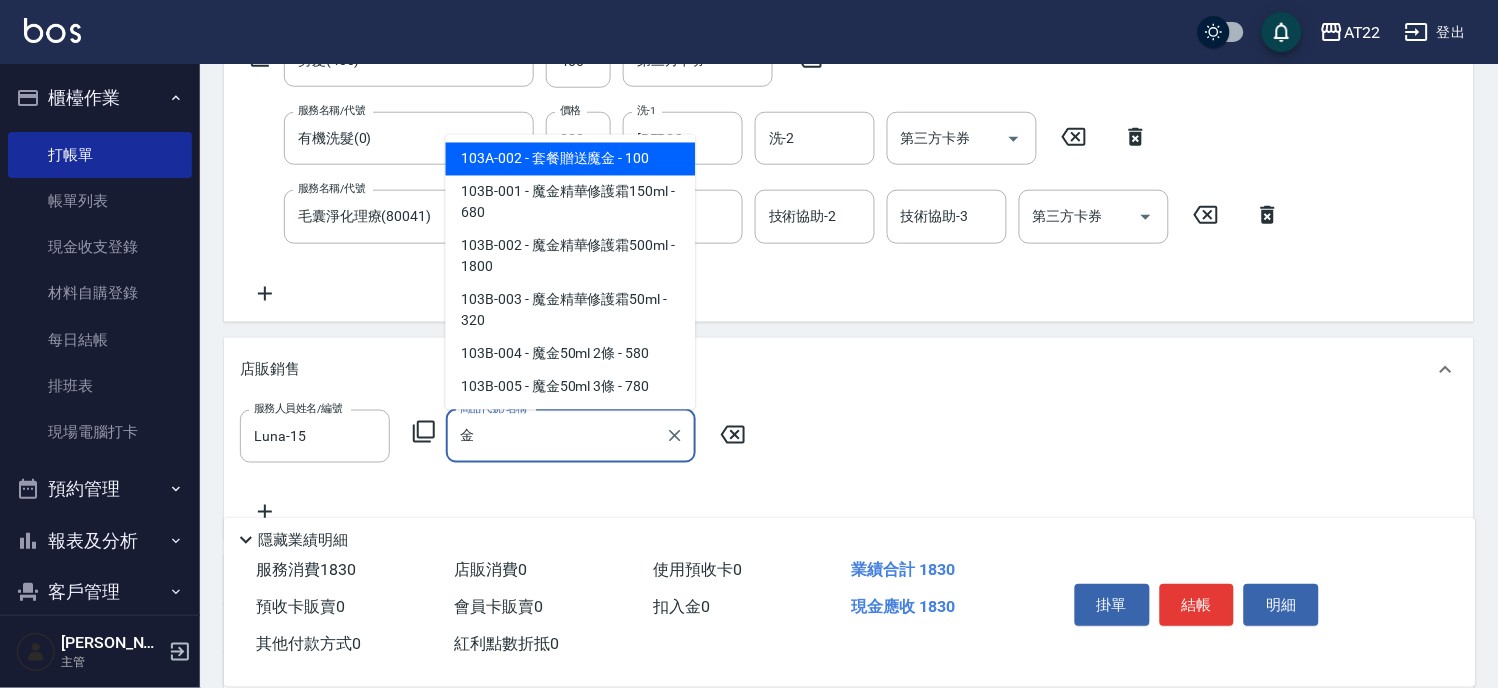 scroll, scrollTop: 92, scrollLeft: 0, axis: vertical 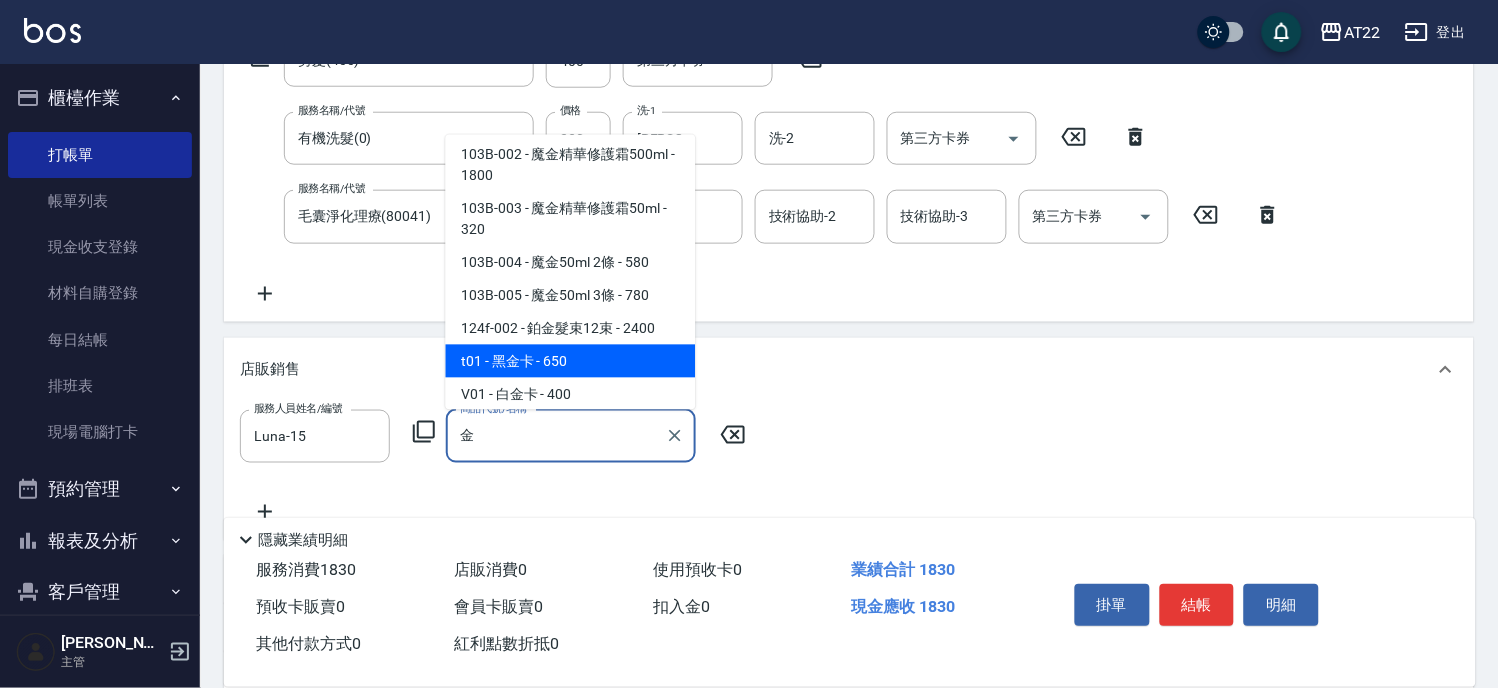 type on "黑金卡" 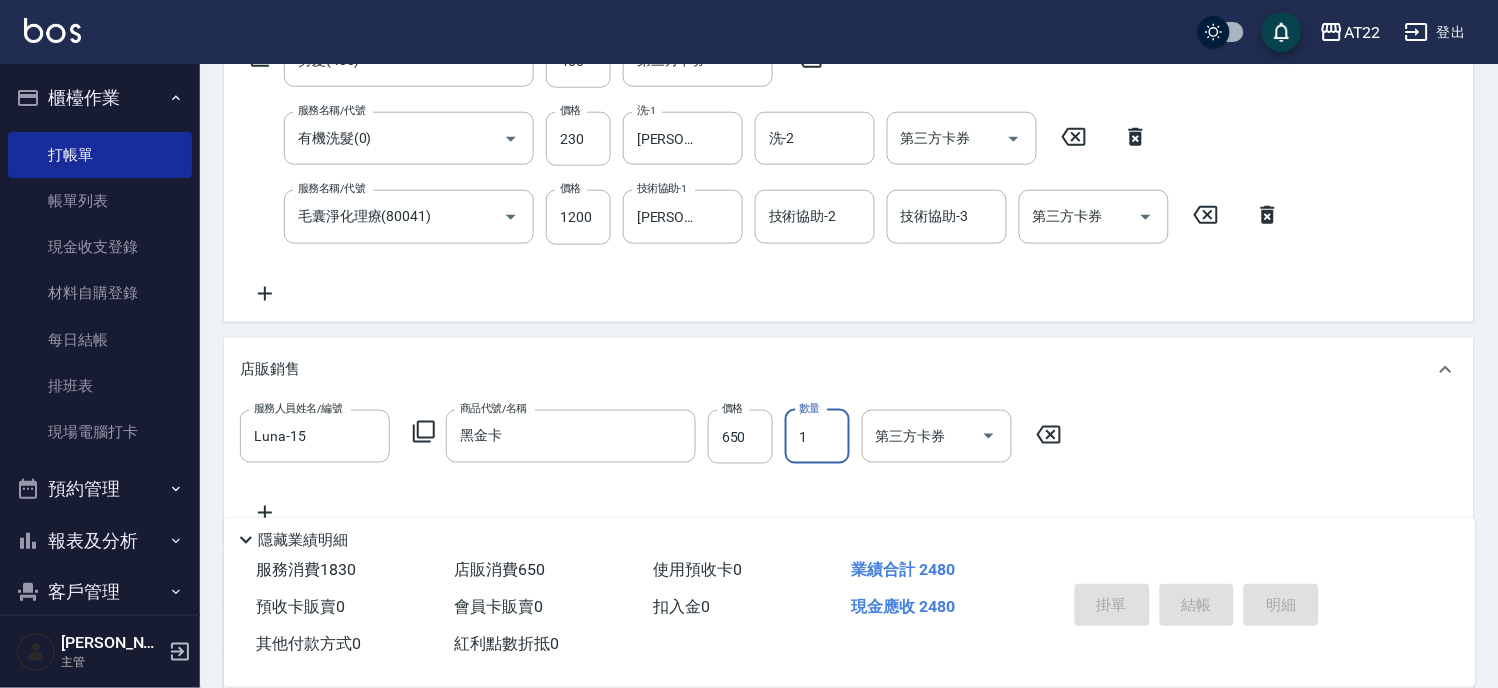 type on "[DATE] 16:58" 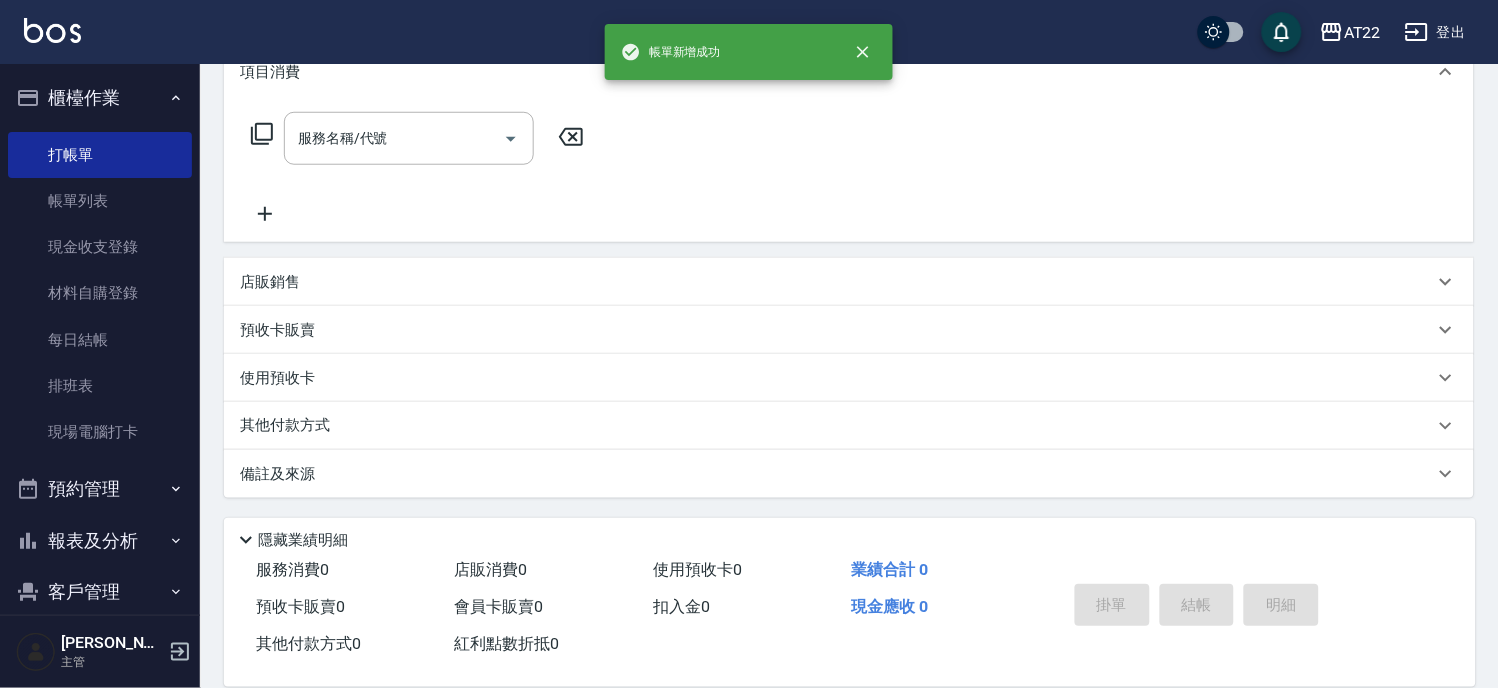 scroll, scrollTop: 0, scrollLeft: 0, axis: both 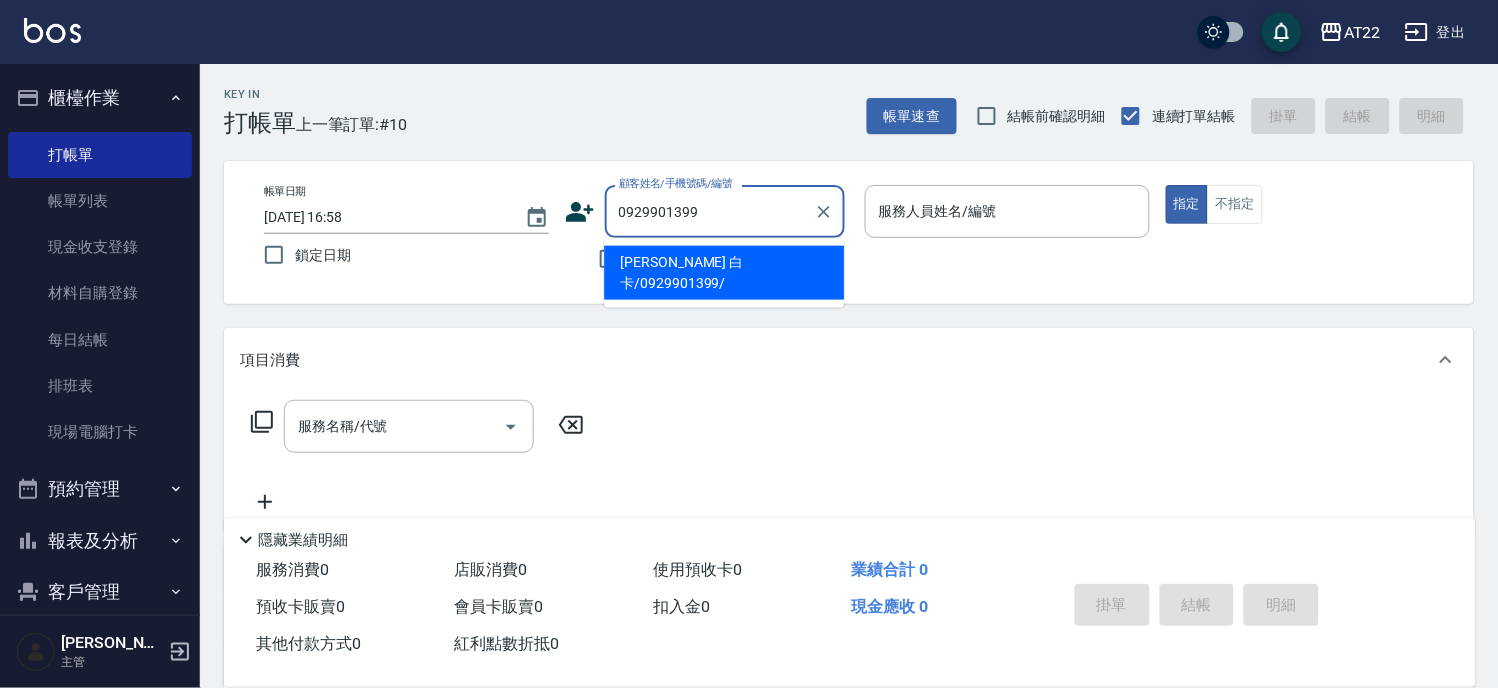 type on "[PERSON_NAME] 白卡/0929901399/" 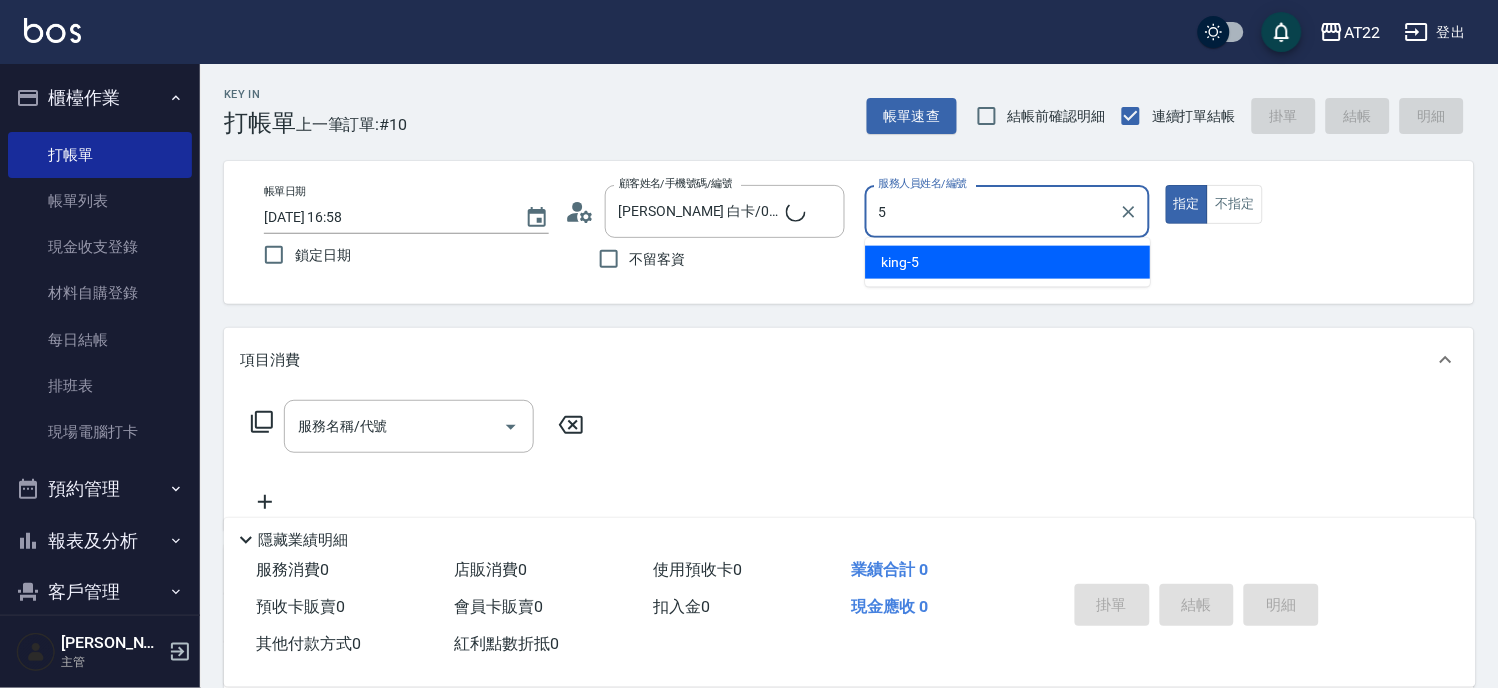 type on "[PERSON_NAME]-5" 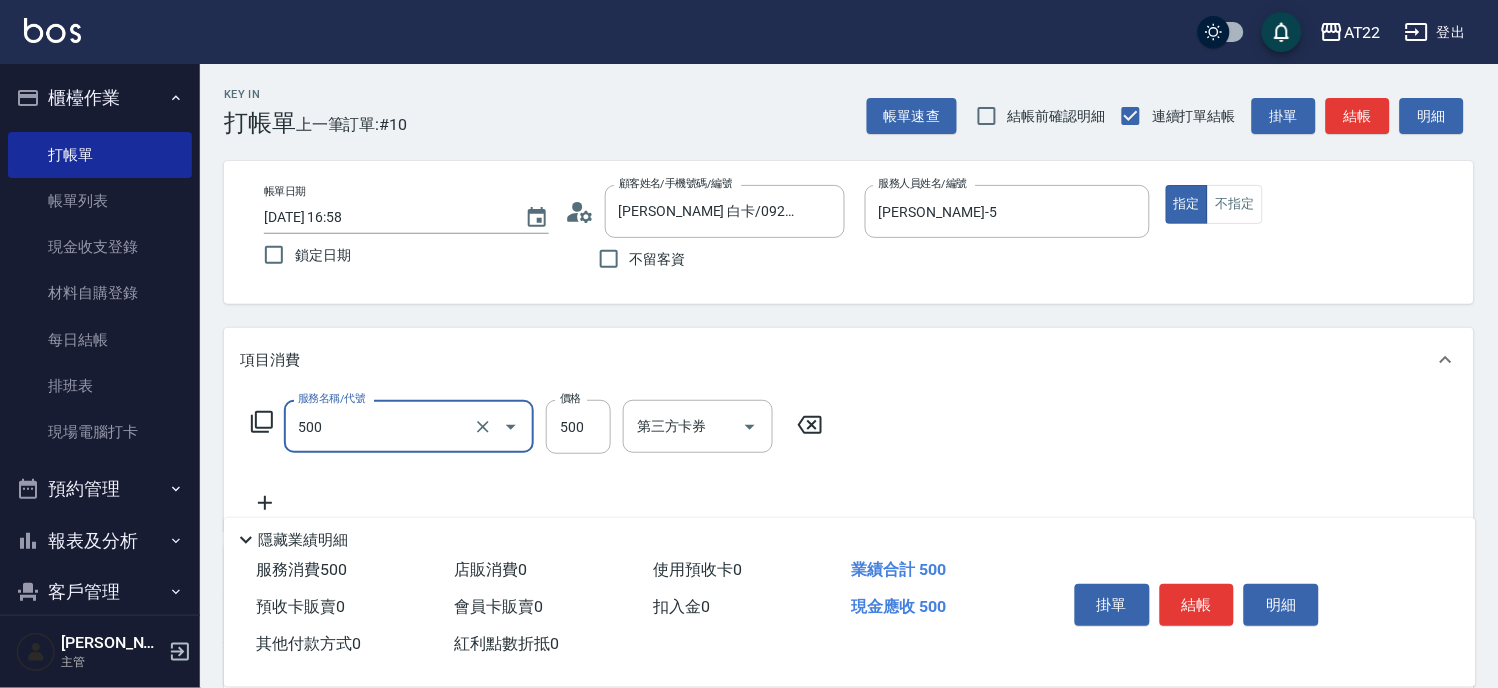type on "剪髮(500)" 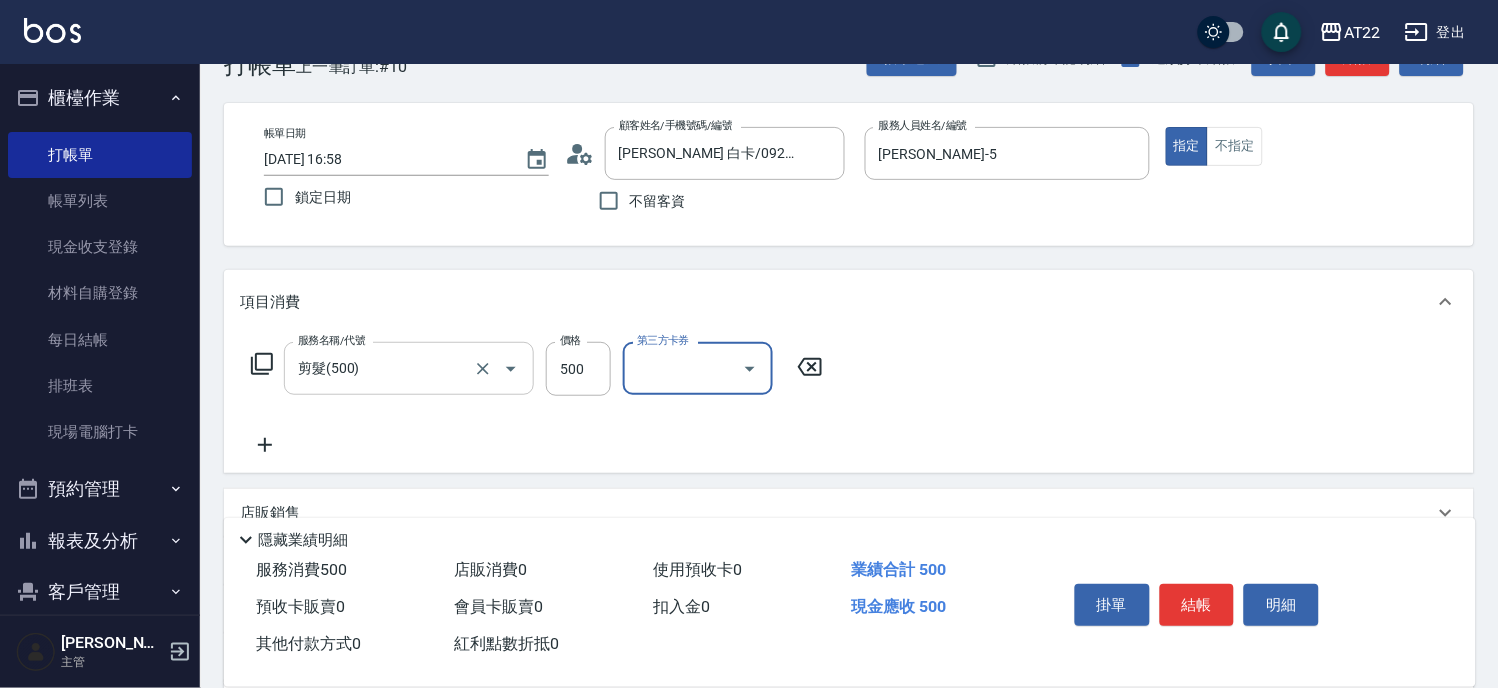 scroll, scrollTop: 111, scrollLeft: 0, axis: vertical 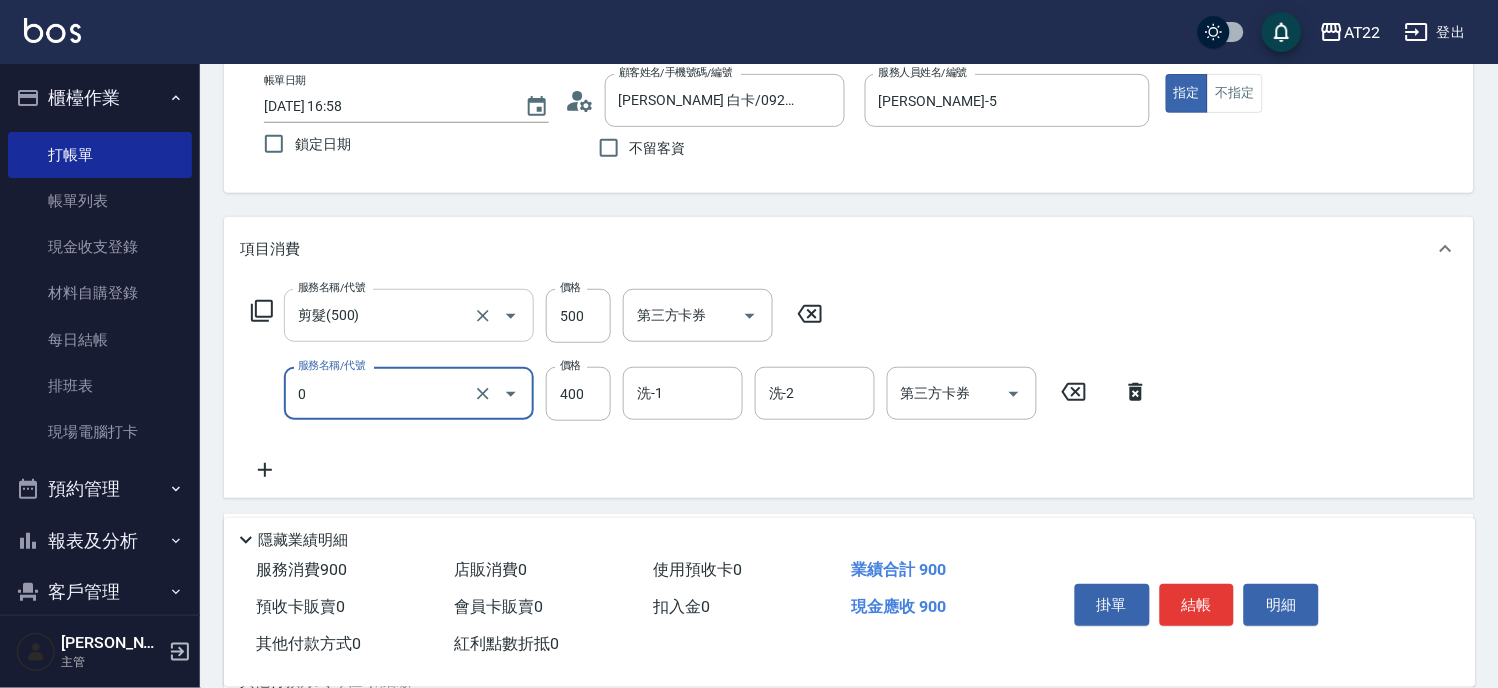 type on "有機洗髮(0)" 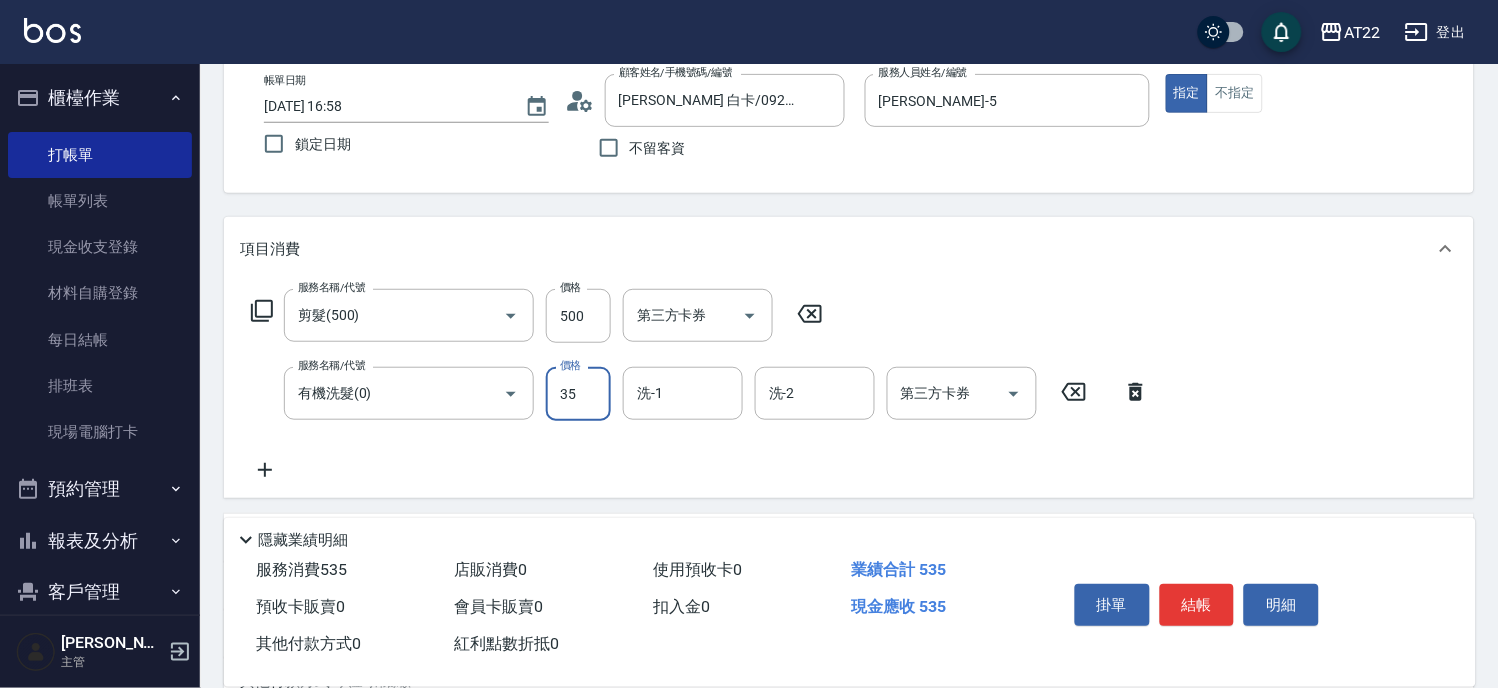 click on "35" at bounding box center [578, 394] 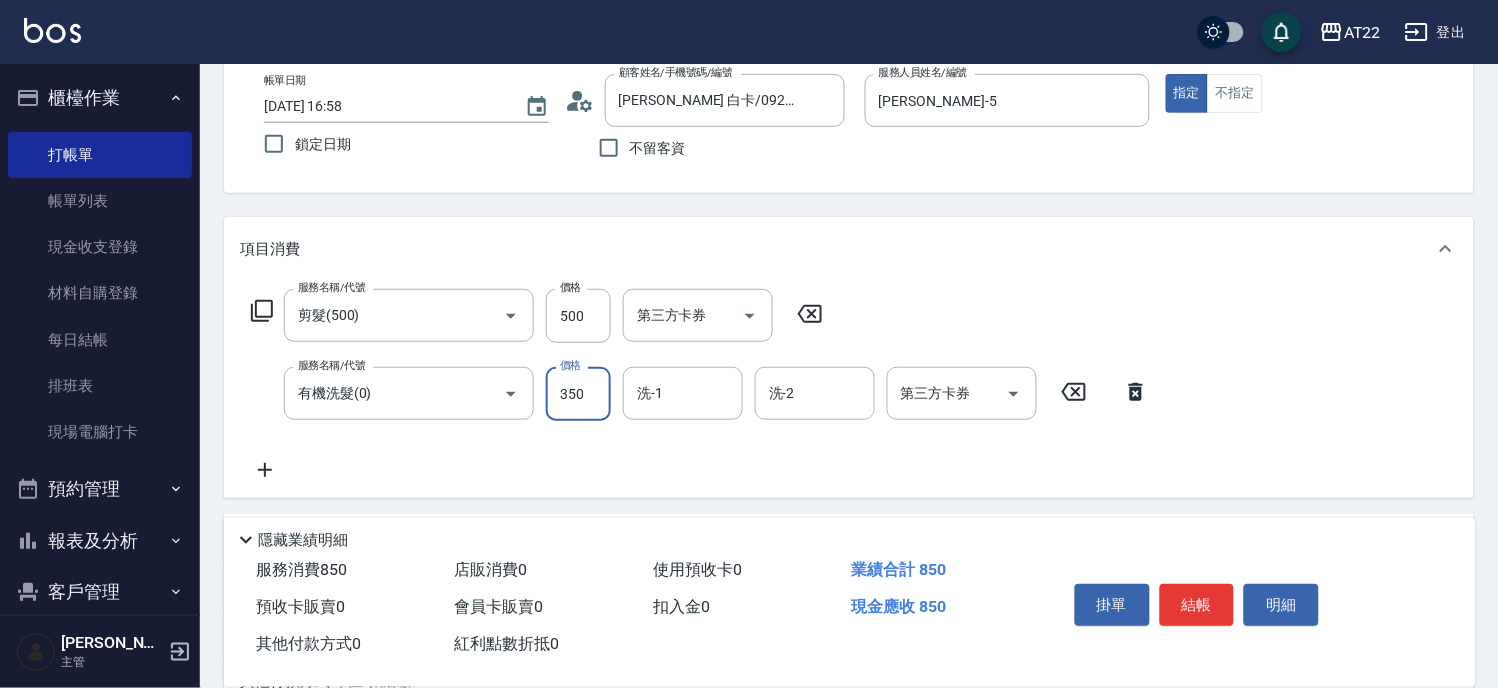 type on "350" 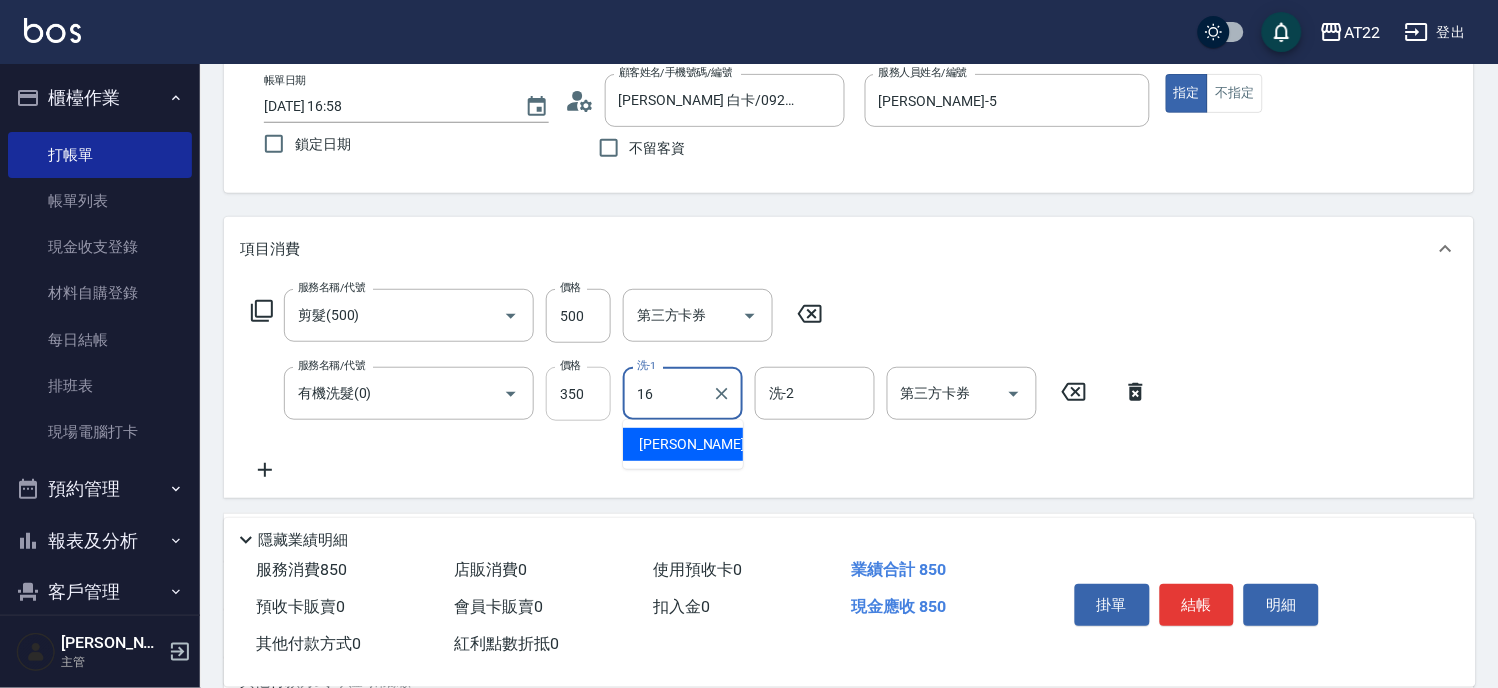 type on "[PERSON_NAME]-16" 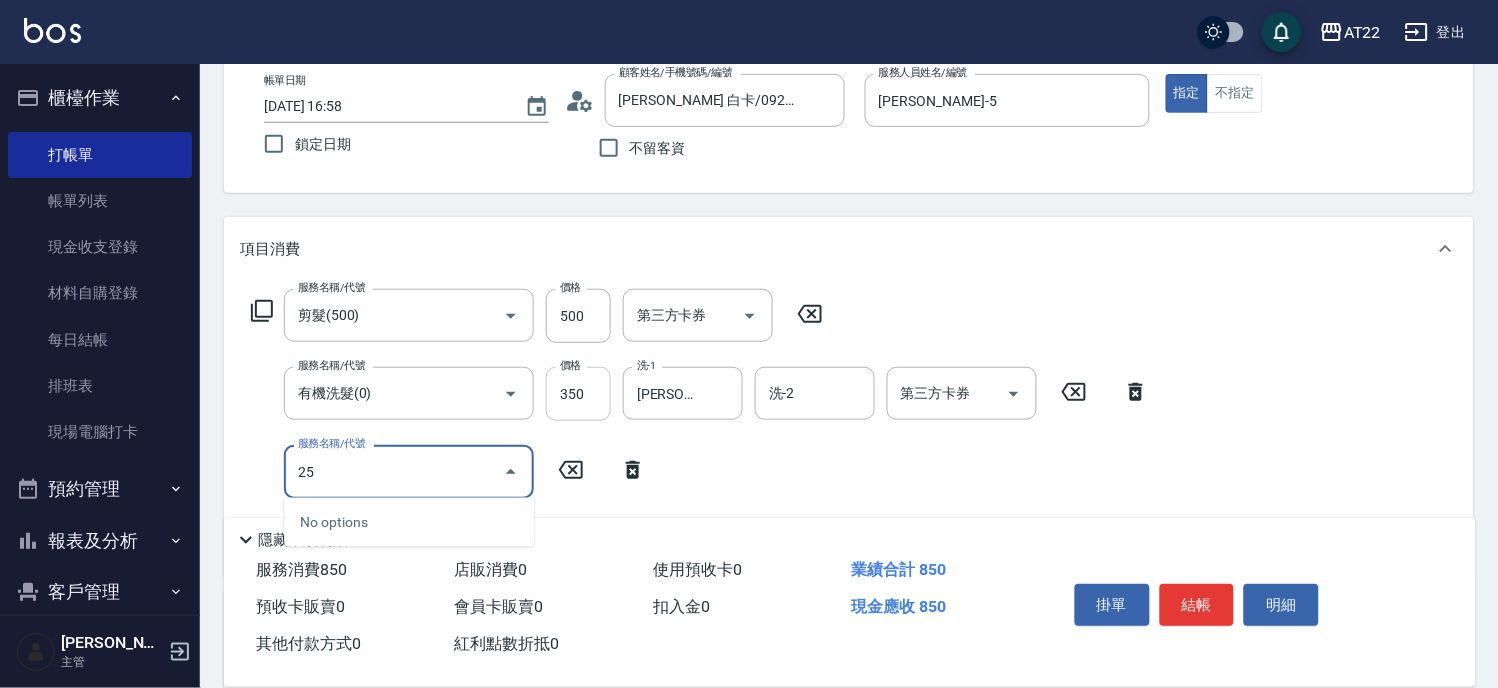 type on "2" 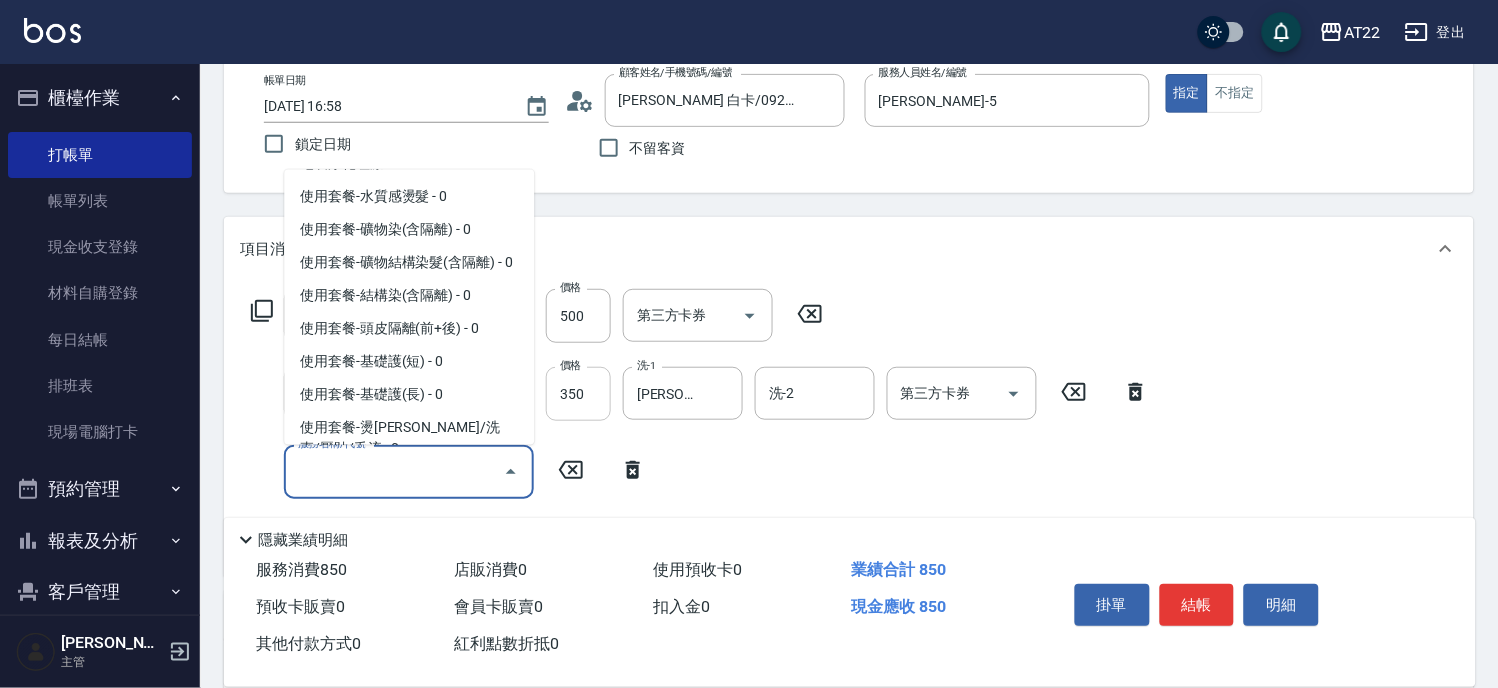 scroll, scrollTop: 3160, scrollLeft: 0, axis: vertical 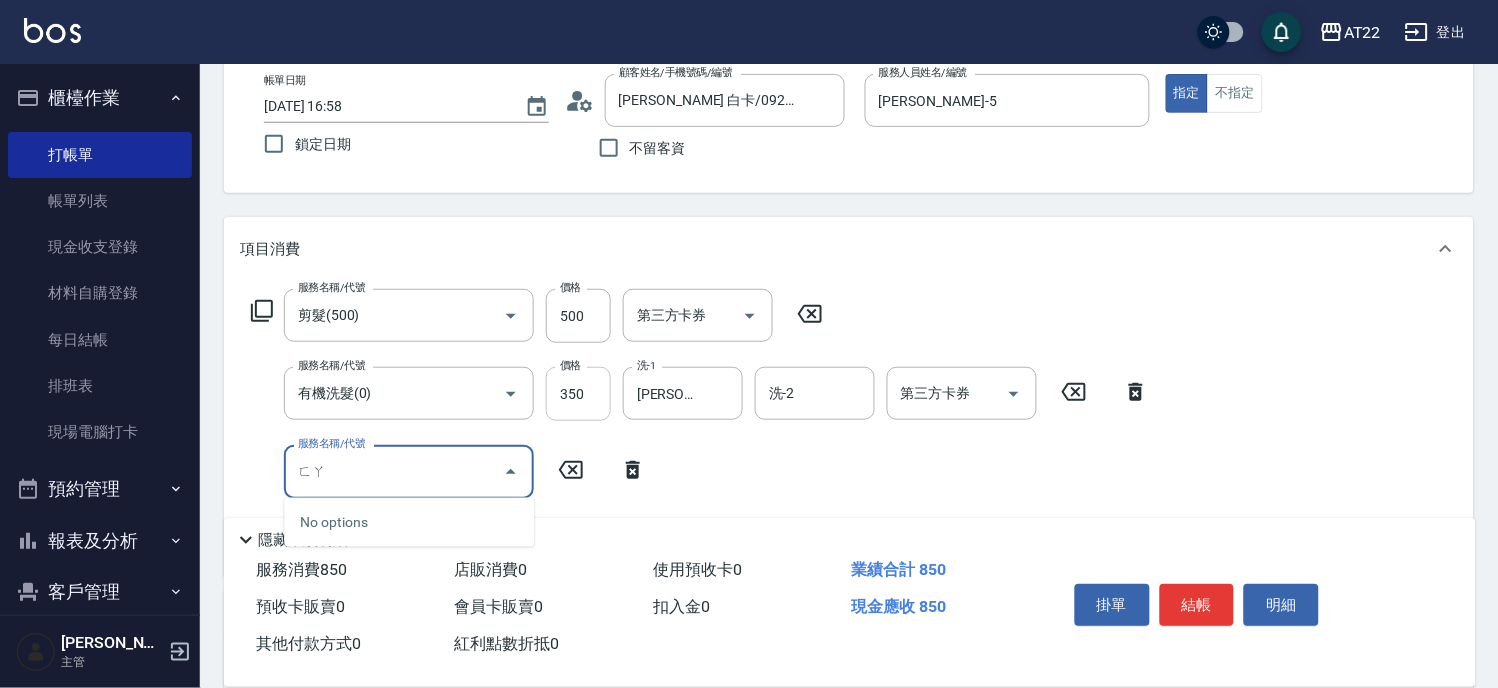 type on "罰" 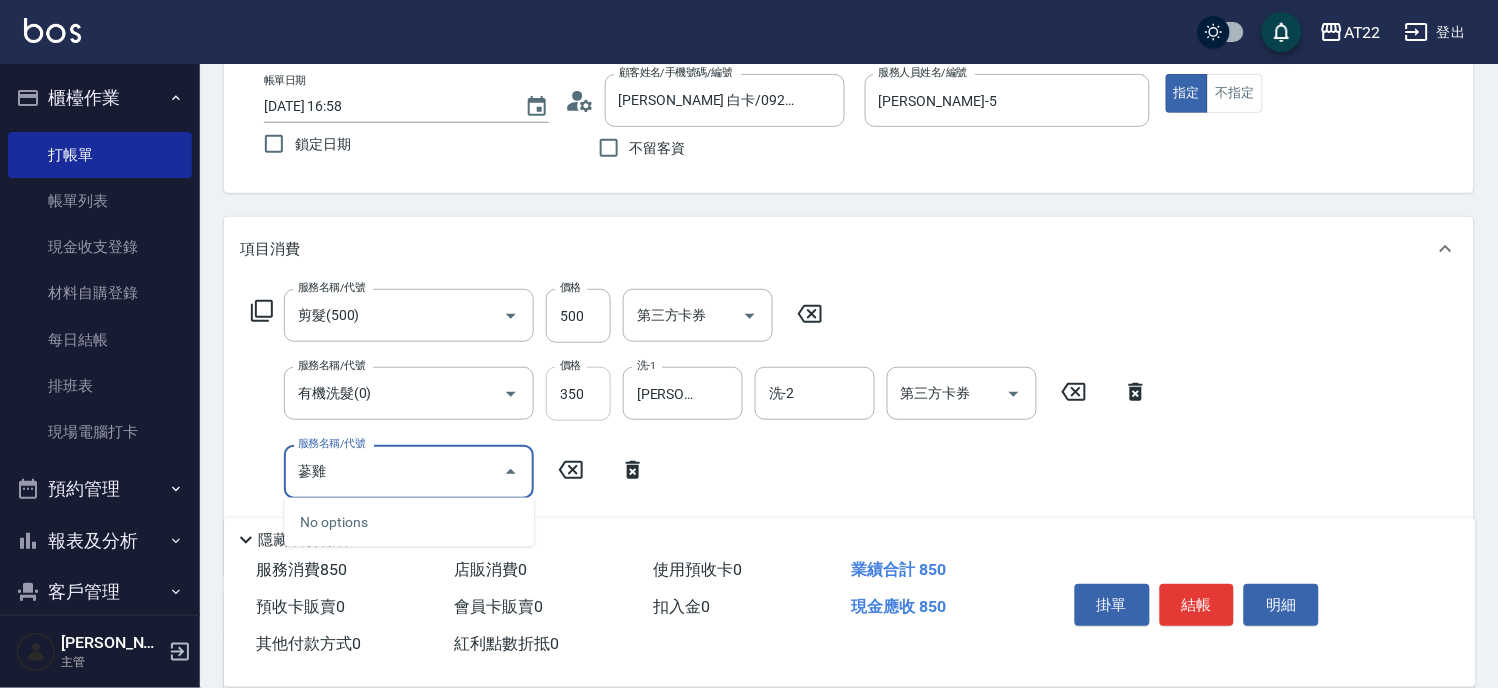 type on "深" 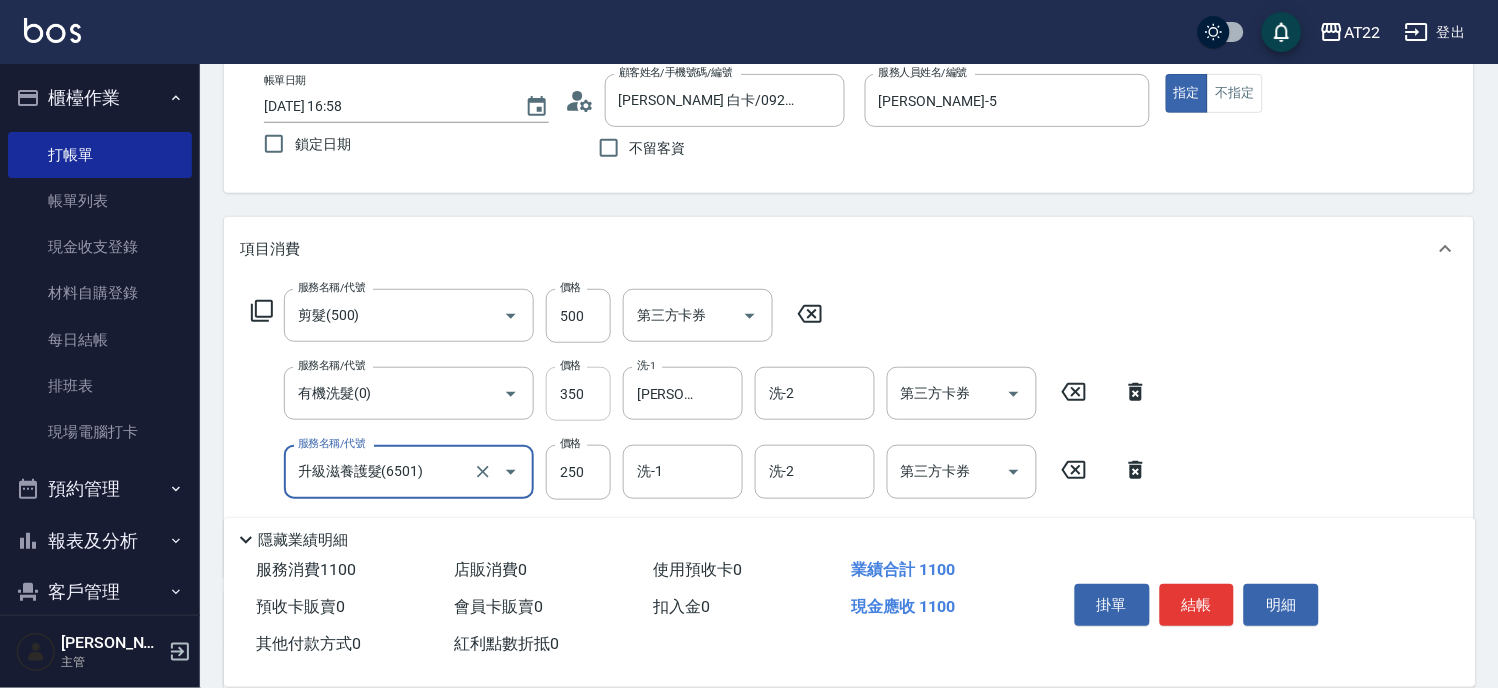 type on "升級滋養護髮(6501)" 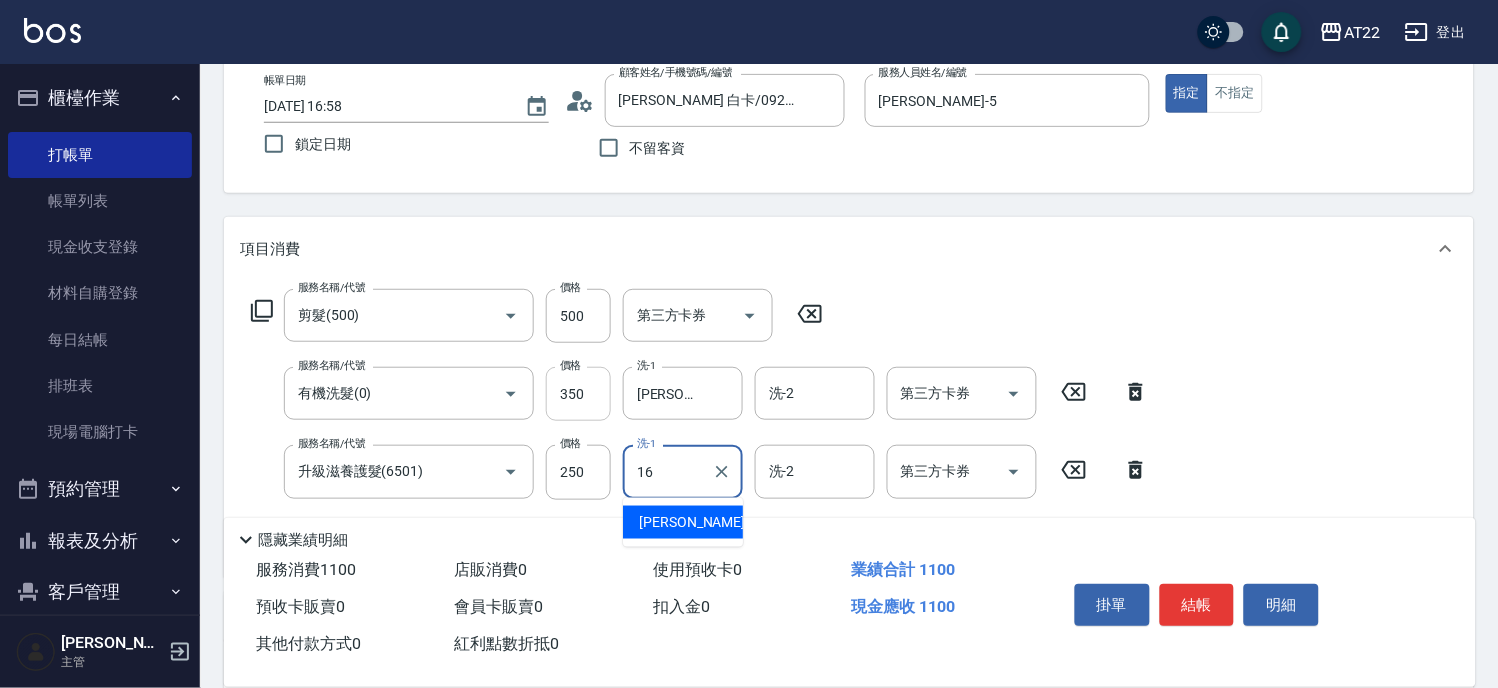 type on "[PERSON_NAME]-16" 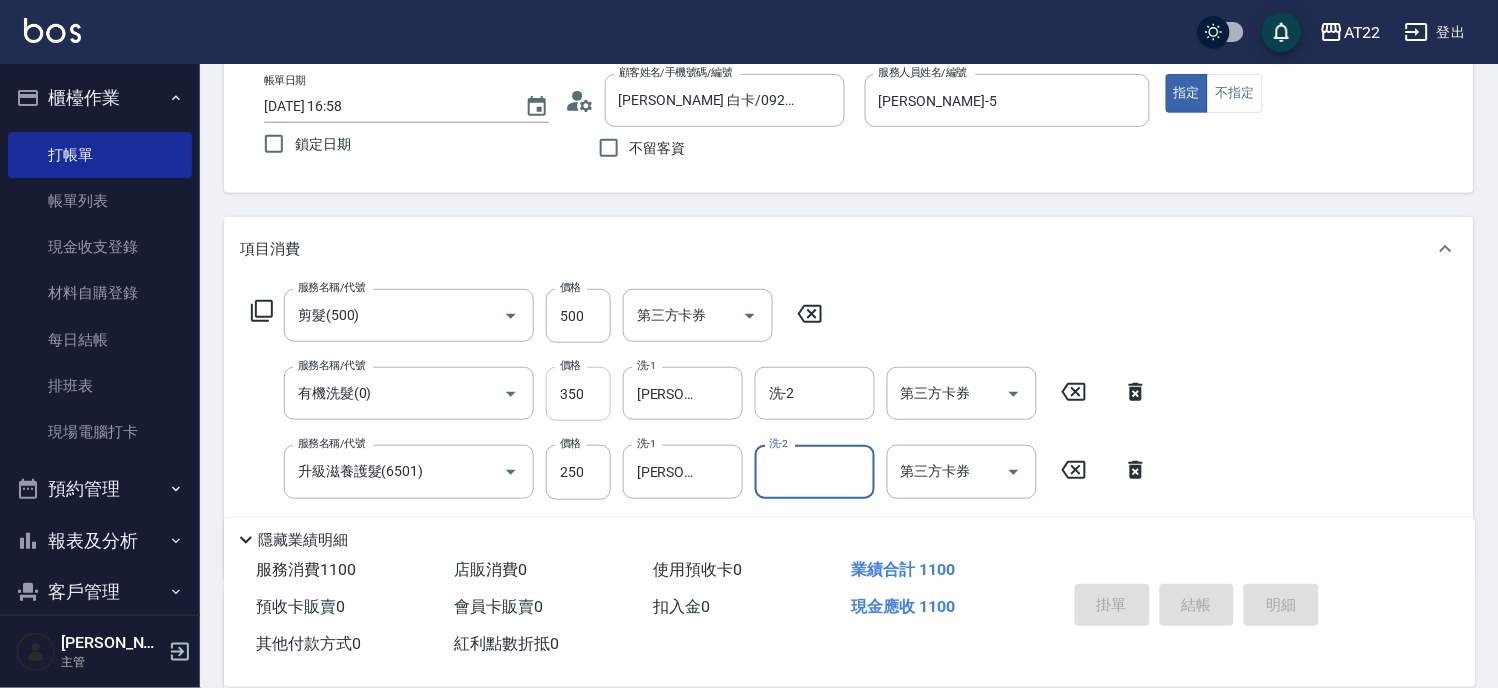 type on "[DATE] 16:59" 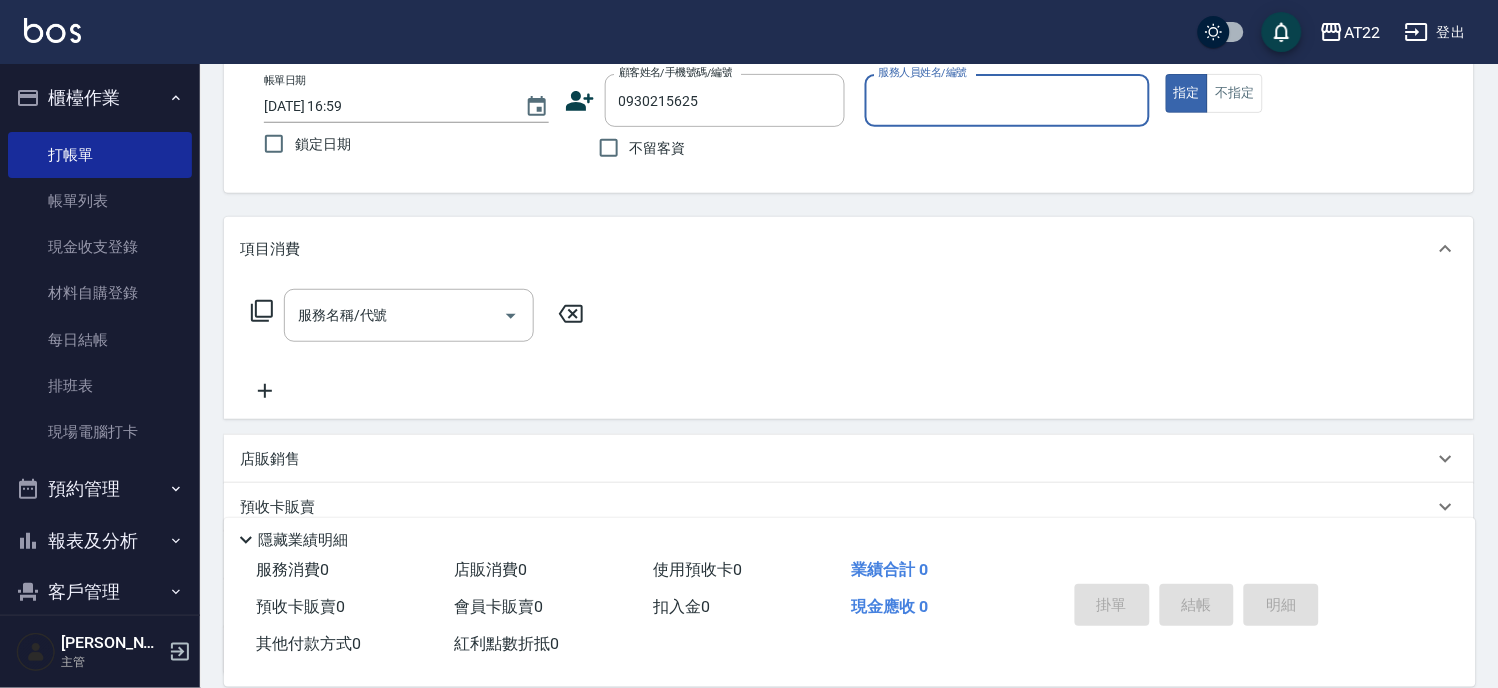 type on "[PERSON_NAME]26.10.13/0930215625/t82109" 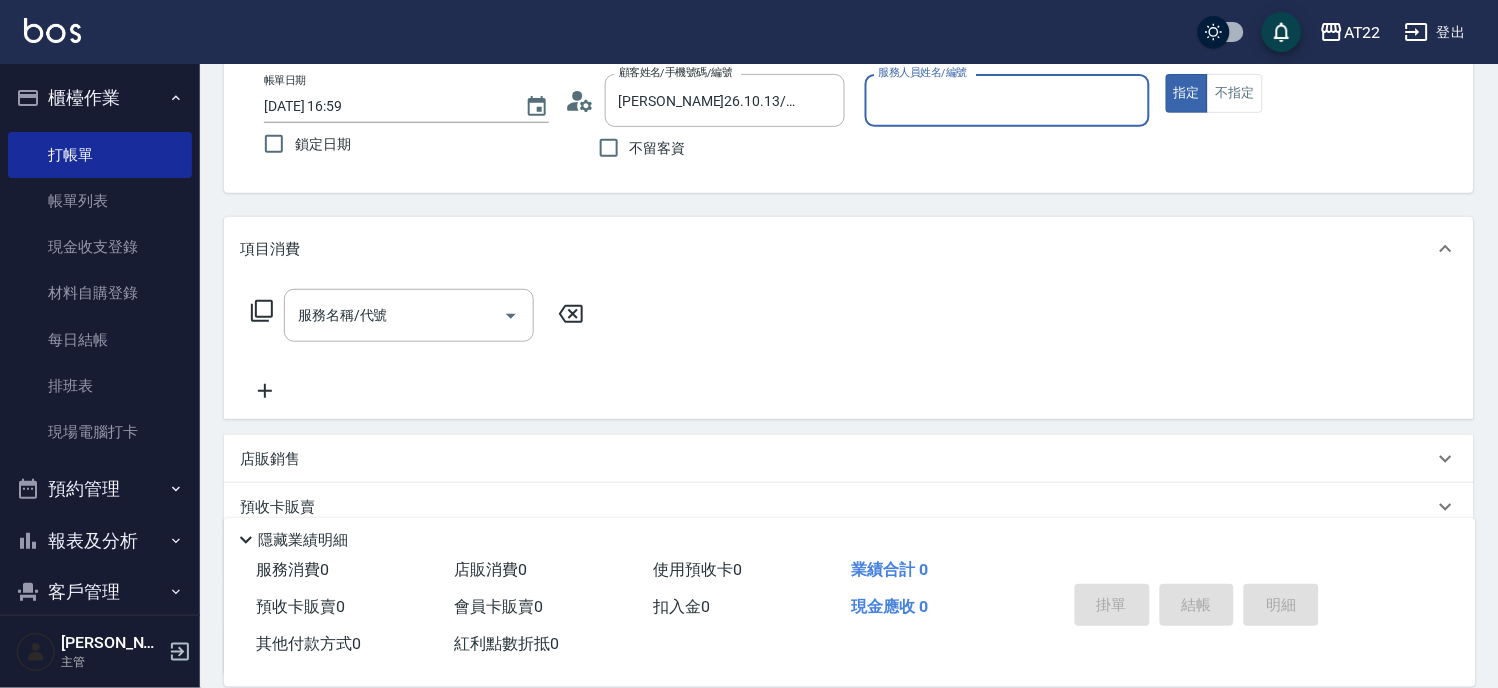 type on "[PERSON_NAME]-1" 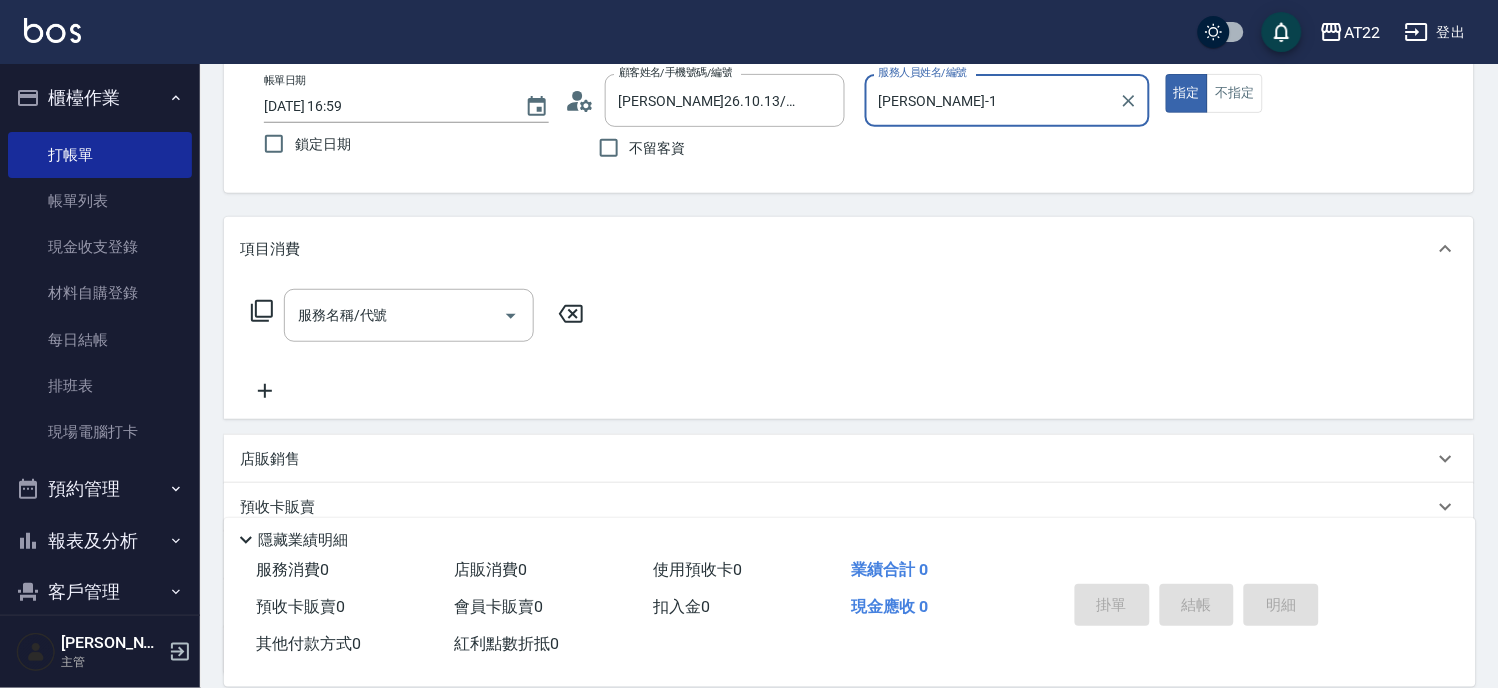 click on "指定" at bounding box center (1187, 93) 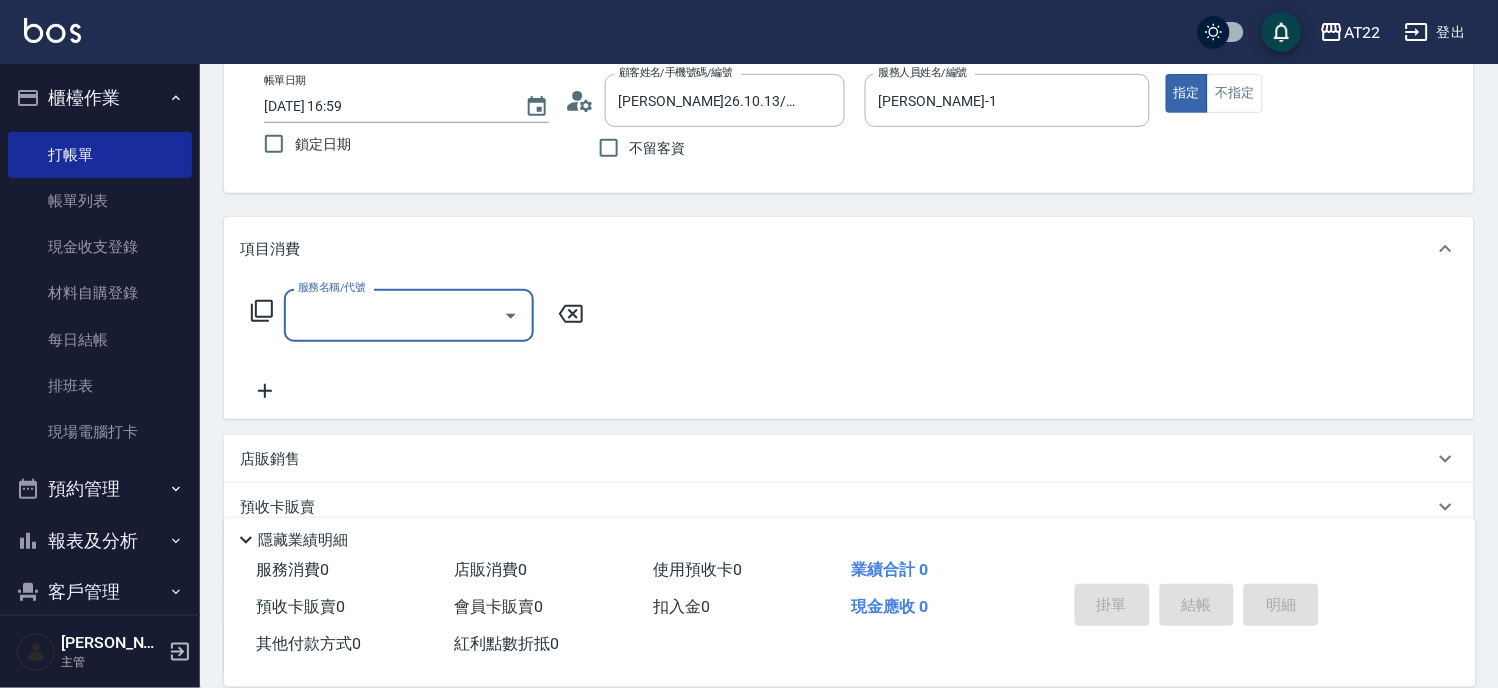 type on "5" 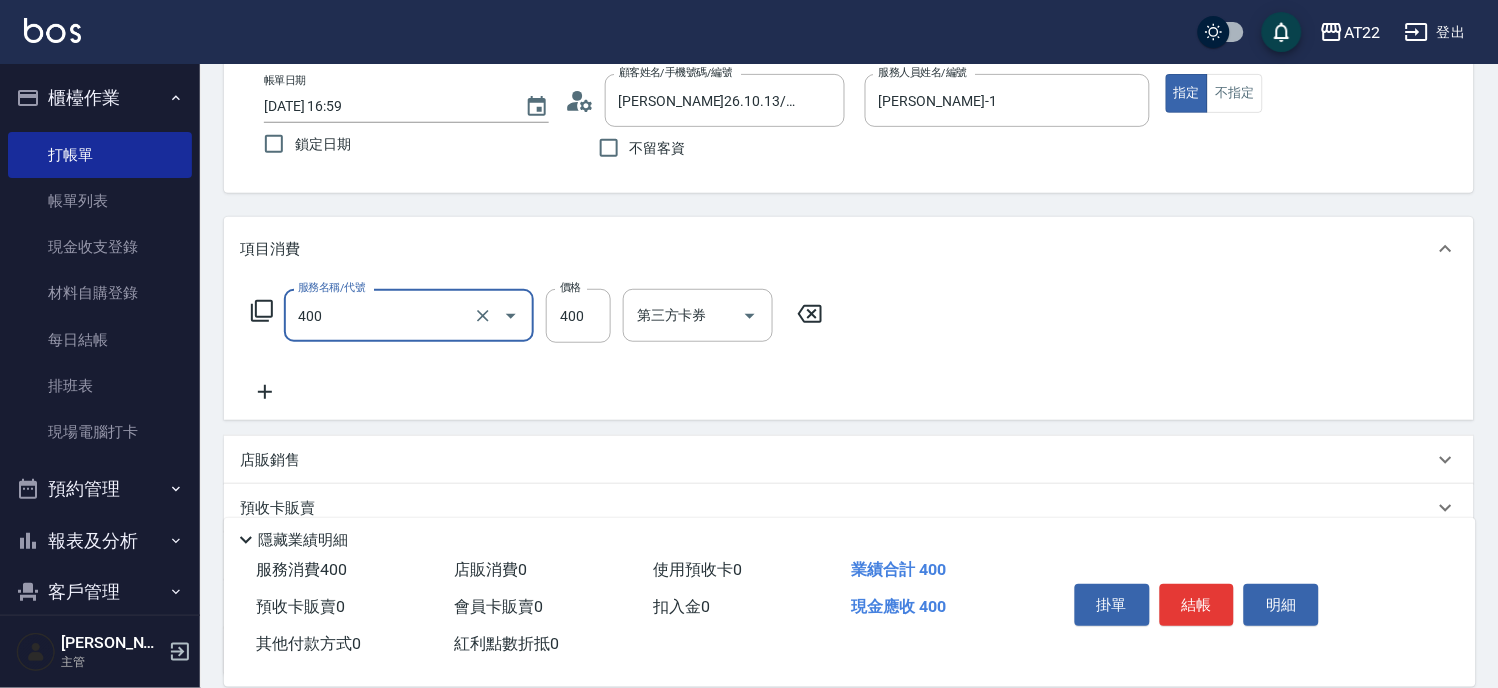 type on "剪髮(400)" 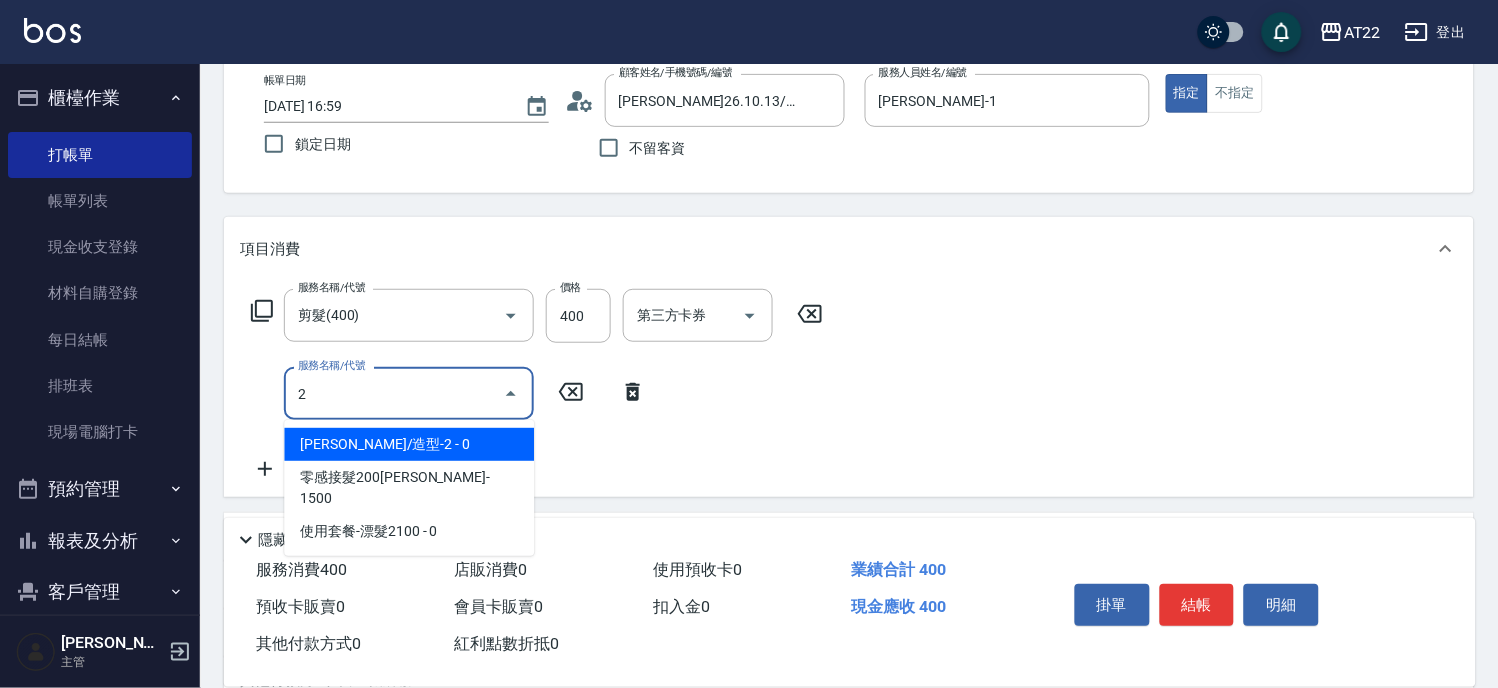 type on "2" 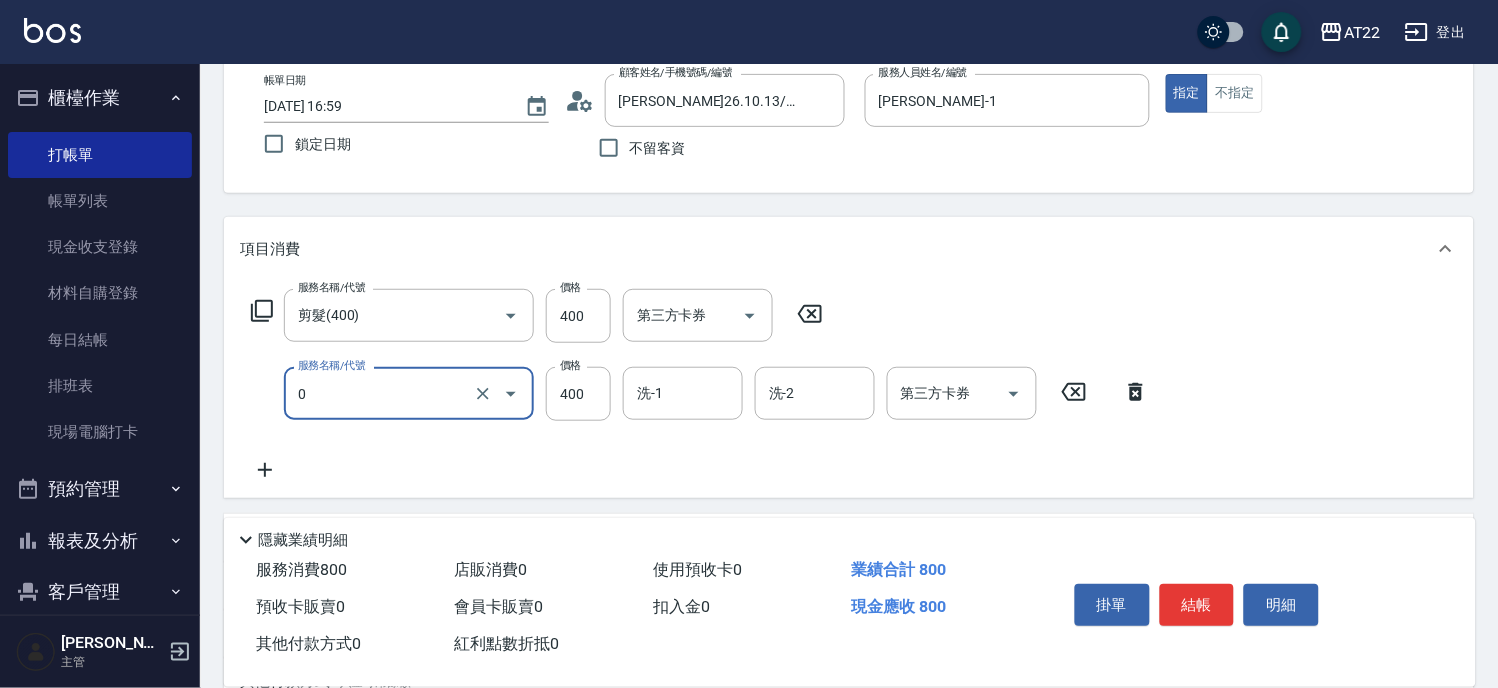 type on "有機洗髮(0)" 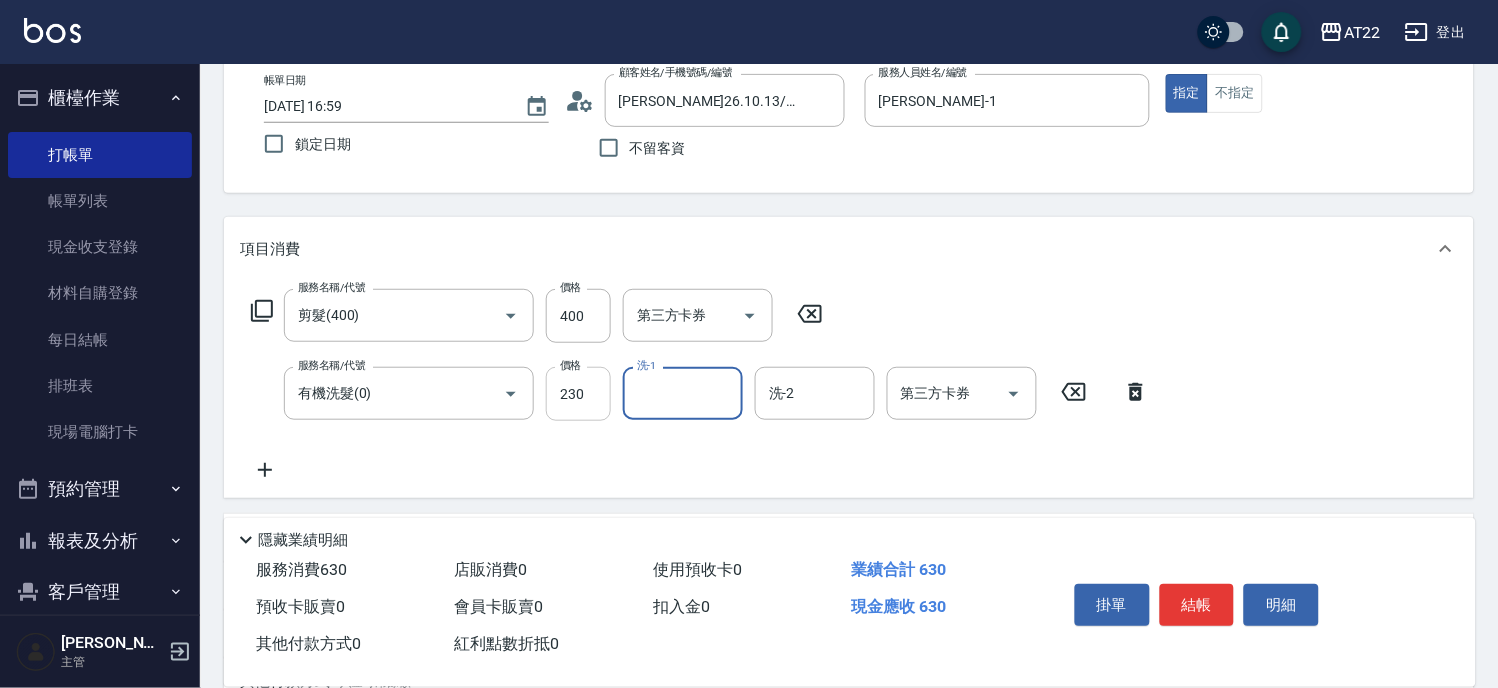 click on "230" at bounding box center [578, 394] 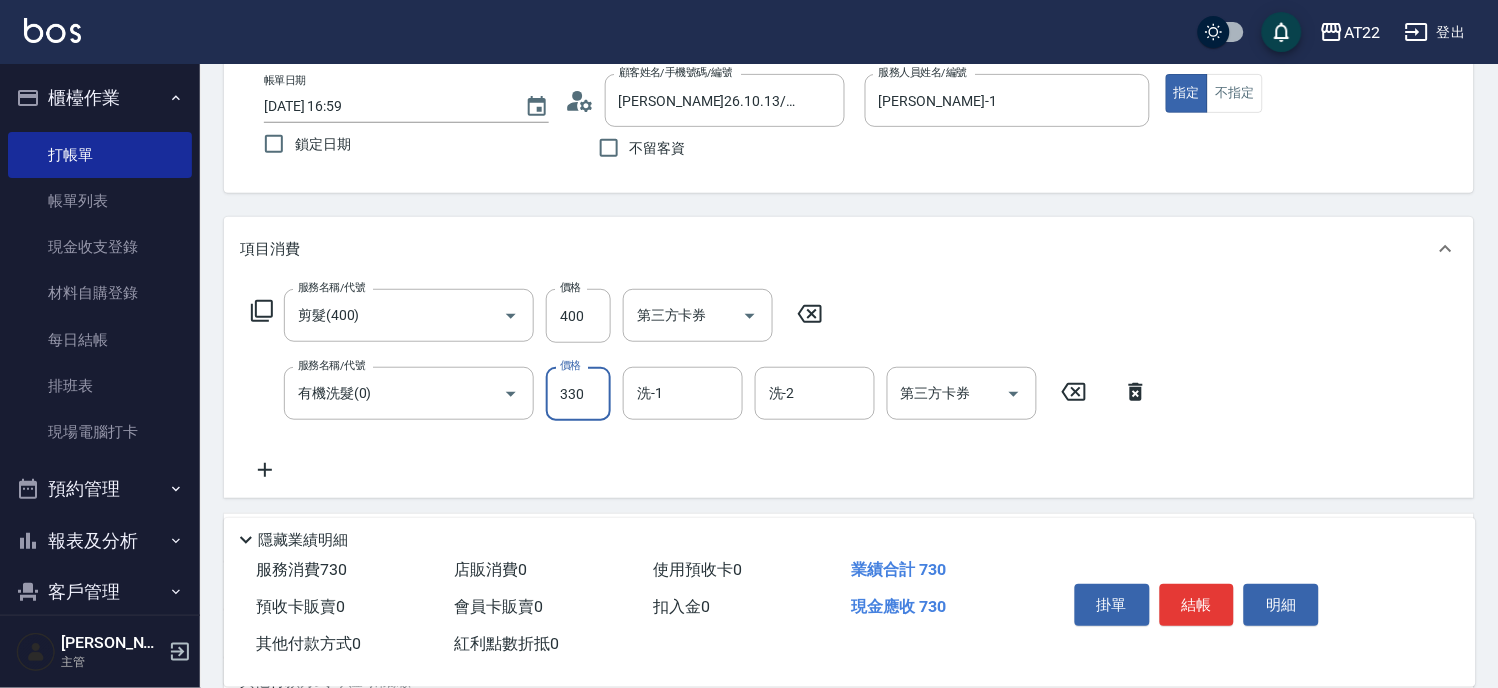 type 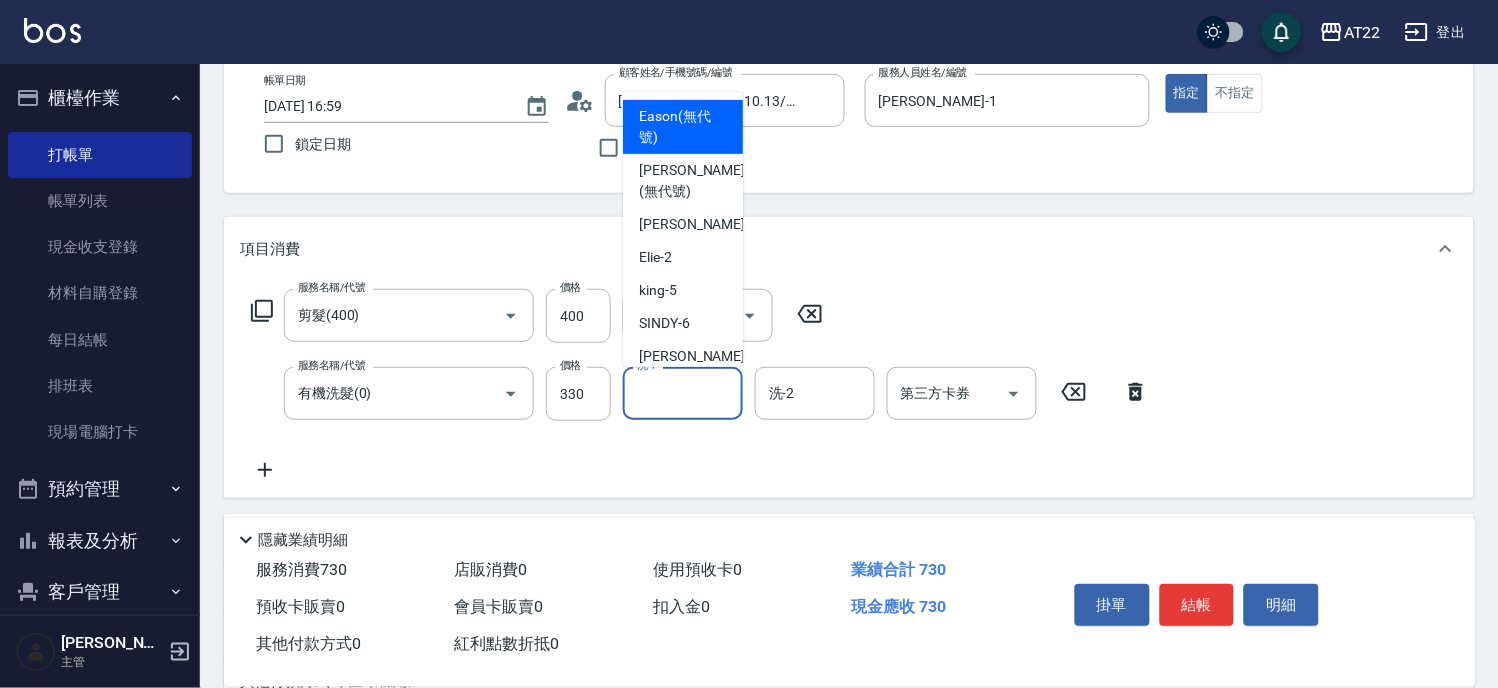 click on "洗-1" at bounding box center (683, 393) 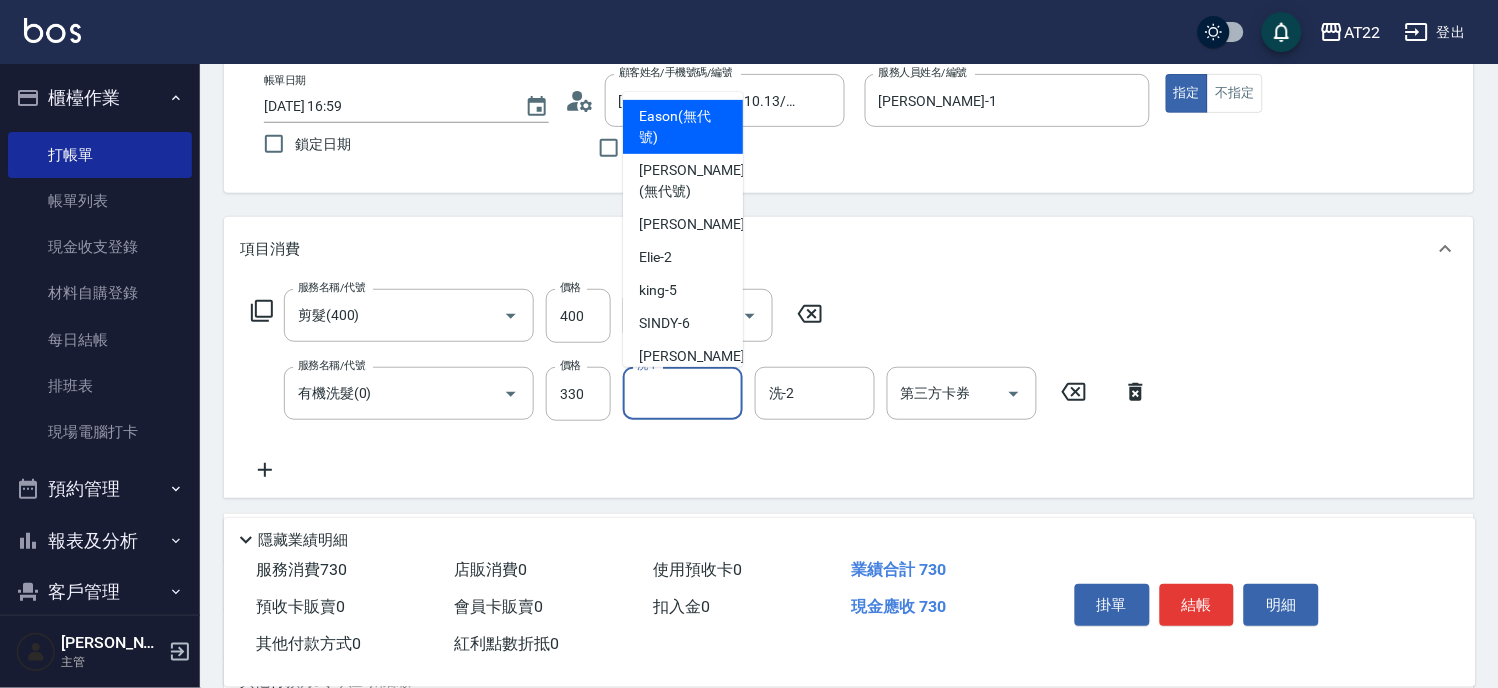 click on "洗-1" at bounding box center (683, 393) 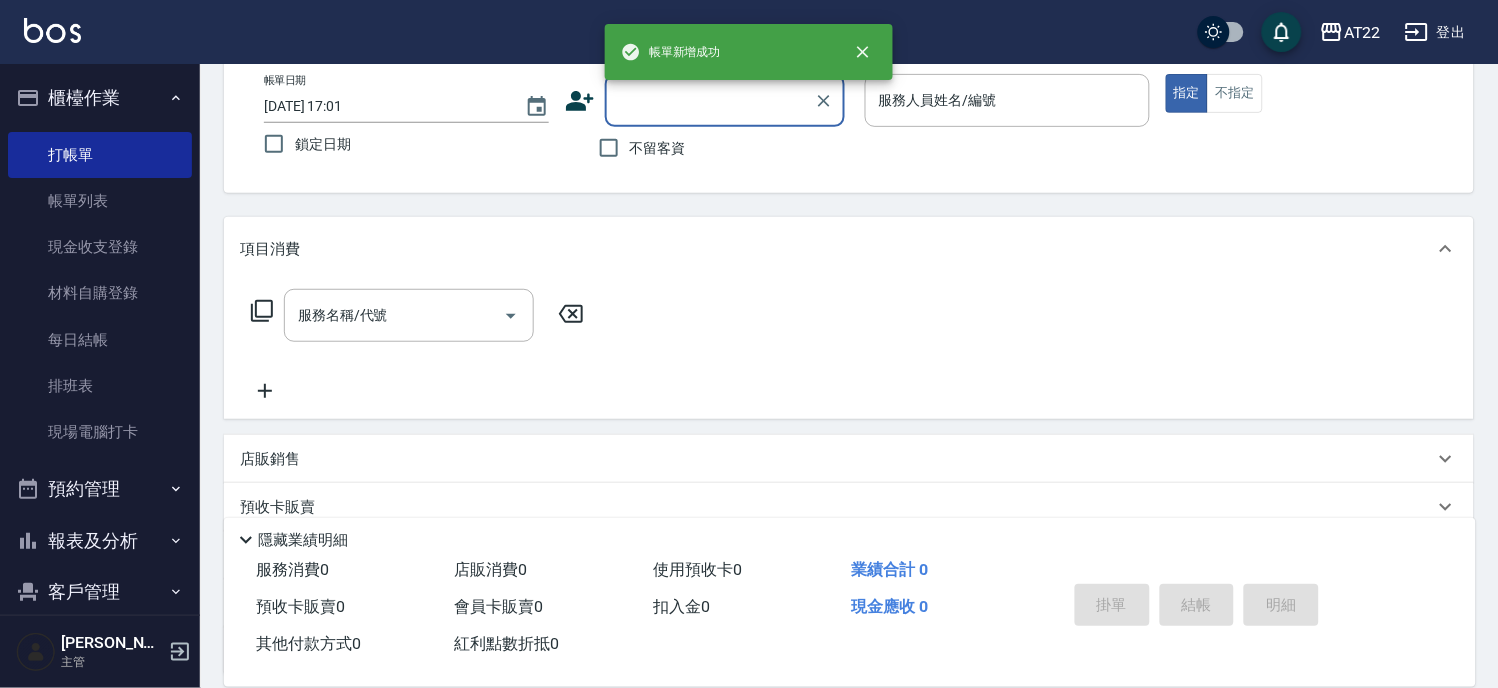 scroll, scrollTop: 0, scrollLeft: 0, axis: both 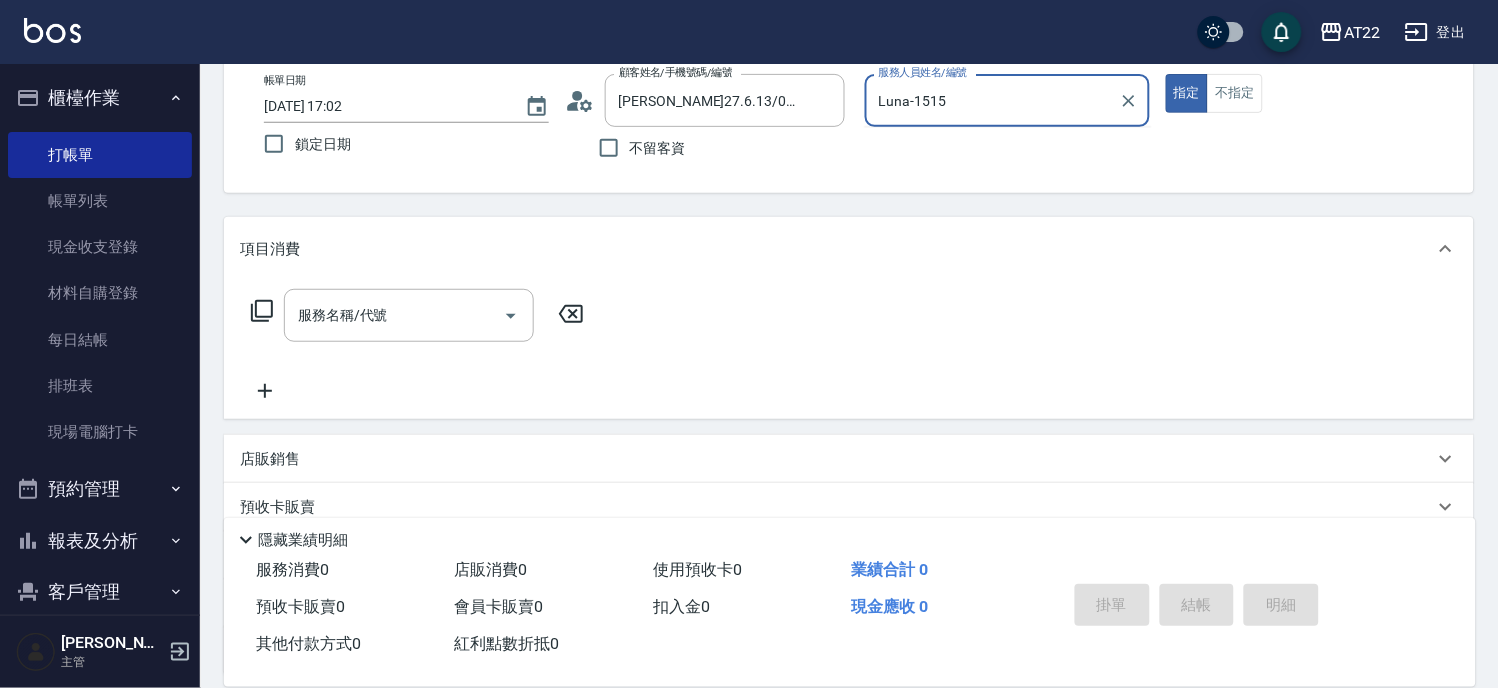 click on "指定" at bounding box center (1187, 93) 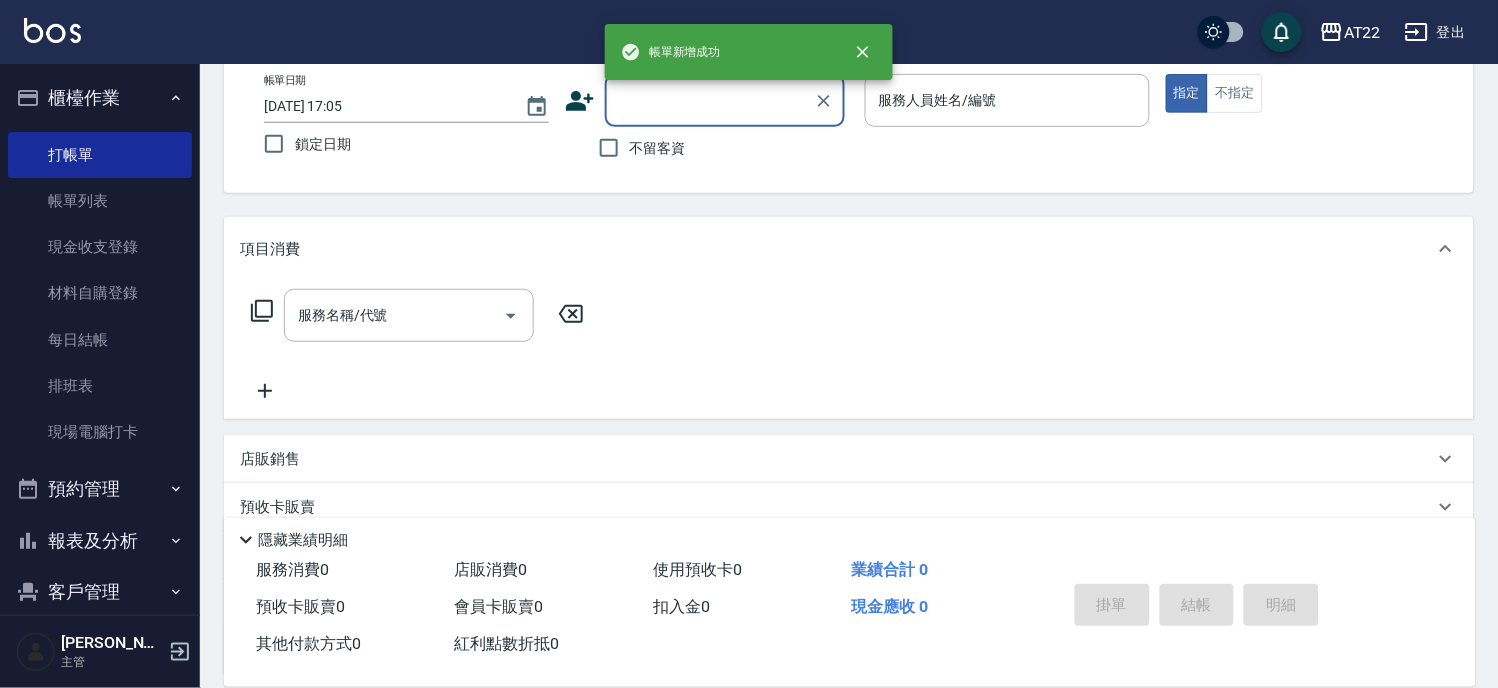 scroll, scrollTop: 0, scrollLeft: 0, axis: both 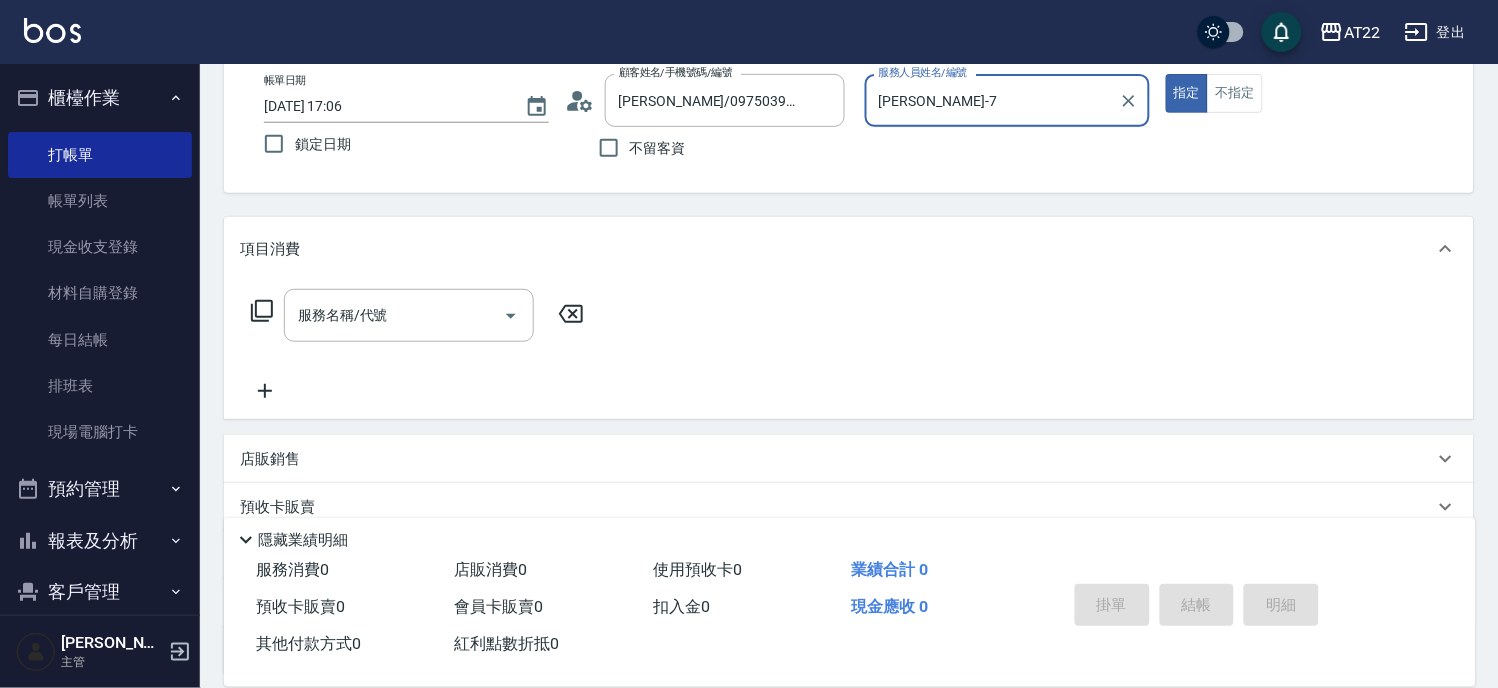 click on "指定" at bounding box center [1187, 93] 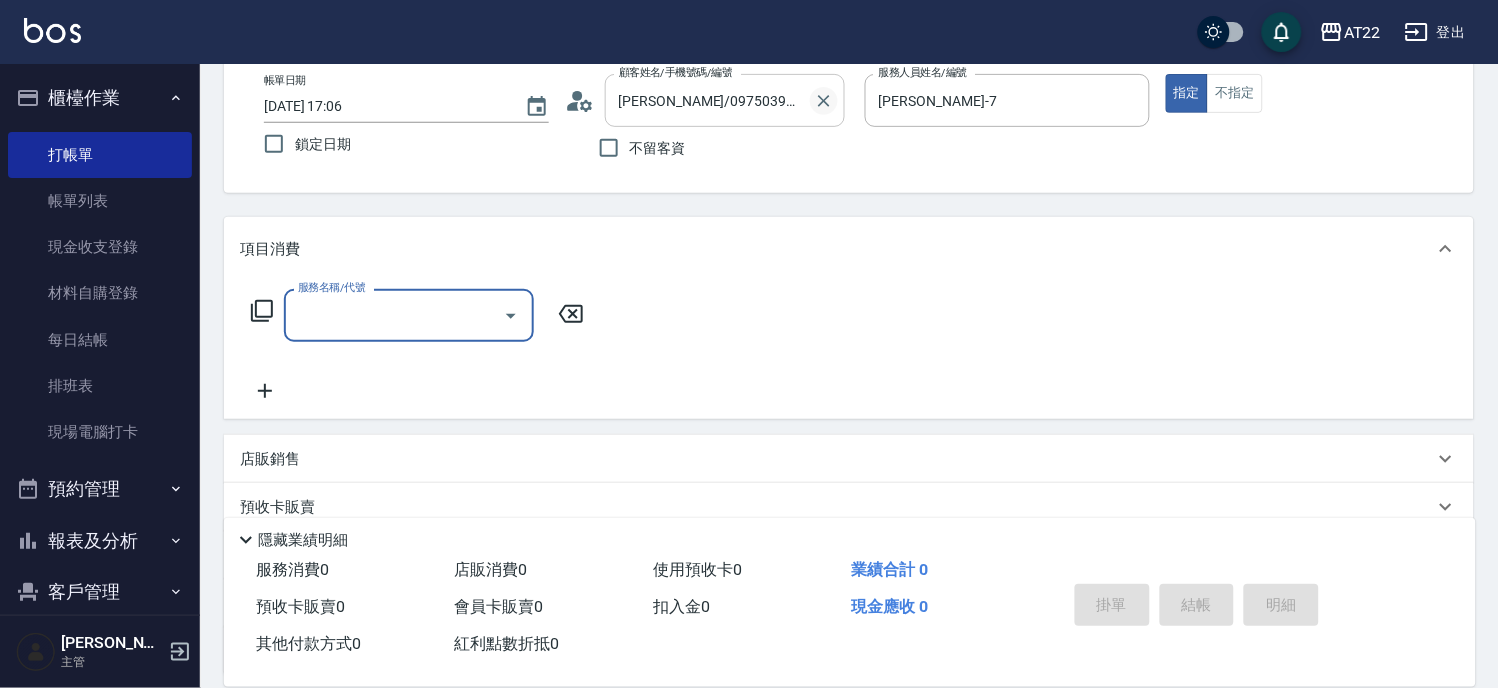 click 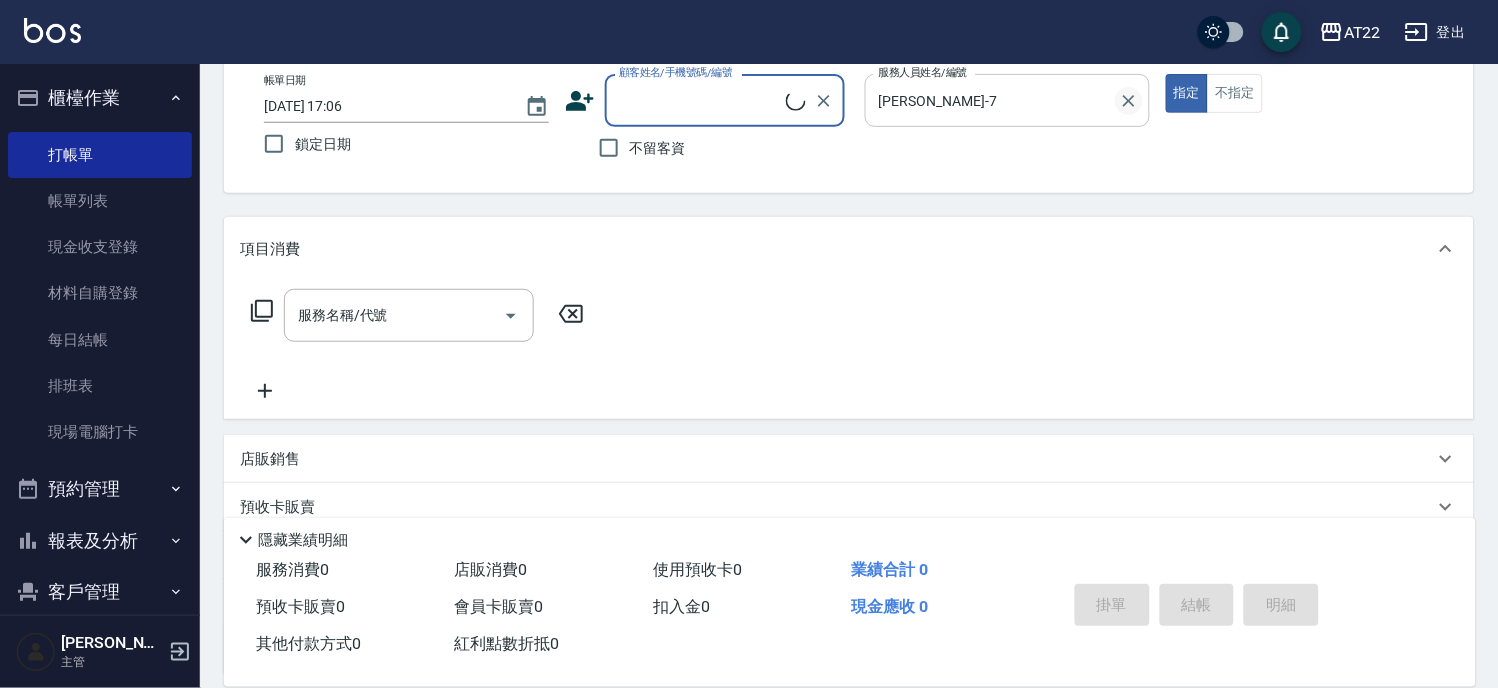 click 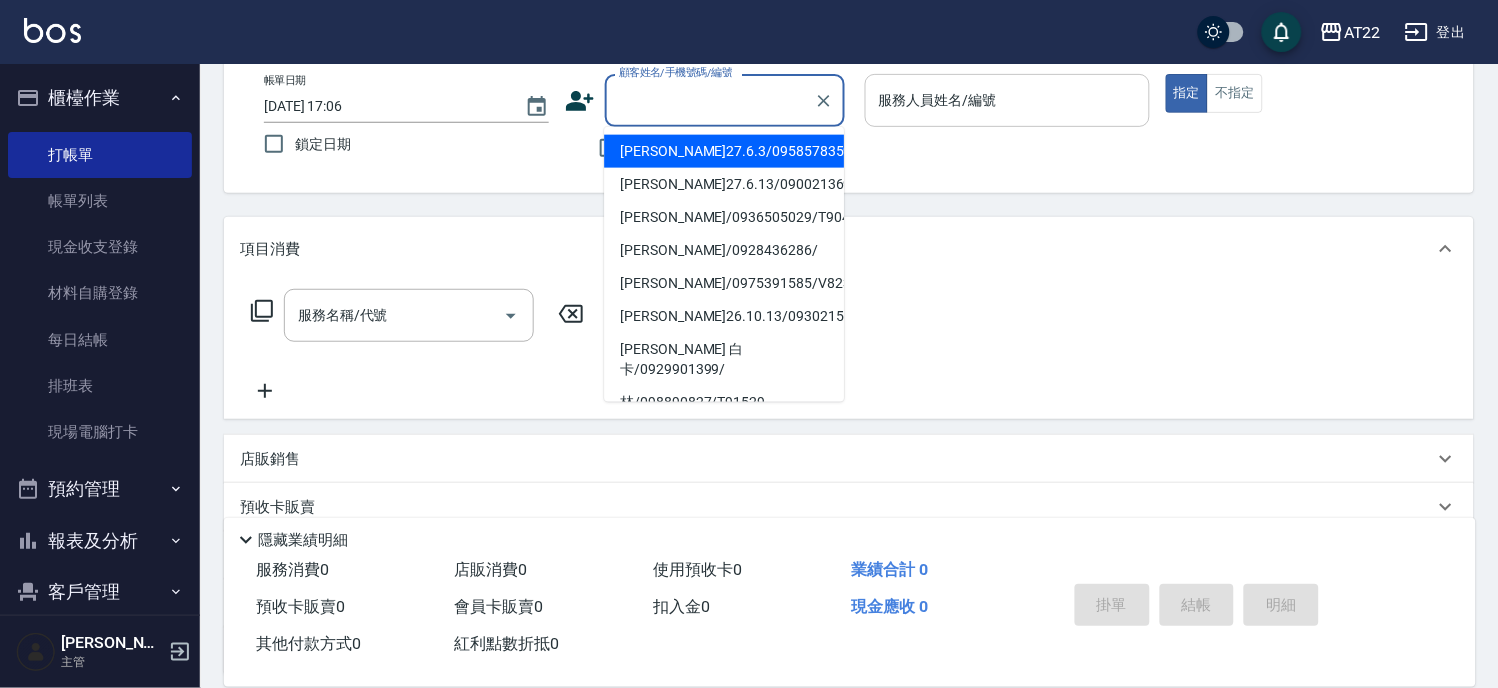 click on "顧客姓名/手機號碼/編號" at bounding box center (710, 100) 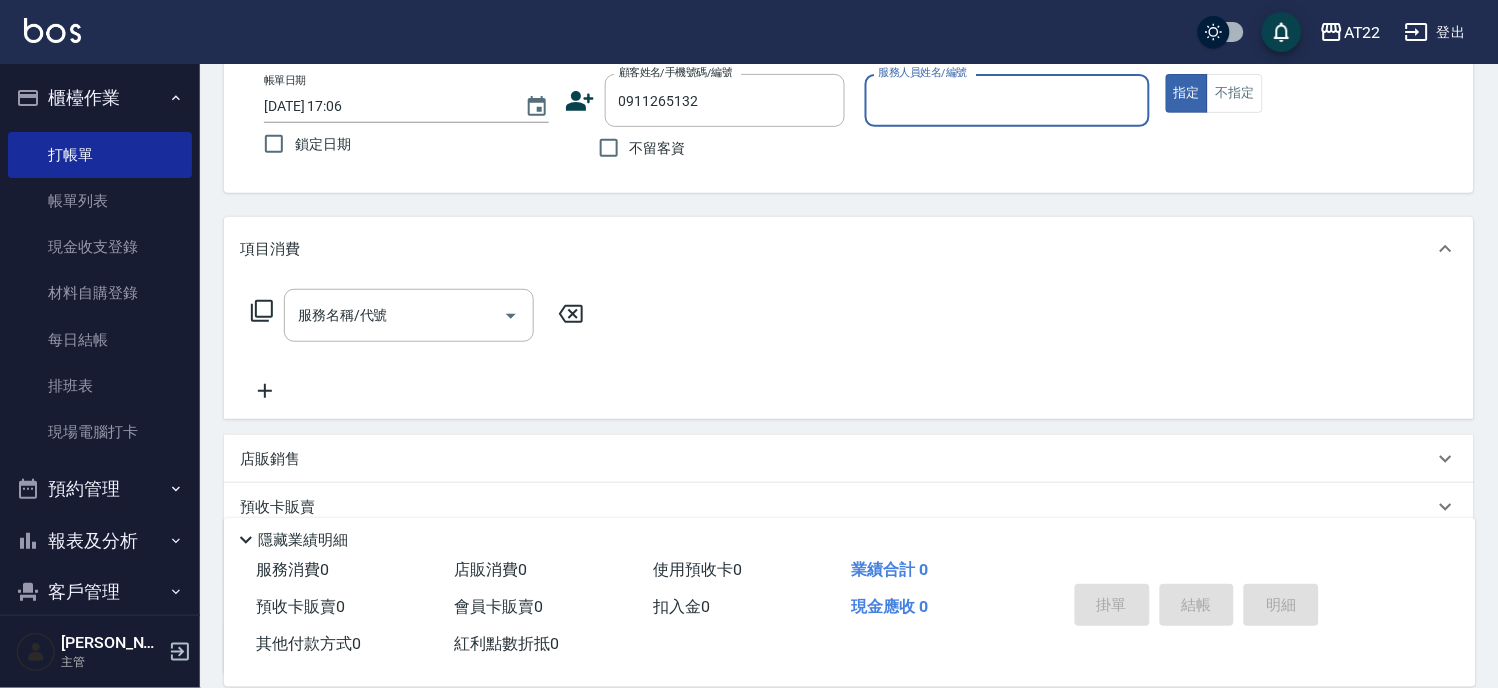 click 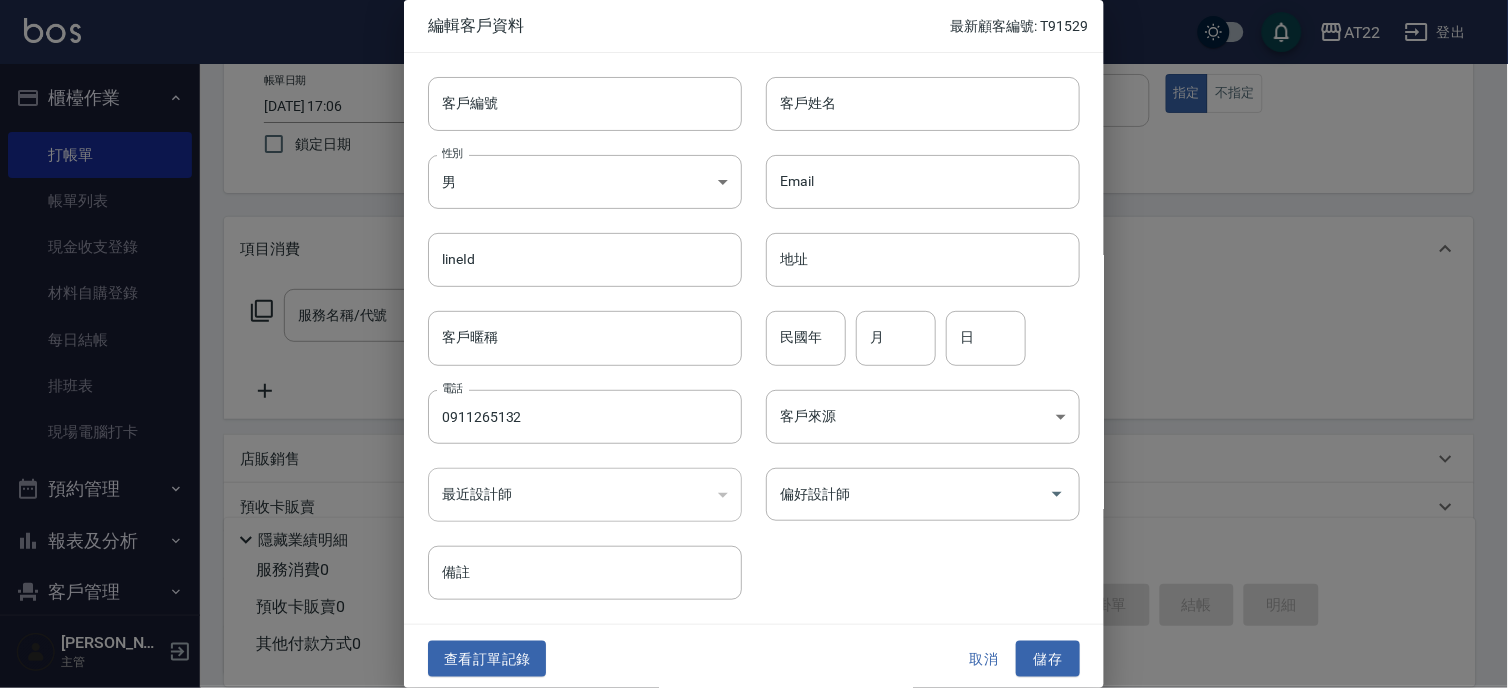 click on "客戶姓名 客戶姓名" at bounding box center (923, 104) 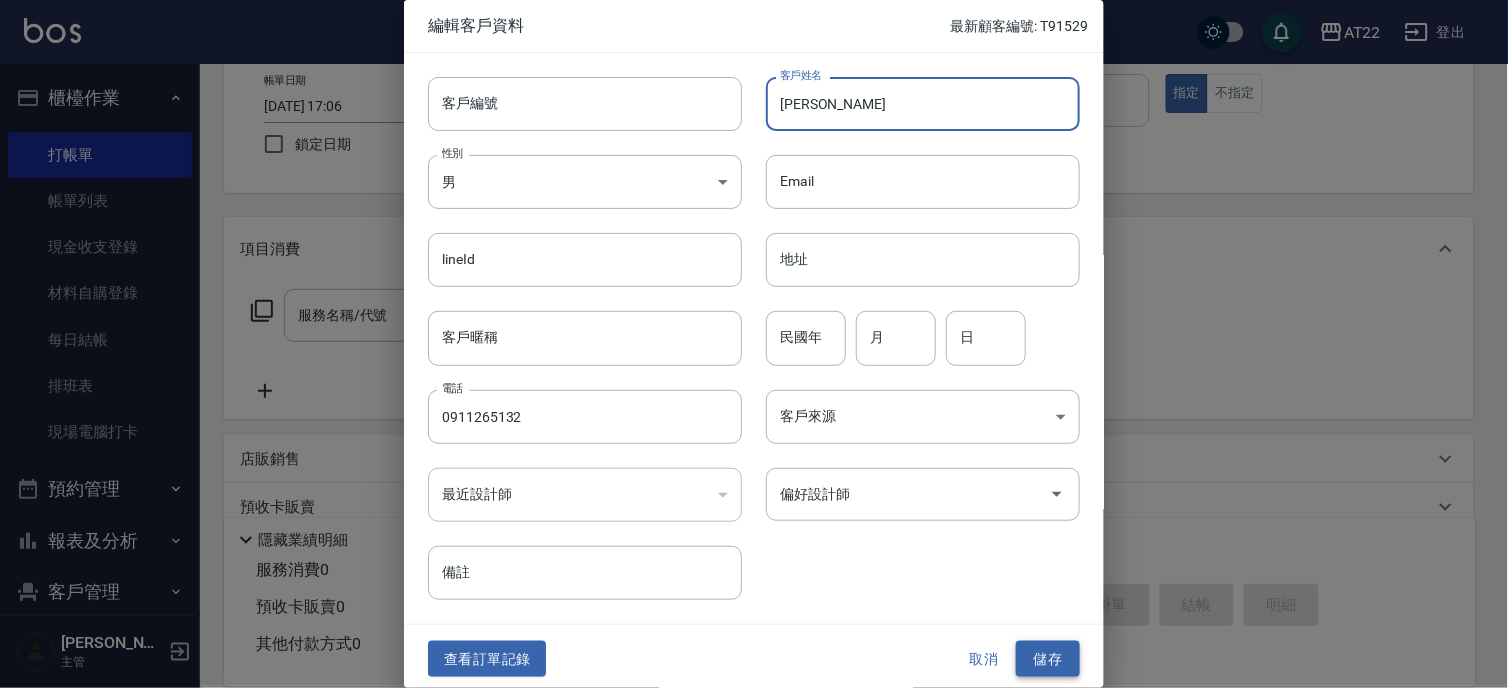click on "儲存" at bounding box center [1048, 659] 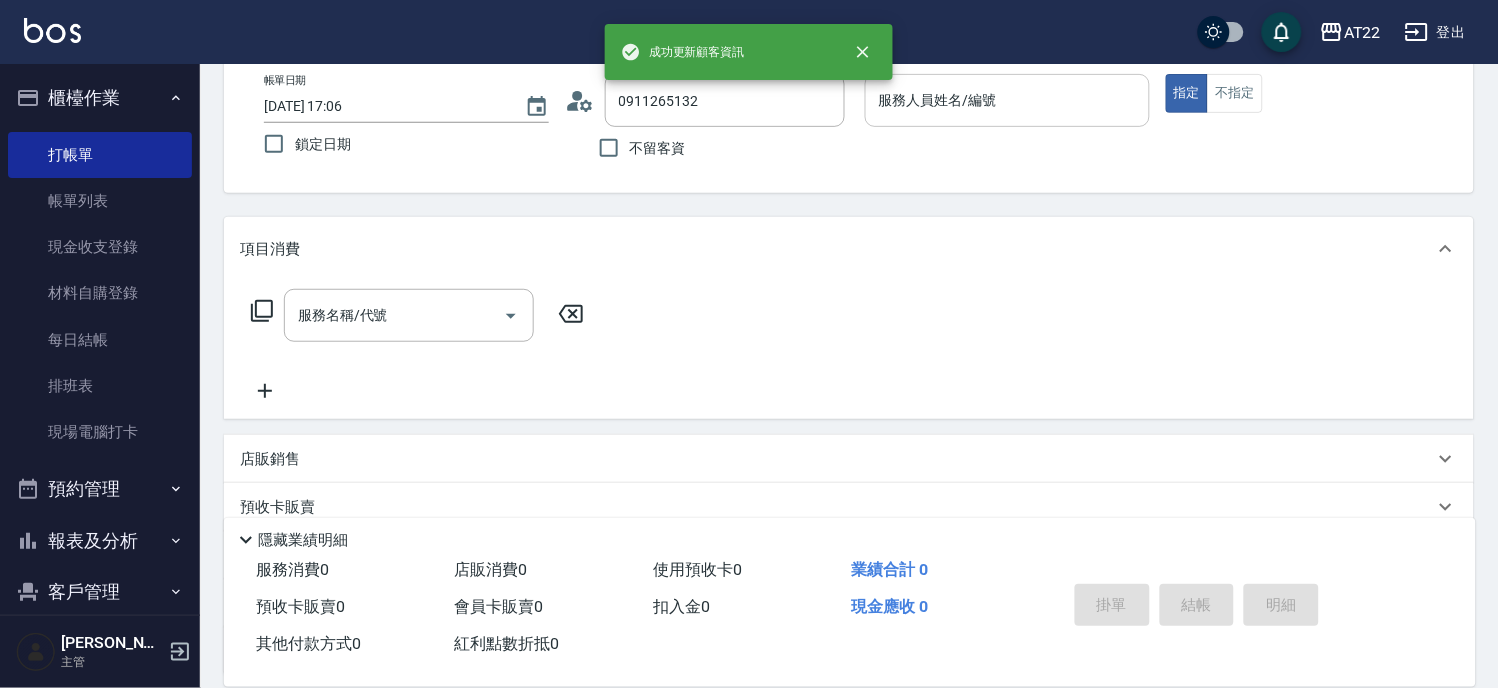 click on "服務人員姓名/編號 服務人員姓名/編號" at bounding box center (1007, 100) 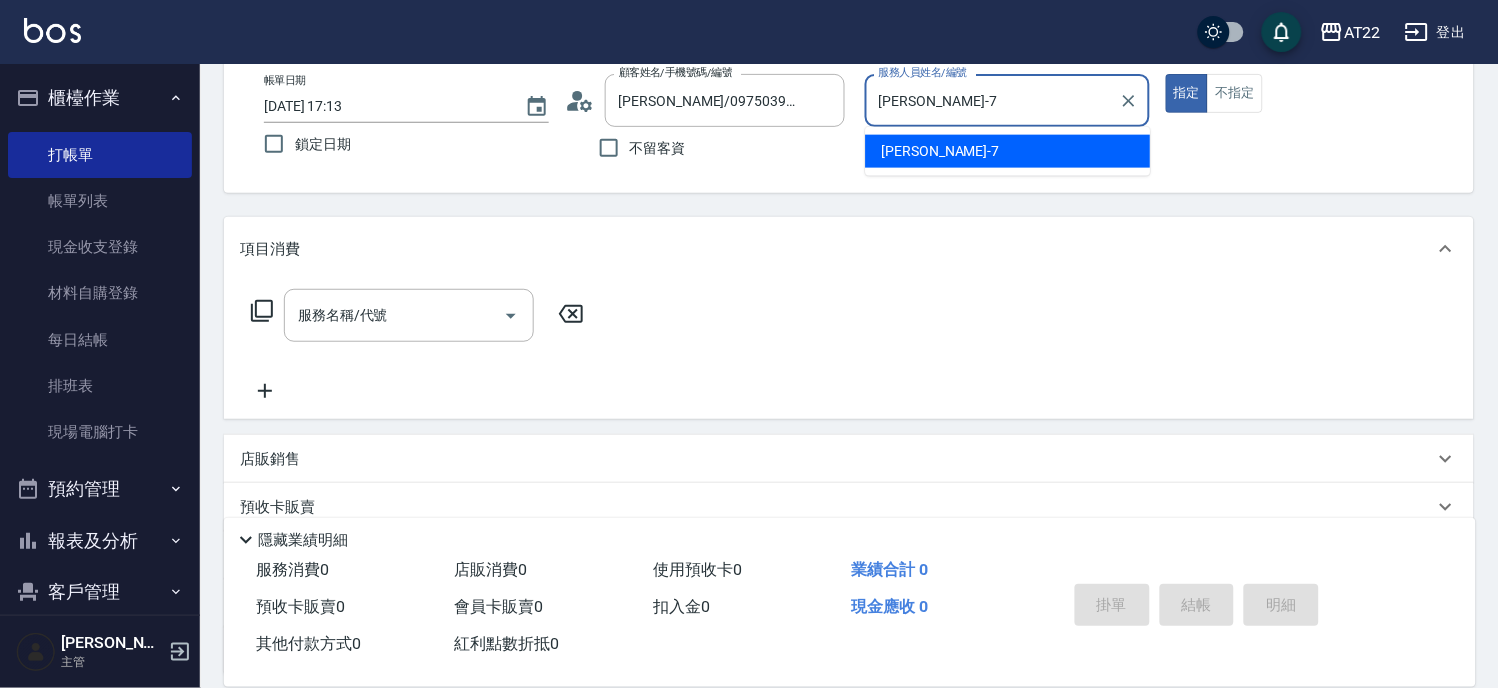 scroll, scrollTop: 62, scrollLeft: 0, axis: vertical 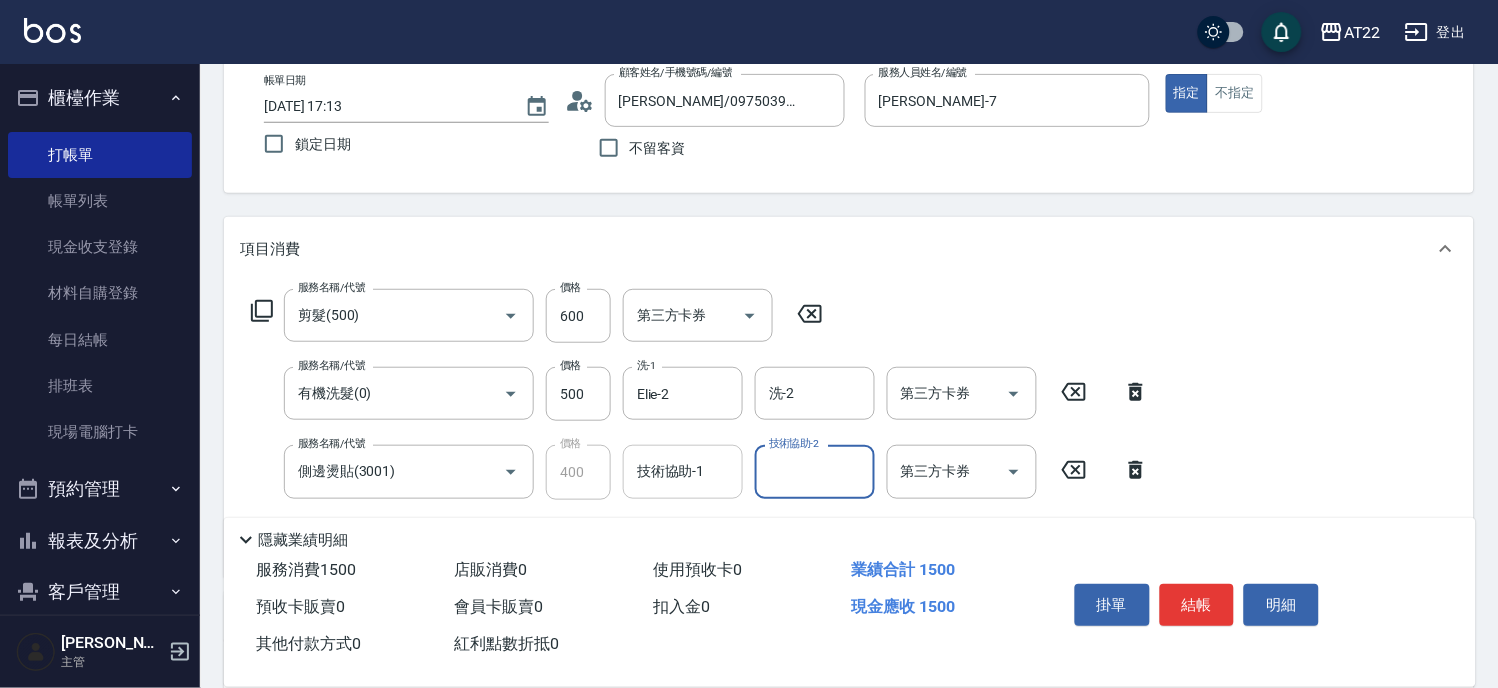 click on "技術協助-1" at bounding box center [683, 471] 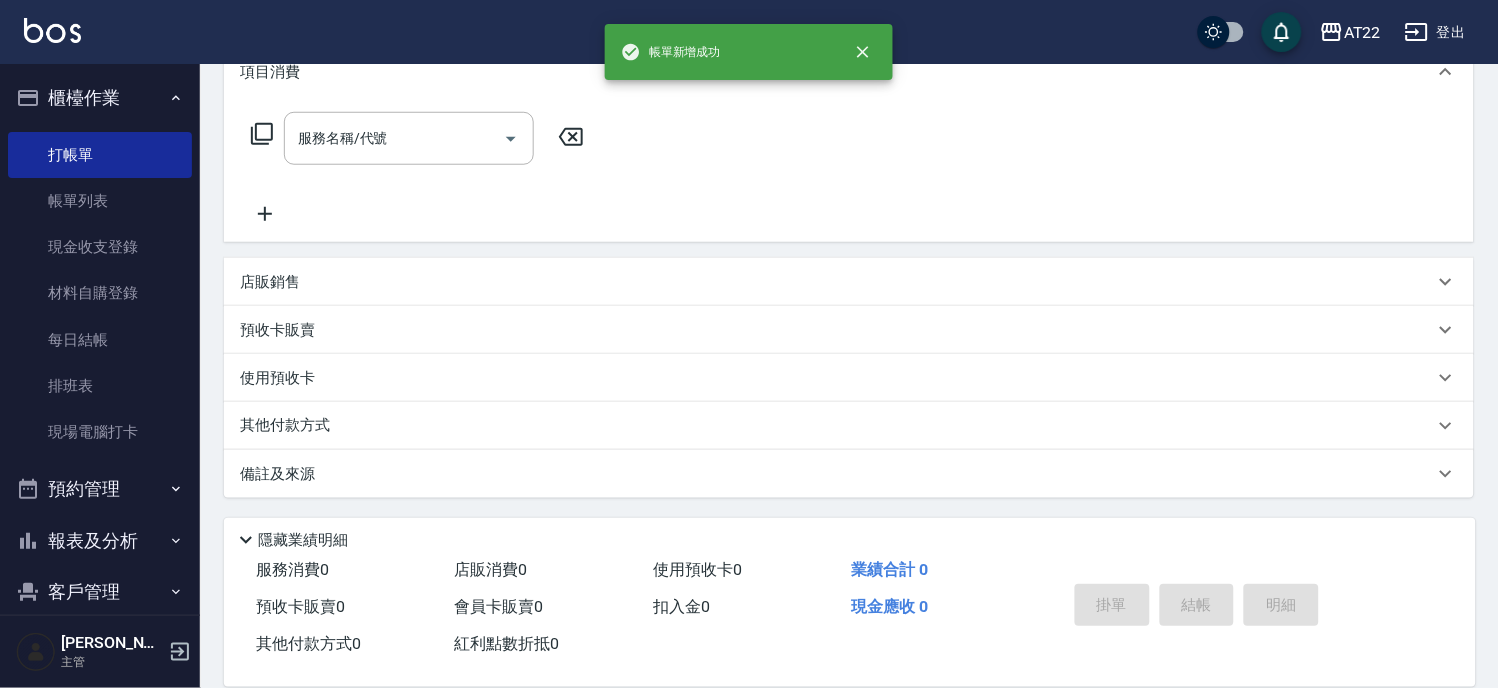 scroll, scrollTop: 0, scrollLeft: 0, axis: both 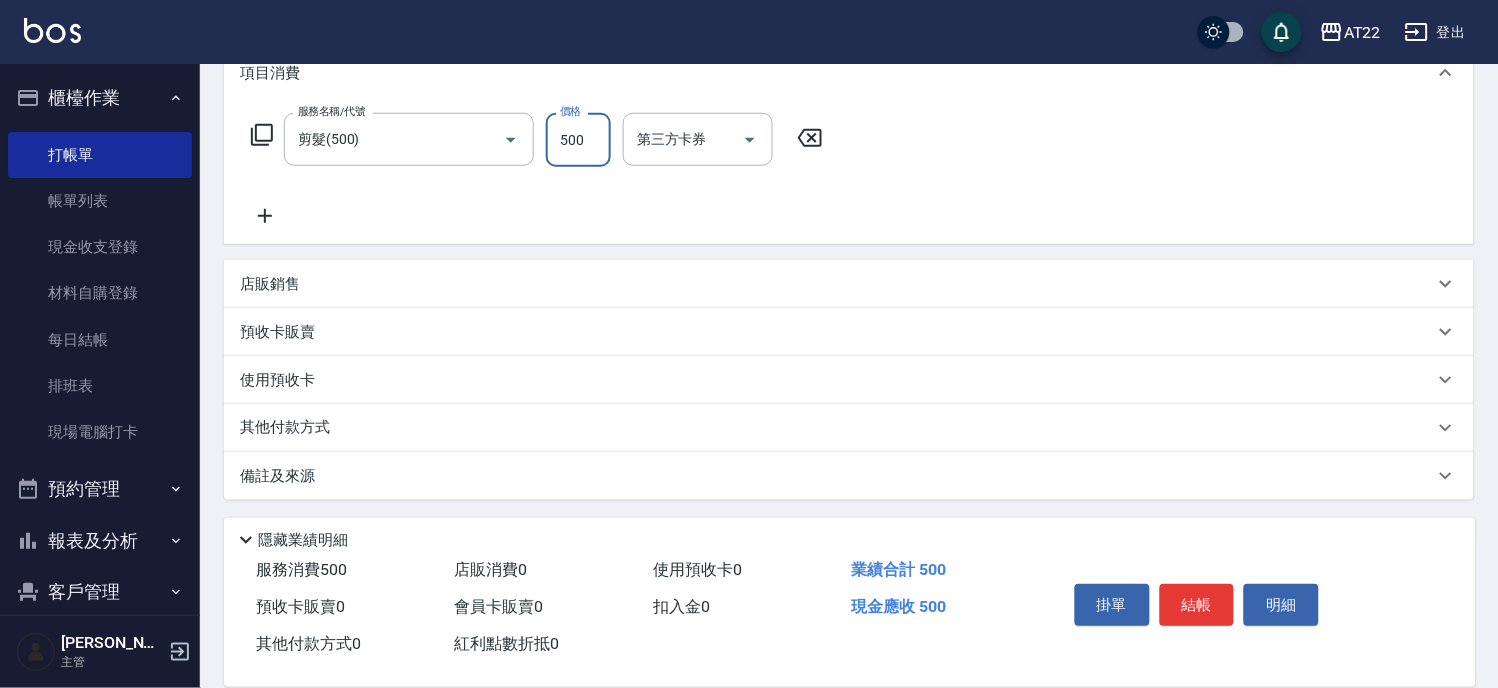 click 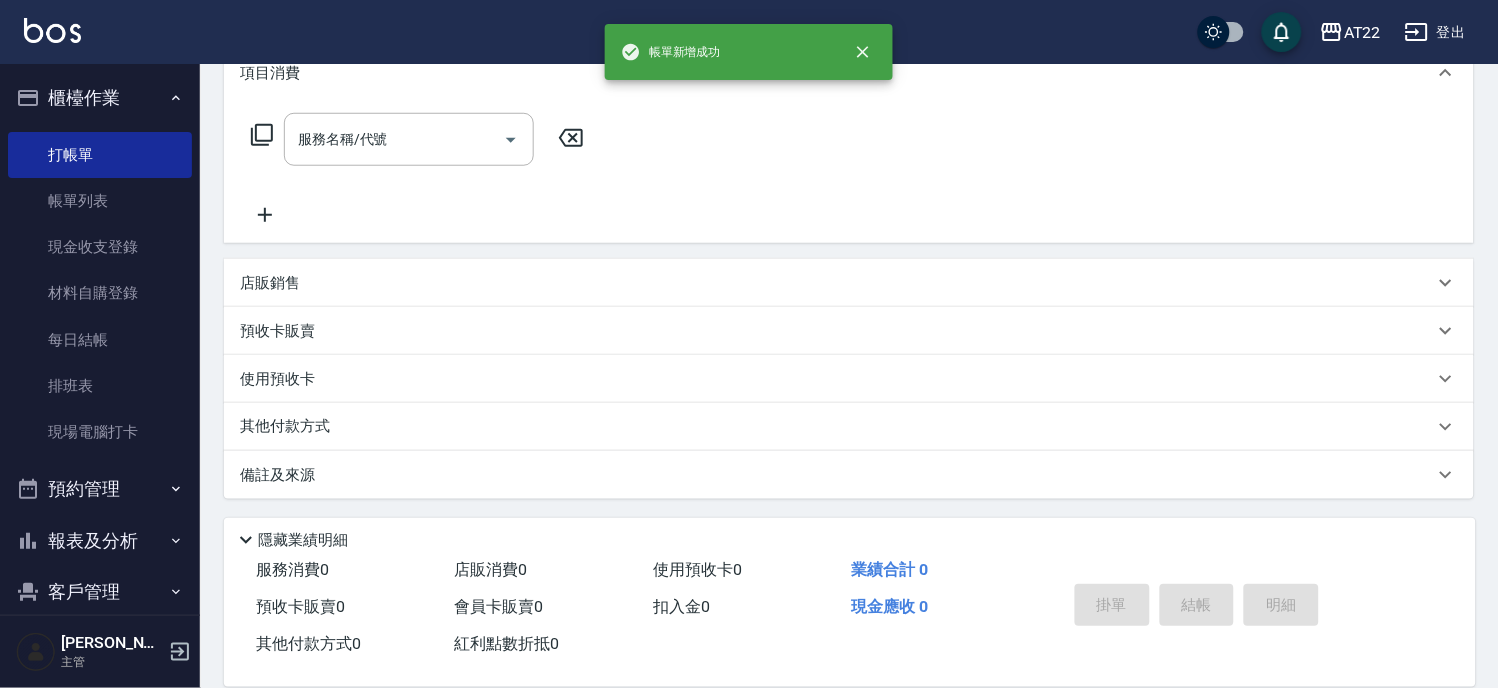 scroll, scrollTop: 0, scrollLeft: 0, axis: both 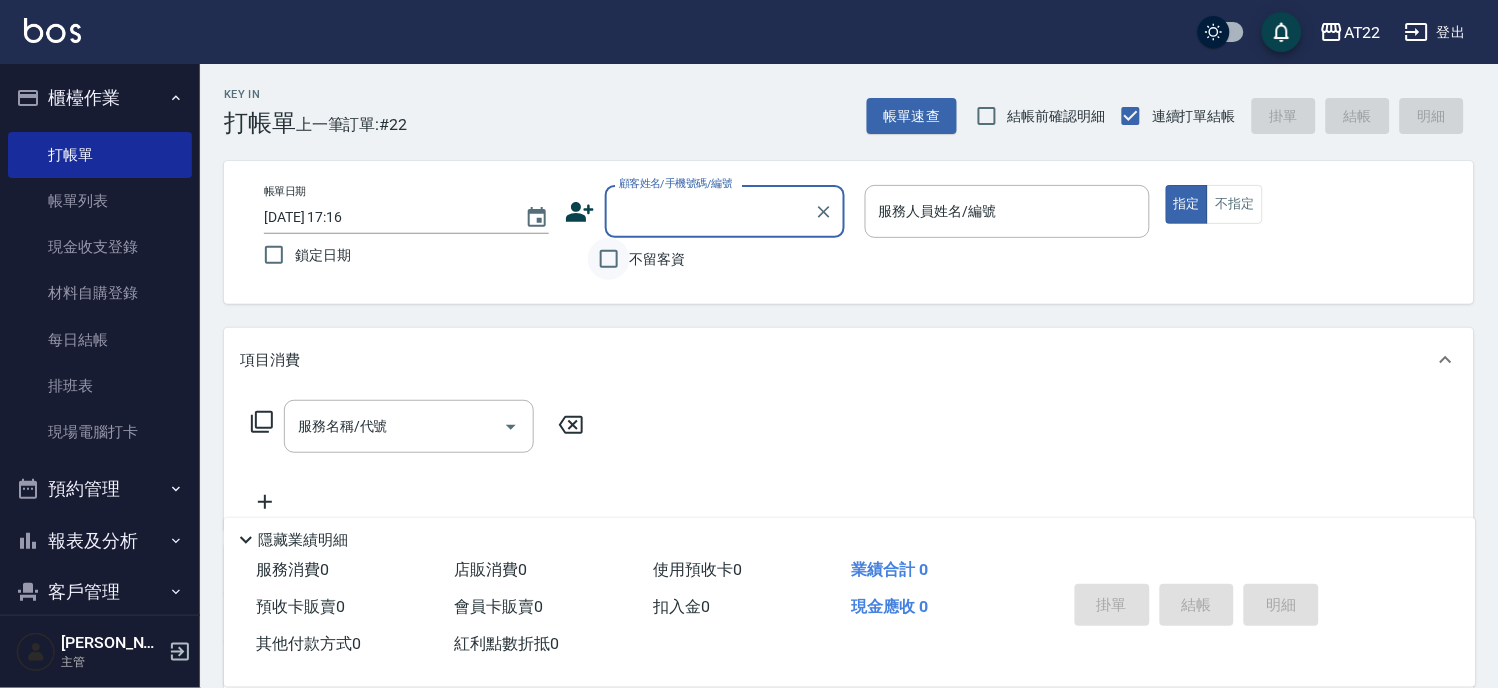 click on "不留客資" at bounding box center (609, 259) 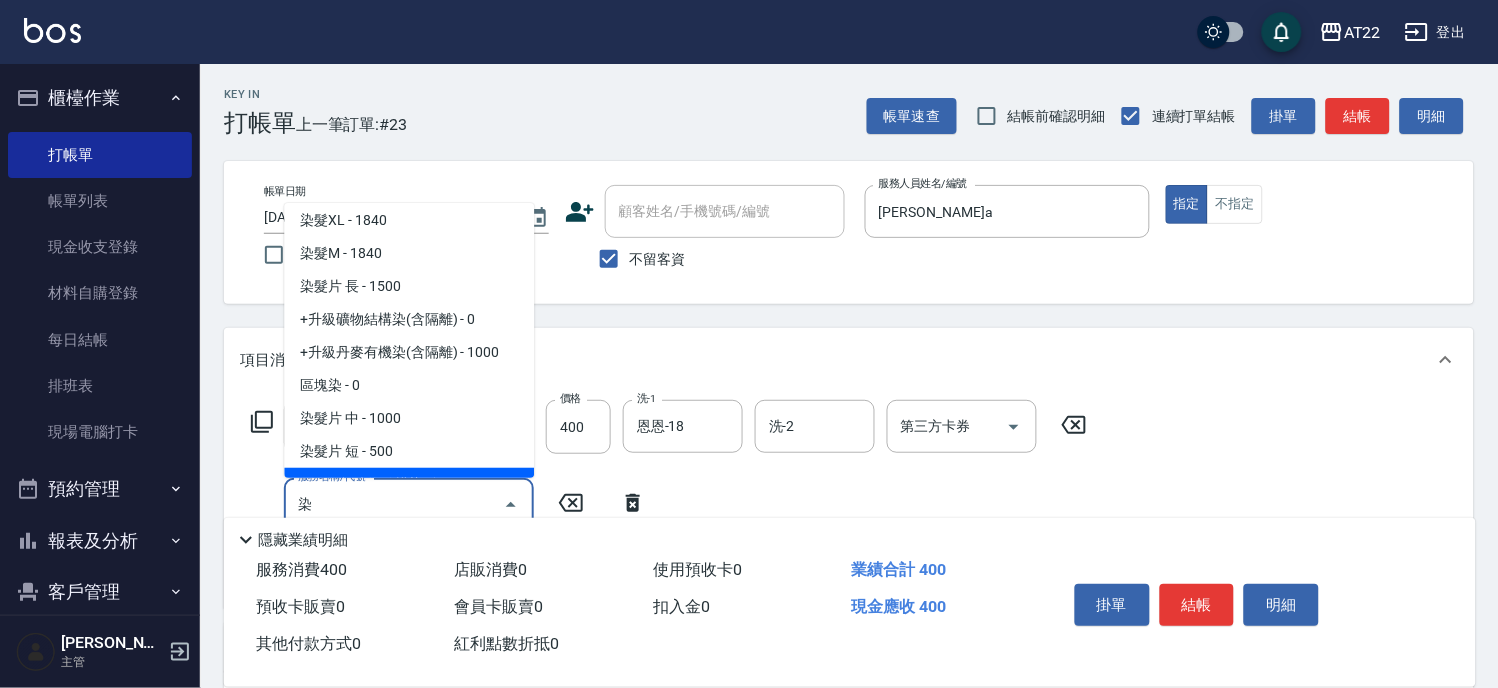 scroll, scrollTop: 62, scrollLeft: 0, axis: vertical 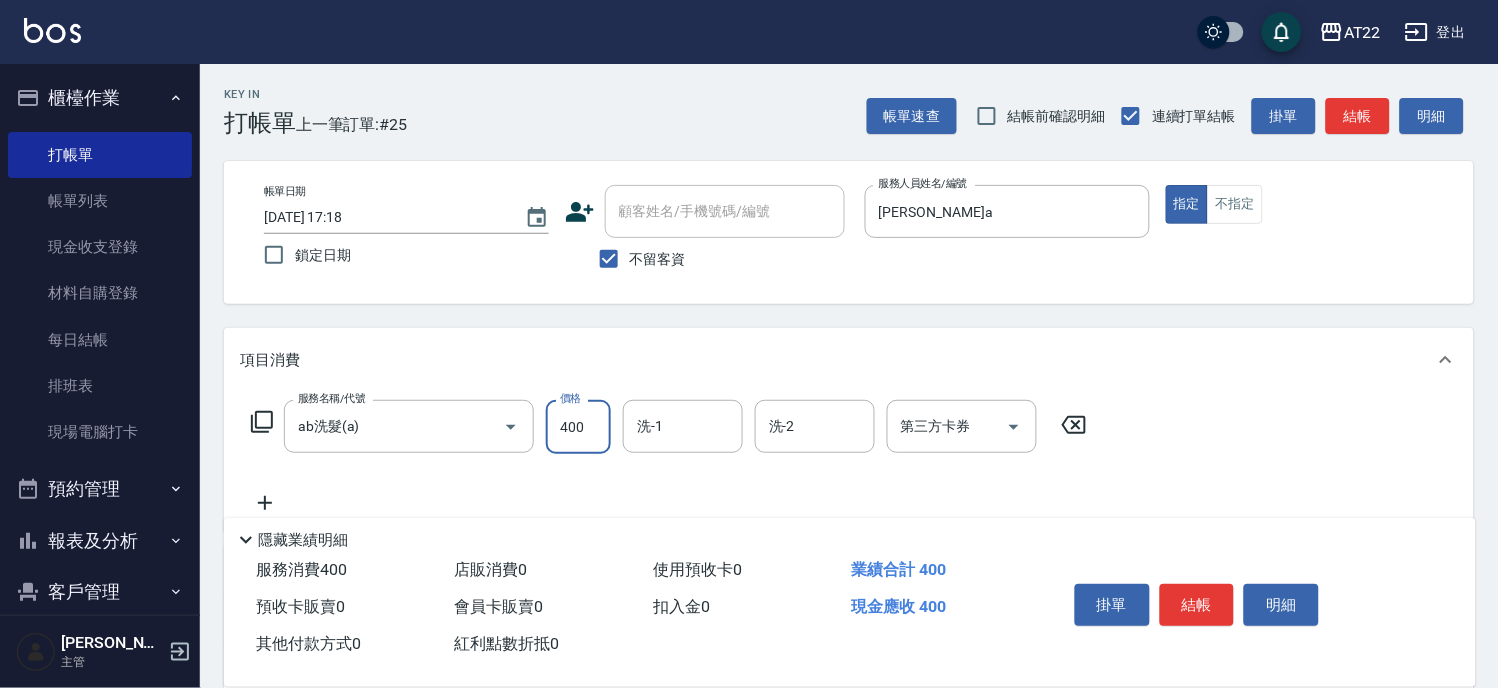 click on "400" at bounding box center (578, 427) 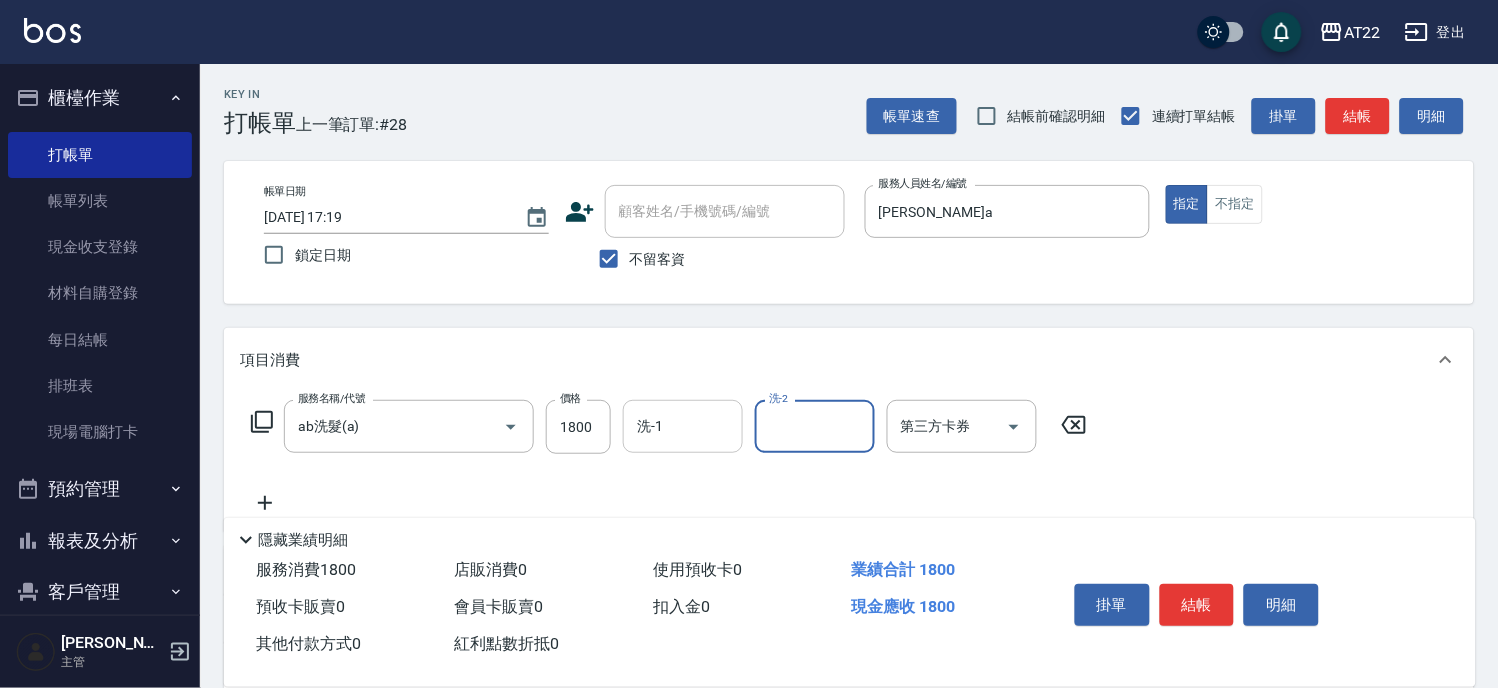 click on "洗-1" at bounding box center (683, 426) 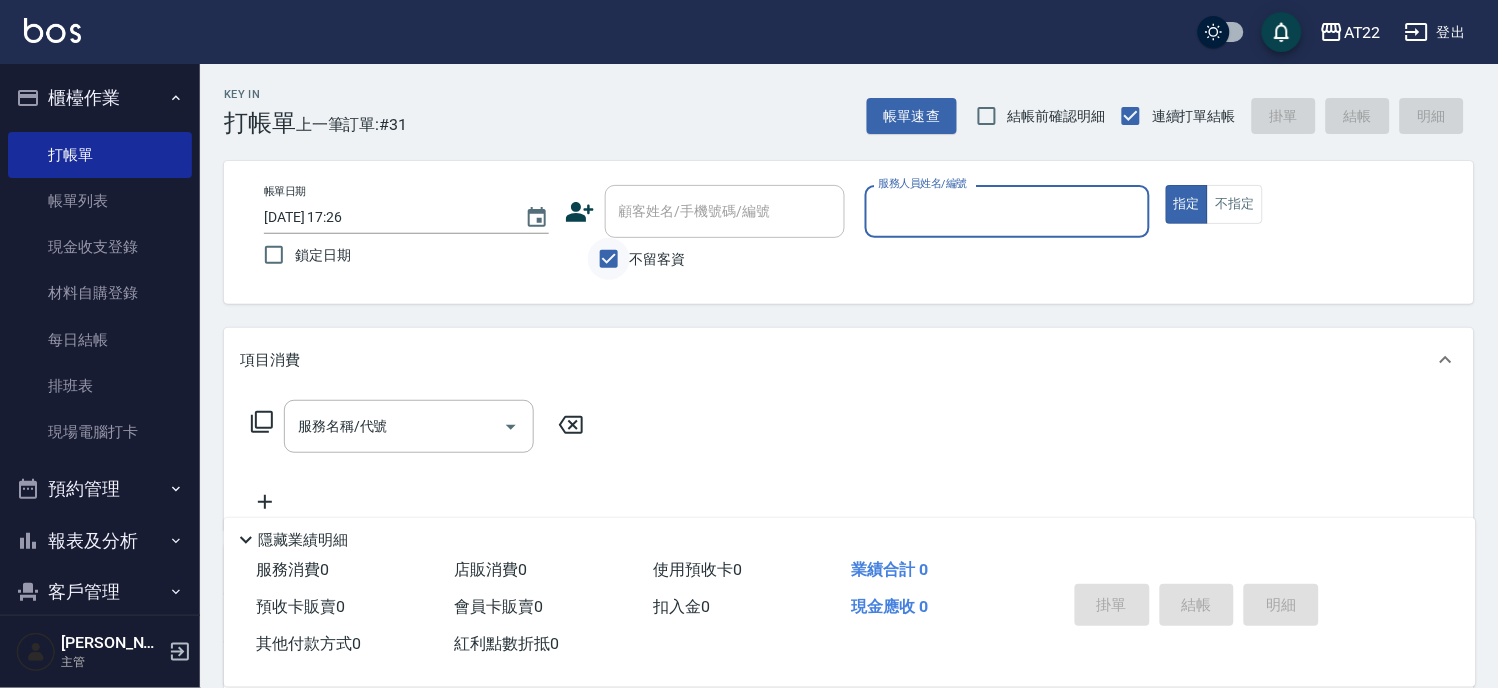click on "不留客資" at bounding box center [609, 259] 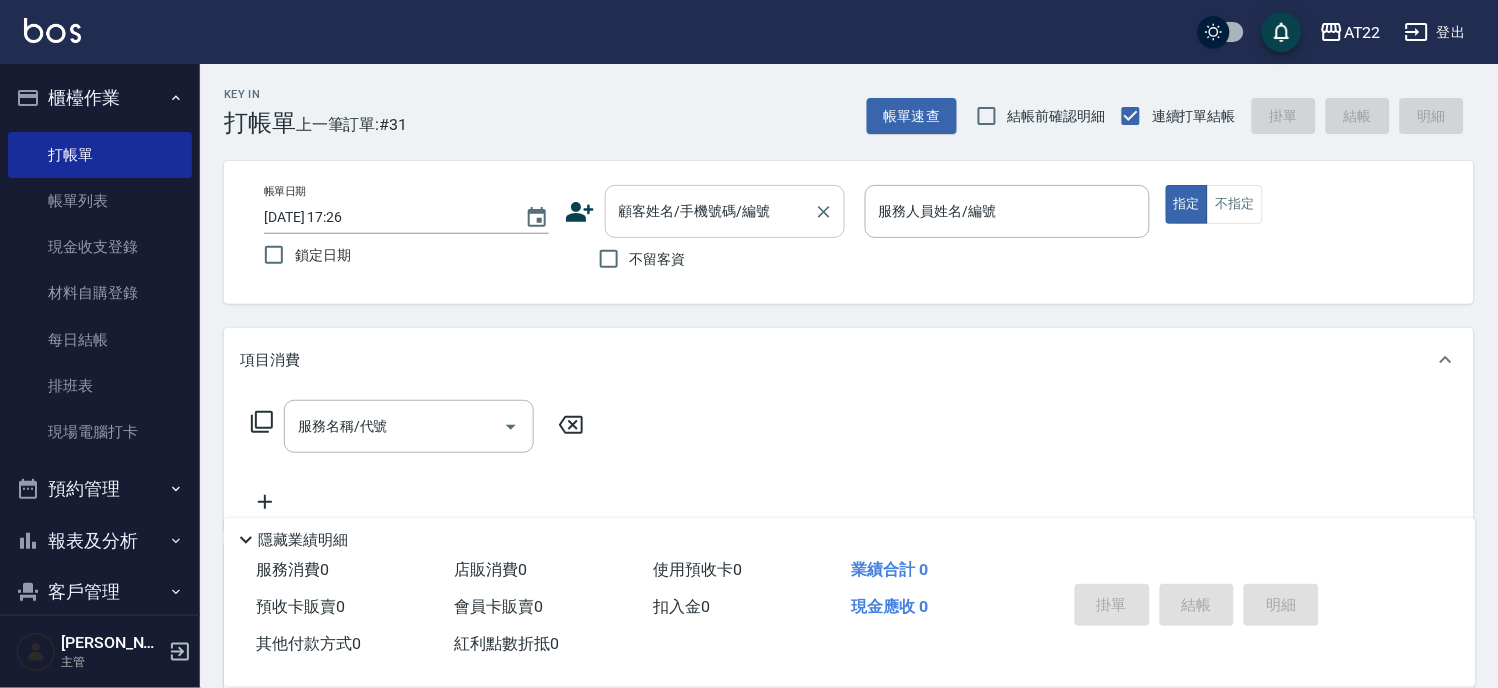 click on "顧客姓名/手機號碼/編號" at bounding box center [710, 211] 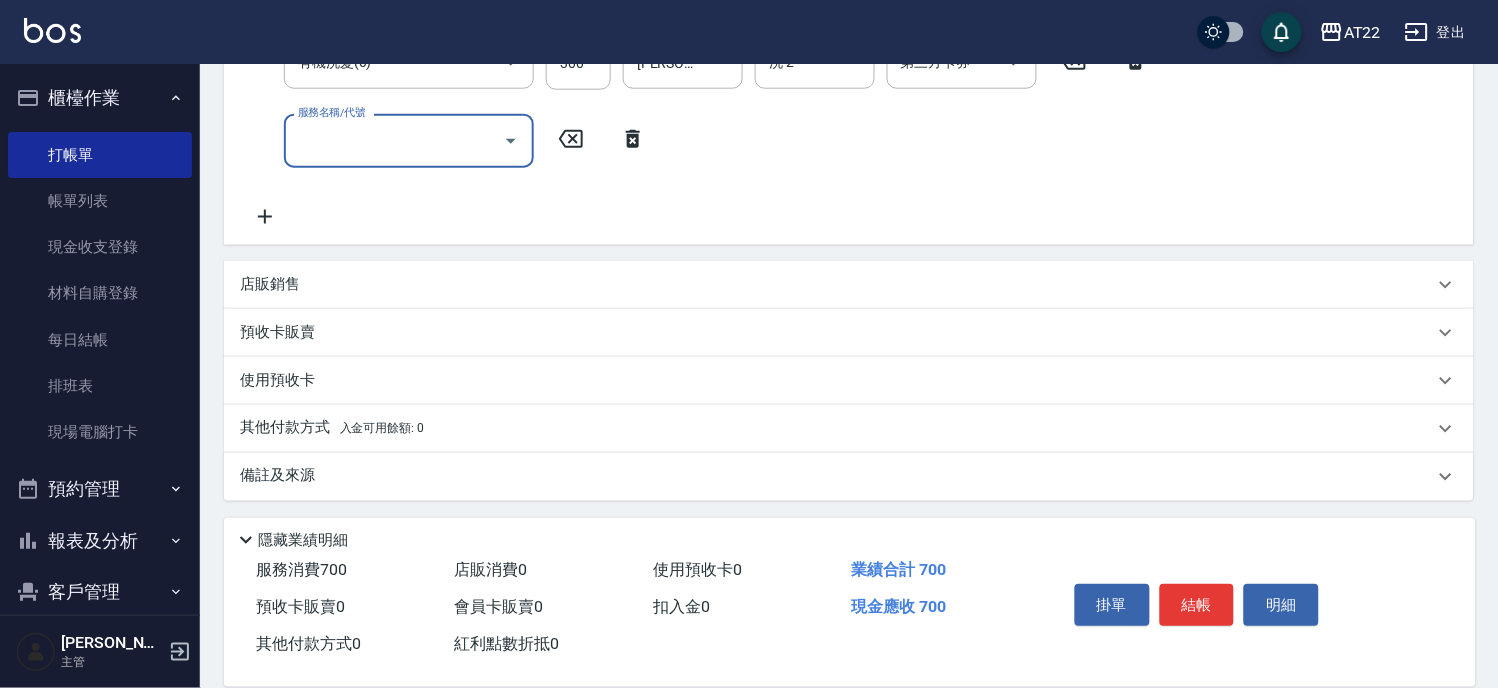 scroll, scrollTop: 443, scrollLeft: 0, axis: vertical 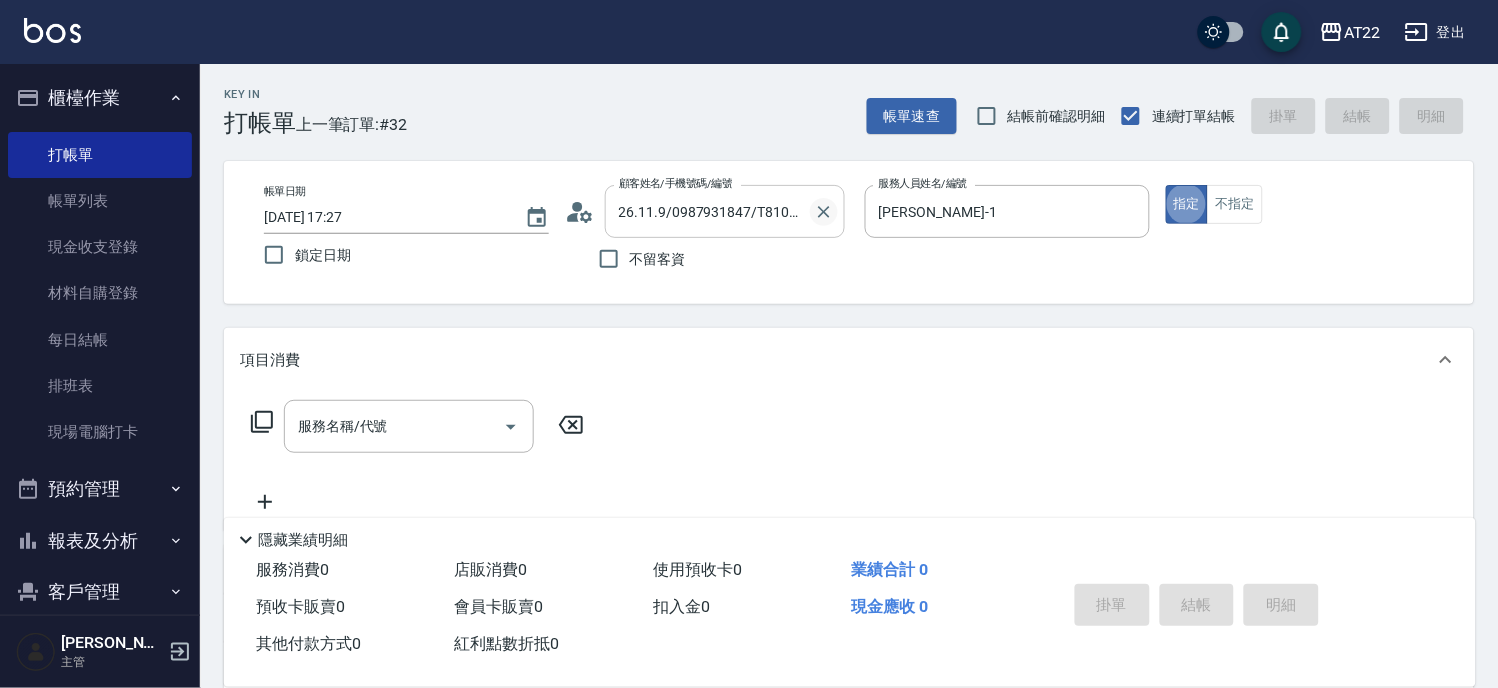 click 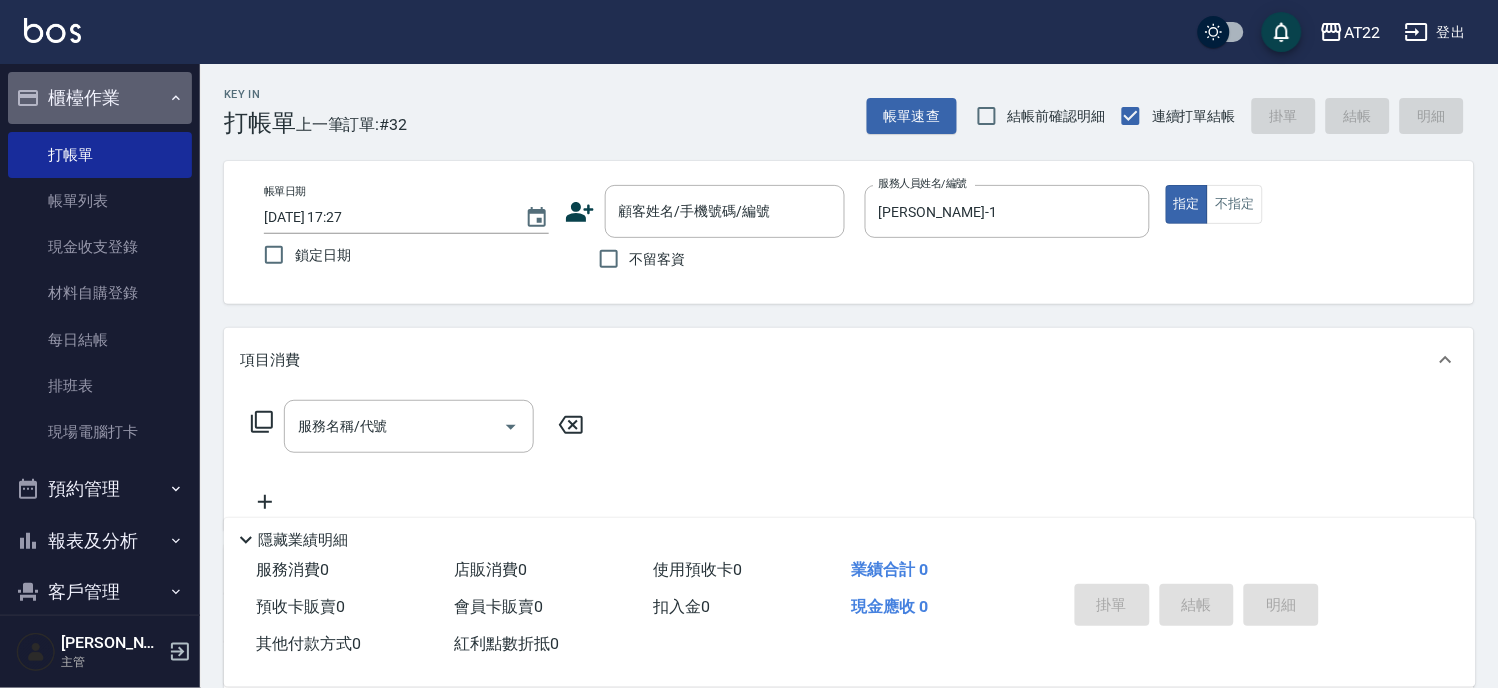 click on "櫃檯作業" at bounding box center (100, 98) 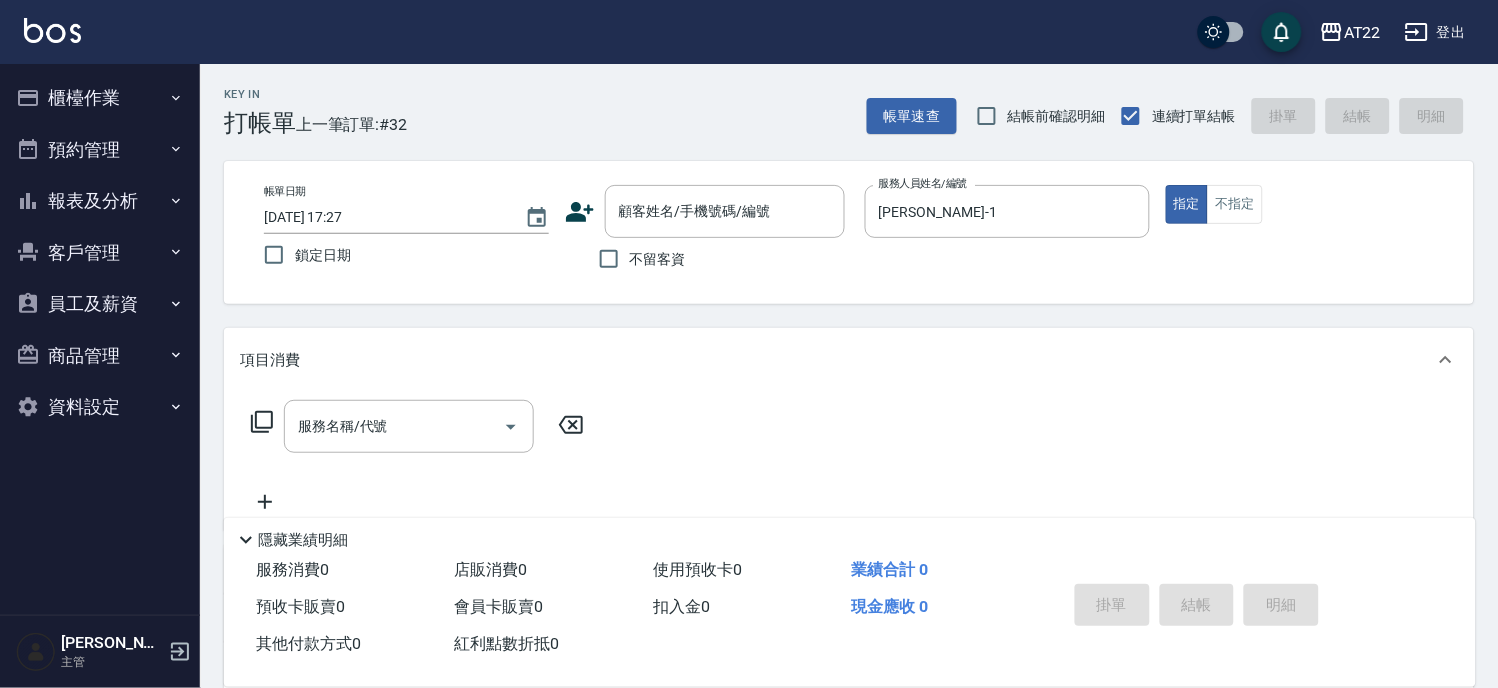 click on "客戶管理" at bounding box center (100, 253) 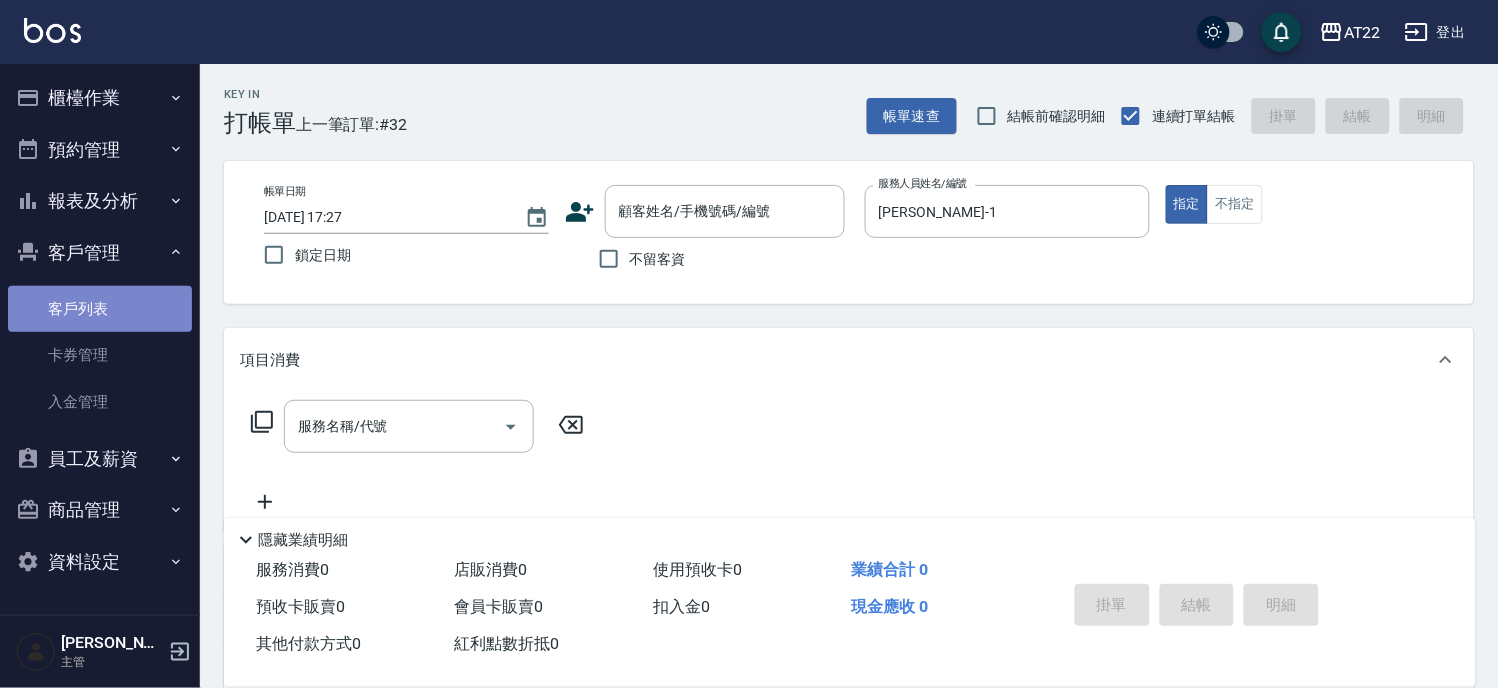 click on "客戶列表" at bounding box center [100, 309] 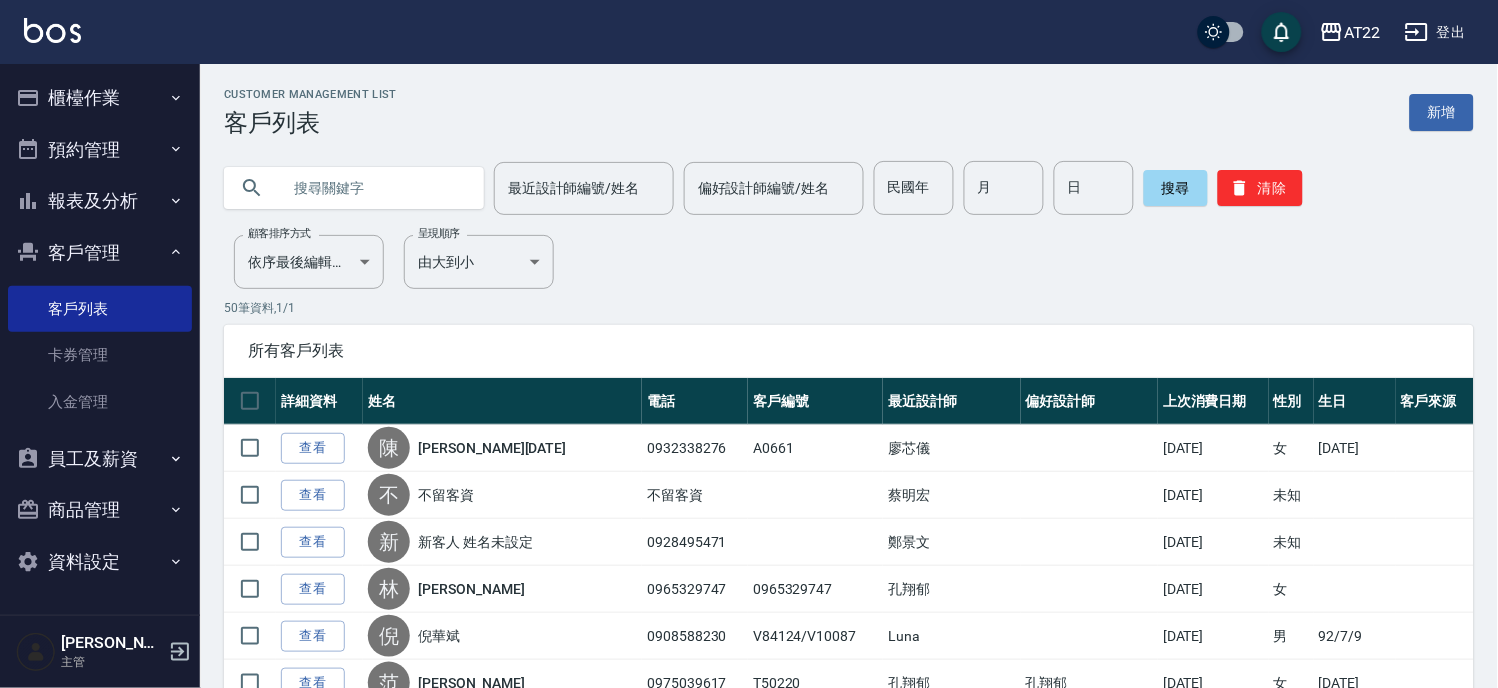 click at bounding box center [374, 188] 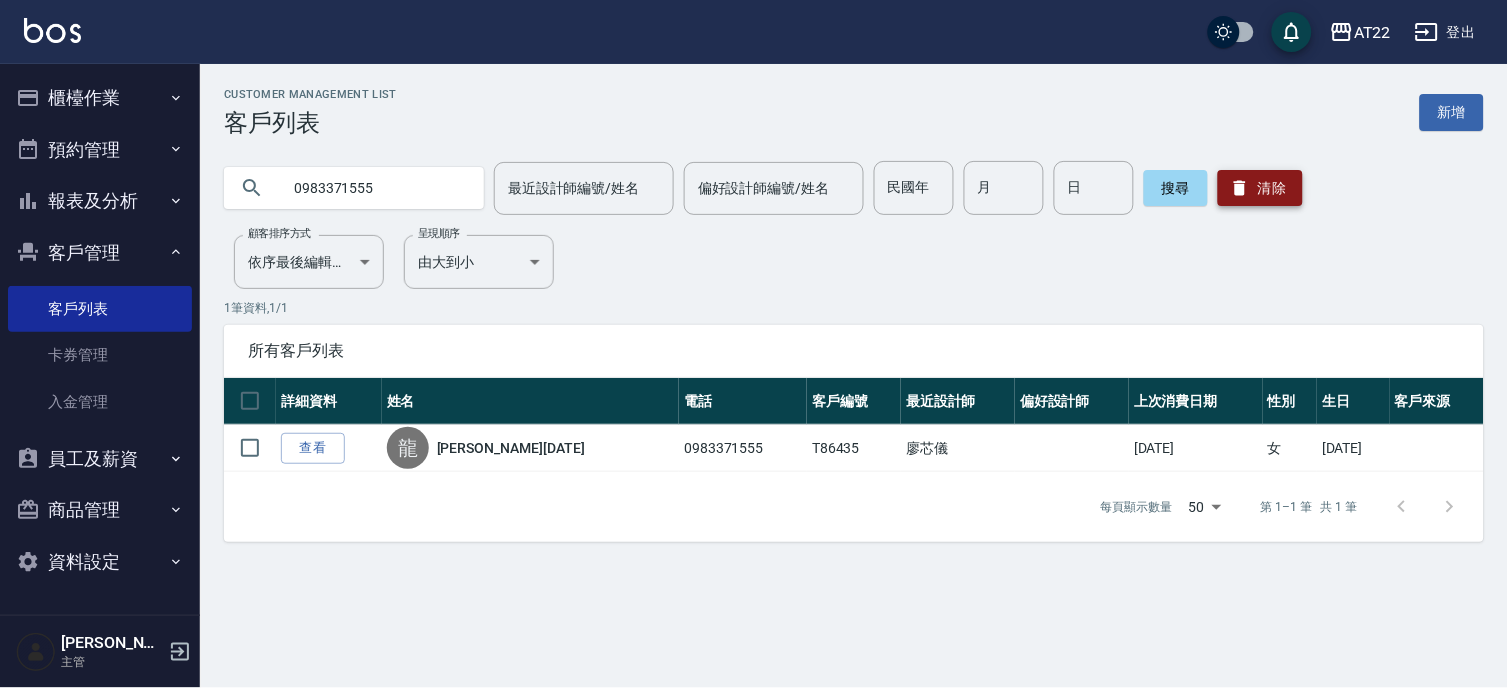 click on "清除" at bounding box center (1260, 188) 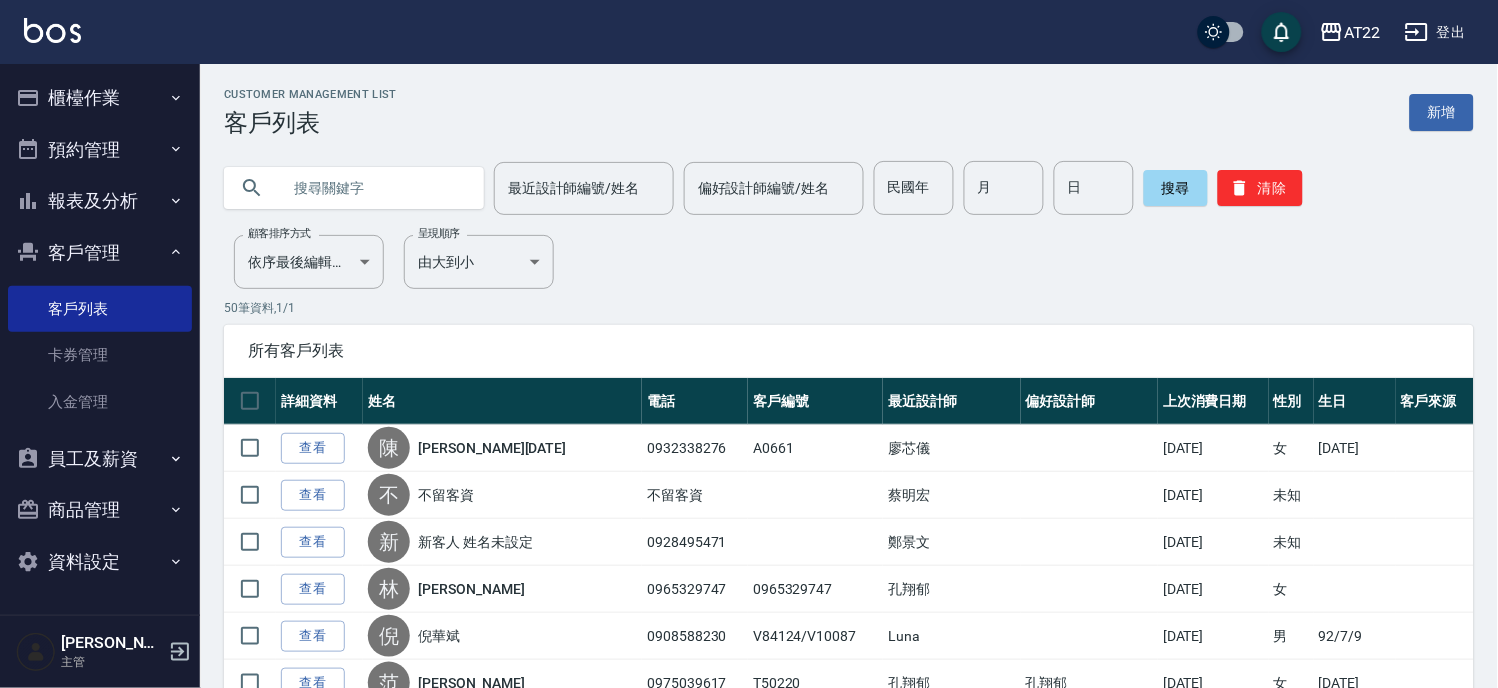 click at bounding box center [374, 188] 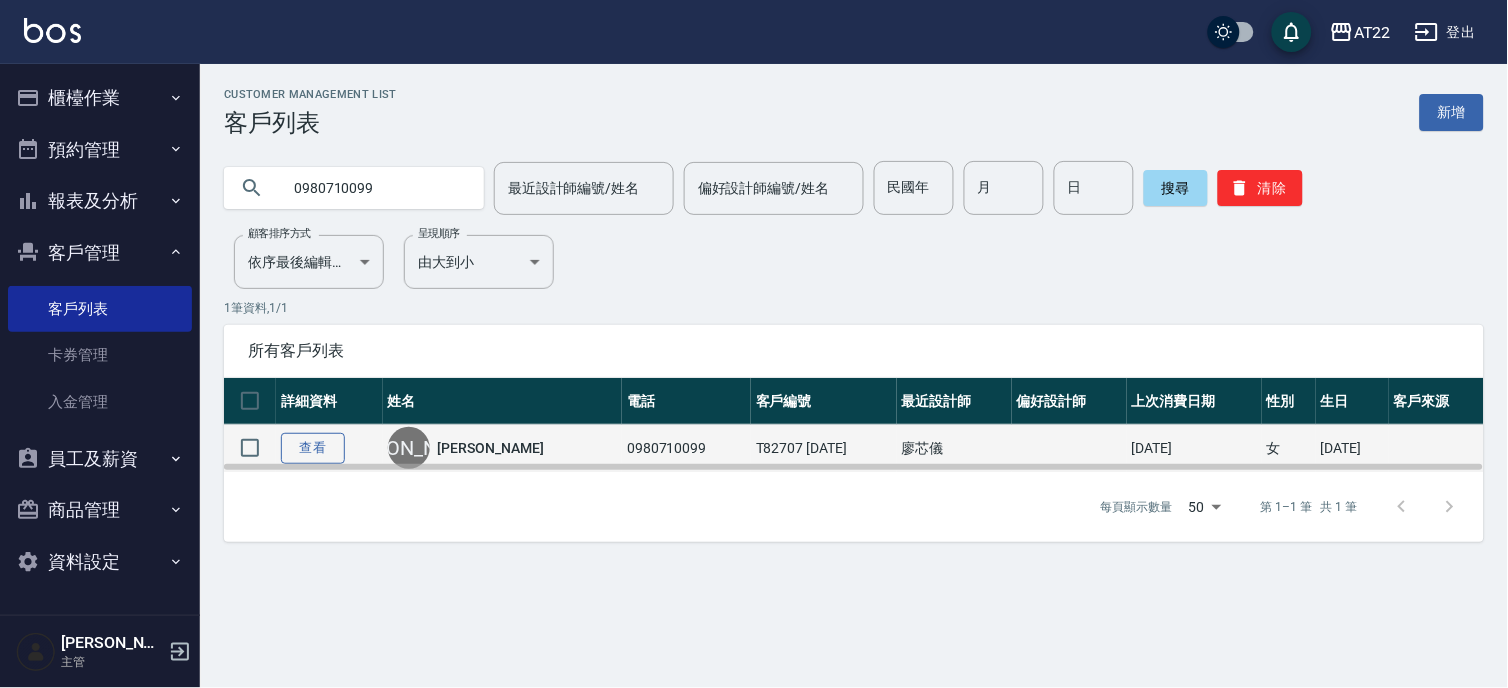 click on "查看" at bounding box center (313, 448) 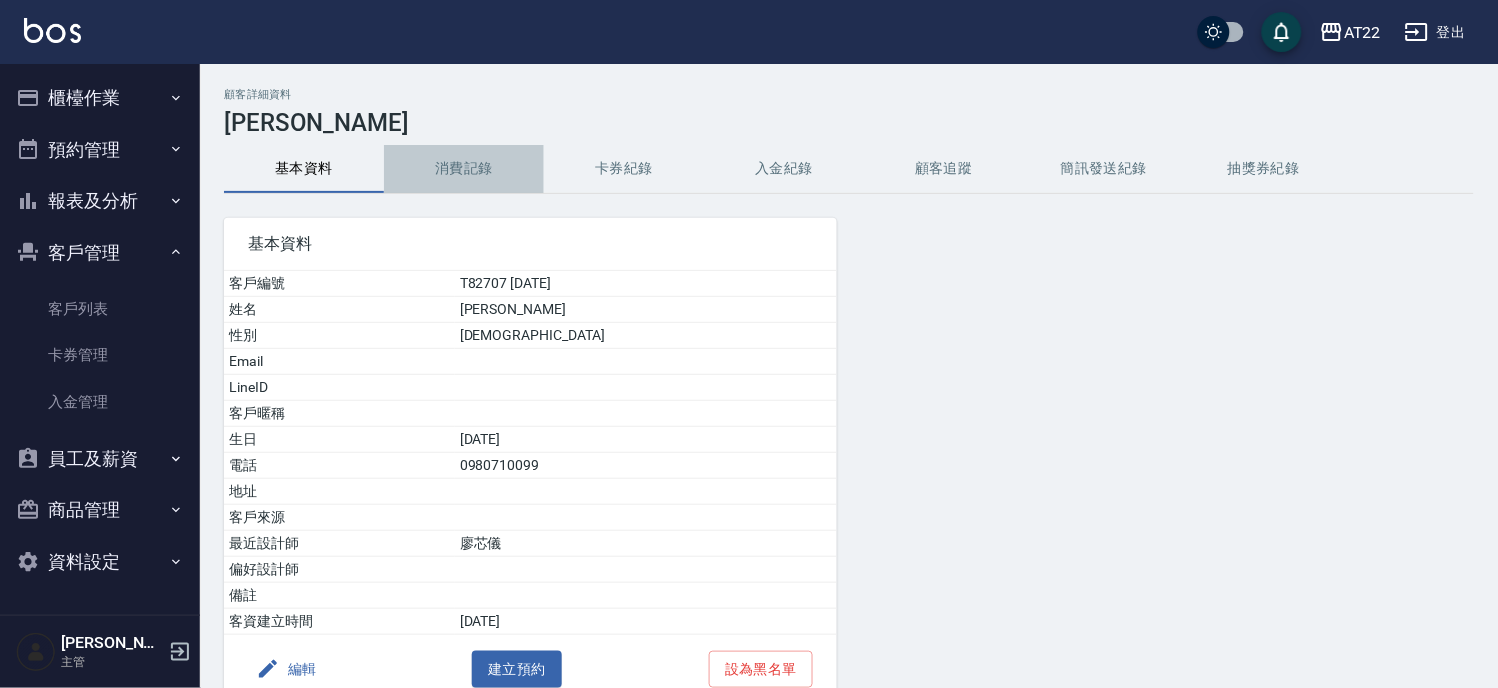click on "消費記錄" at bounding box center [464, 169] 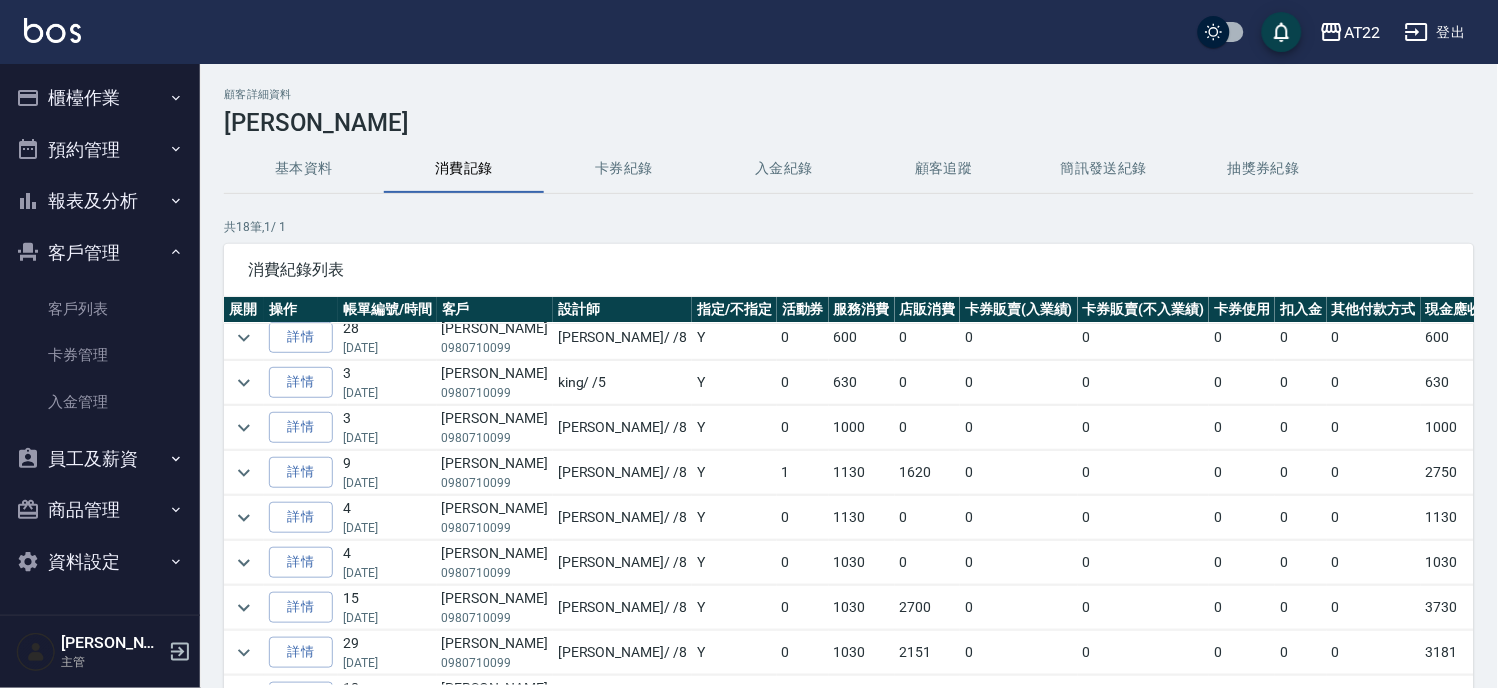 scroll, scrollTop: 0, scrollLeft: 0, axis: both 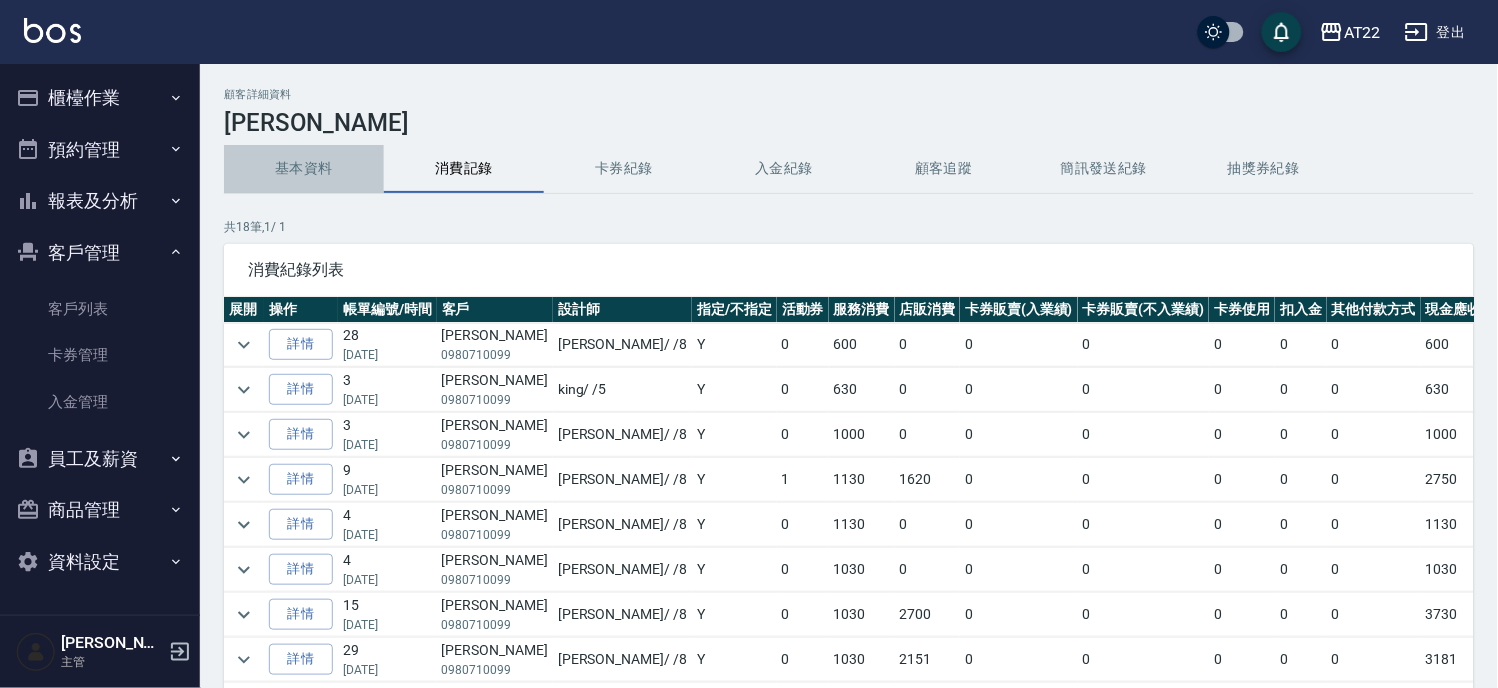 click on "基本資料" at bounding box center (304, 169) 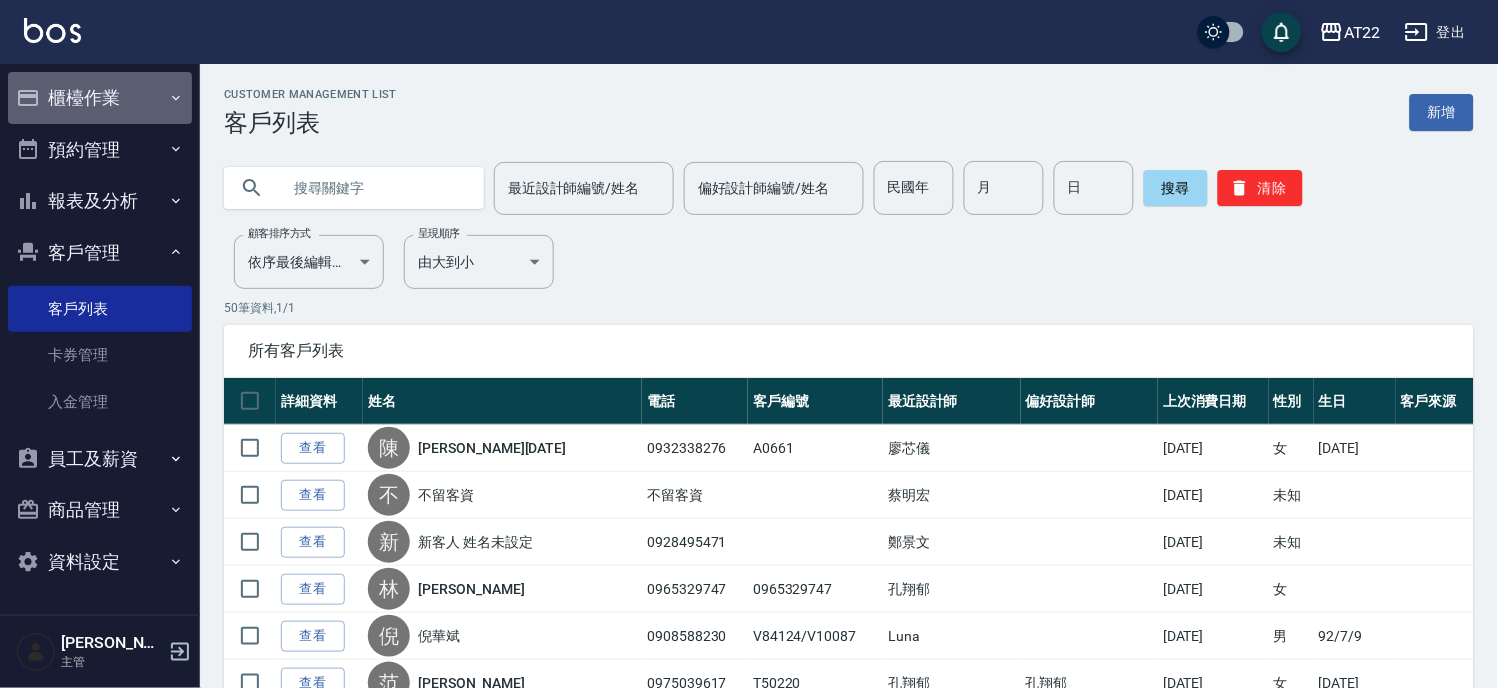 click on "櫃檯作業" at bounding box center (100, 98) 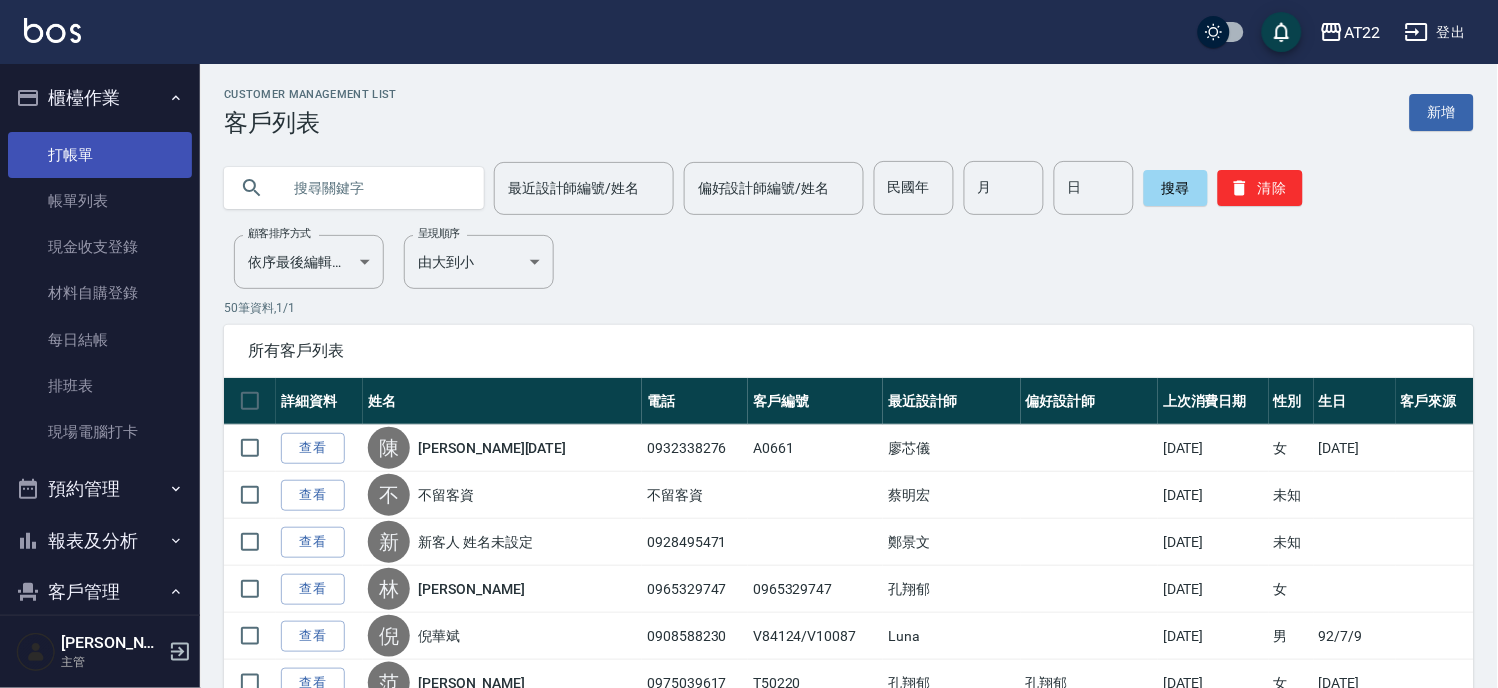 click on "打帳單" at bounding box center (100, 155) 